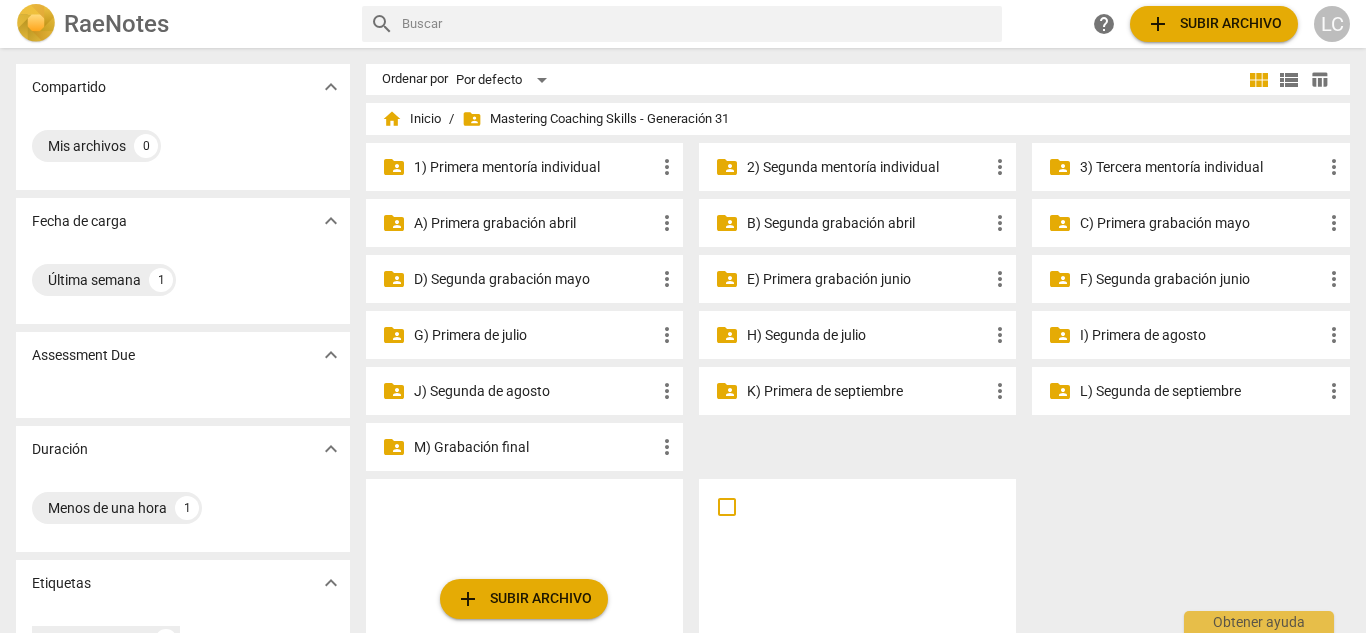 scroll, scrollTop: 0, scrollLeft: 0, axis: both 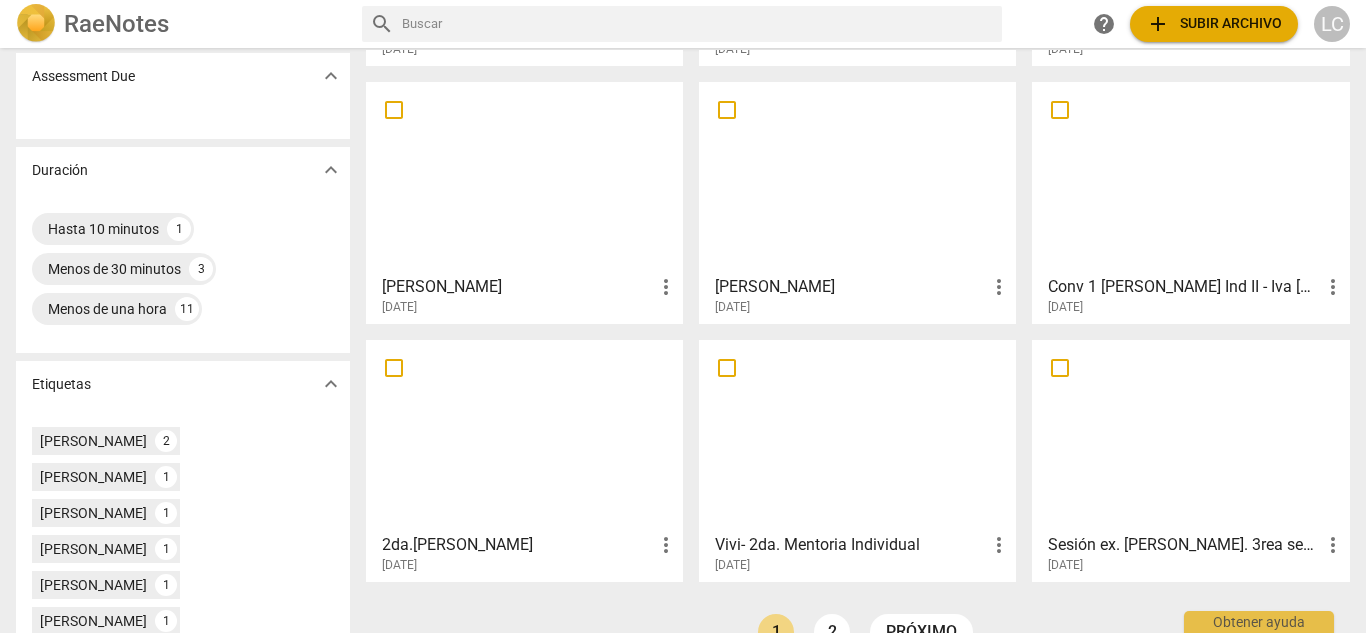 click at bounding box center [524, 177] 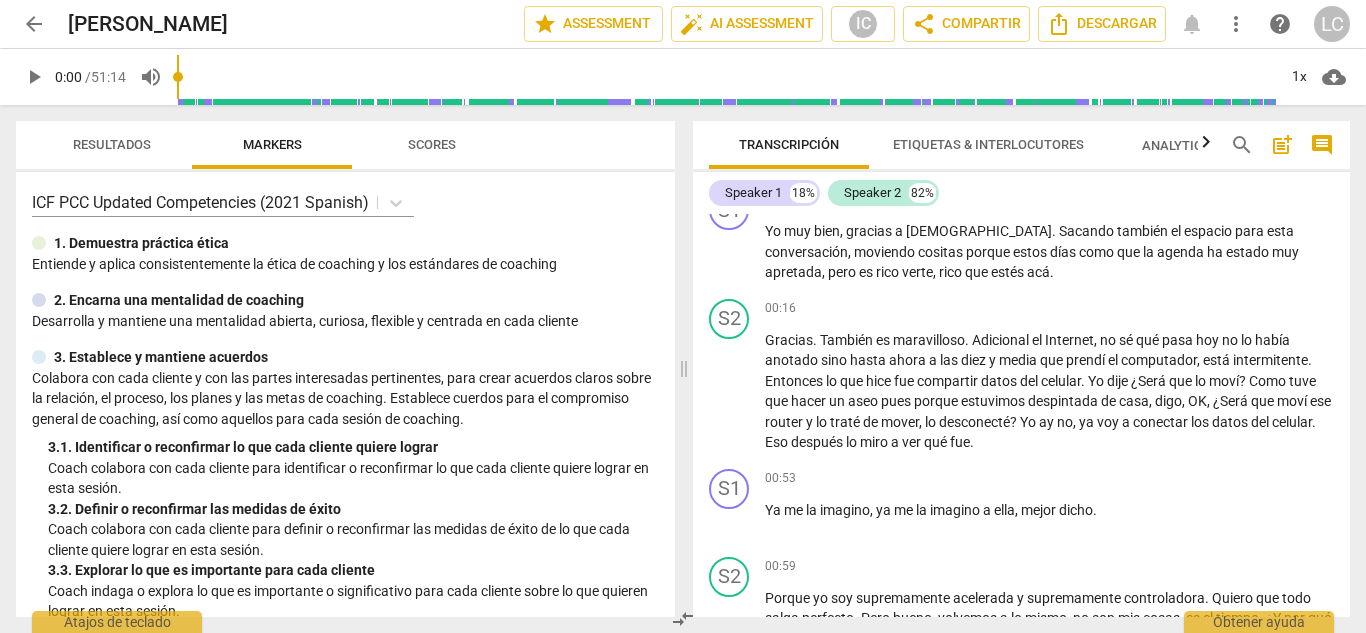 scroll, scrollTop: 0, scrollLeft: 0, axis: both 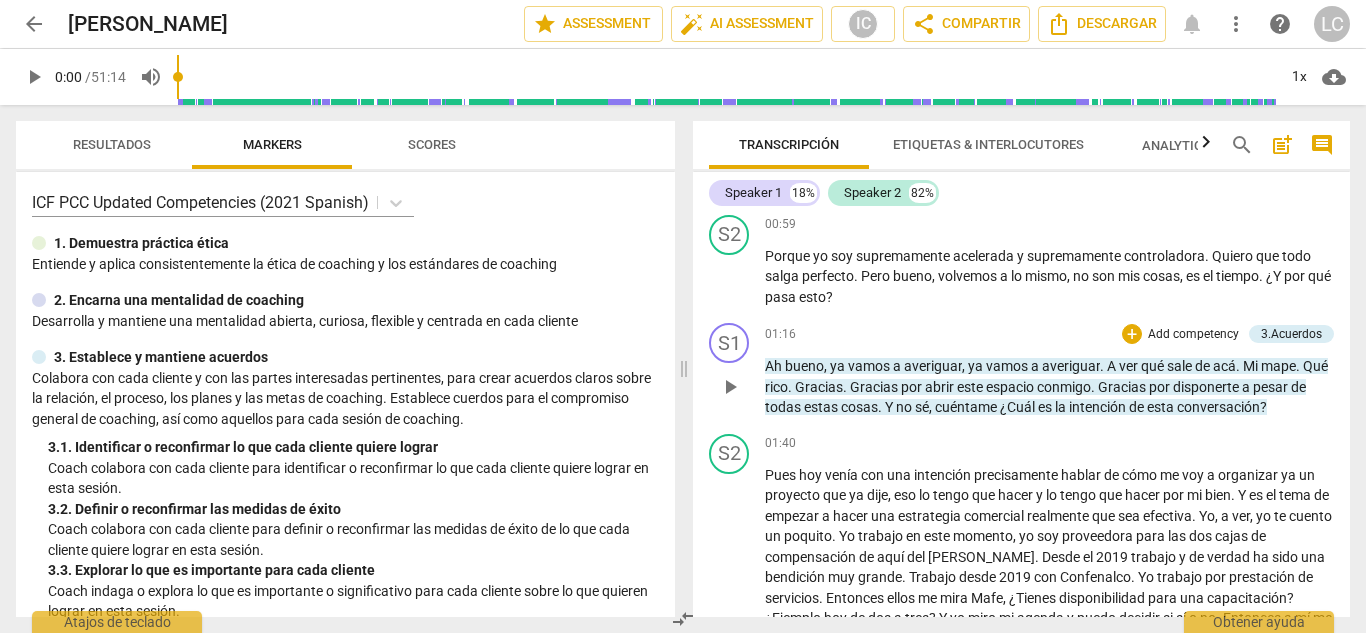 click on "Add competency" at bounding box center (1193, 335) 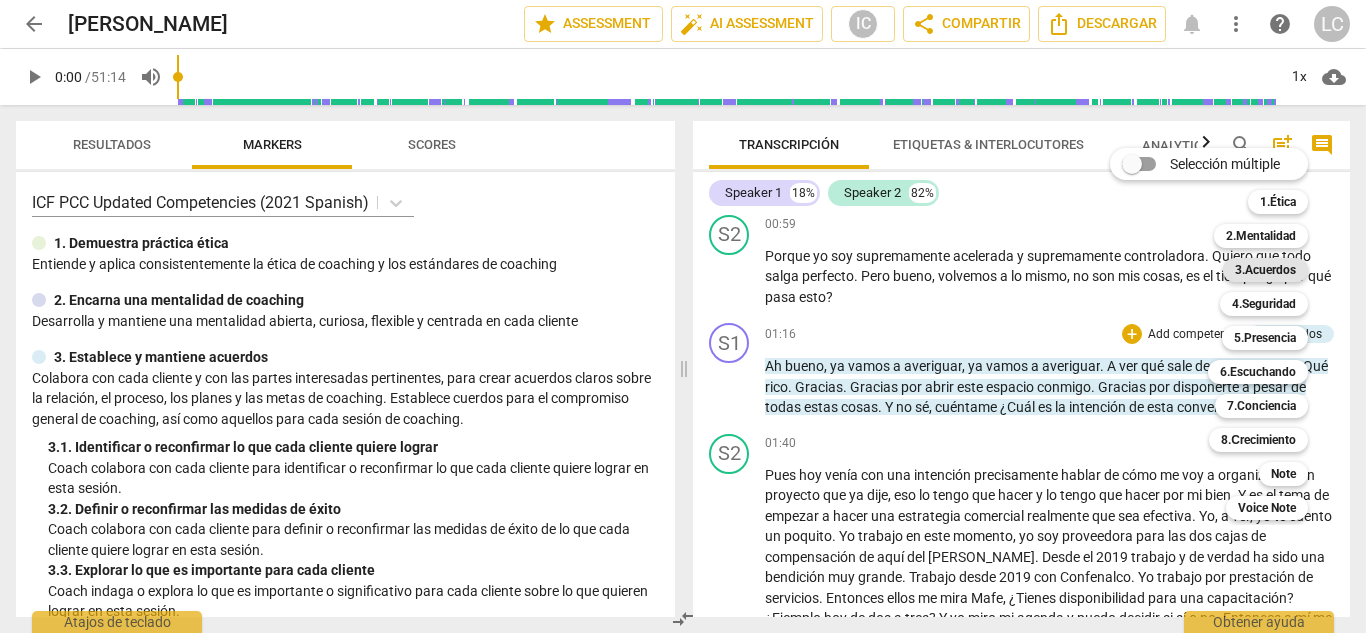 click on "3.Acuerdos" at bounding box center (1265, 270) 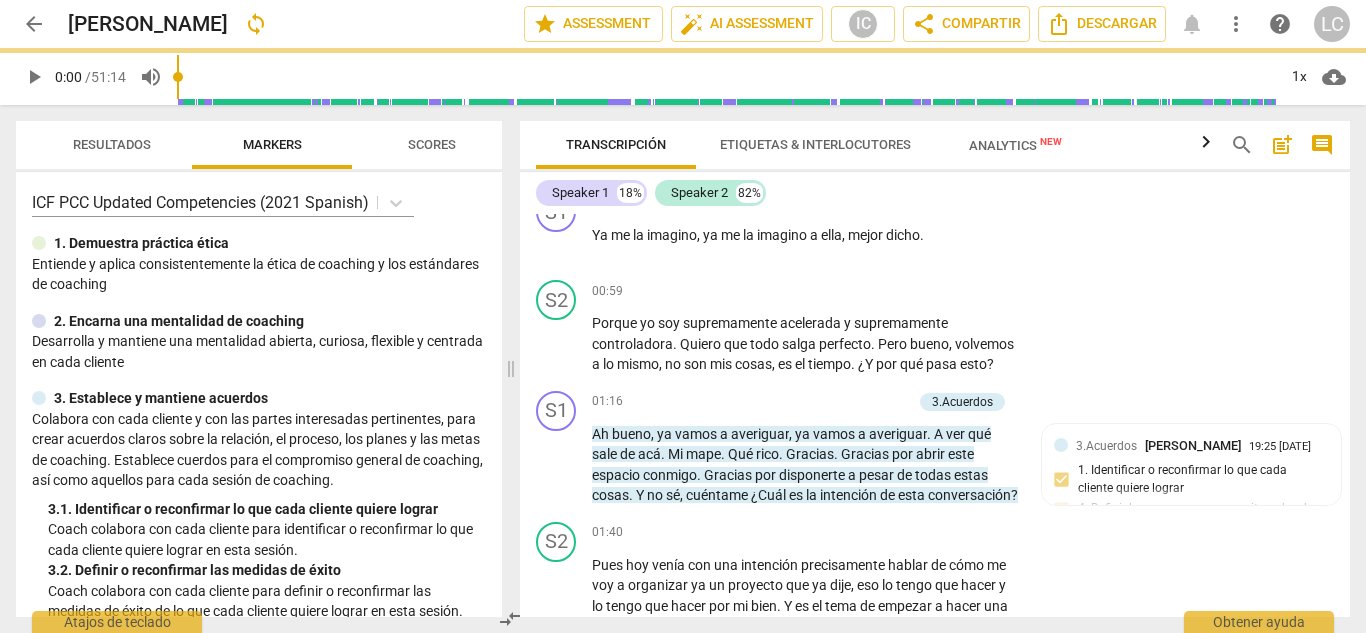 scroll, scrollTop: 439, scrollLeft: 0, axis: vertical 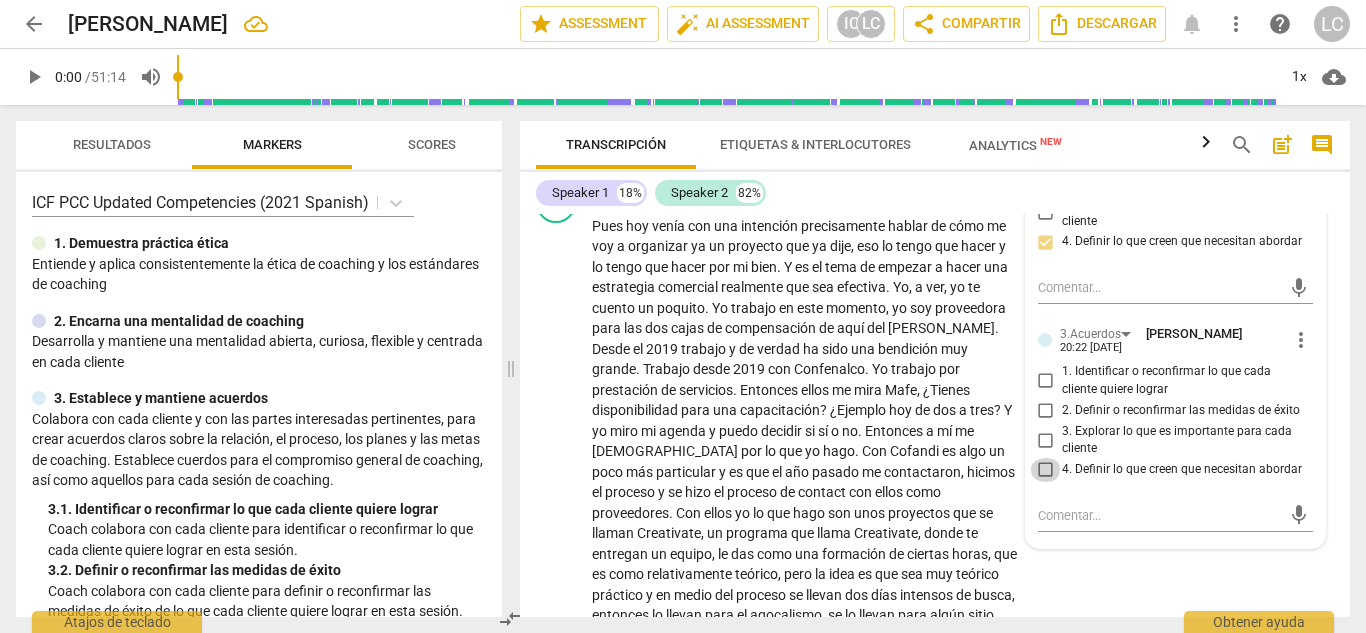 click on "4. Definir lo que creen que necesitan abordar" at bounding box center [1046, 470] 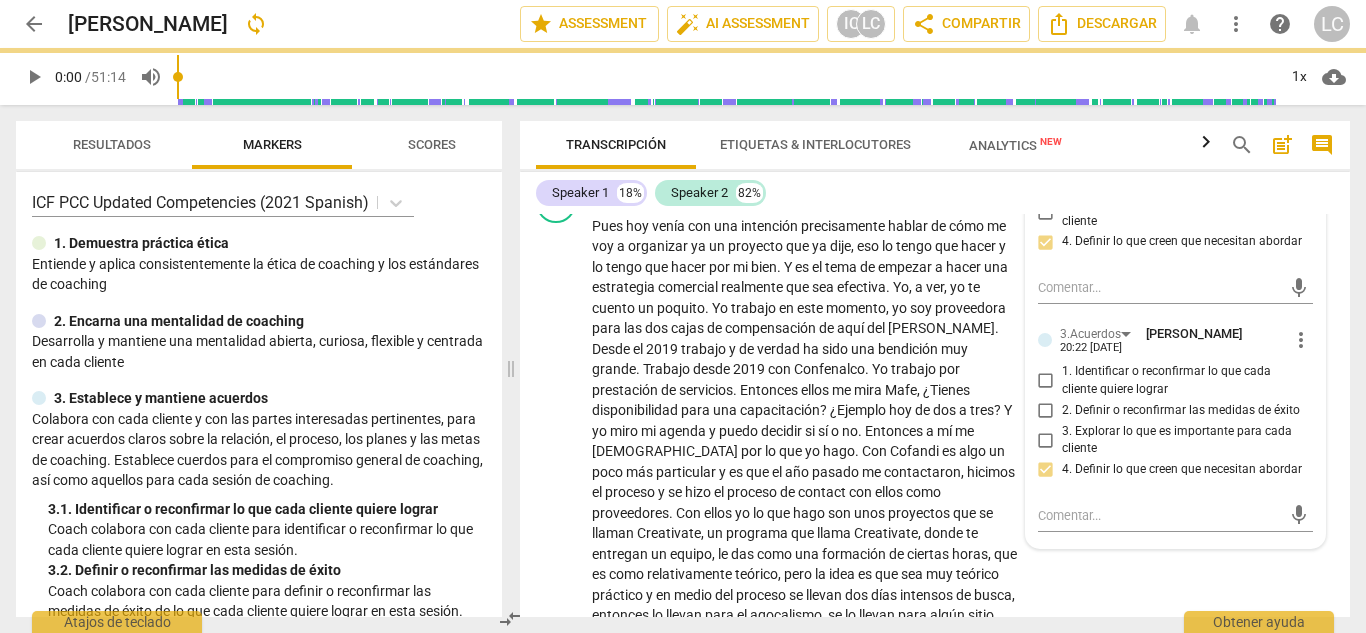 click on "Transcripción Etiquetas & Interlocutores Analytics   New" at bounding box center (867, 145) 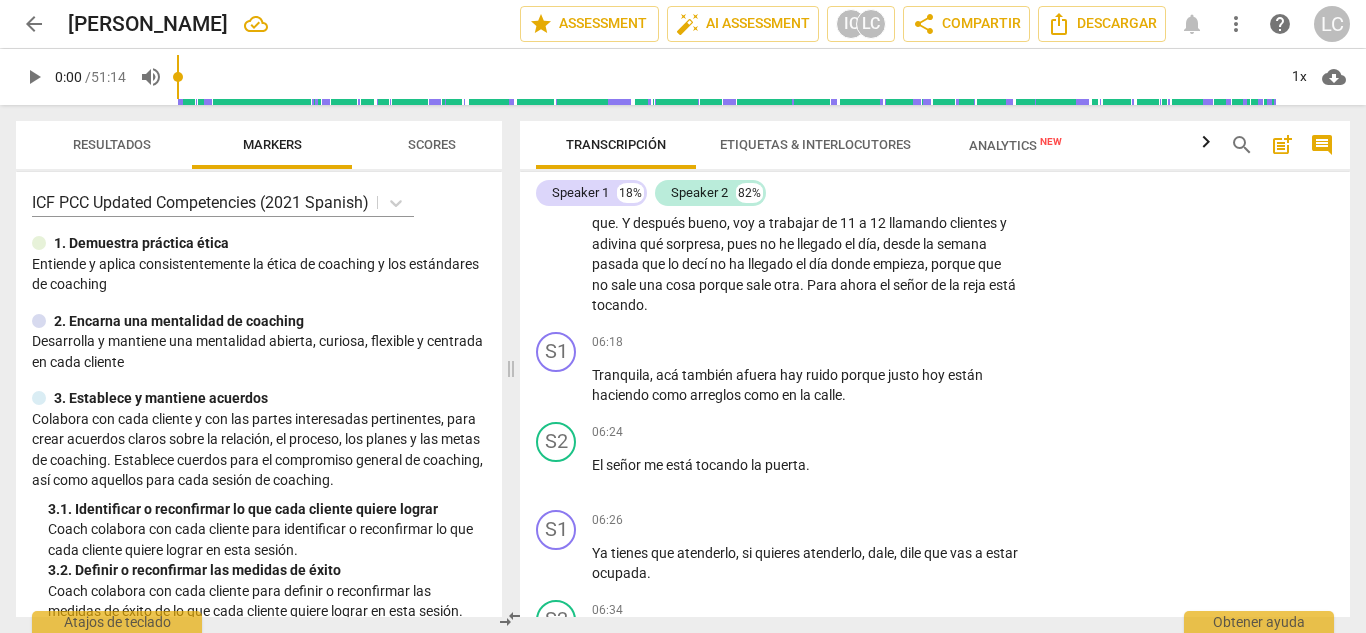 scroll, scrollTop: 1726, scrollLeft: 0, axis: vertical 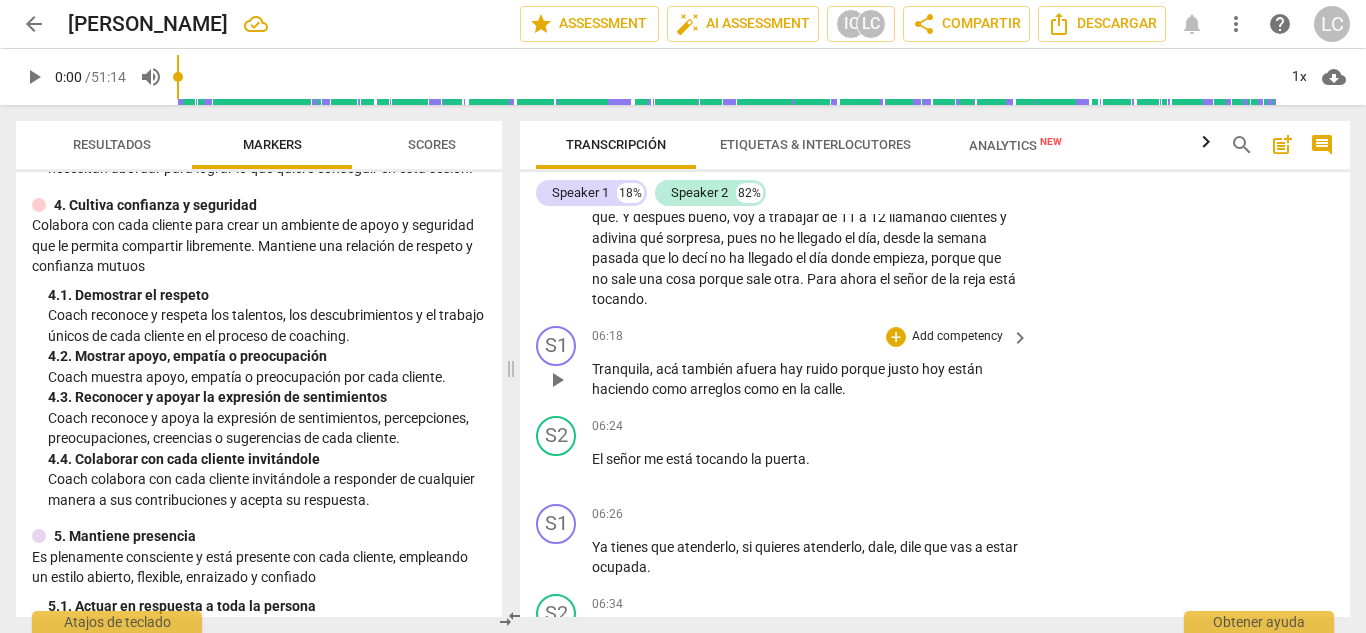 click on "Add competency" at bounding box center [957, 337] 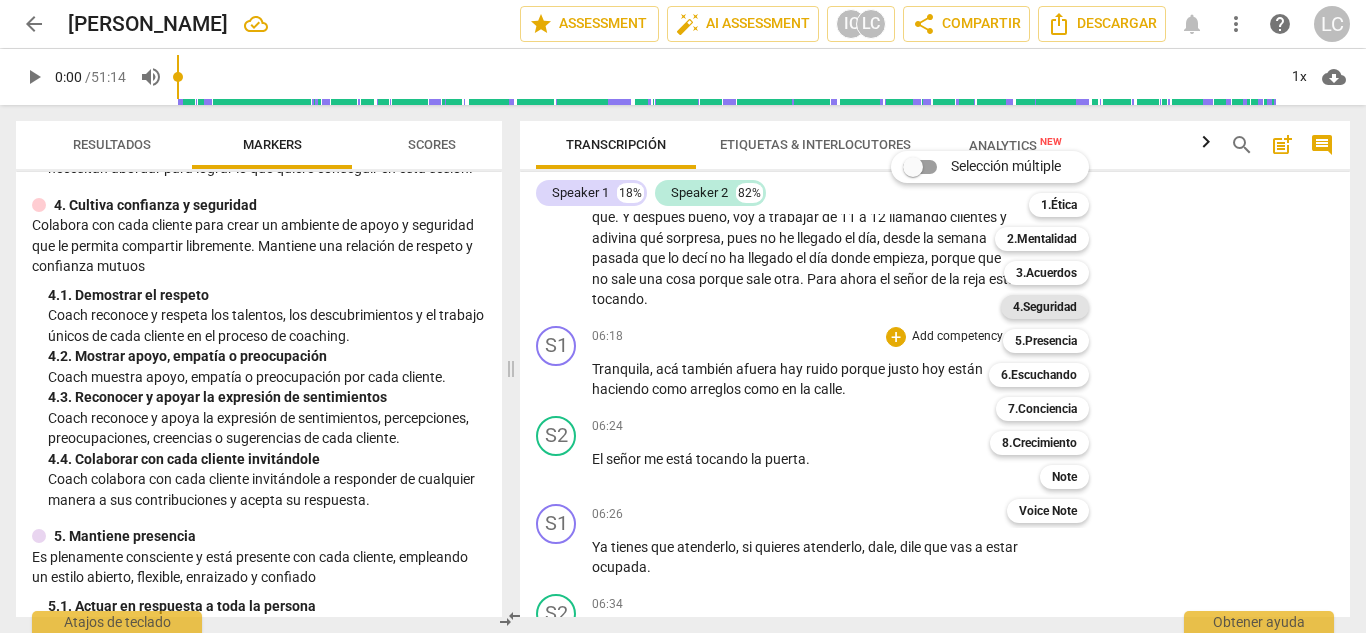click on "4.Seguridad" at bounding box center [1045, 307] 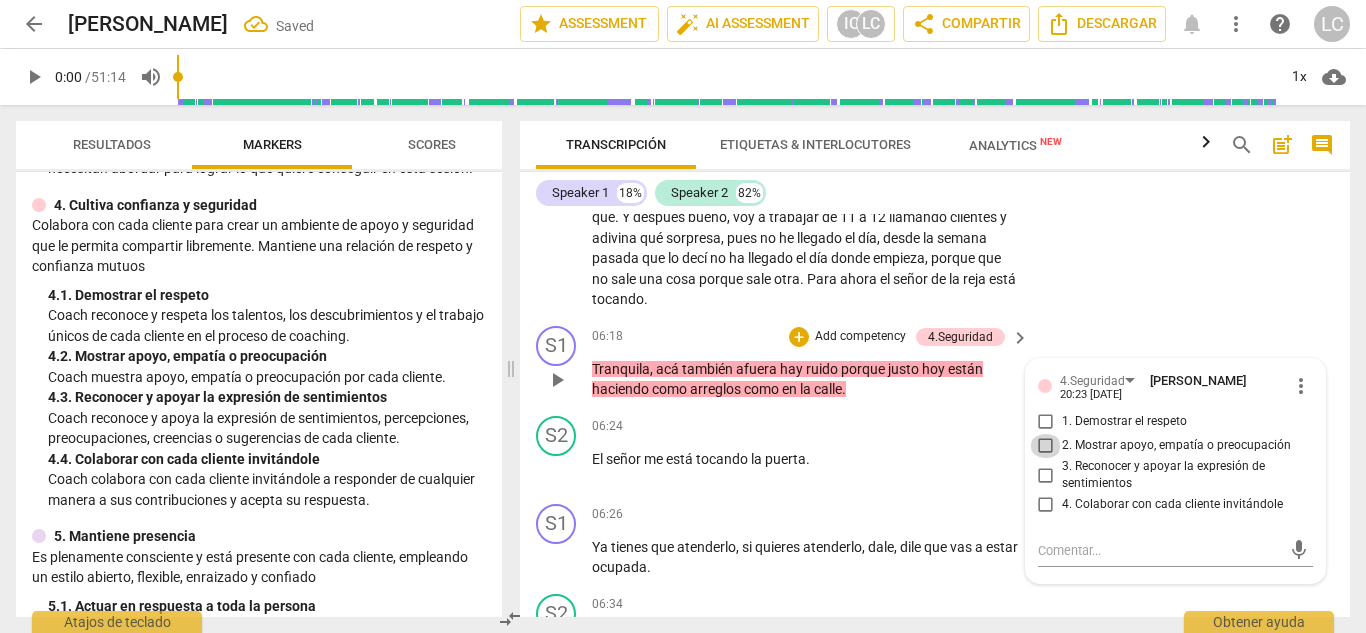 click on "2. Mostrar apoyo, empatía o preocupación" at bounding box center (1046, 446) 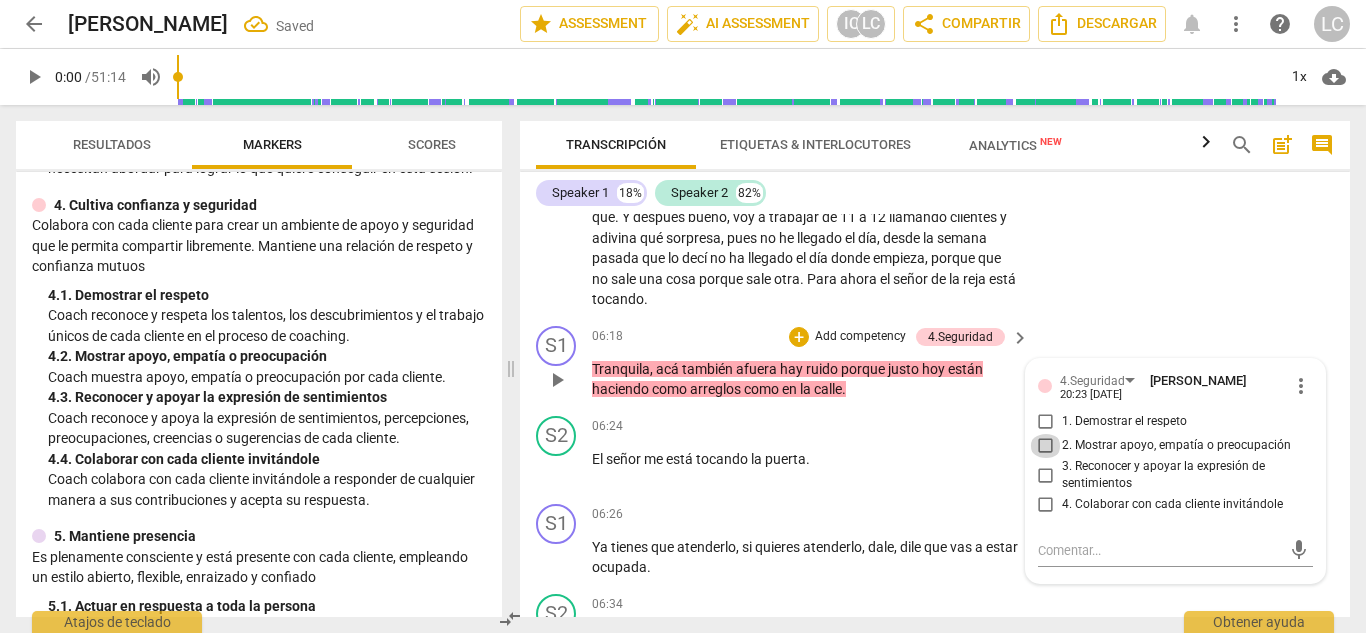checkbox on "true" 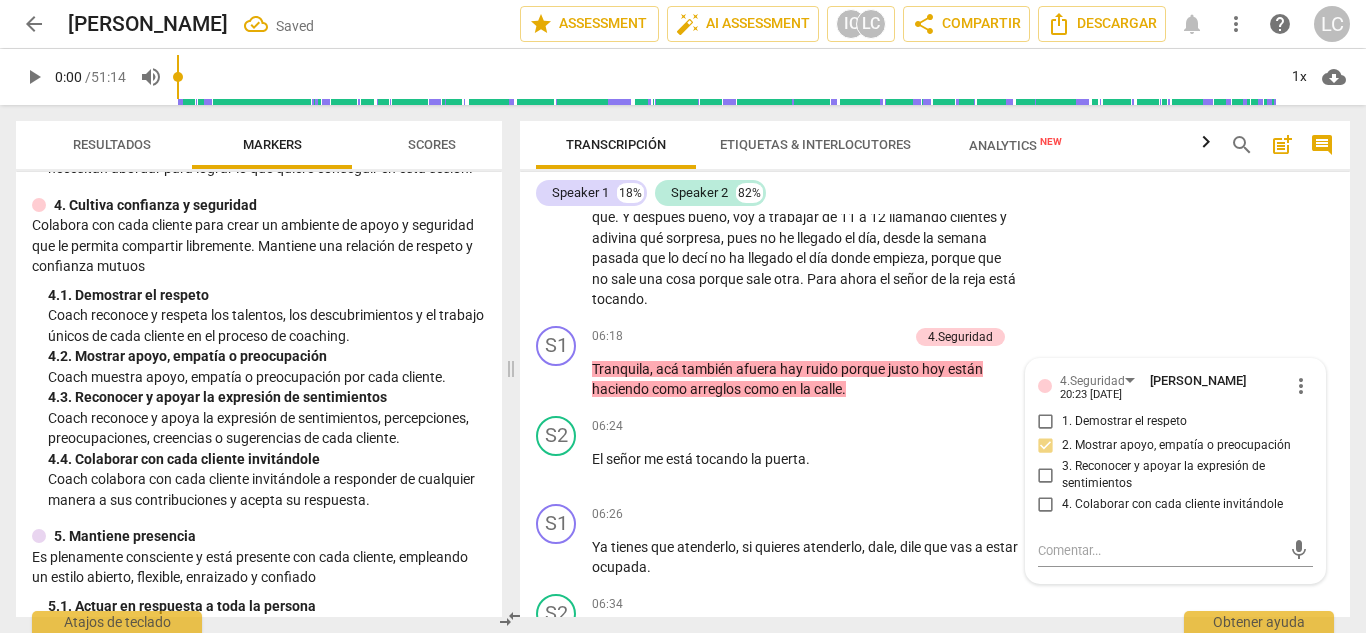 click on "S2 play_arrow pause 01:40 + Add competency keyboard_arrow_right Pues   hoy   venía   con   una   intención   precisamente   hablar   de   cómo   me   voy   a   organizar   ya   un   proyecto   que   ya   dije ,   eso   lo   tengo   que   hacer   y   lo   tengo   que   hacer   por   mi   bien .   Y   es   el   tema   de   empezar   a   hacer   una   estrategia   comercial   realmente   que   sea   efectiva .   Yo ,   a   ver ,   yo   te   cuento   un   poquito .   Yo   trabajo   en   este   momento ,   yo   soy   proveedora   para   las   dos   cajas   de   compensación   de   aquí   del   valle .   Desde   el   2019   trabajo   y   de   verdad   ha   sido   una   bendición   muy   grande .   Trabajo   desde   2019   con   Confenalco .   Yo   trabajo   por   prestación   de   servicios .   Entonces   ellos   me   mira   Mafe ,   ¿Tienes   disponibilidad   para   una   capacitación ?   ¿Ejemplo   hoy   de   dos   a   tres ?   Y   yo   miro   mi   agenda   y   puedo   decidir   si   sí   o   no ." at bounding box center [935, -260] 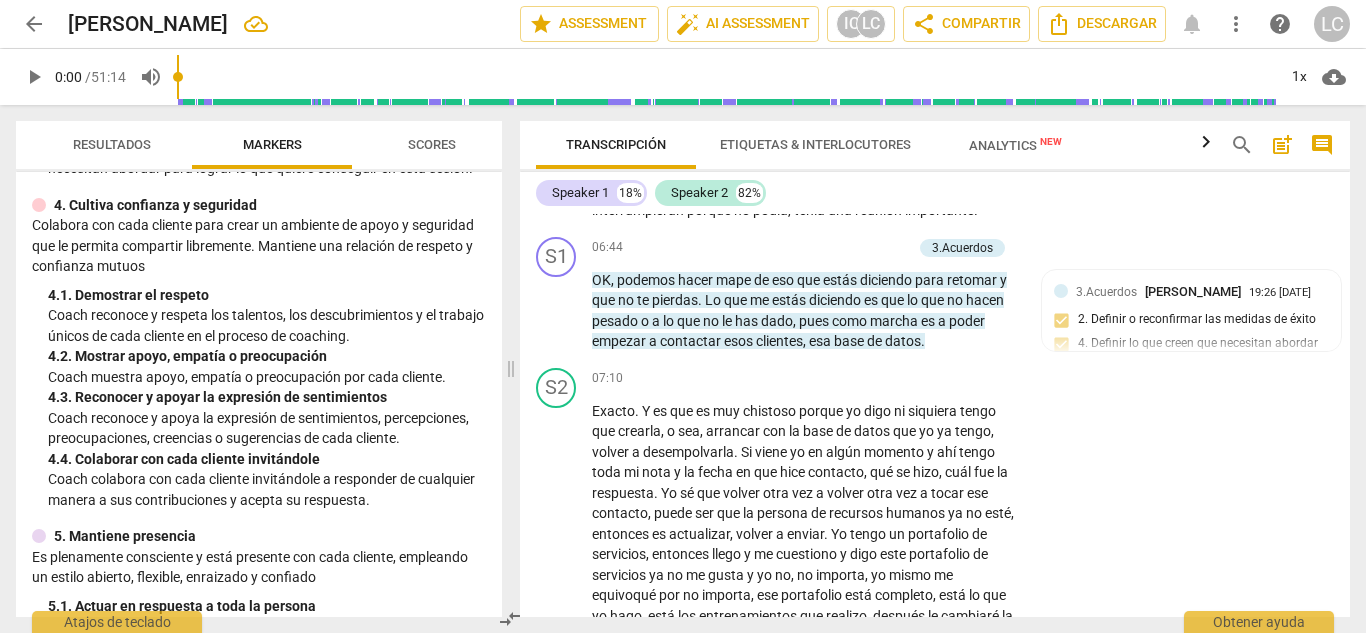 scroll, scrollTop: 2176, scrollLeft: 0, axis: vertical 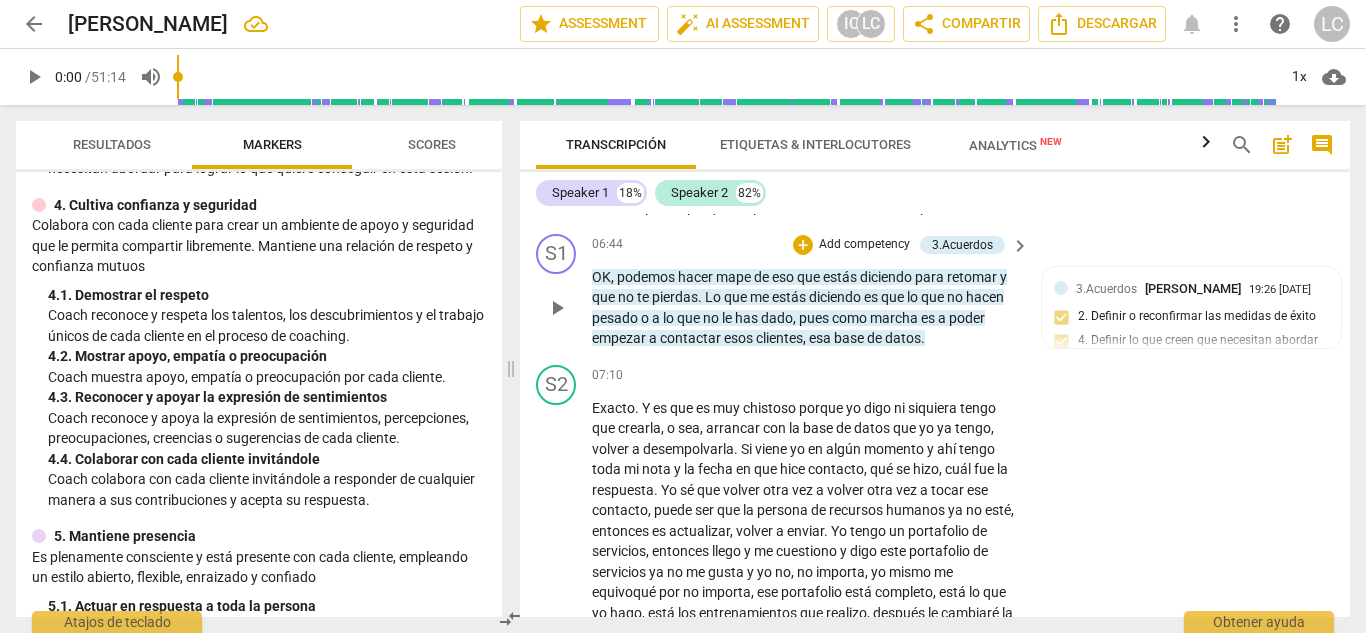 click on "Add competency" at bounding box center (864, 245) 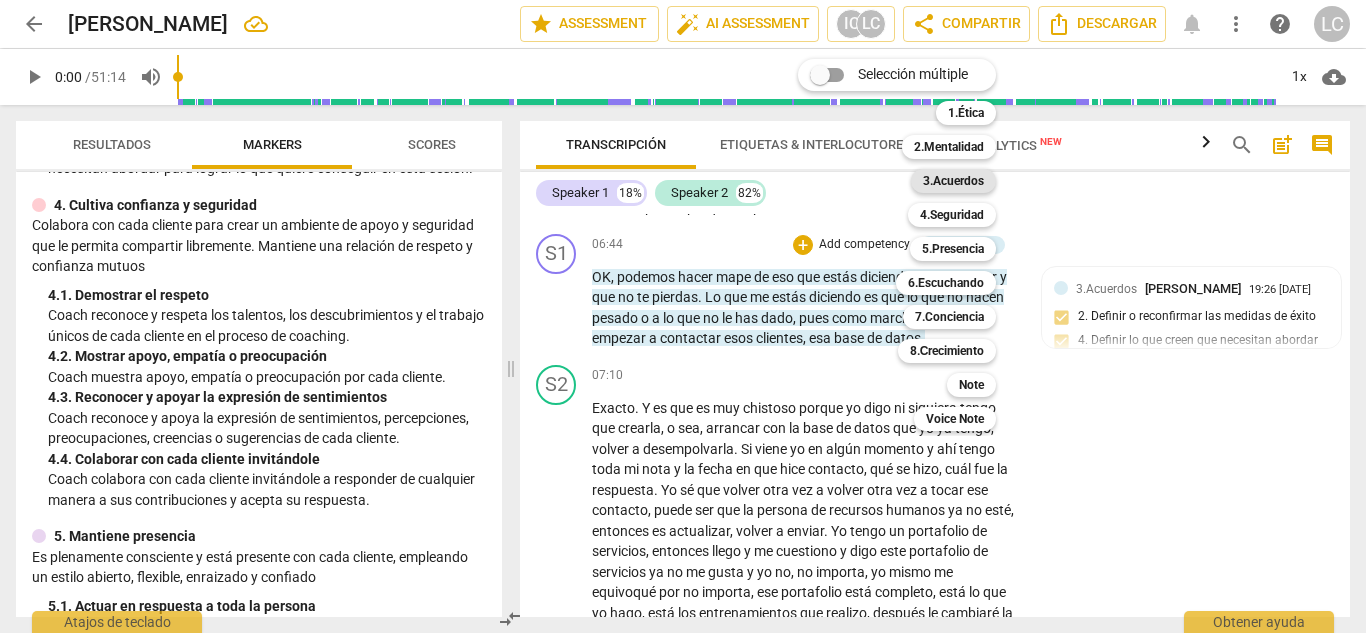 click on "3.Acuerdos" at bounding box center (953, 181) 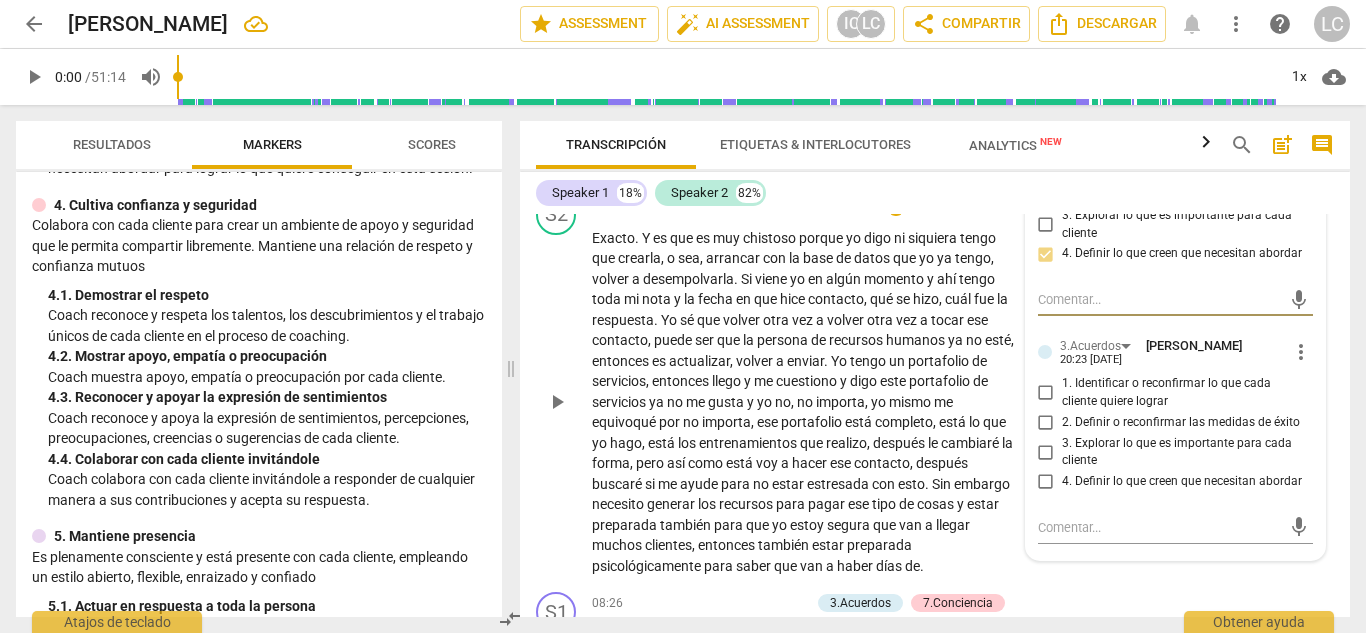 scroll, scrollTop: 2354, scrollLeft: 0, axis: vertical 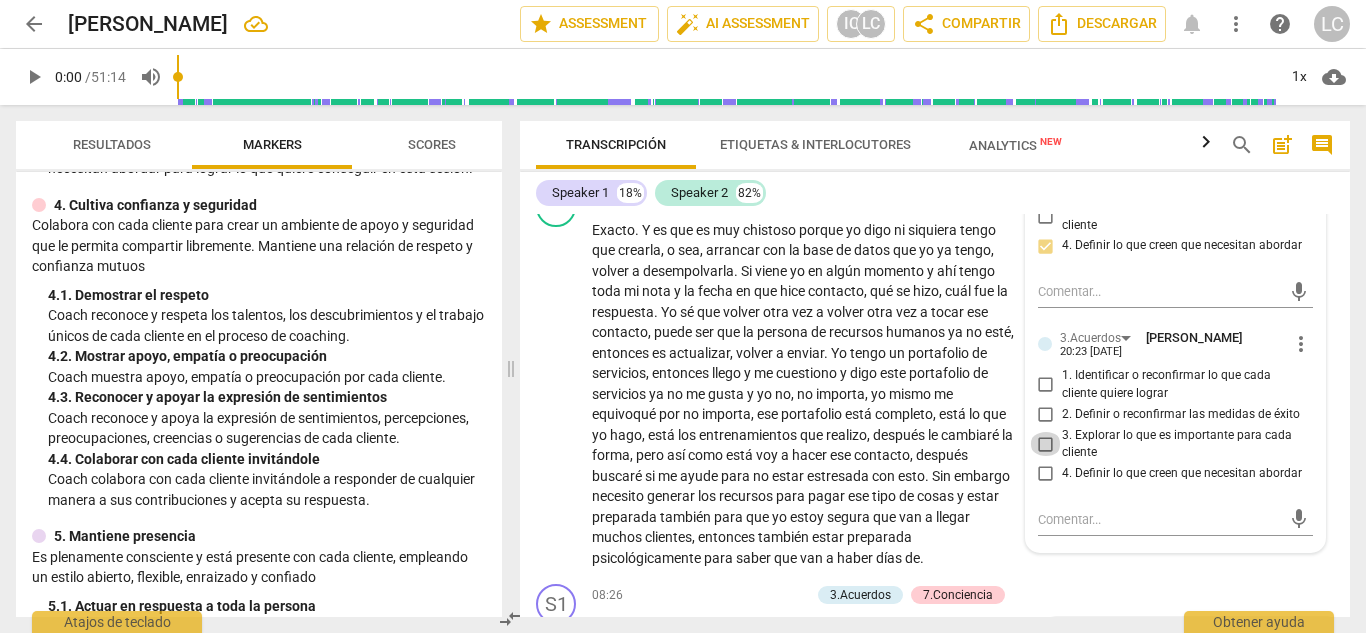 click on "3. Explorar lo que es importante para cada cliente" at bounding box center [1046, 444] 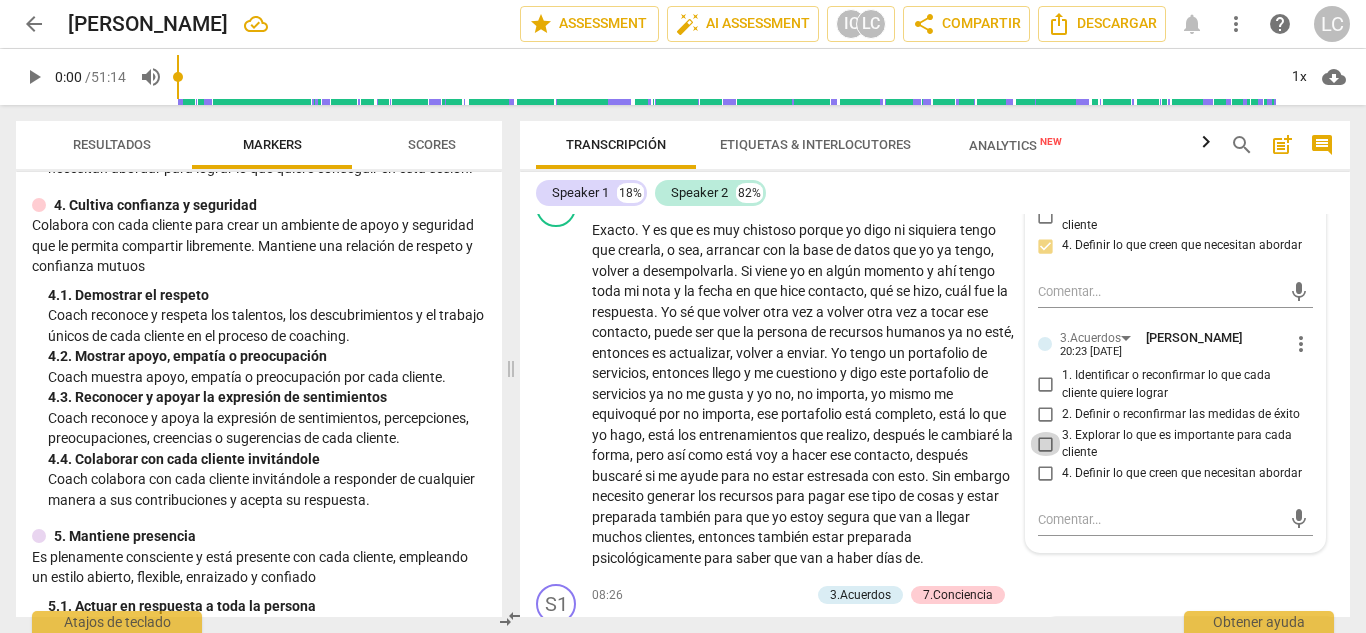 checkbox on "true" 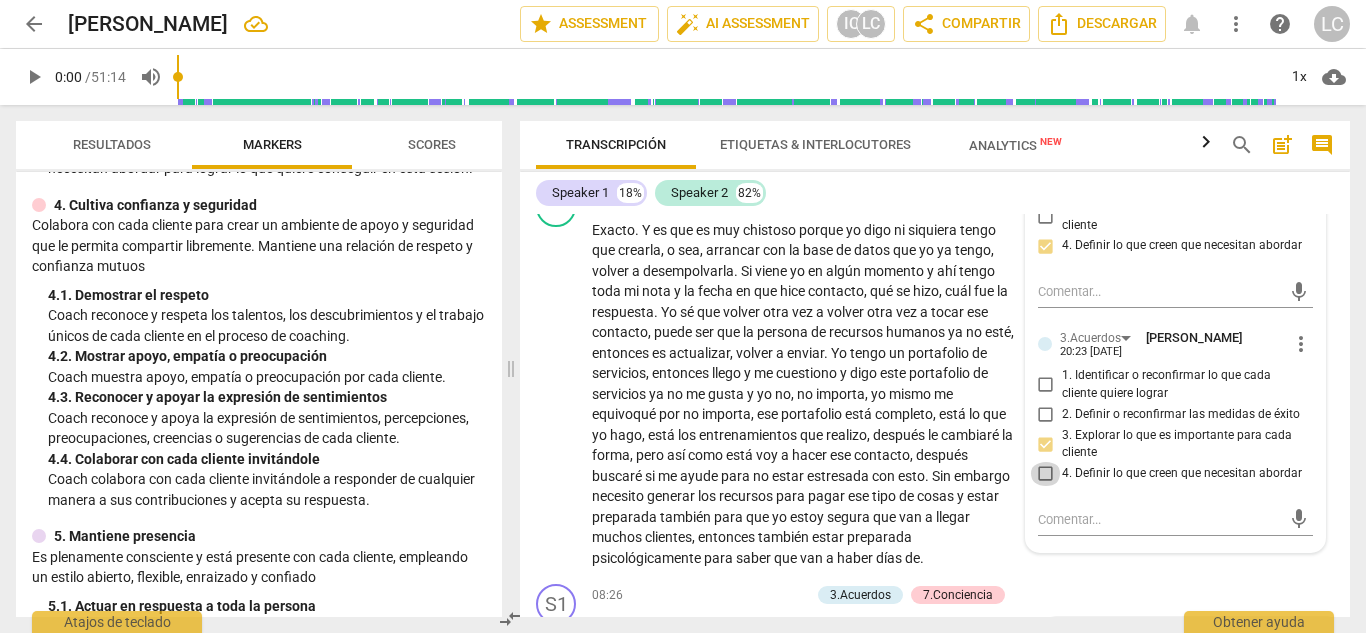 click on "4. Definir lo que creen que necesitan abordar" at bounding box center [1046, 474] 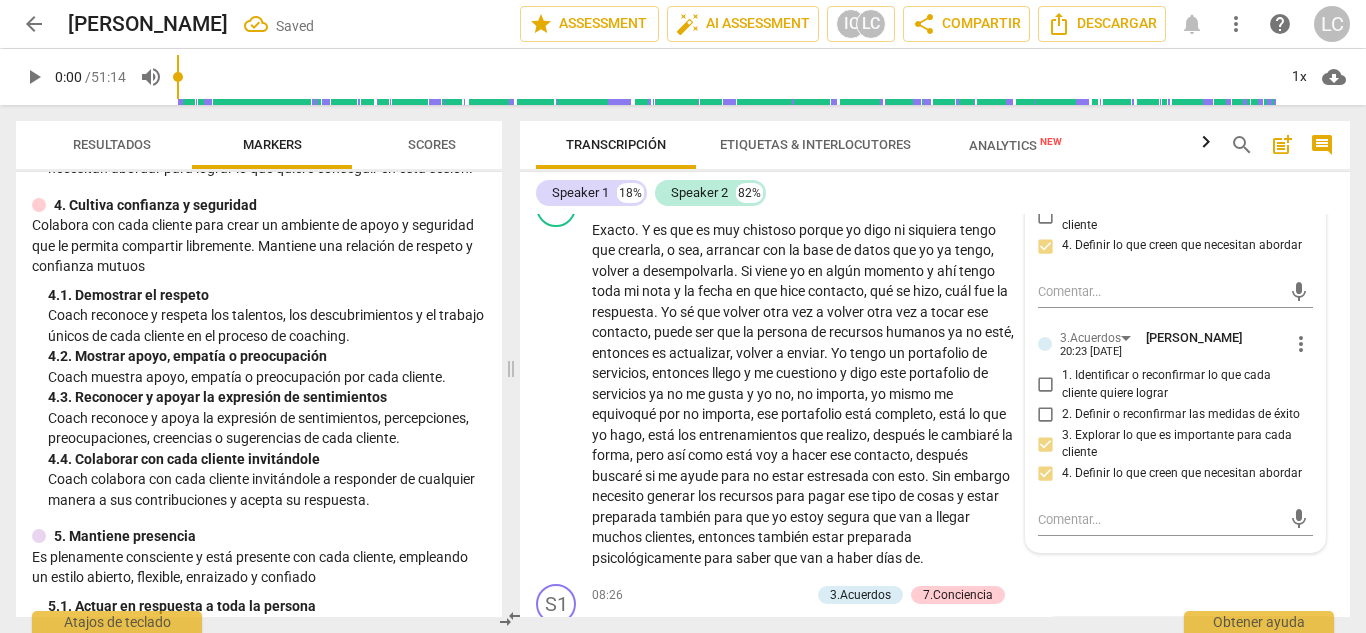 click on "Speaker 1 18% Speaker 2 82%" at bounding box center [935, 193] 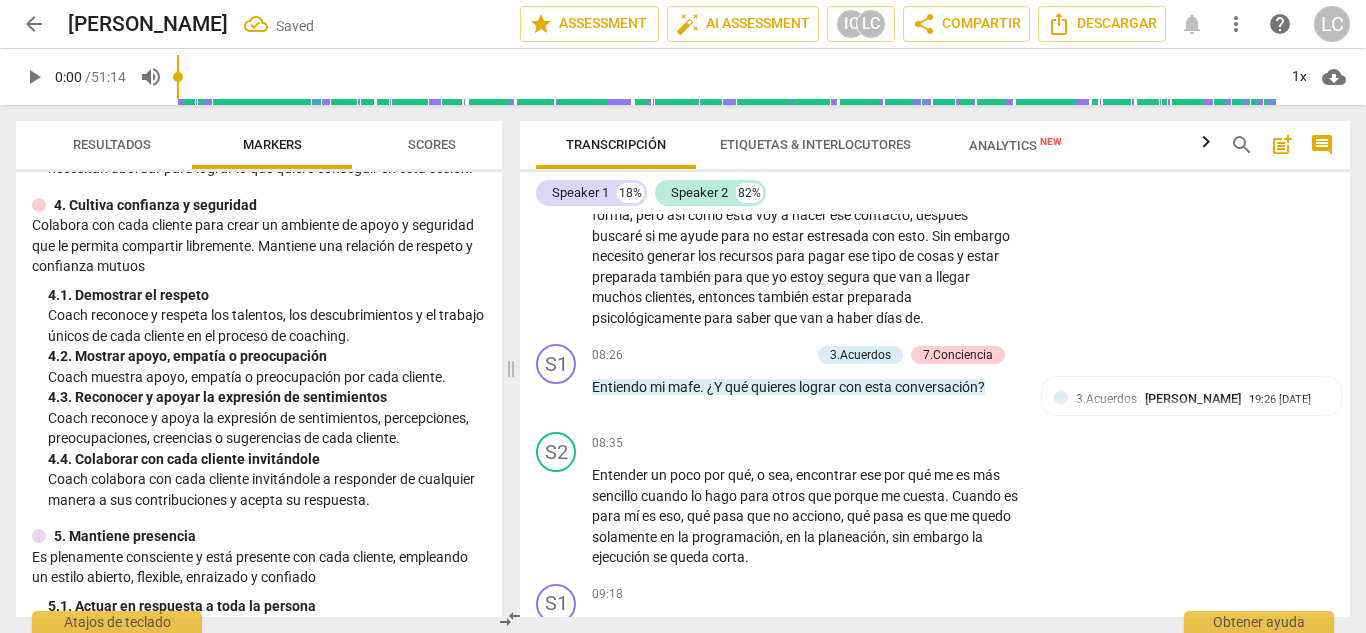 scroll, scrollTop: 2624, scrollLeft: 0, axis: vertical 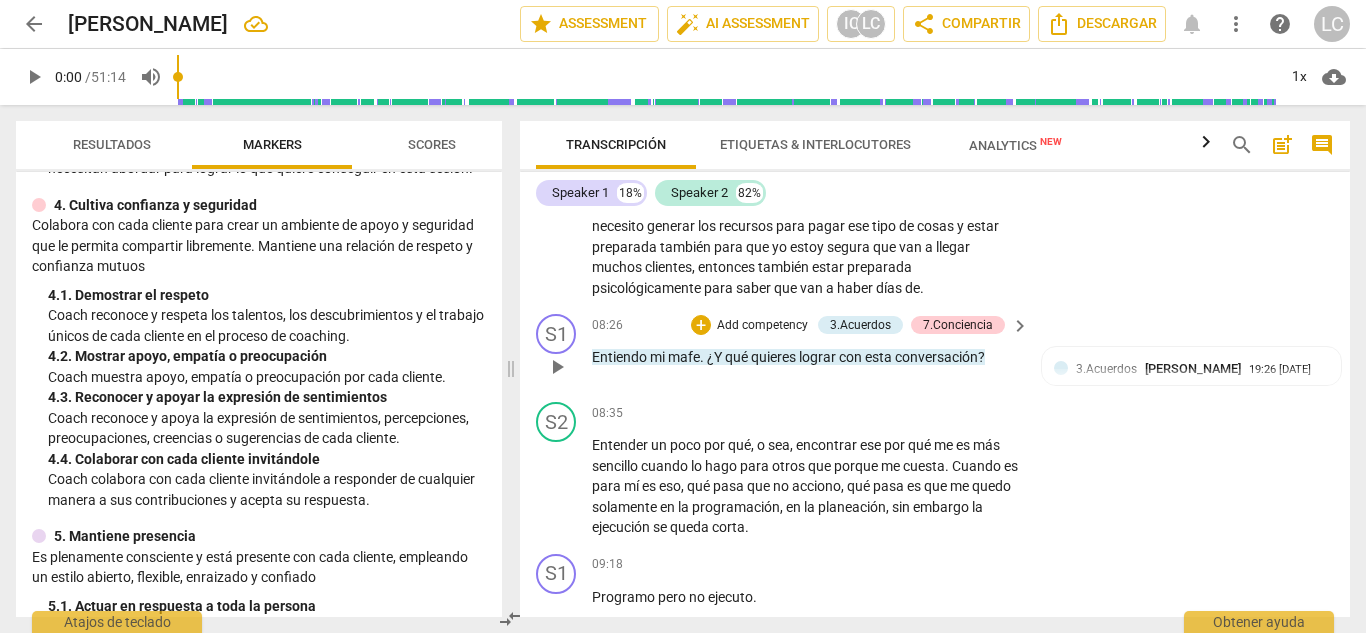 click on "Add competency" at bounding box center [762, 326] 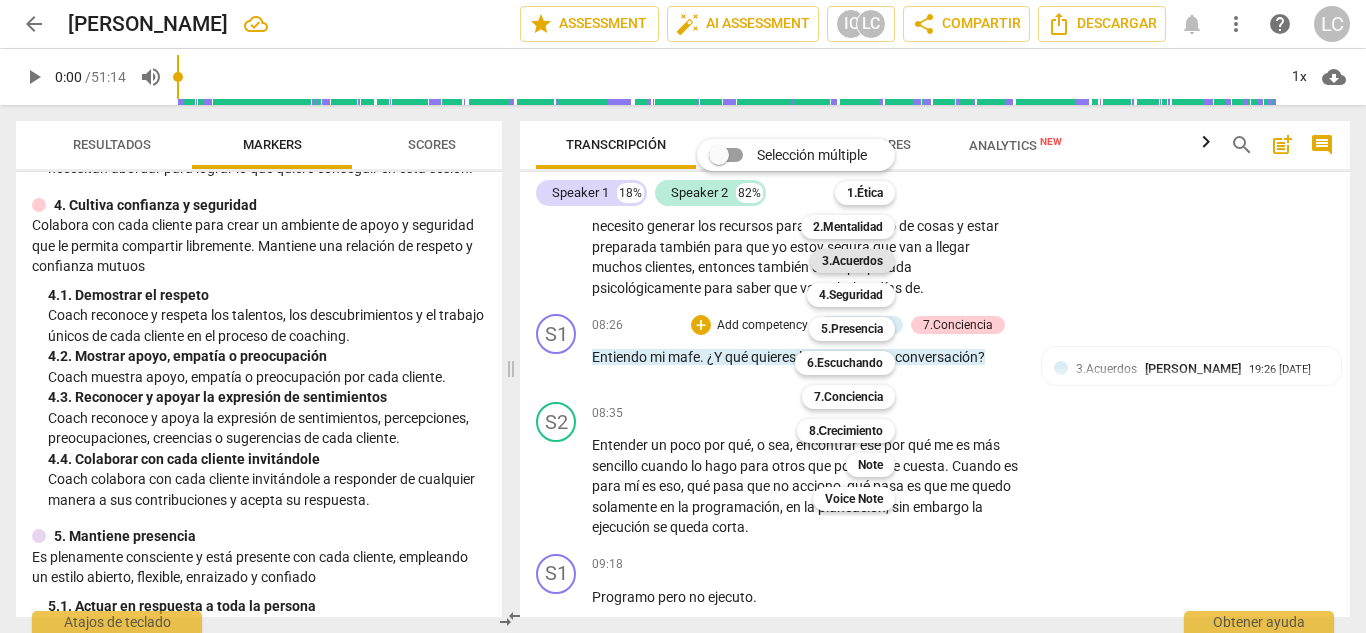 click on "3.Acuerdos" at bounding box center [852, 261] 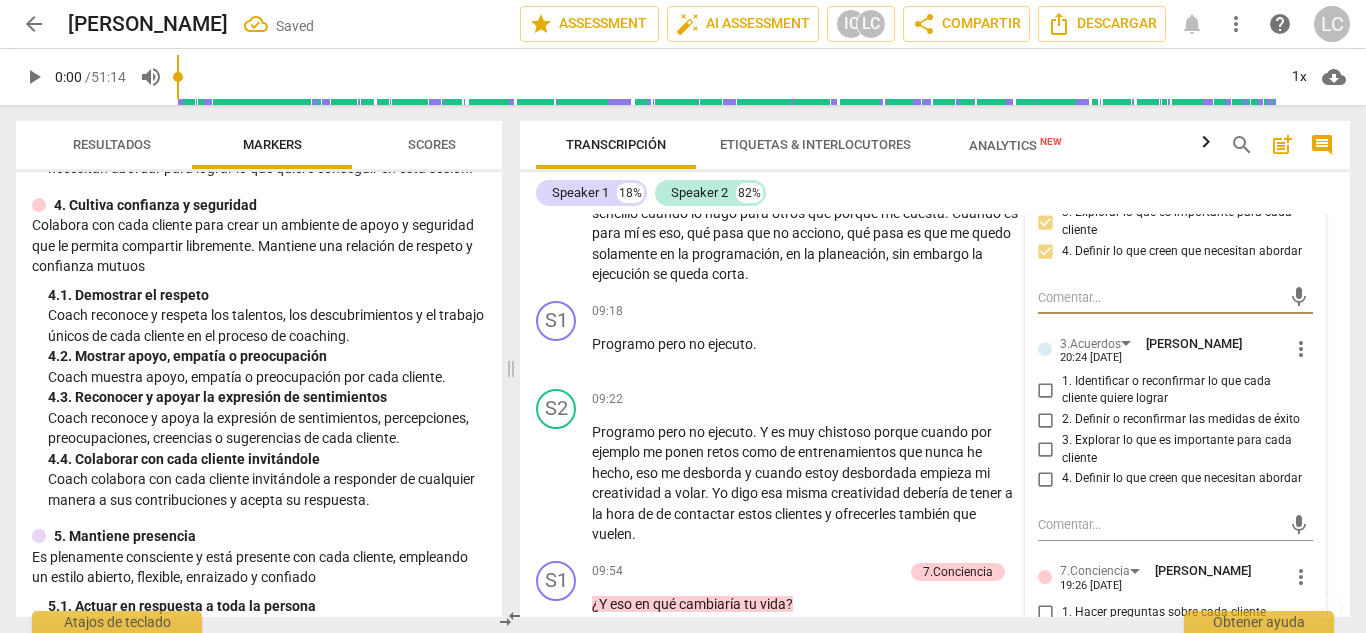 scroll, scrollTop: 2878, scrollLeft: 0, axis: vertical 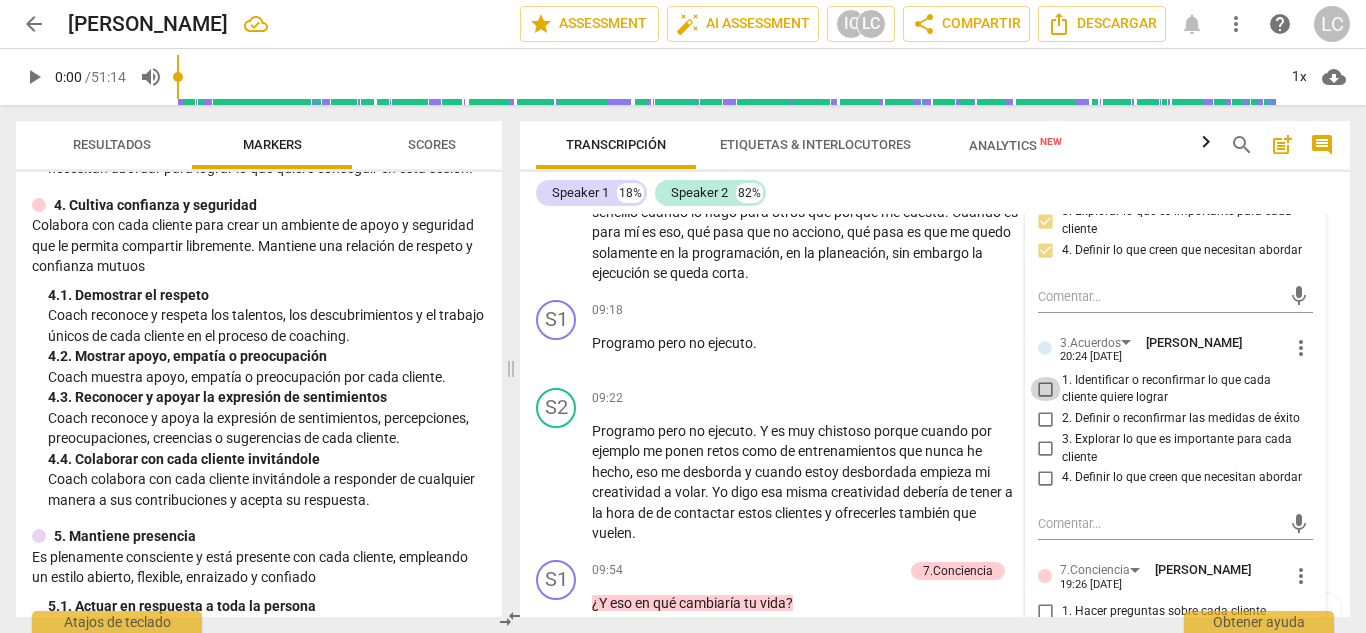 click on "1. Identificar o reconfirmar lo que cada cliente quiere lograr" at bounding box center (1046, 389) 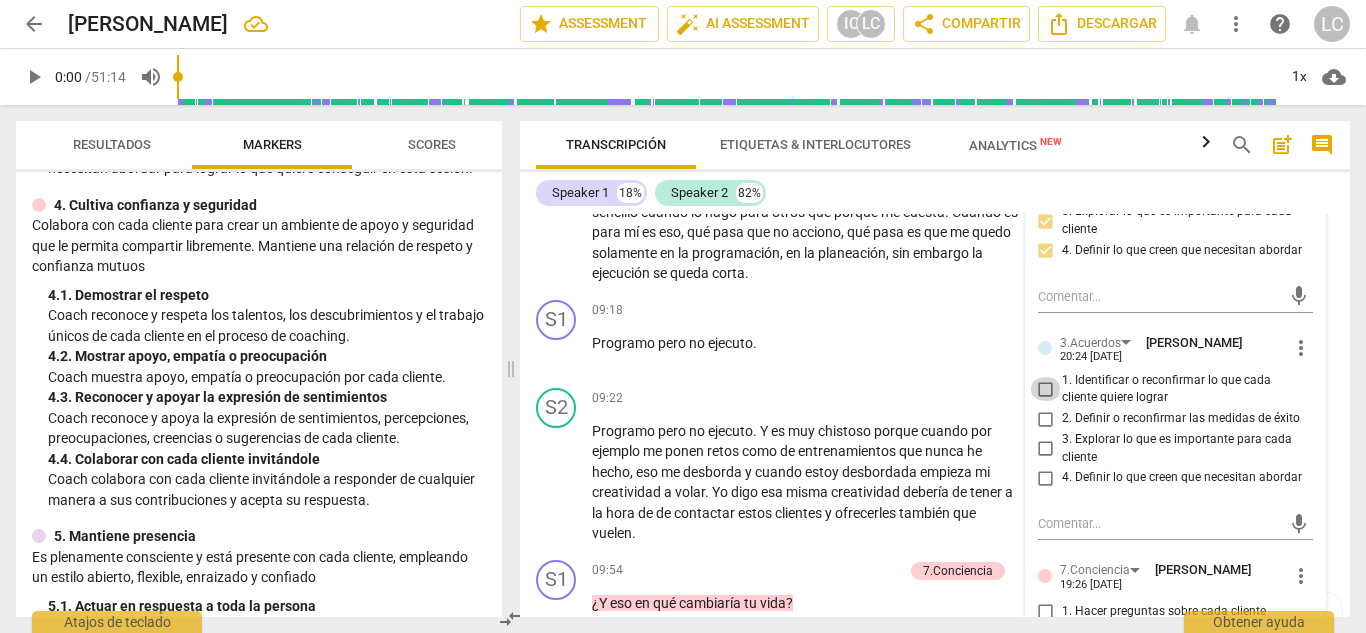 checkbox on "true" 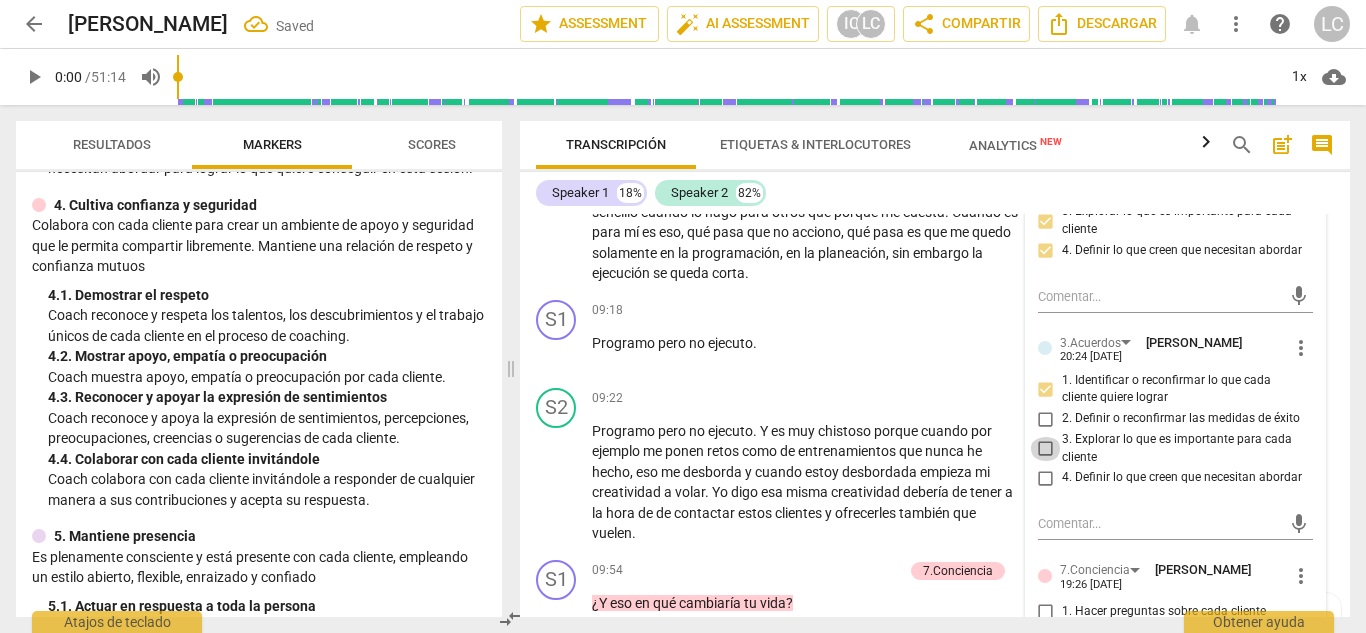 click on "3. Explorar lo que es importante para cada cliente" at bounding box center [1046, 449] 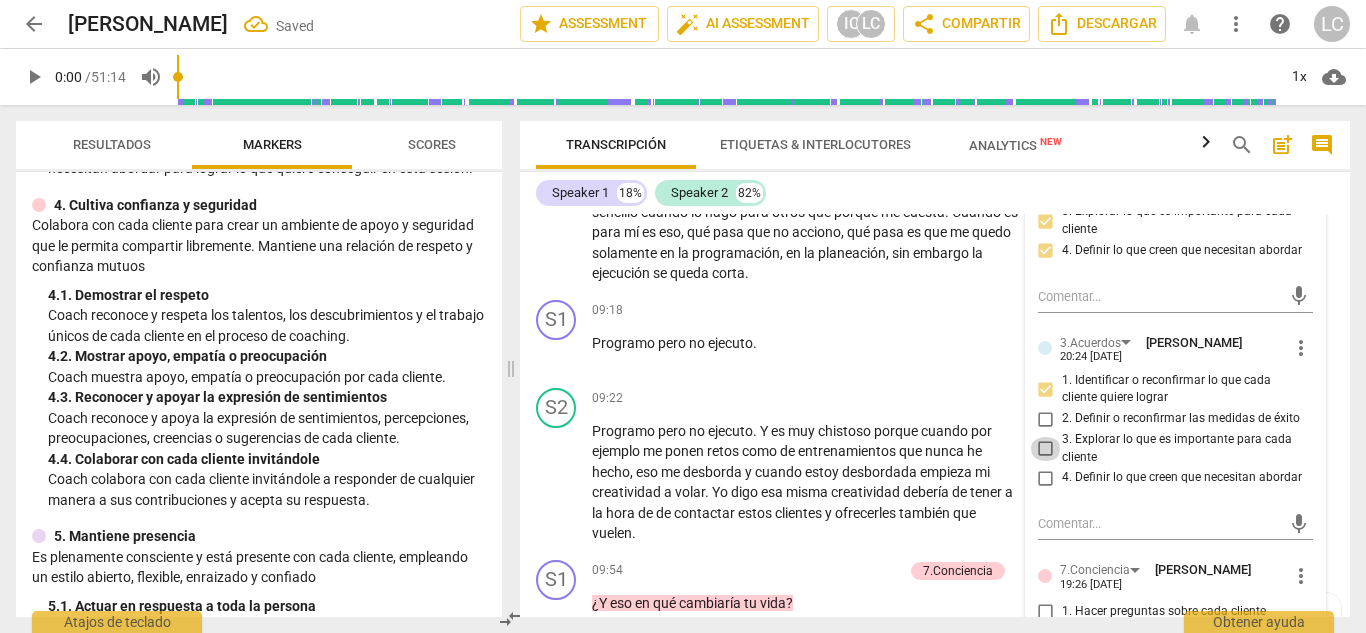 checkbox on "true" 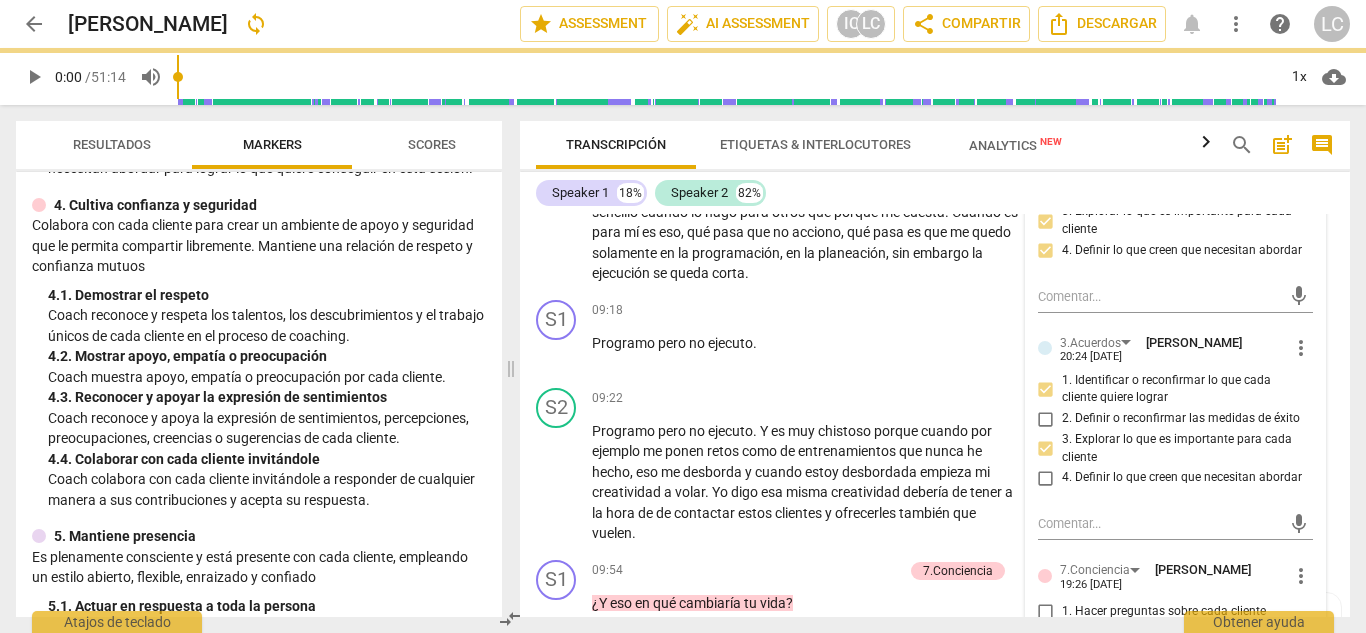 click on "Speaker 1 18% Speaker 2 82%" at bounding box center [935, 193] 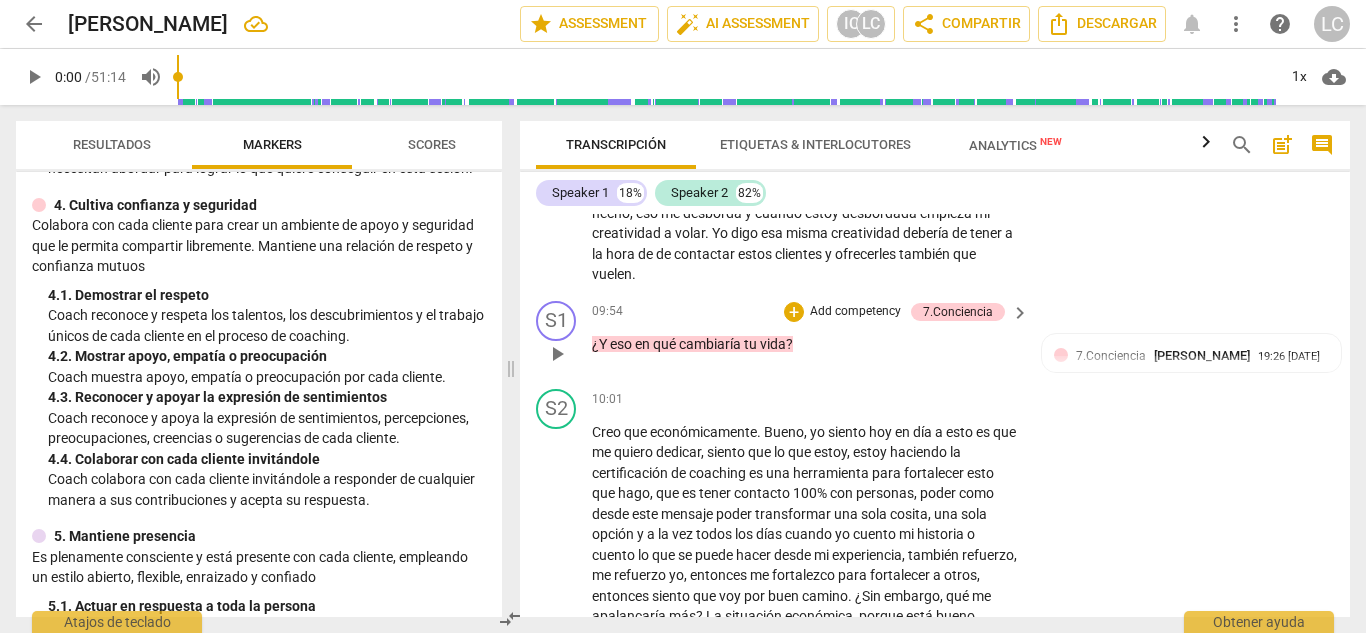 scroll, scrollTop: 3138, scrollLeft: 0, axis: vertical 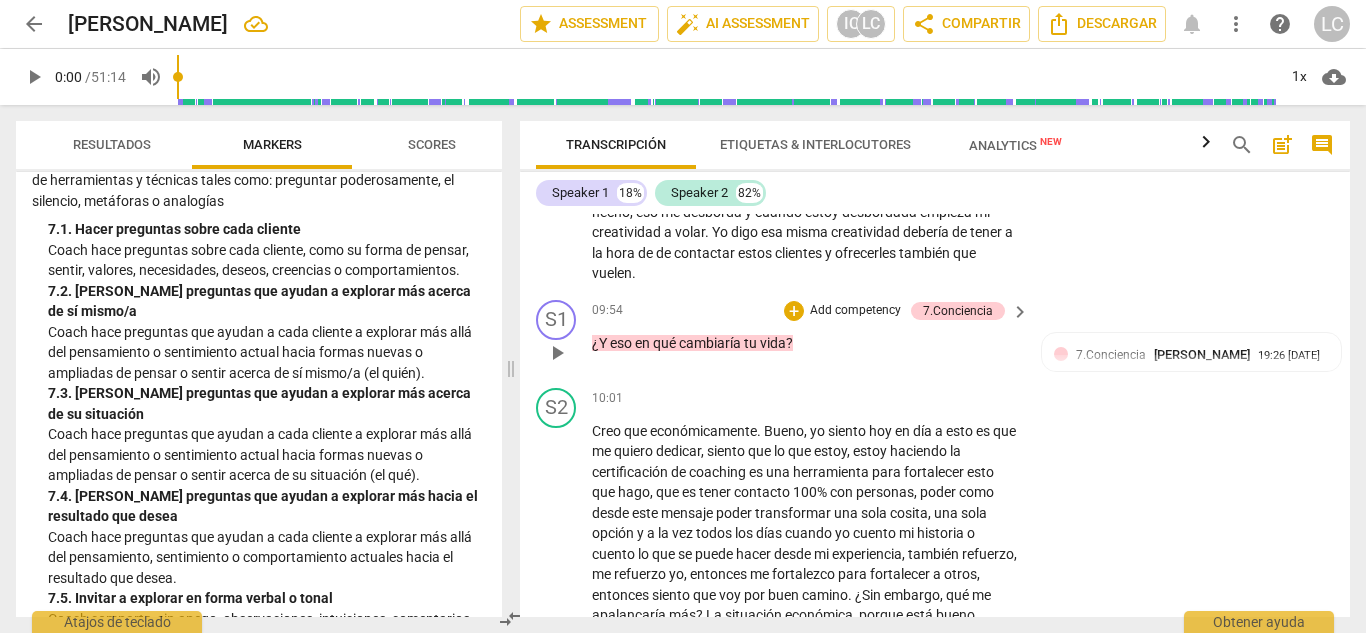 click on "Add competency" at bounding box center (855, 311) 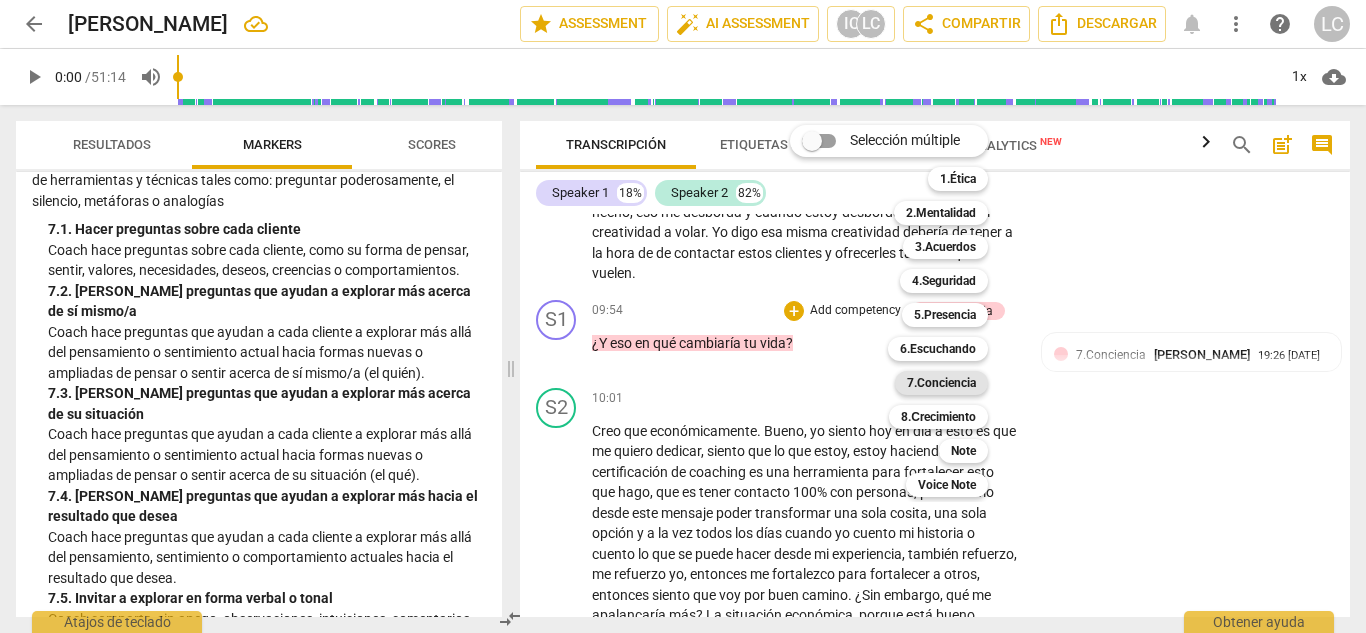 click on "7.Conciencia" at bounding box center [941, 383] 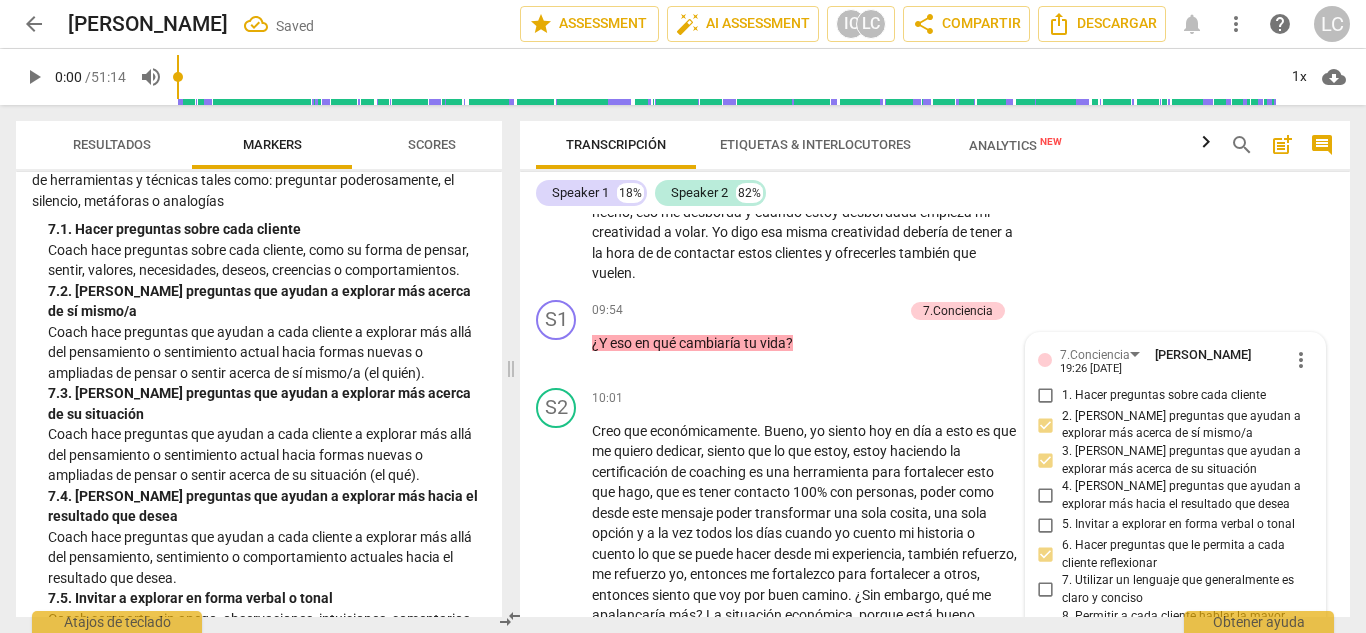 scroll, scrollTop: 3399, scrollLeft: 0, axis: vertical 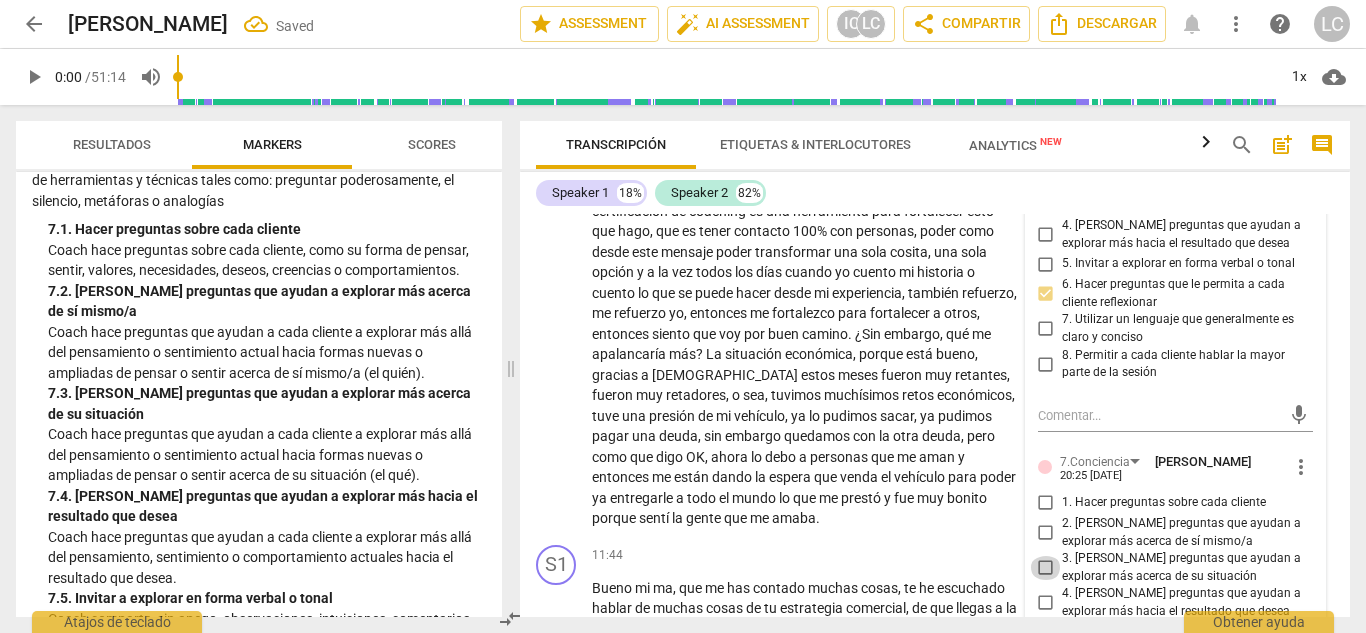 click on "3. [PERSON_NAME] preguntas que ayudan a explorar más acerca de su situación" at bounding box center [1046, 568] 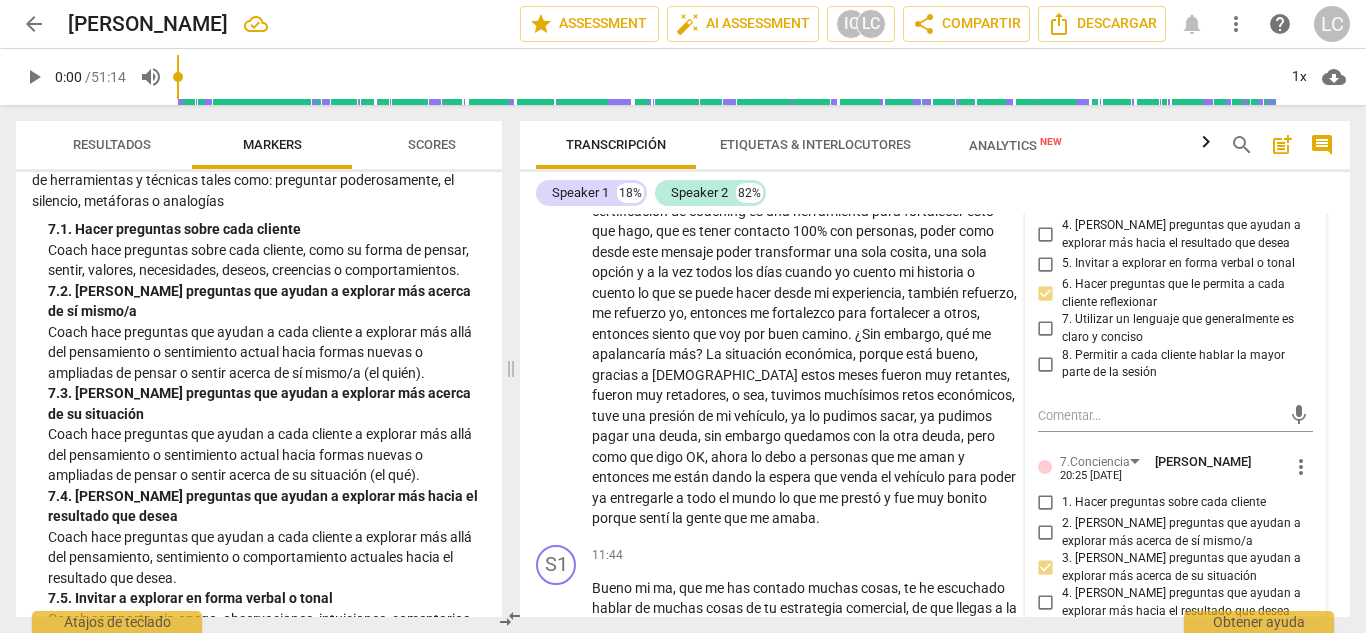 click on "Speaker 1 18% Speaker 2 82%" at bounding box center [935, 193] 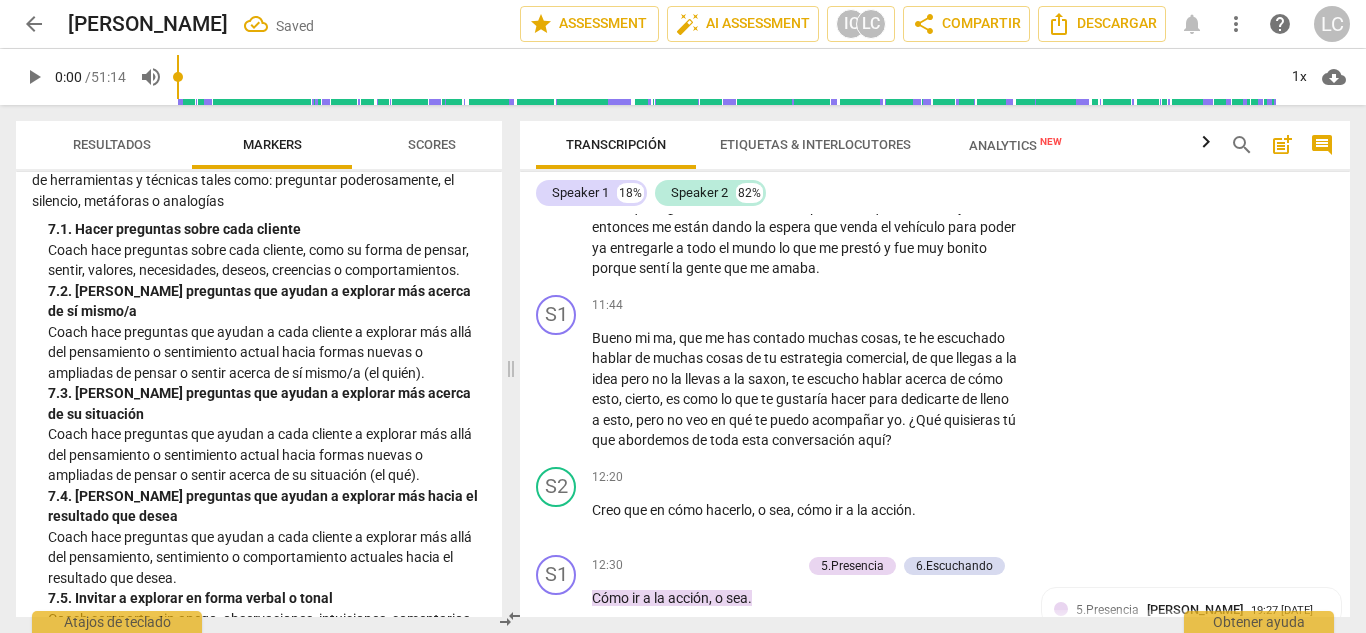 scroll, scrollTop: 3661, scrollLeft: 0, axis: vertical 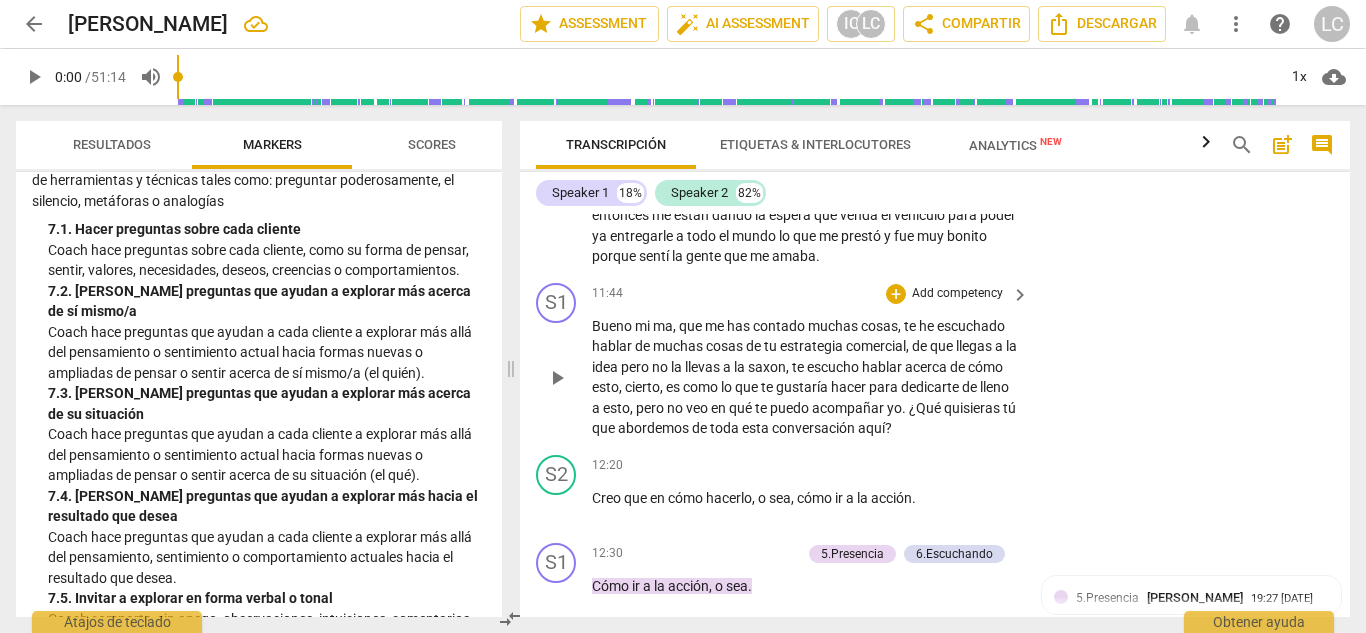 click on "Add competency" at bounding box center (957, 294) 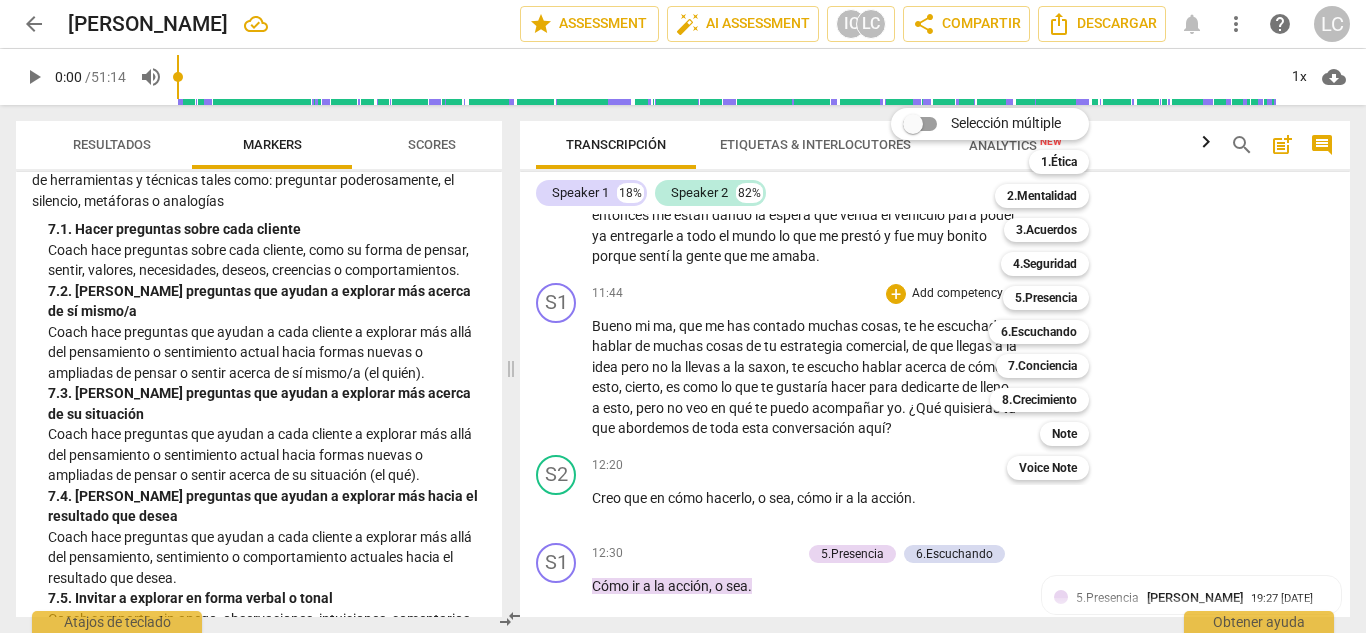 drag, startPoint x: 501, startPoint y: 449, endPoint x: 497, endPoint y: 390, distance: 59.135437 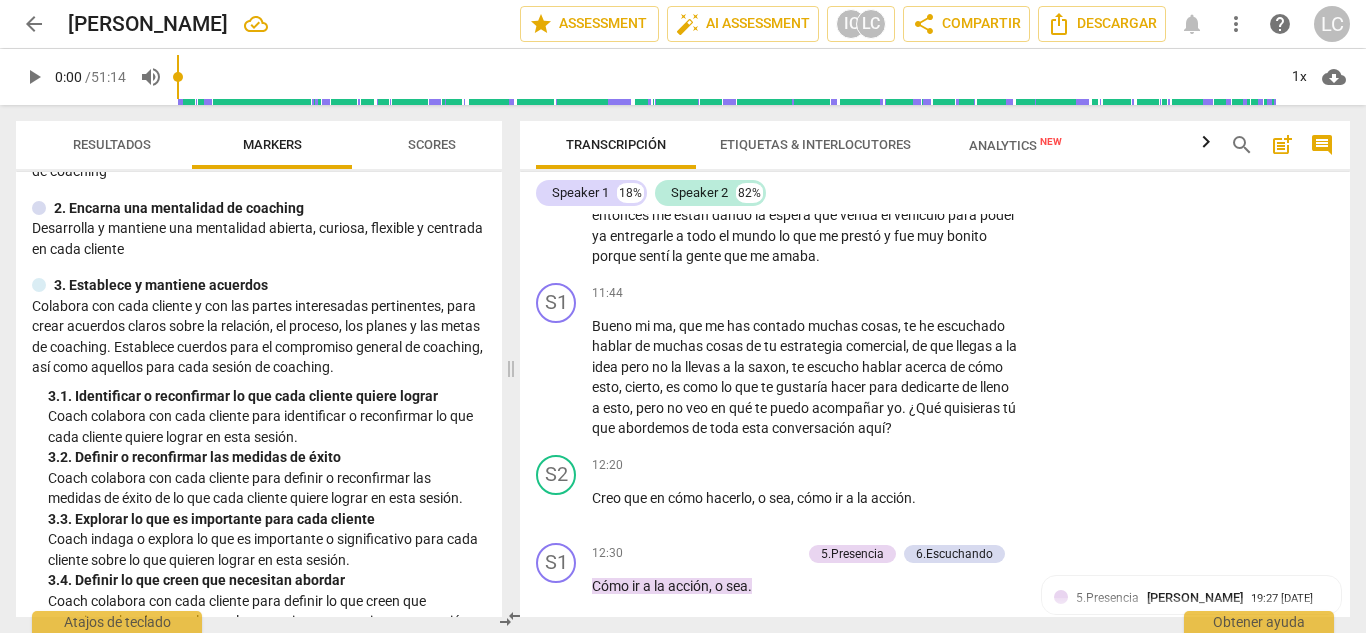 scroll, scrollTop: 121, scrollLeft: 0, axis: vertical 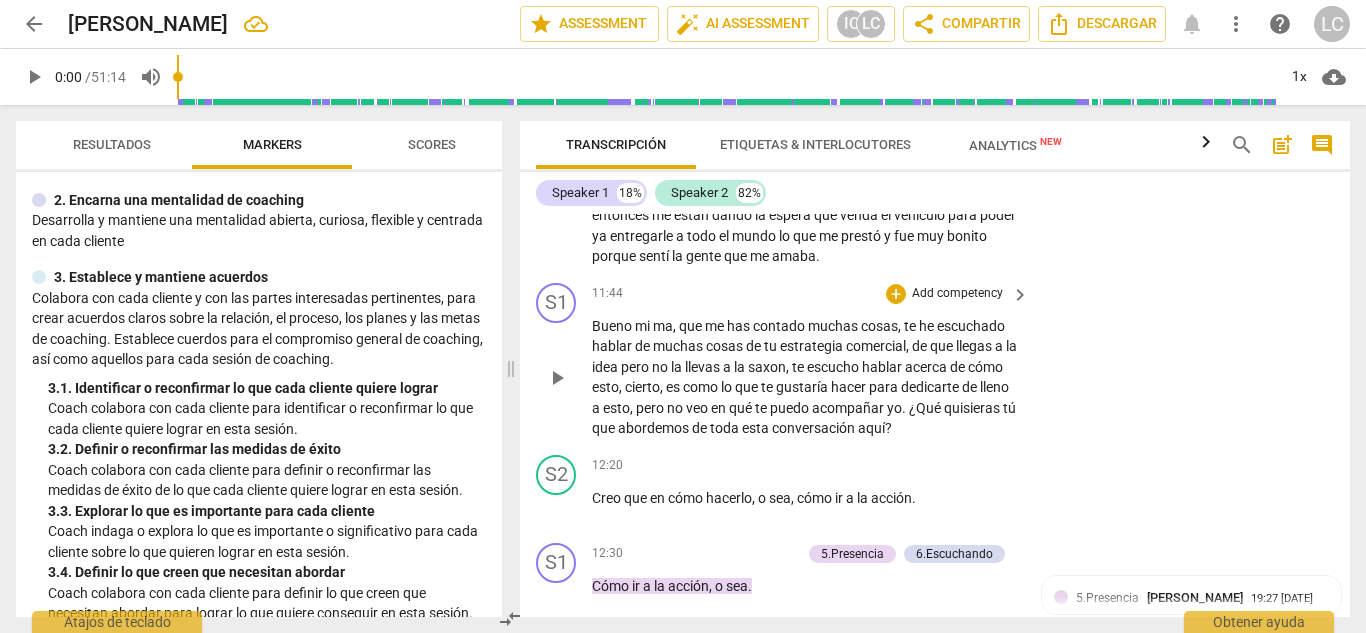 click on "Add competency" at bounding box center (957, 294) 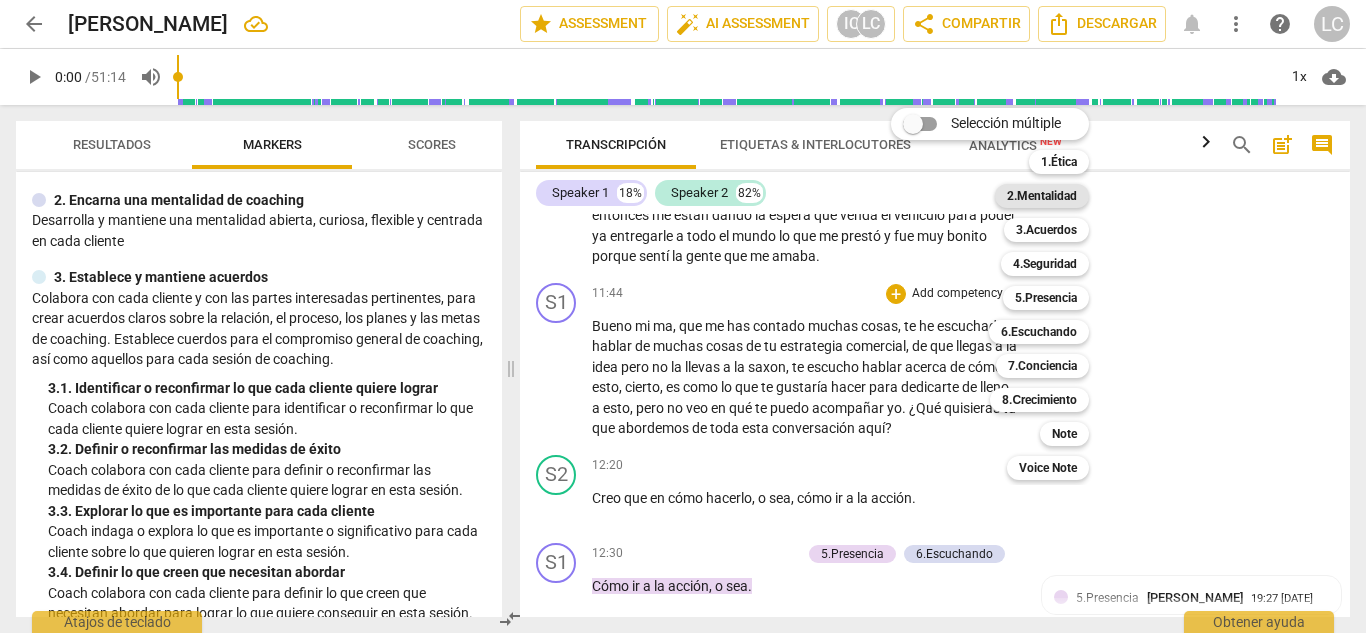click on "2.Mentalidad" at bounding box center [1042, 196] 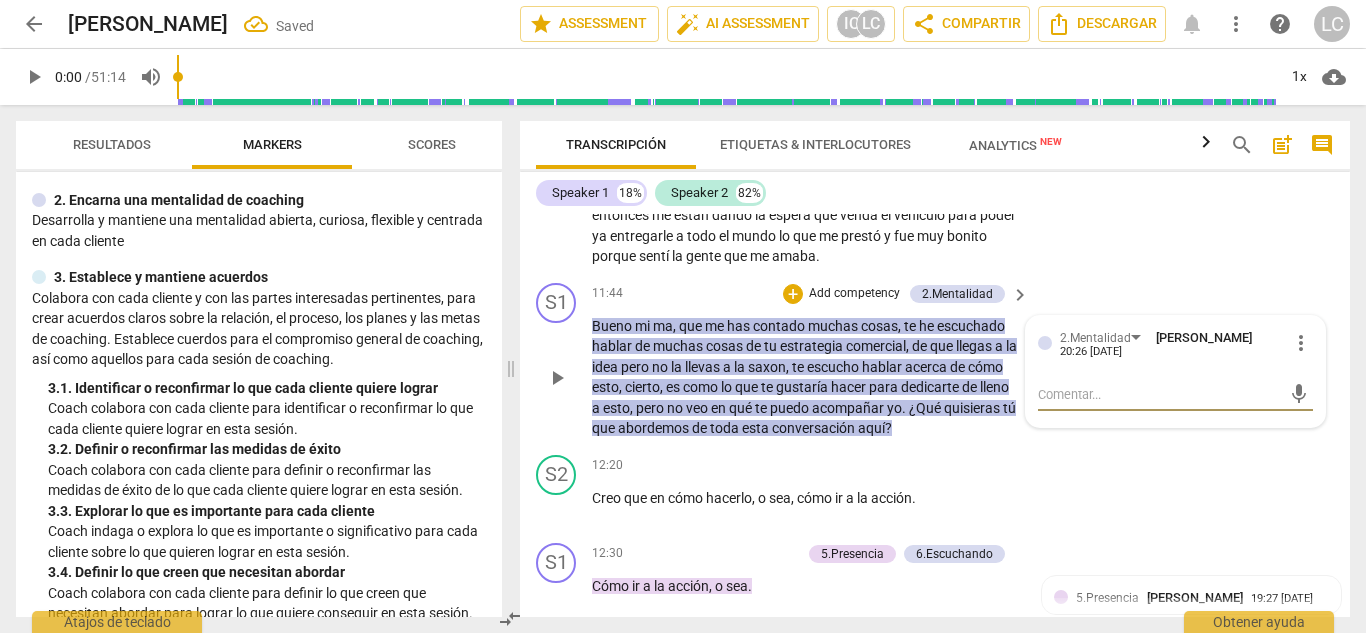 click on "Add competency" at bounding box center (854, 294) 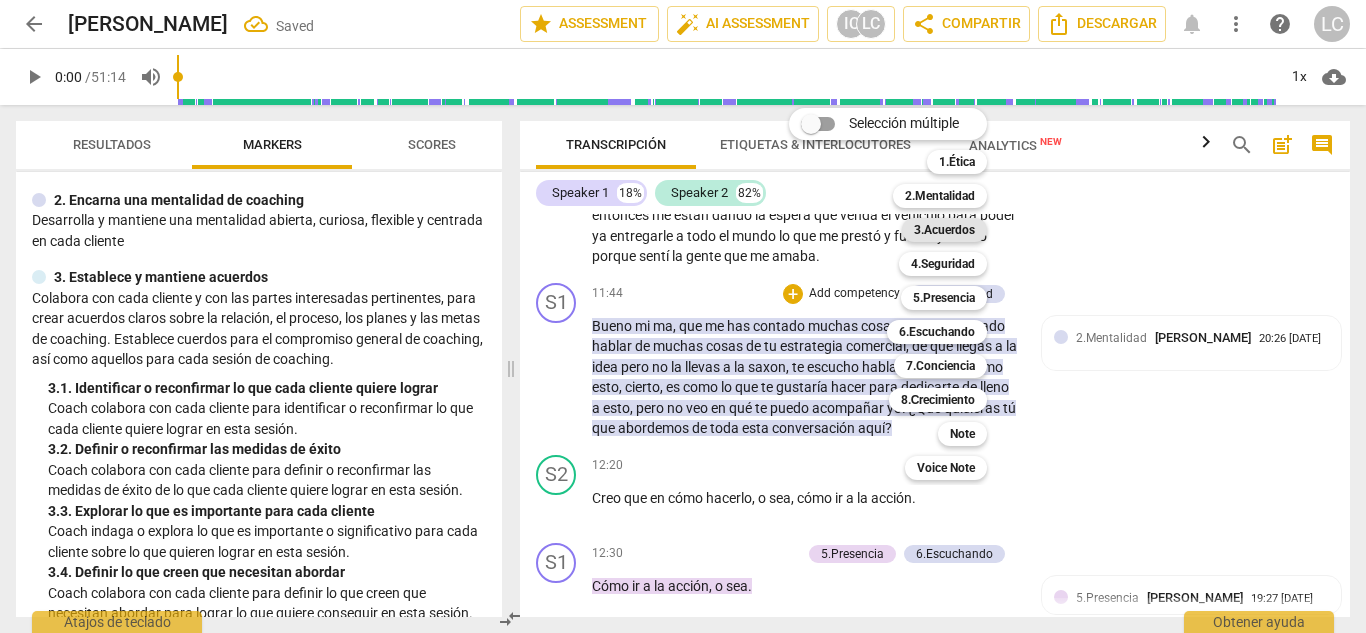 click on "3.Acuerdos" at bounding box center [944, 230] 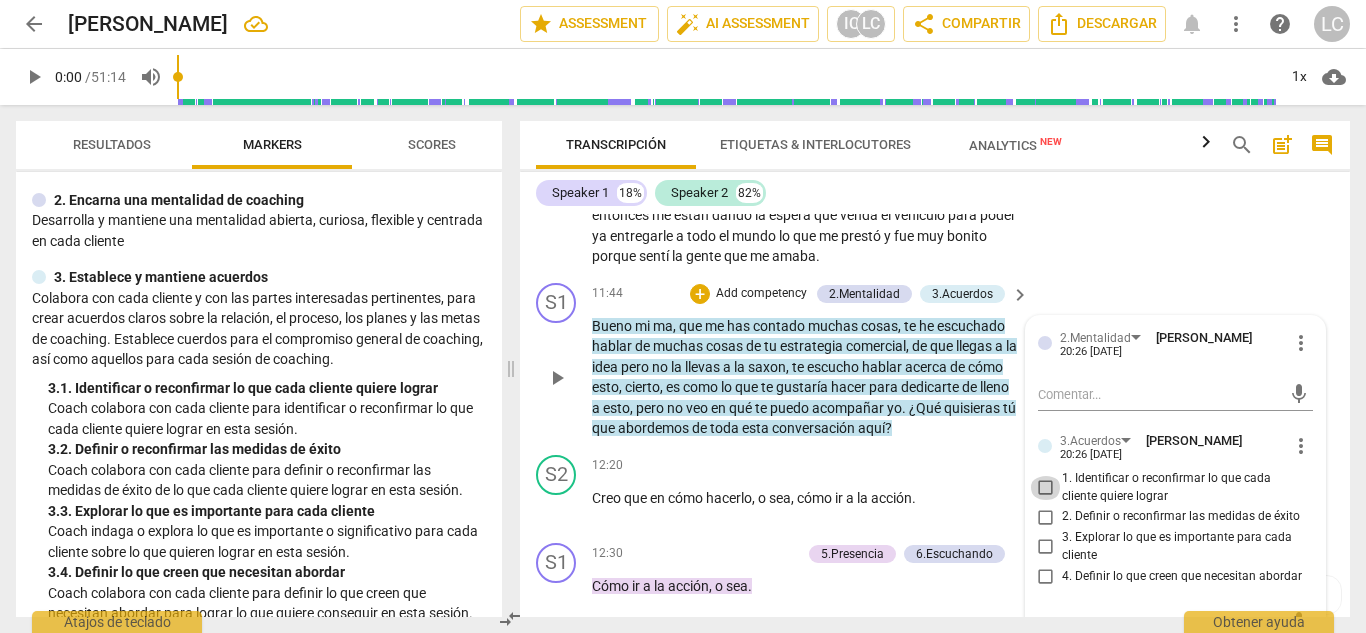 click on "1. Identificar o reconfirmar lo que cada cliente quiere lograr" at bounding box center [1046, 488] 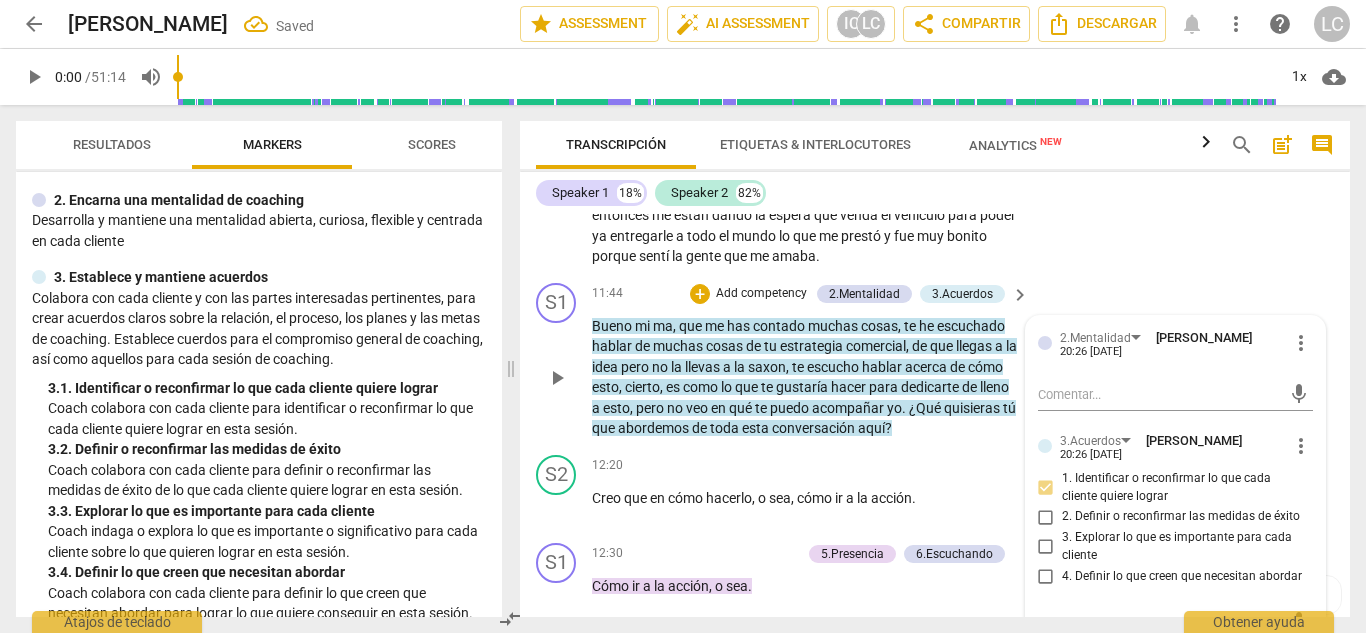 click on "4. Definir lo que creen que necesitan abordar" at bounding box center [1046, 576] 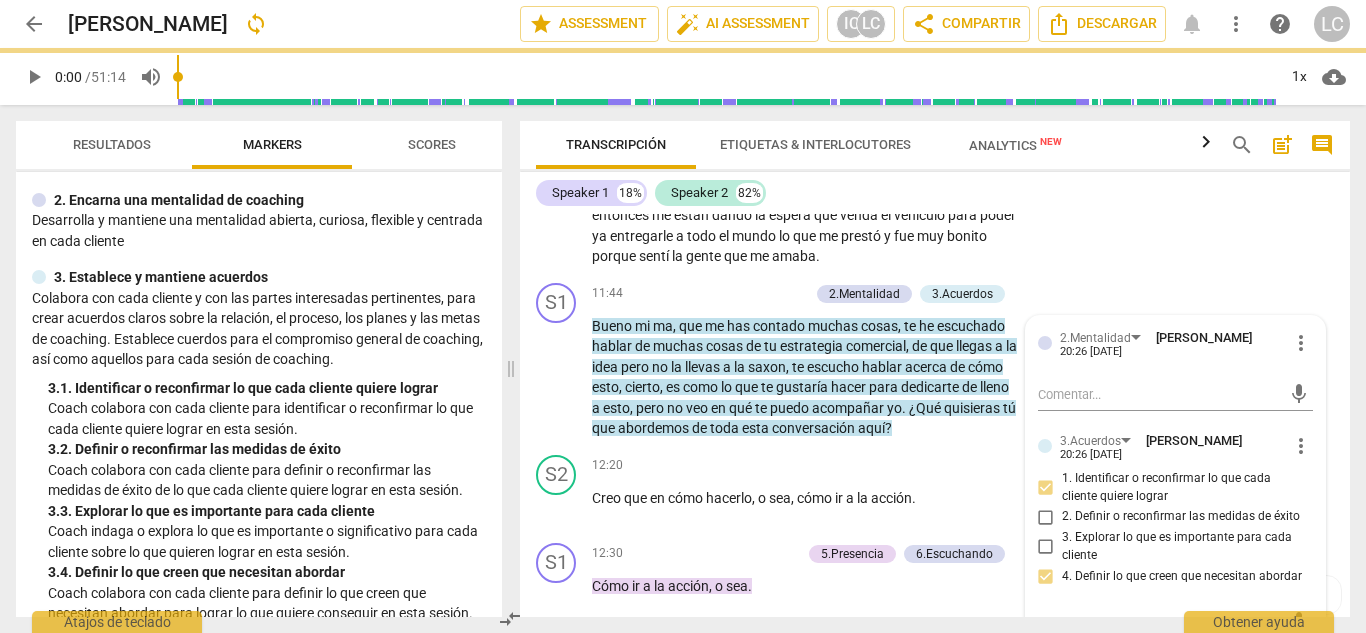 click on "Transcripción Etiquetas & Interlocutores Analytics   New" at bounding box center [867, 145] 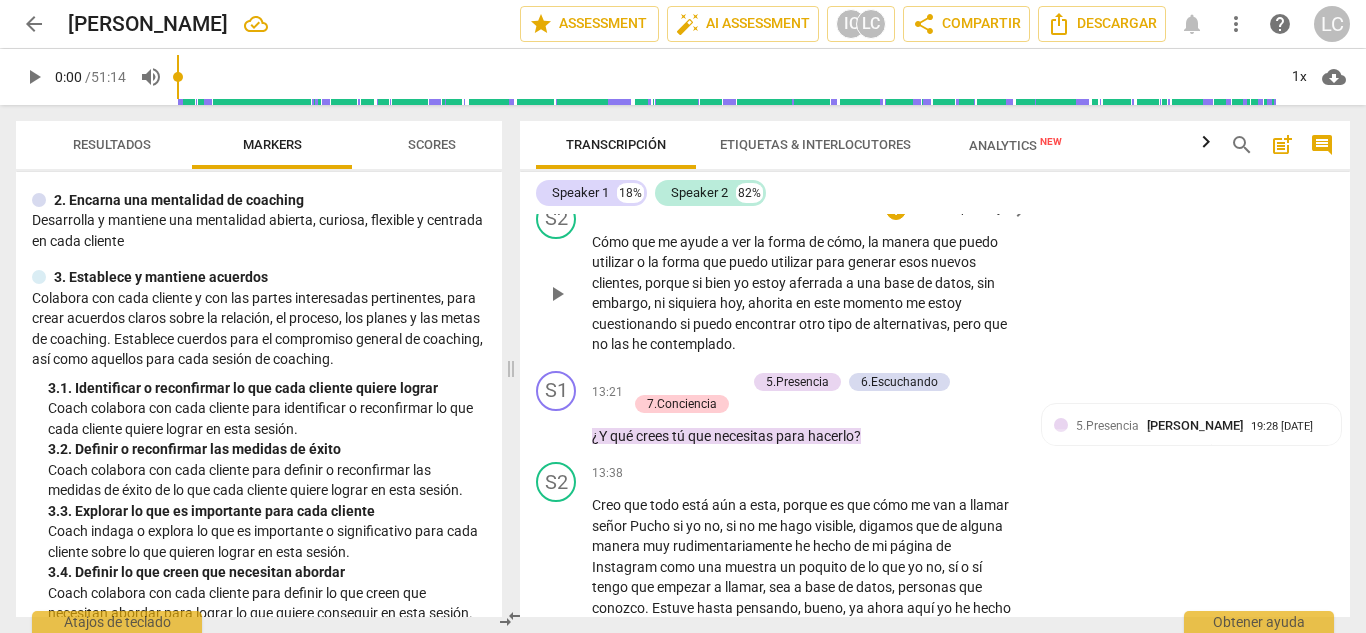 scroll, scrollTop: 4095, scrollLeft: 0, axis: vertical 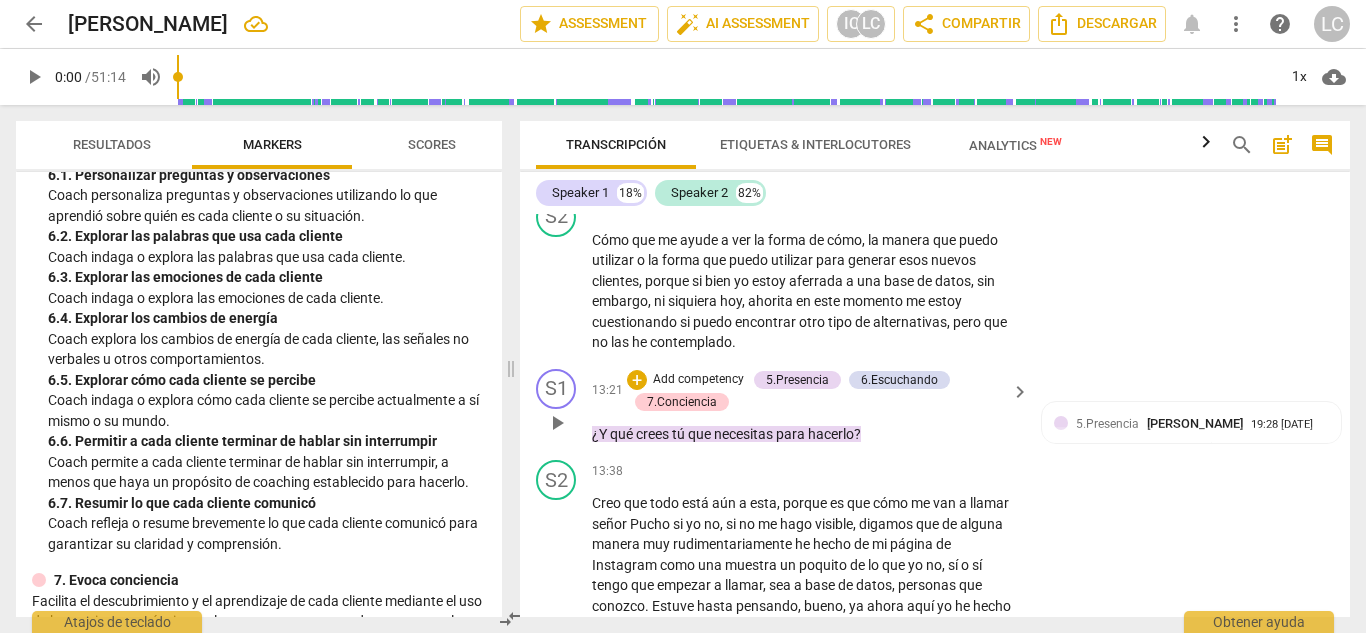 click on "Add competency" at bounding box center [698, 380] 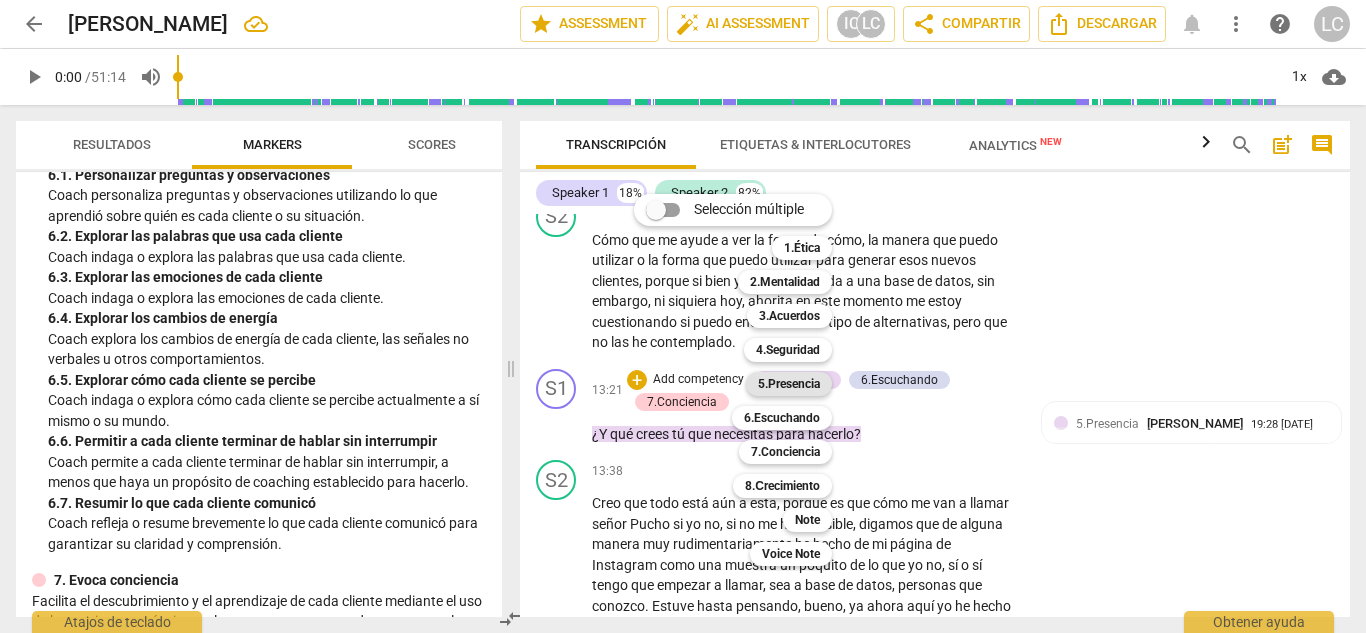 click on "5.Presencia" at bounding box center (789, 384) 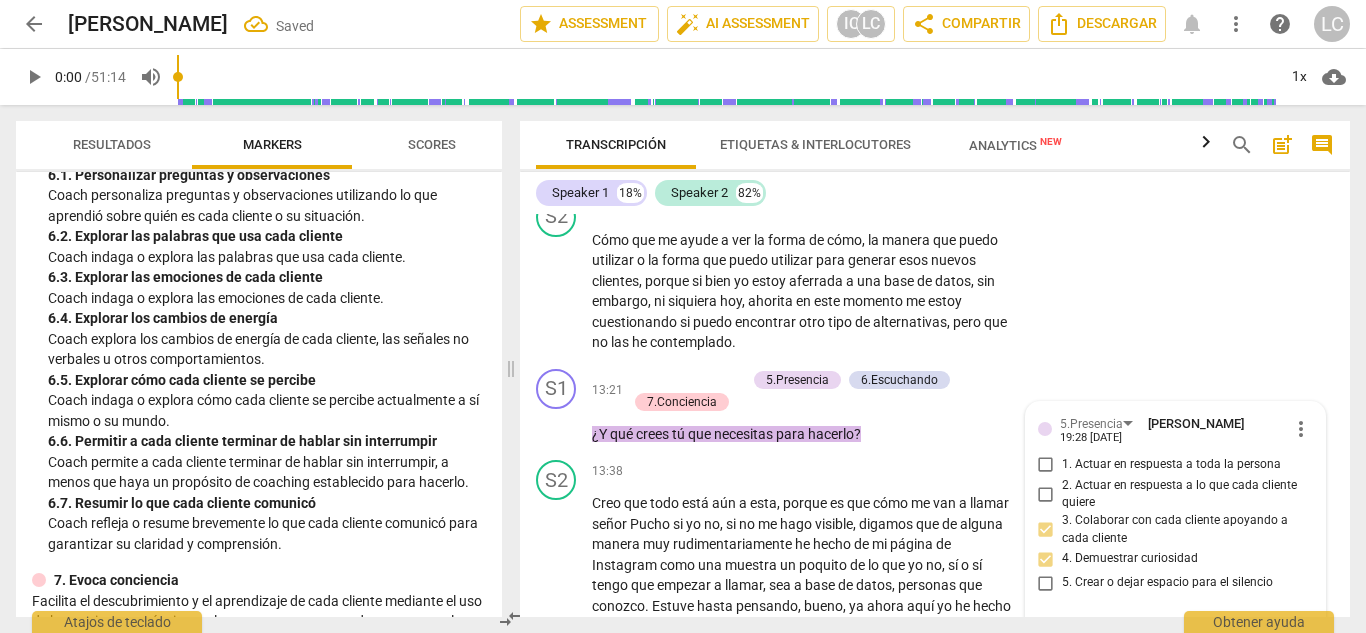 scroll, scrollTop: 4309, scrollLeft: 0, axis: vertical 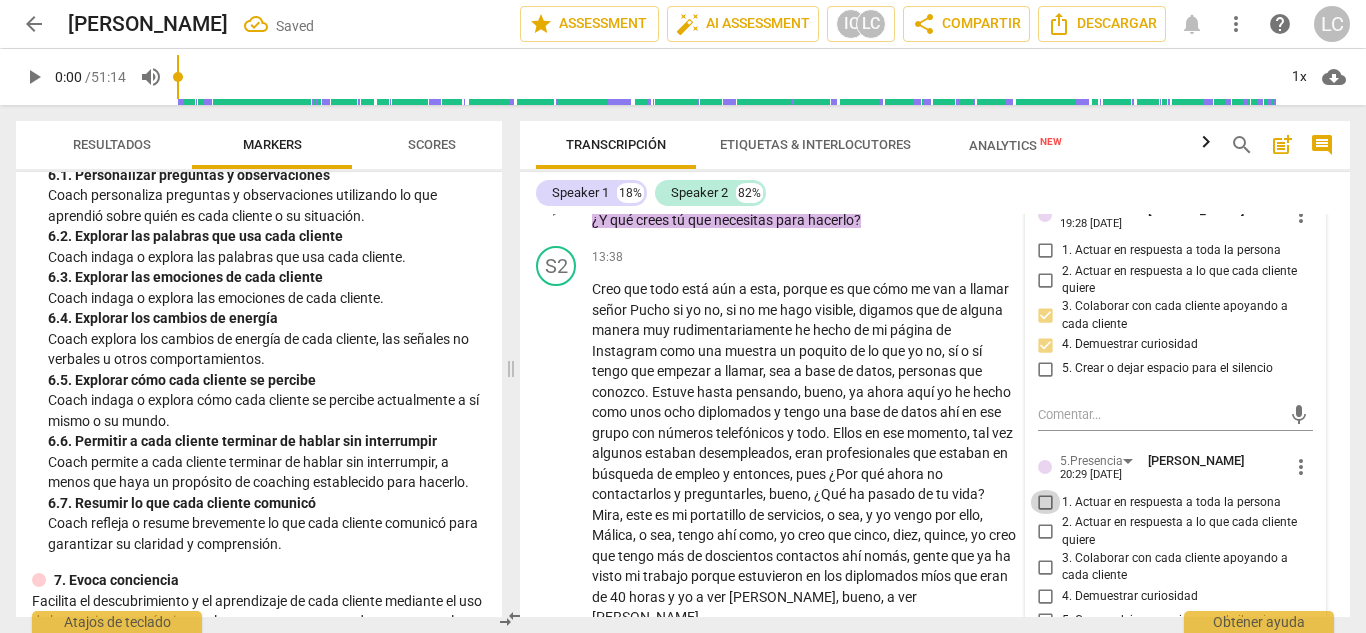 click on "1. Actuar en respuesta a toda la persona" at bounding box center [1046, 502] 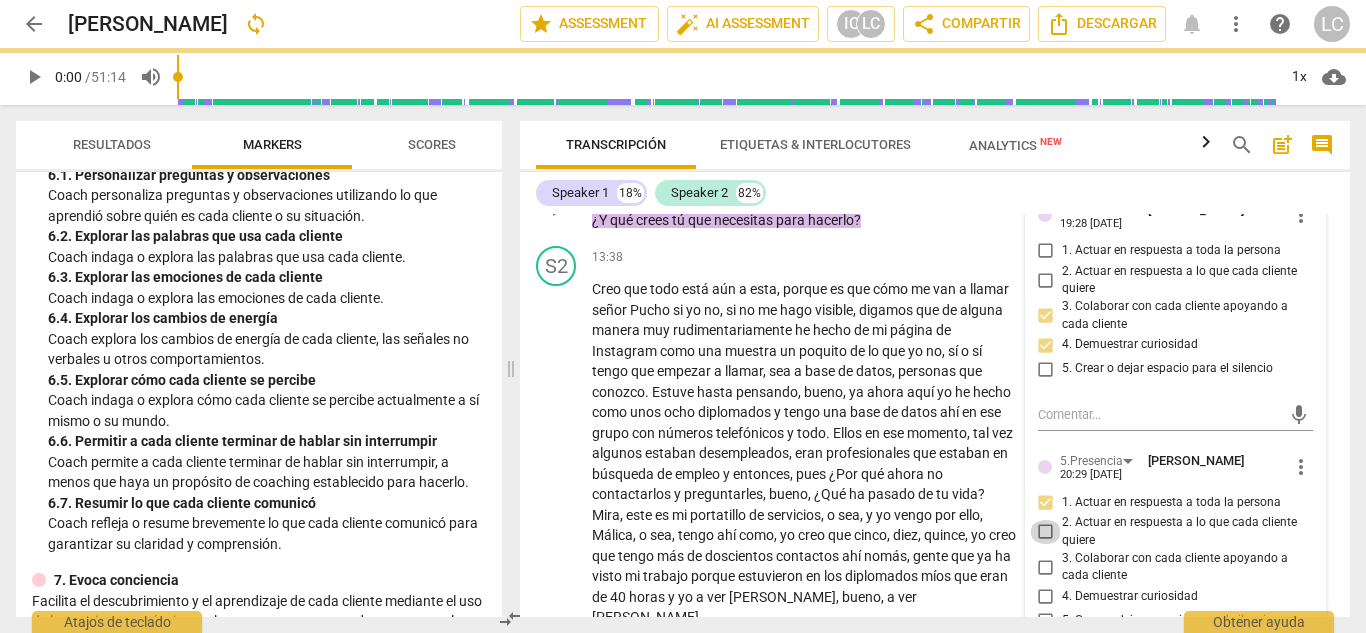 click on "2. Actuar en respuesta a lo que cada cliente quiere" at bounding box center [1046, 532] 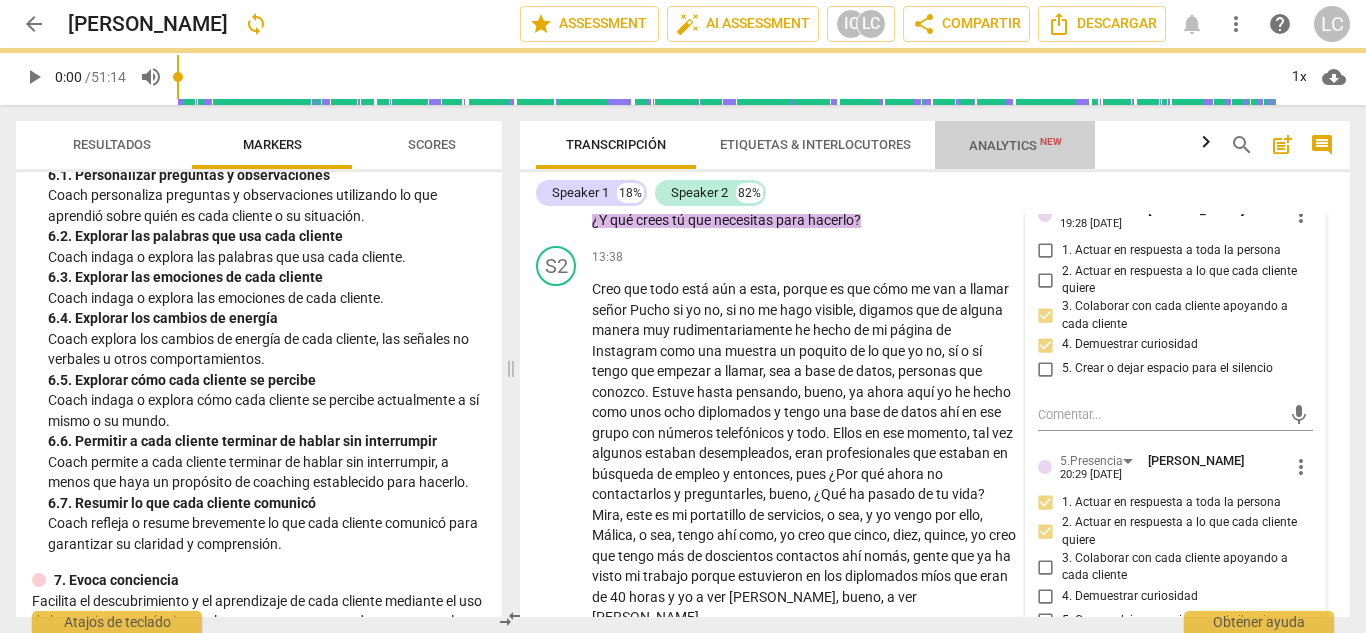click on "Analytics   New" at bounding box center [1015, 145] 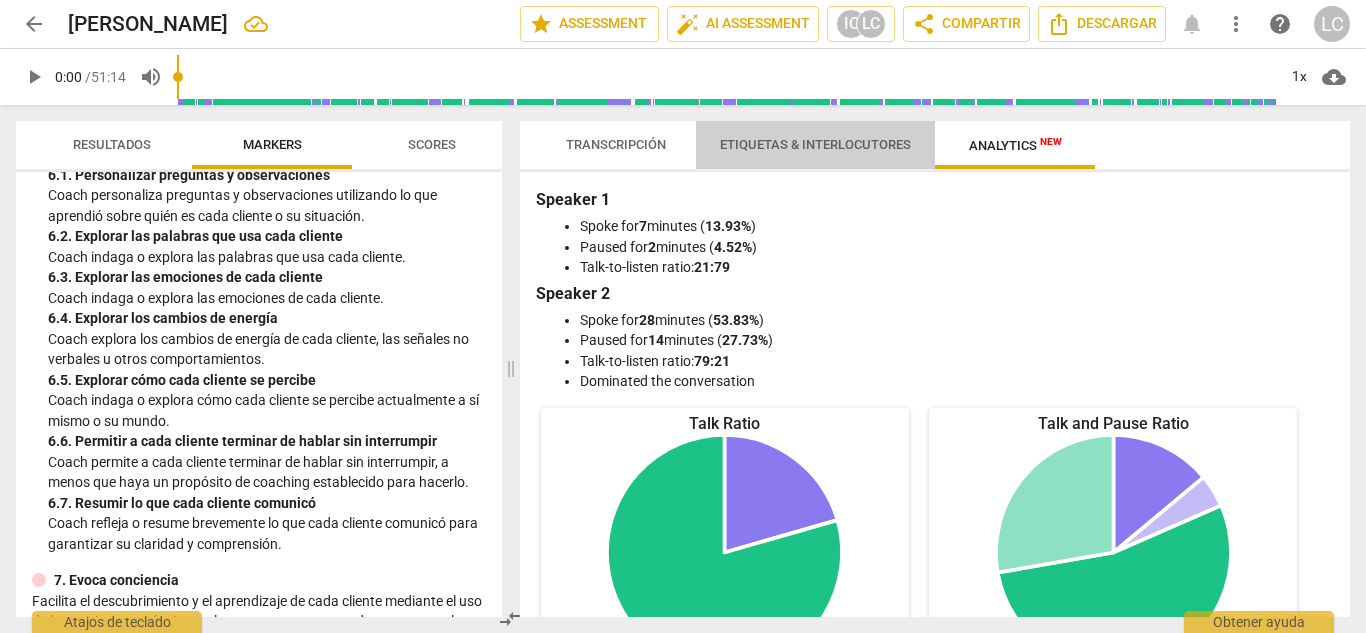 click on "Etiquetas & Interlocutores" at bounding box center (815, 144) 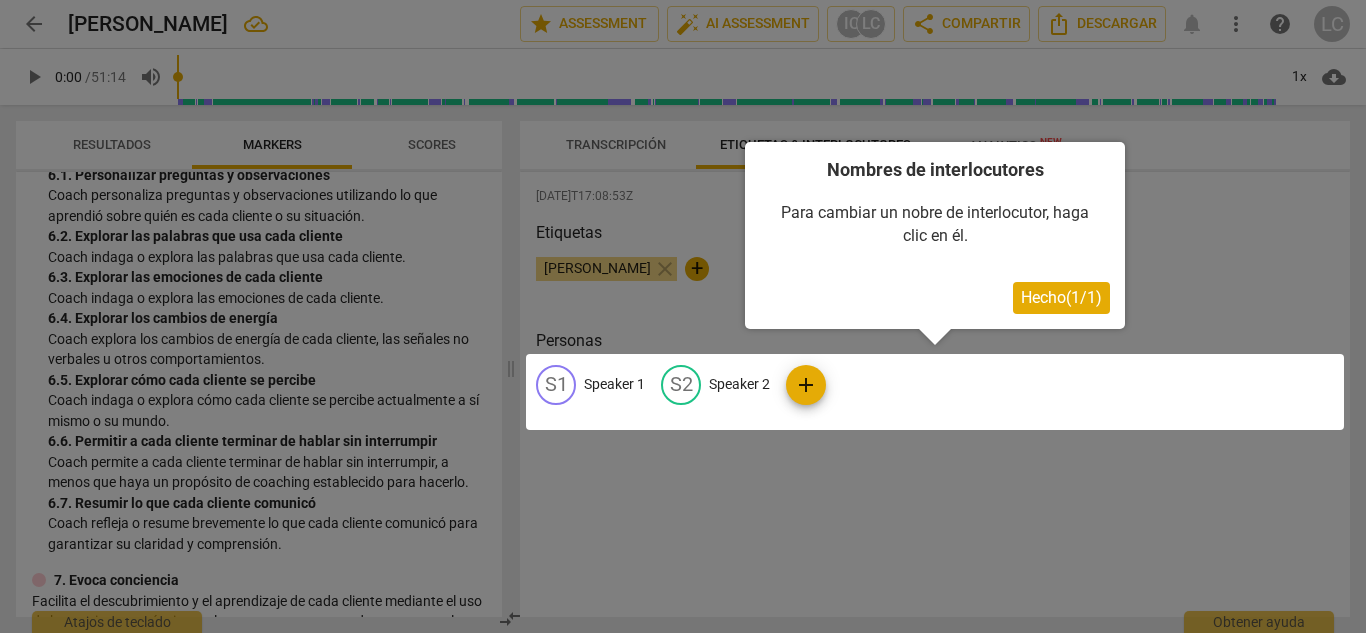 click at bounding box center [683, 316] 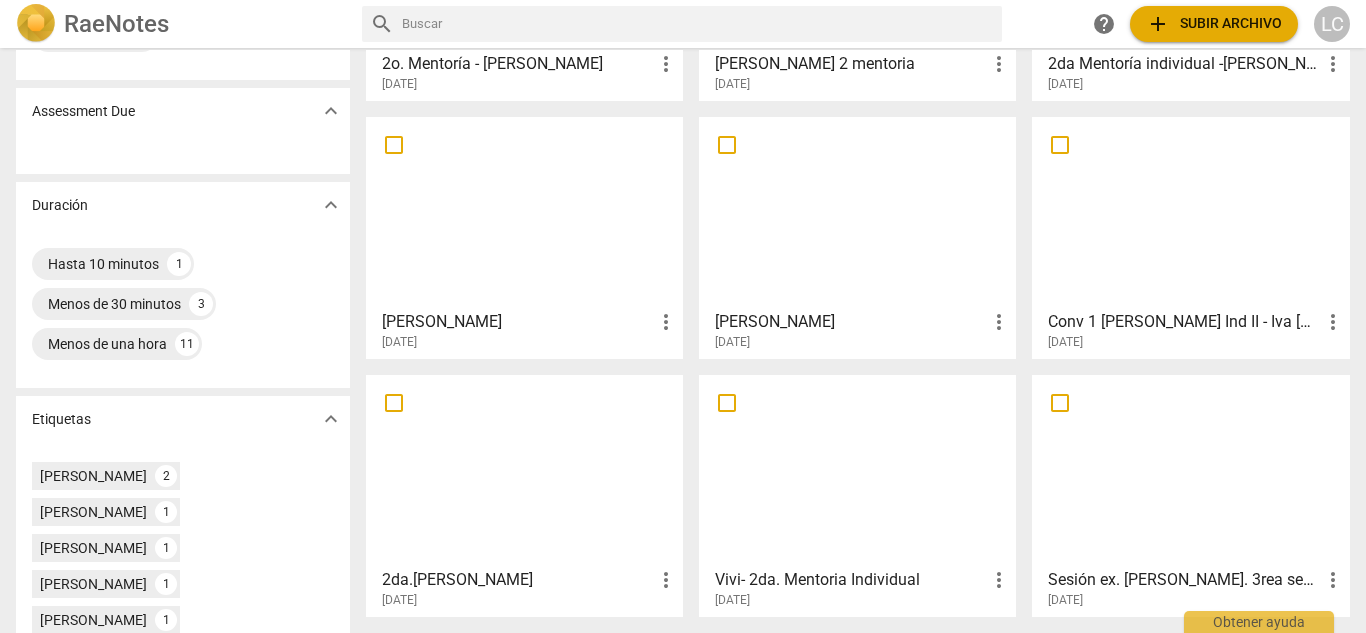 scroll, scrollTop: 293, scrollLeft: 0, axis: vertical 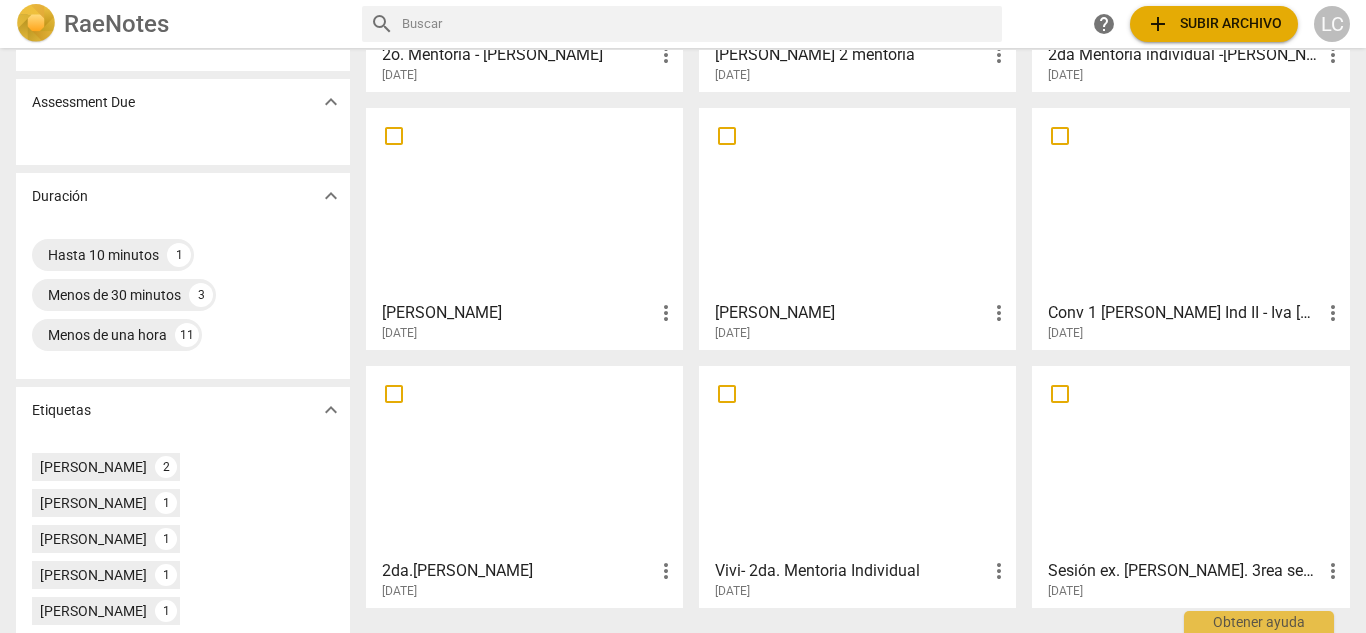 click at bounding box center [524, 203] 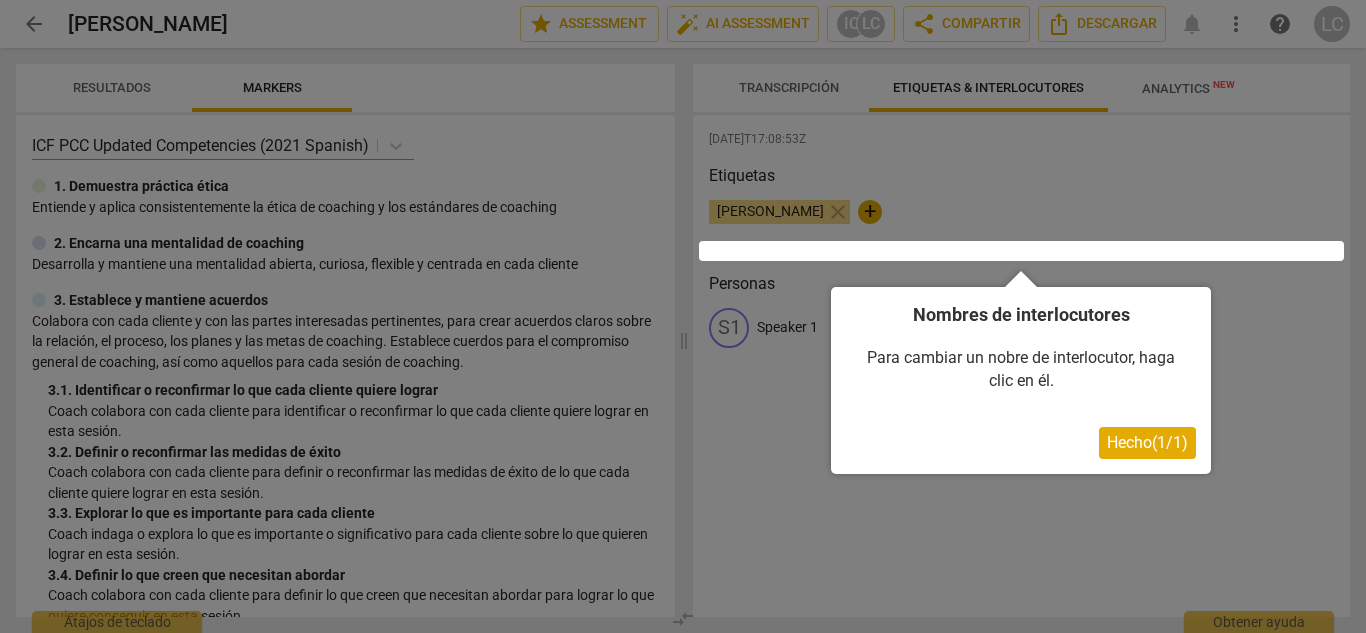 click at bounding box center (683, 316) 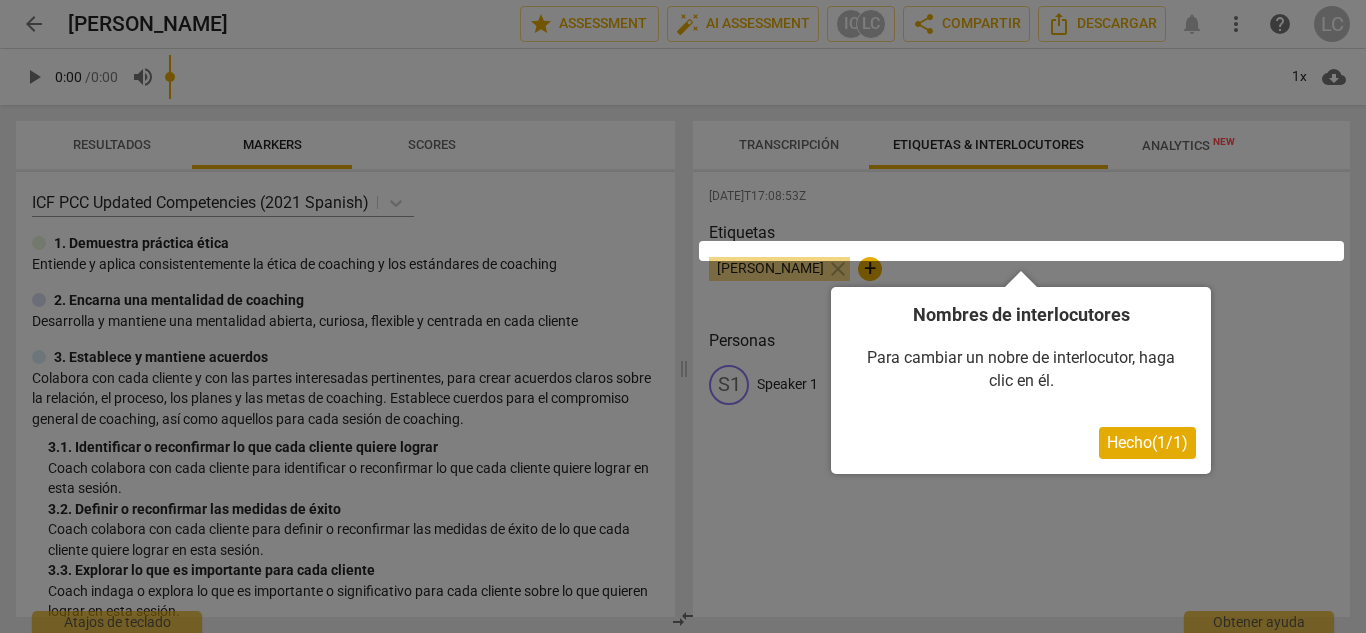 click at bounding box center [683, 316] 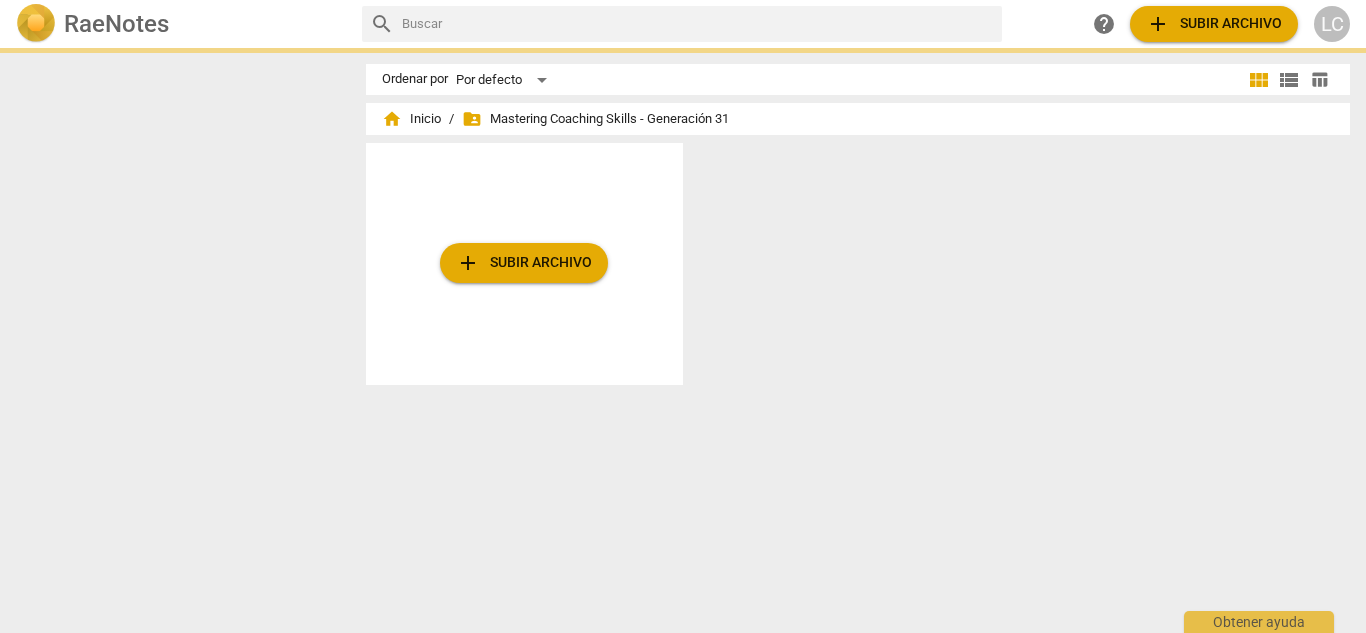 scroll, scrollTop: 0, scrollLeft: 0, axis: both 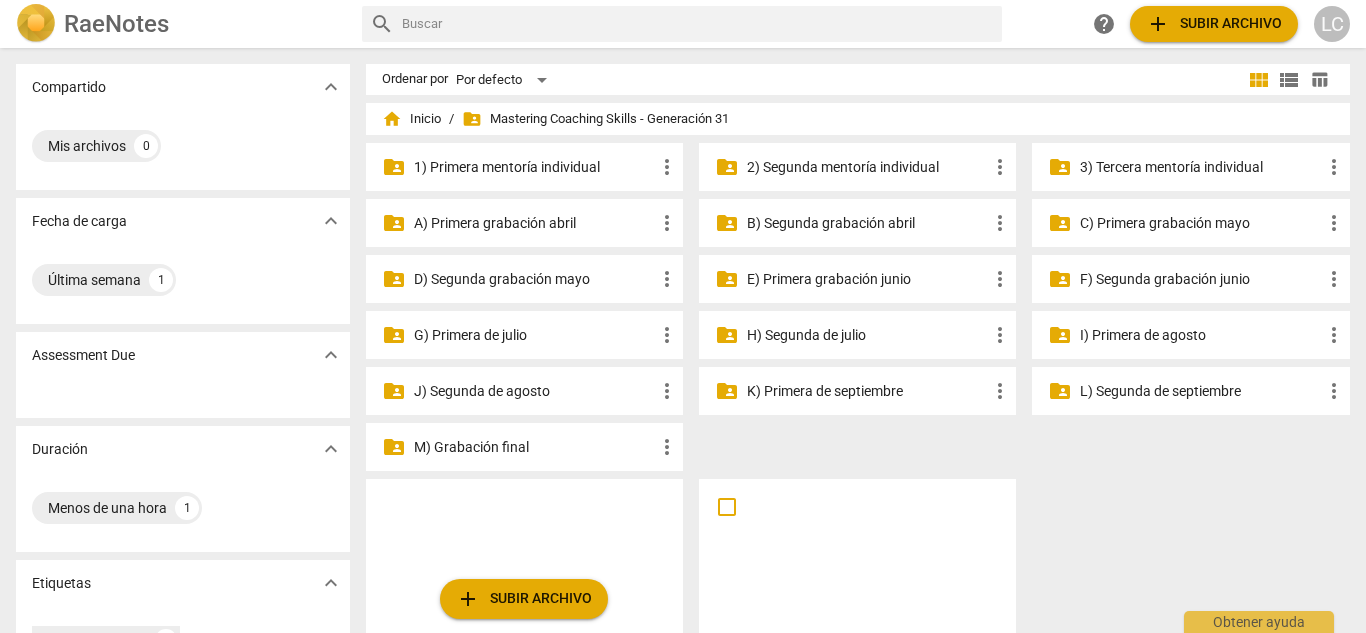 click on "2) Segunda mentoría individual" at bounding box center [867, 167] 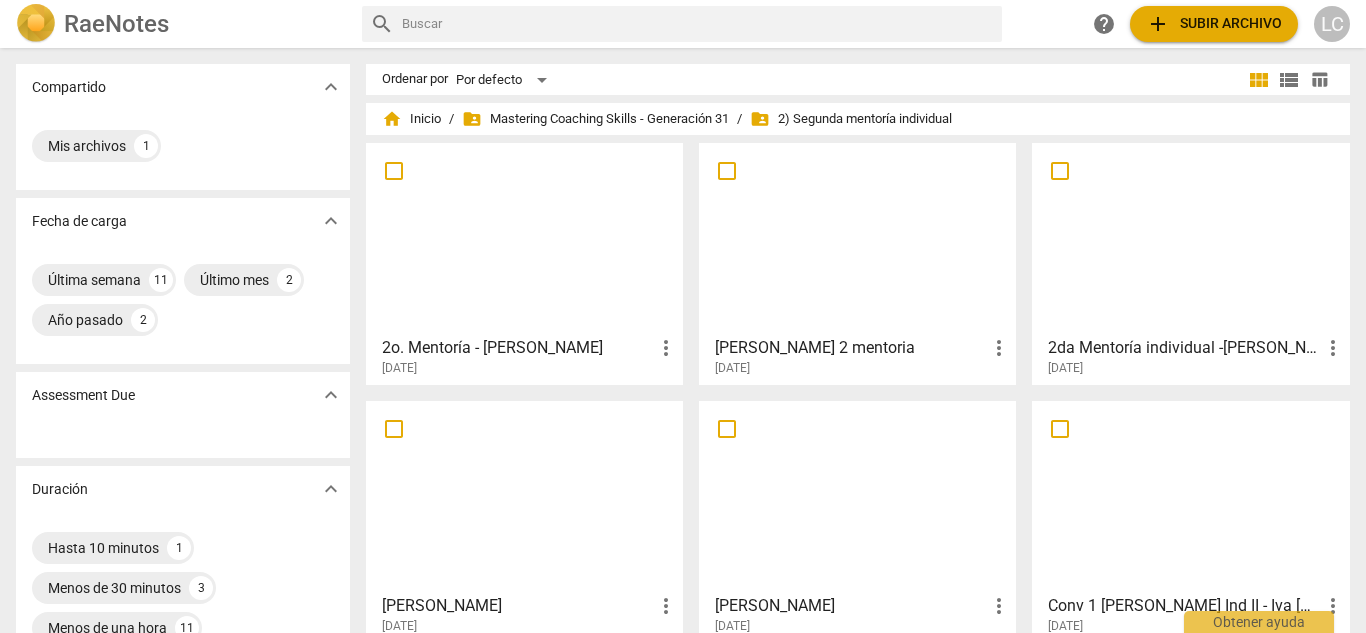 click at bounding box center (524, 496) 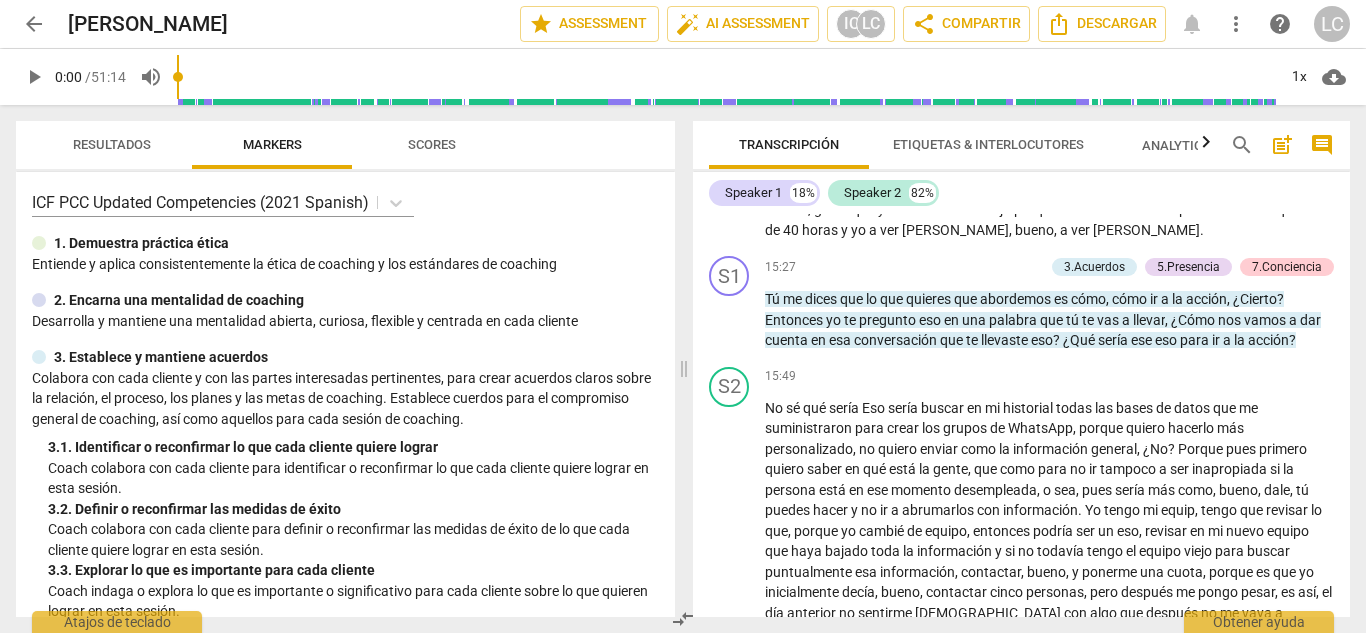 scroll, scrollTop: 3850, scrollLeft: 0, axis: vertical 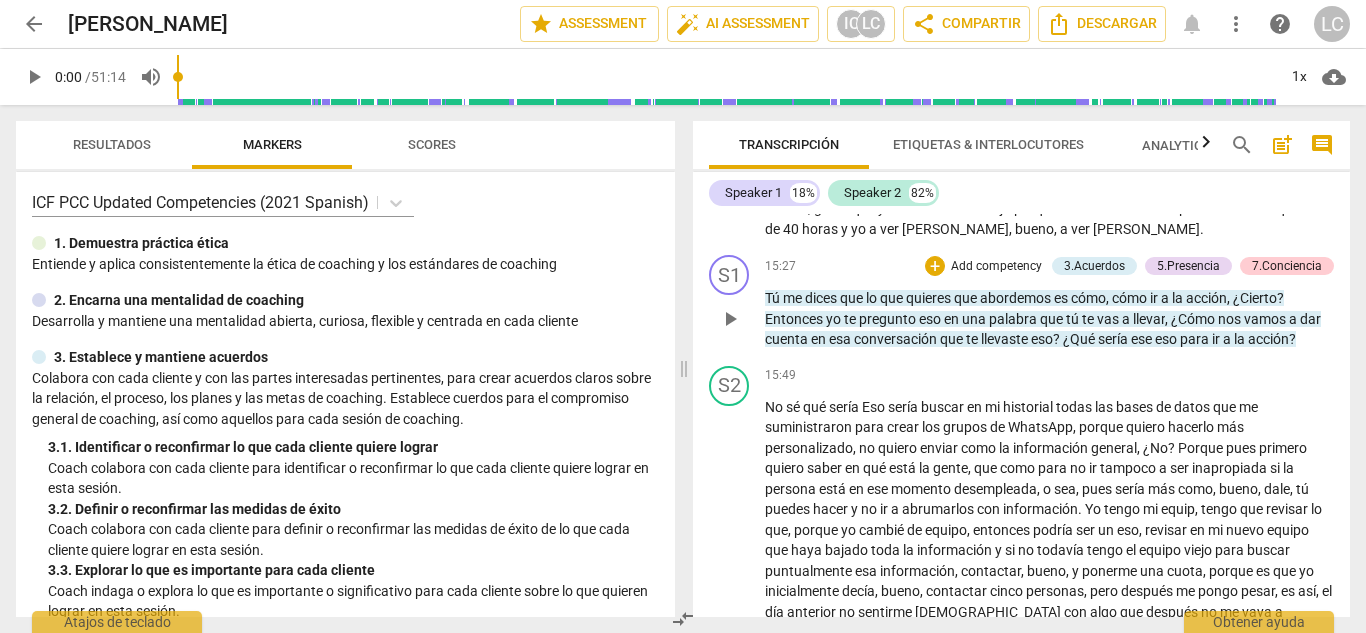 click on "Add competency" at bounding box center (996, 267) 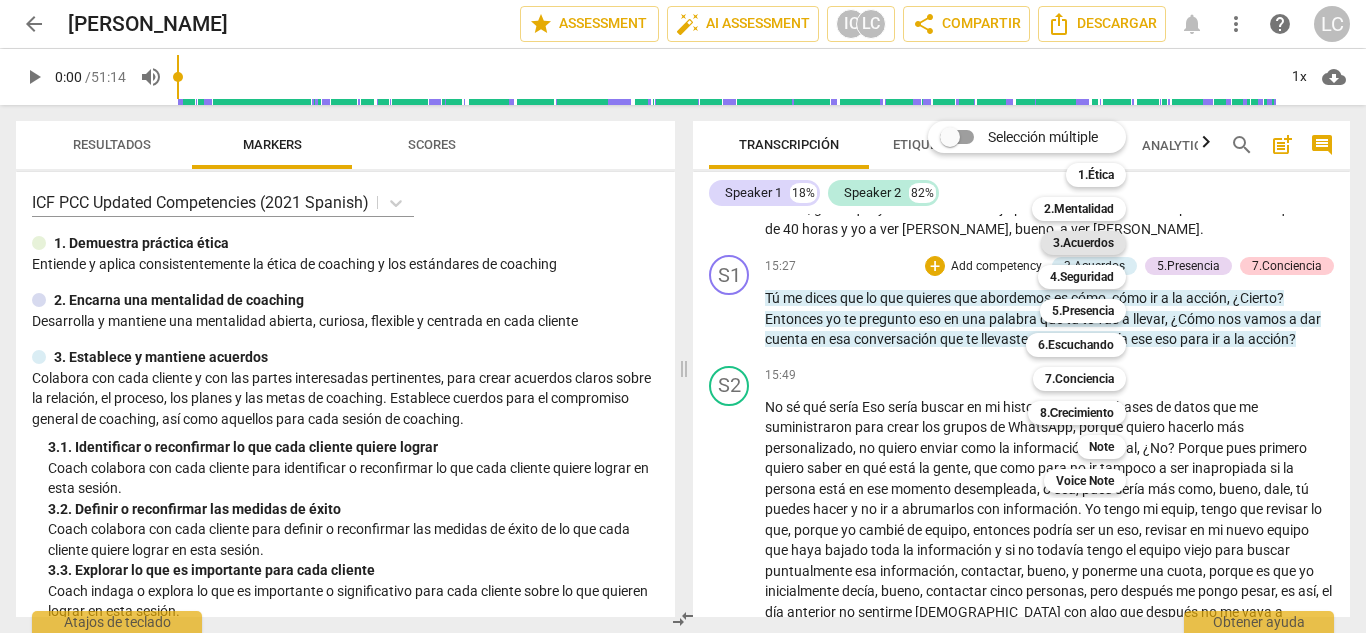 click on "3.Acuerdos" at bounding box center [1083, 243] 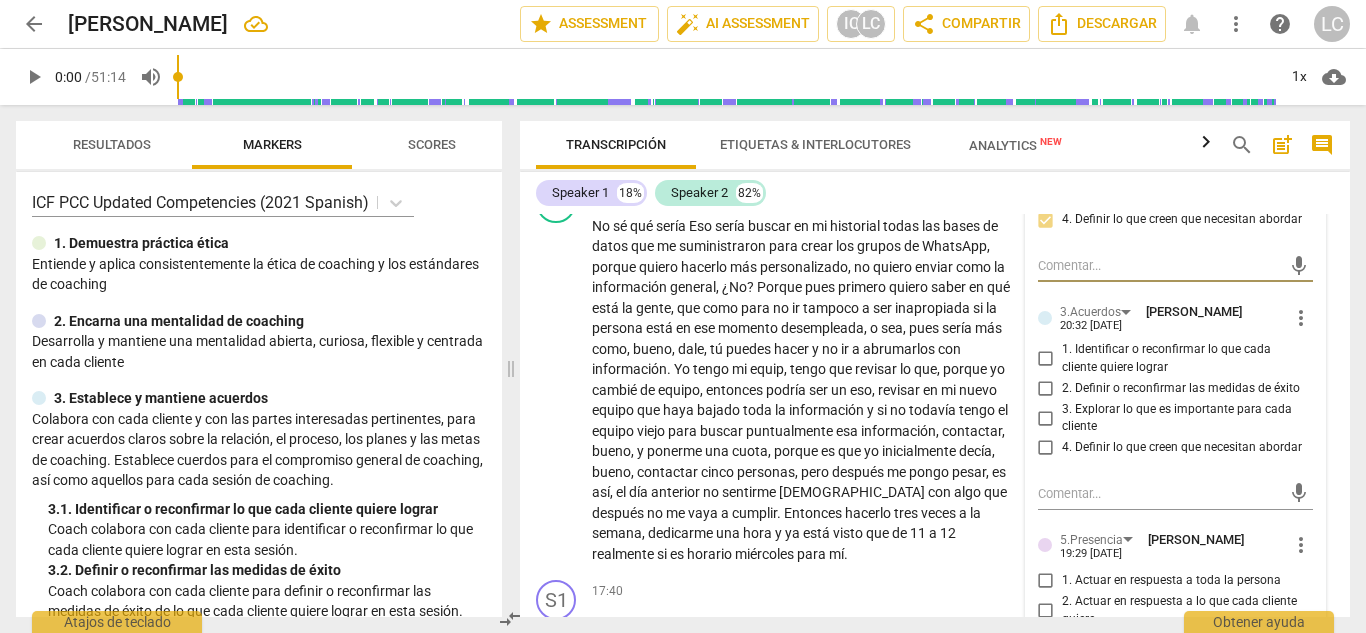 scroll, scrollTop: 4924, scrollLeft: 0, axis: vertical 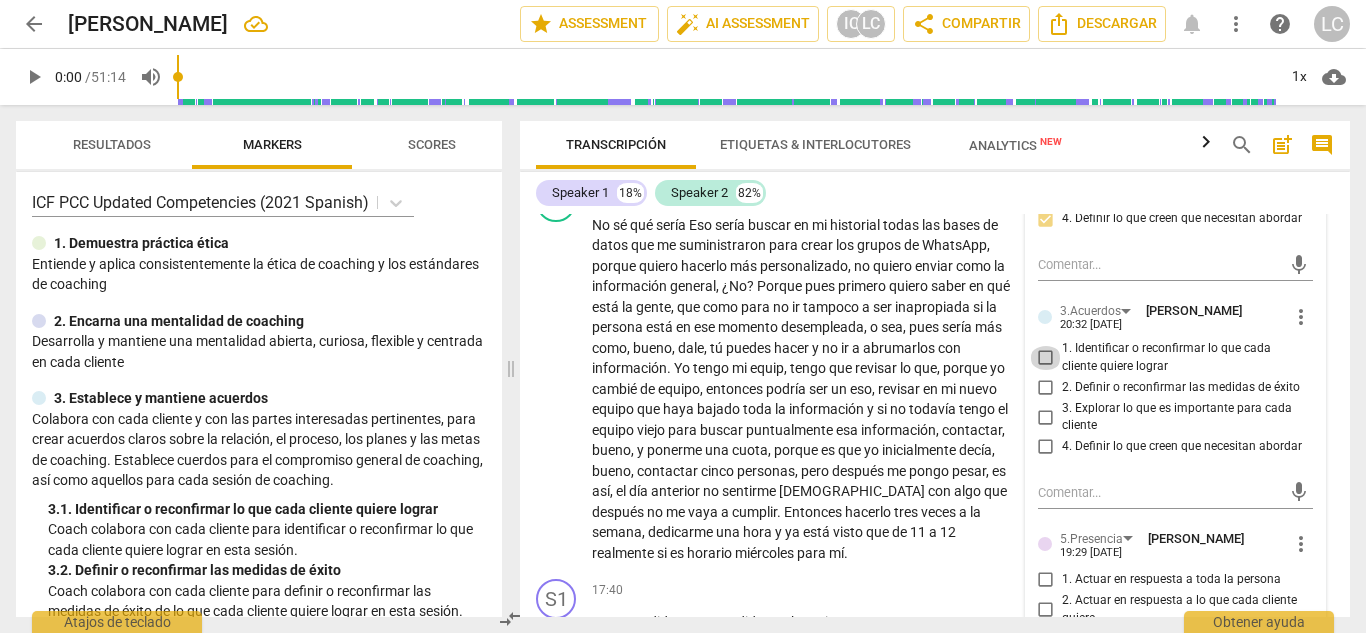 click on "1. Identificar o reconfirmar lo que cada cliente quiere lograr" at bounding box center (1046, 358) 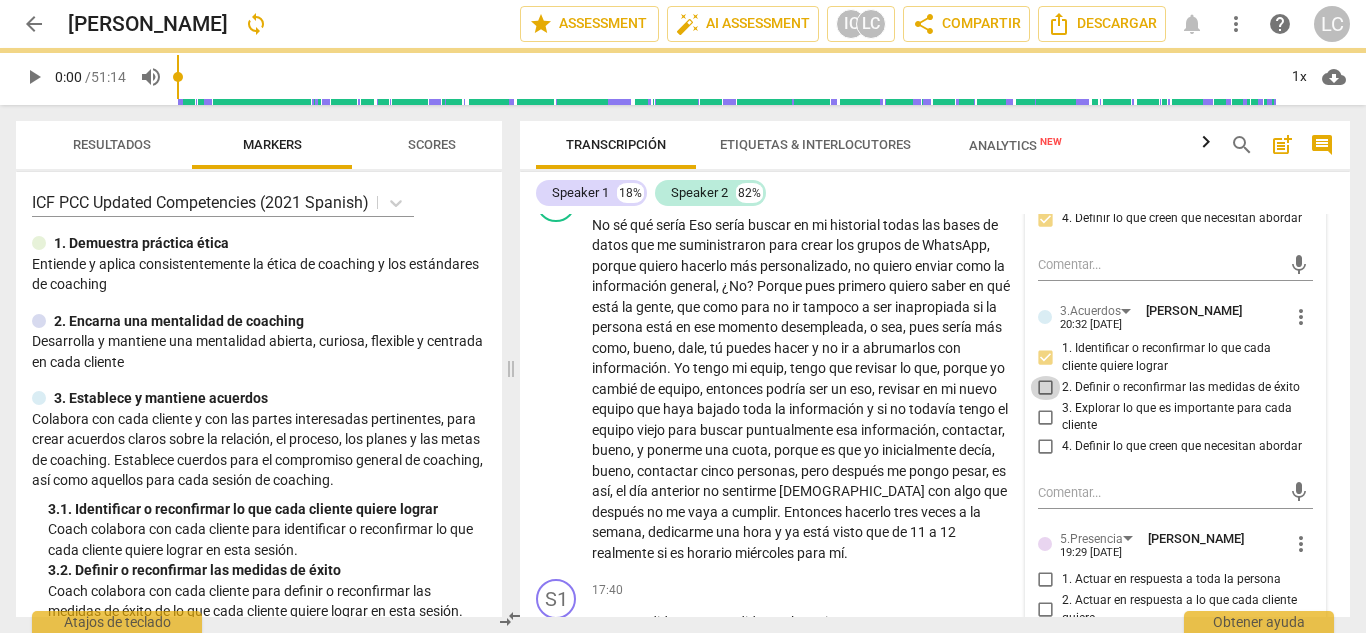 click on "2. Definir o reconfirmar las medidas de éxito" at bounding box center (1046, 388) 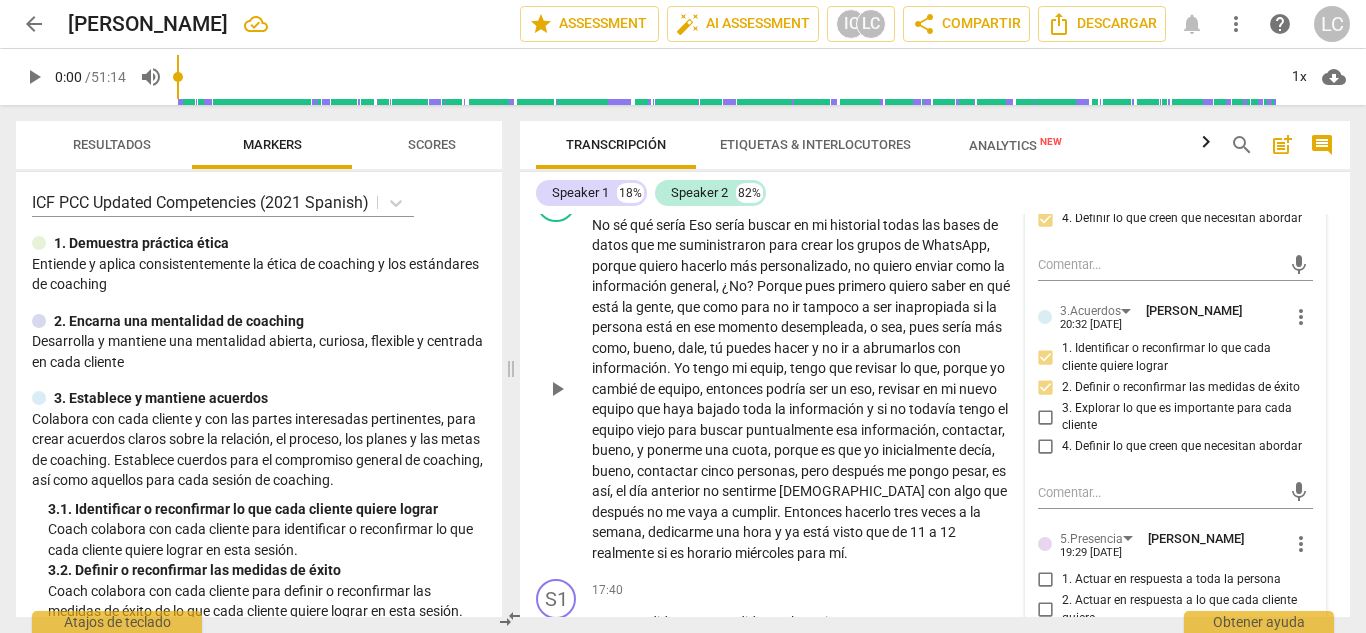 click on "S2 play_arrow pause 15:49 + Add competency keyboard_arrow_right No   sé   qué   sería   Eso   sería   buscar   en   mi   historial   todas   las   bases   de   datos   que   me   suministraron   para   crear   los   grupos   de   WhatsApp ,   porque   quiero   hacerlo   más   personalizado ,   no   quiero   enviar   como   la   información   general ,   ¿No ?   Porque   pues   primero   quiero   saber   en   qué   está   la   gente ,   que   como   para   no   ir   tampoco   a   ser   inapropiada   si   la   persona   está   en   ese   momento   desempleada ,   o   sea ,   pues   sería   más   como ,   [PERSON_NAME] ,   tú   puedes   hacer   y   no   ir   a   abrumarlos   con   información .   Yo   tengo   mi   equip ,   tengo   que   revisar   lo   que ,   porque   yo   cambié   de   equipo ,   entonces   podría   ser   un   eso ,   revisar   en   mi   nuevo   equipo   que   haya   bajado   toda   la   información   y   si   no   todavía   tengo   el   equipo   viejo   para   buscar" at bounding box center [935, 373] 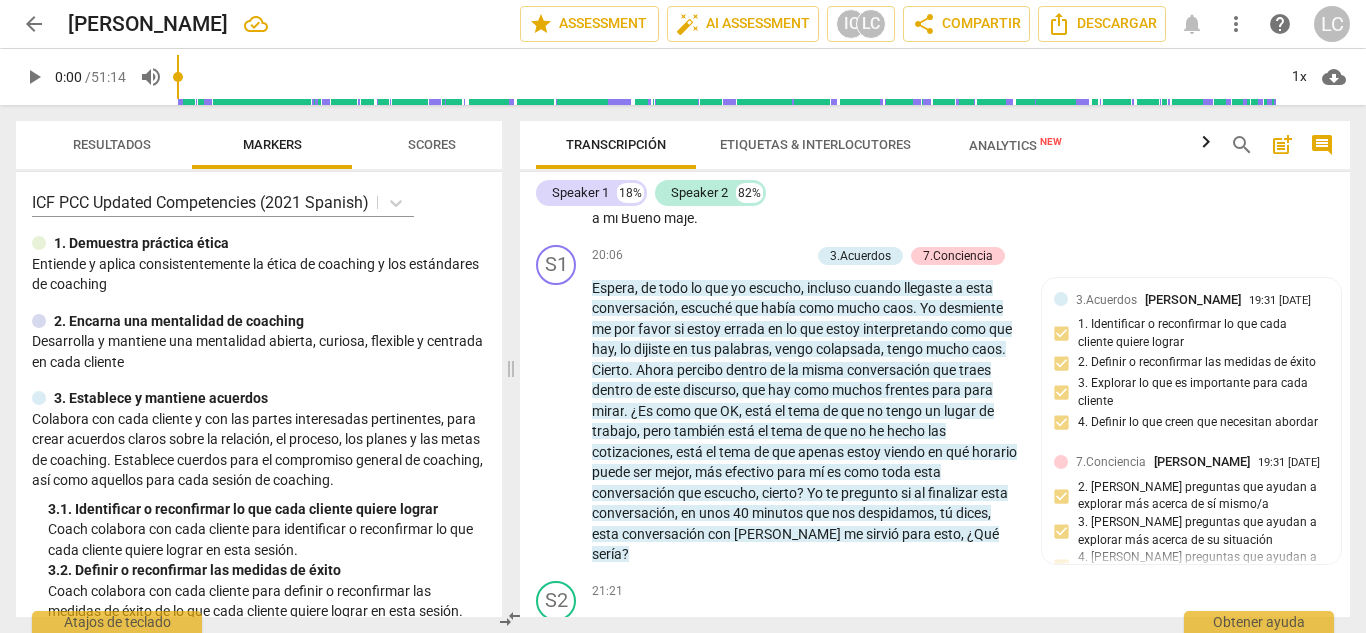 scroll, scrollTop: 5950, scrollLeft: 0, axis: vertical 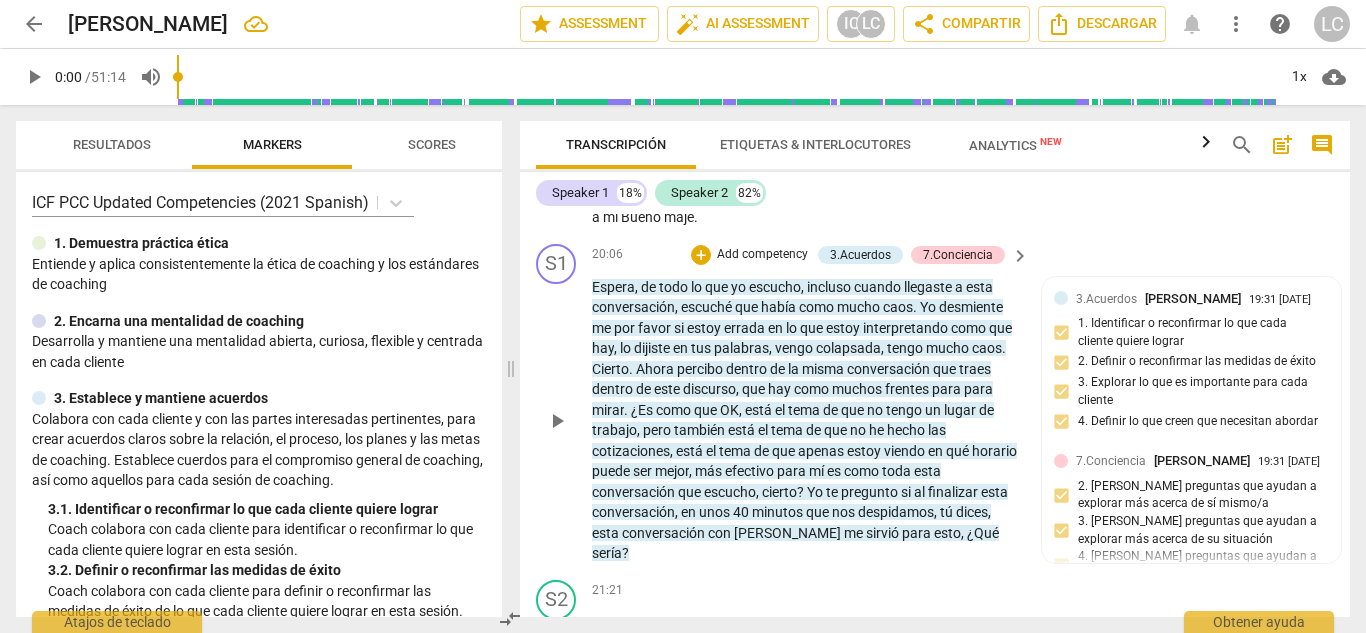 click on "+ Add competency" at bounding box center [750, 255] 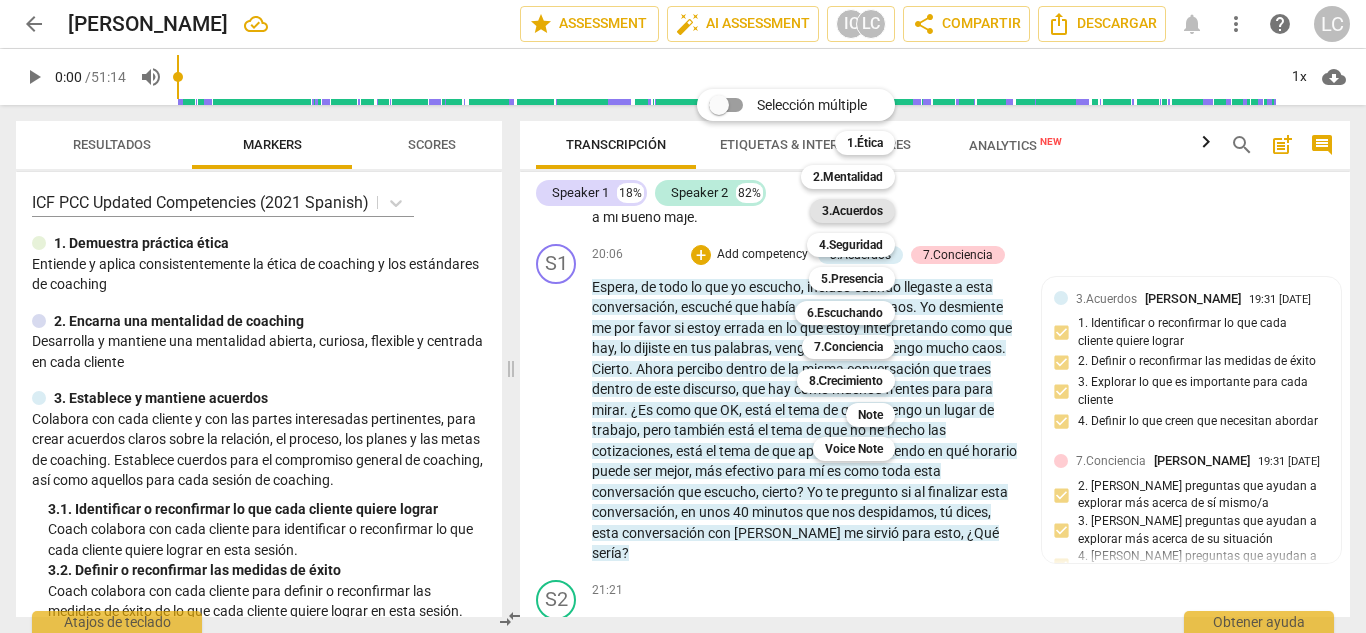 click on "3.Acuerdos" at bounding box center [852, 211] 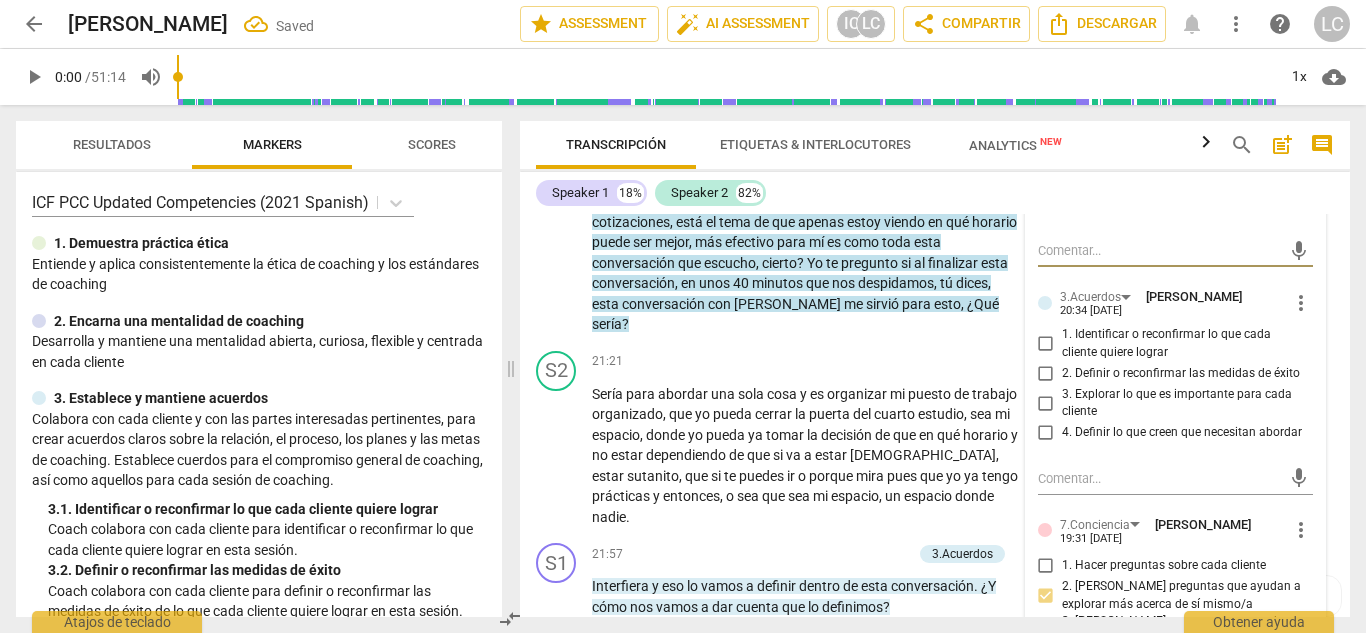 scroll, scrollTop: 6185, scrollLeft: 0, axis: vertical 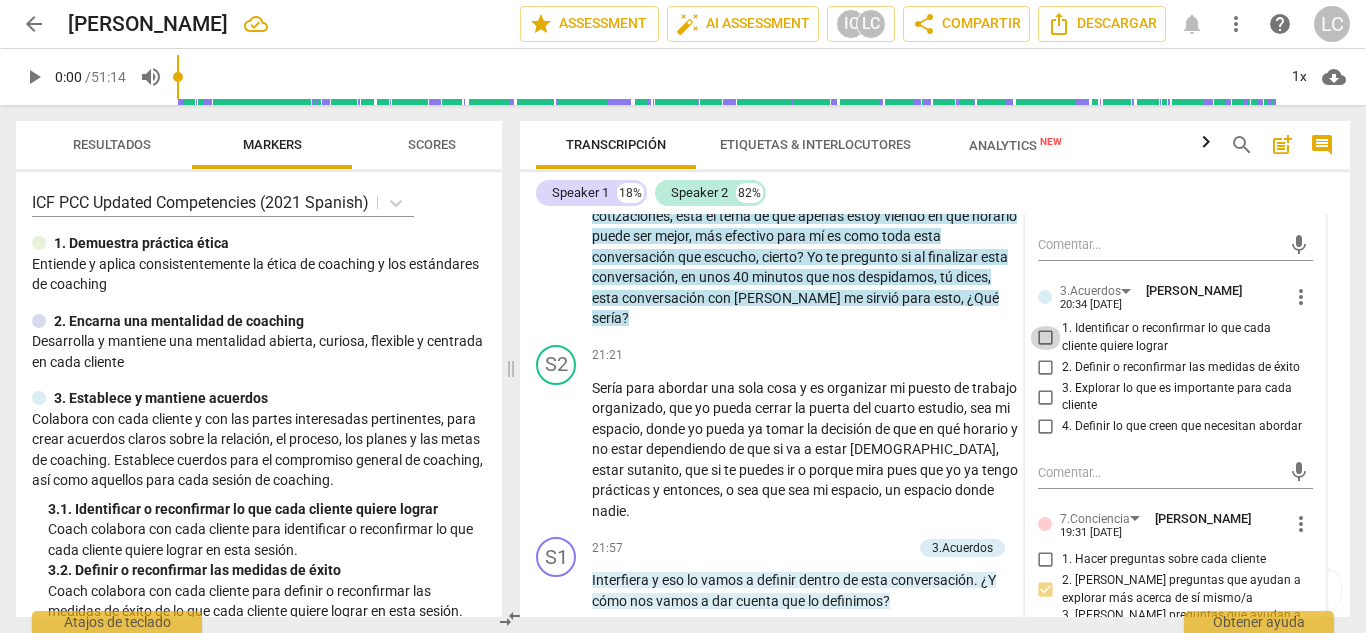 click on "1. Identificar o reconfirmar lo que cada cliente quiere lograr" at bounding box center (1046, 338) 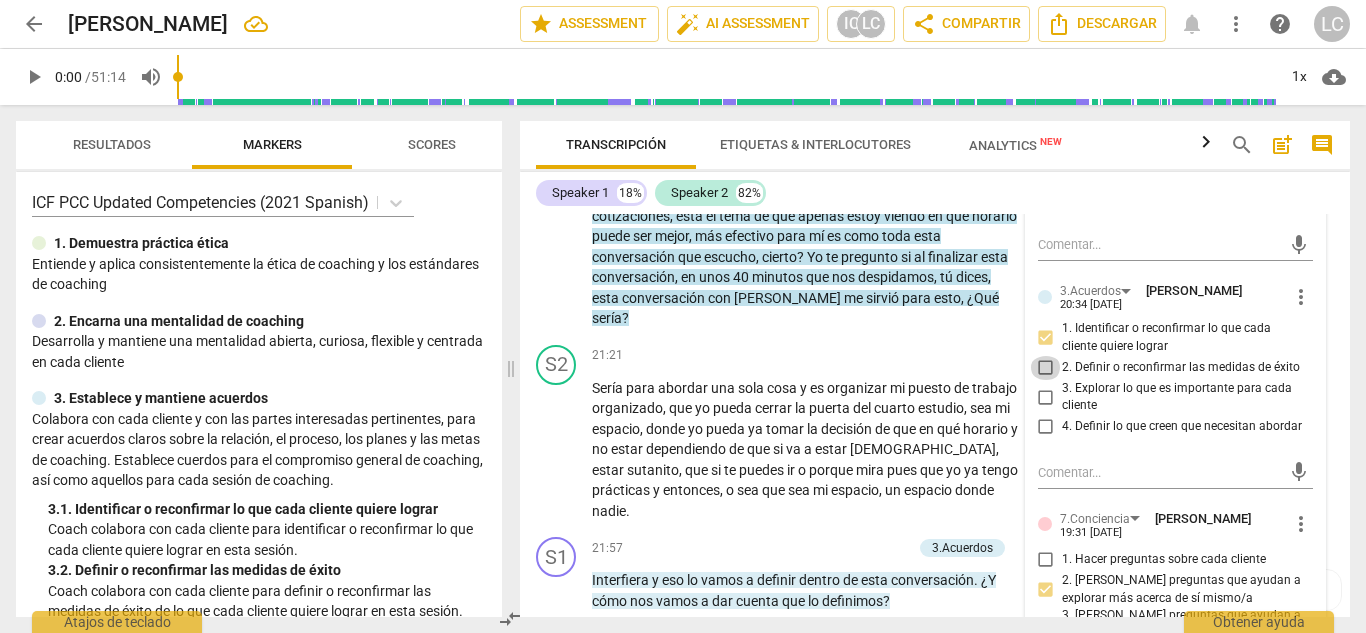 click on "2. Definir o reconfirmar las medidas de éxito" at bounding box center (1046, 368) 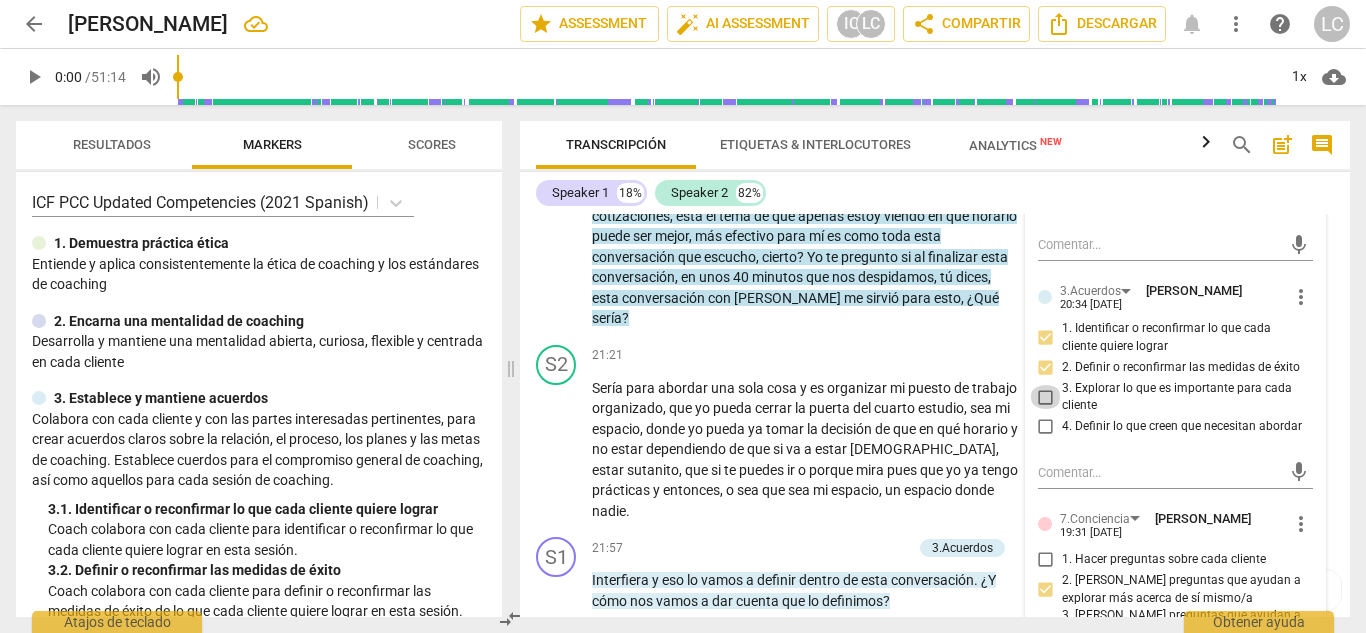 click on "3. Explorar lo que es importante para cada cliente" at bounding box center (1046, 397) 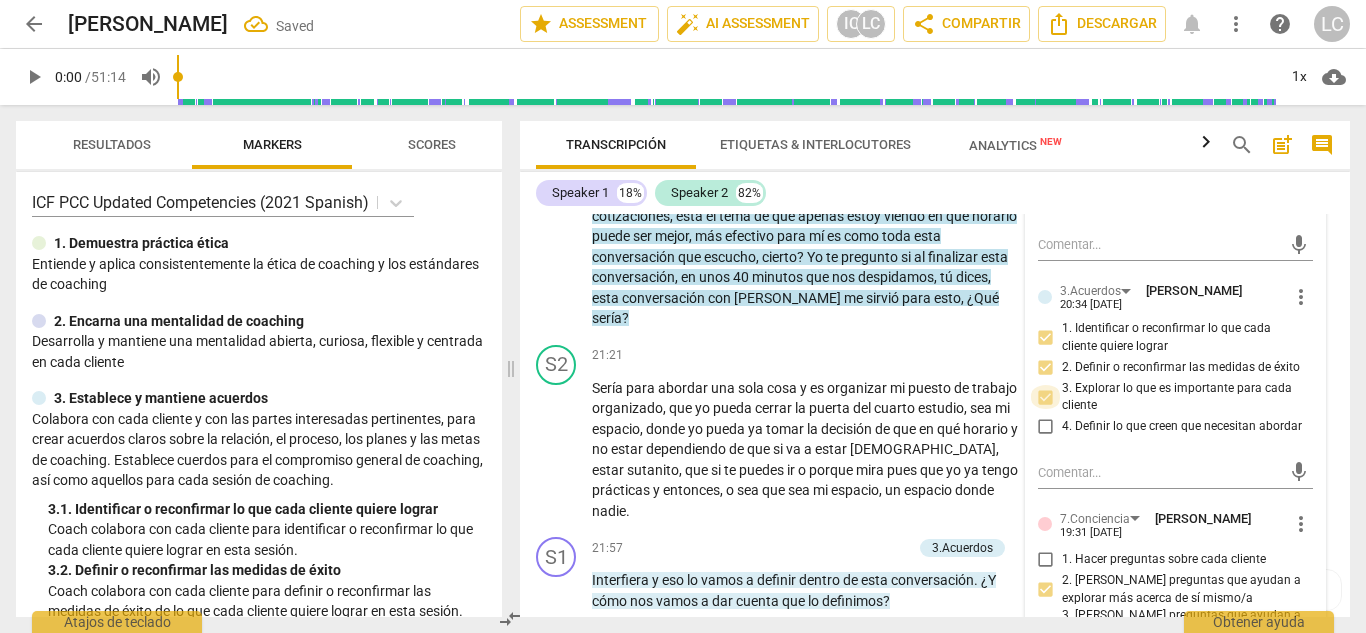click on "3. Explorar lo que es importante para cada cliente" at bounding box center [1046, 397] 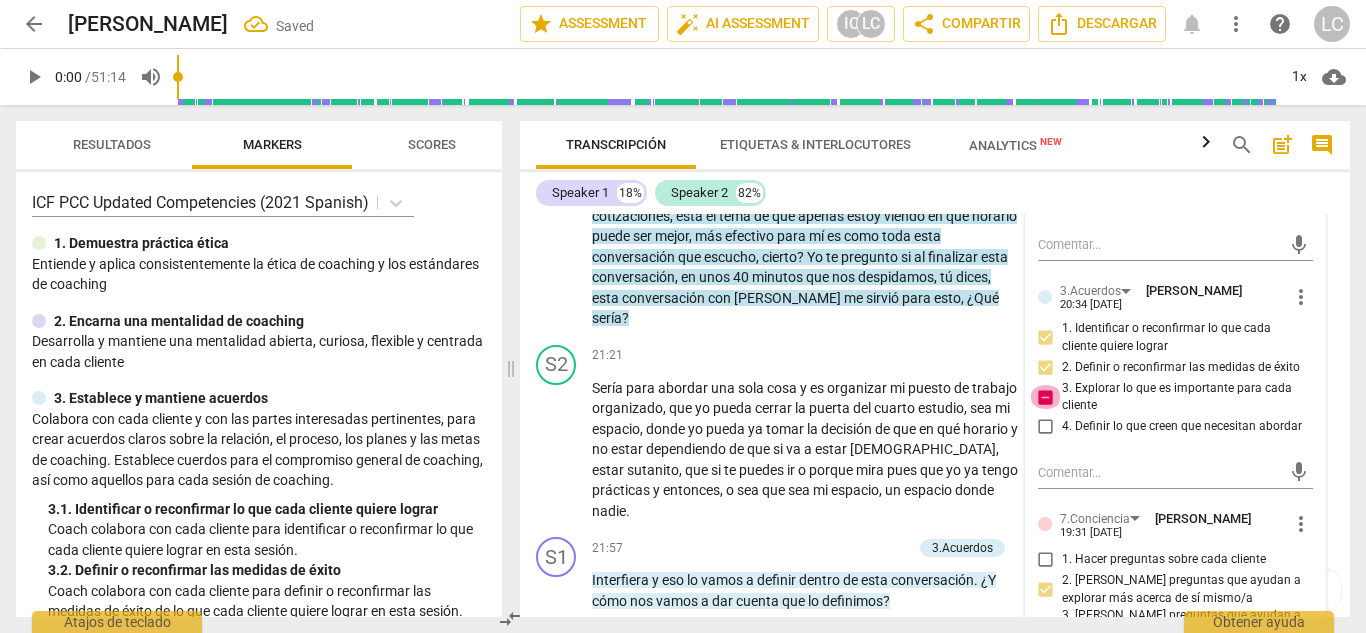 click on "3. Explorar lo que es importante para cada cliente" at bounding box center (1046, 397) 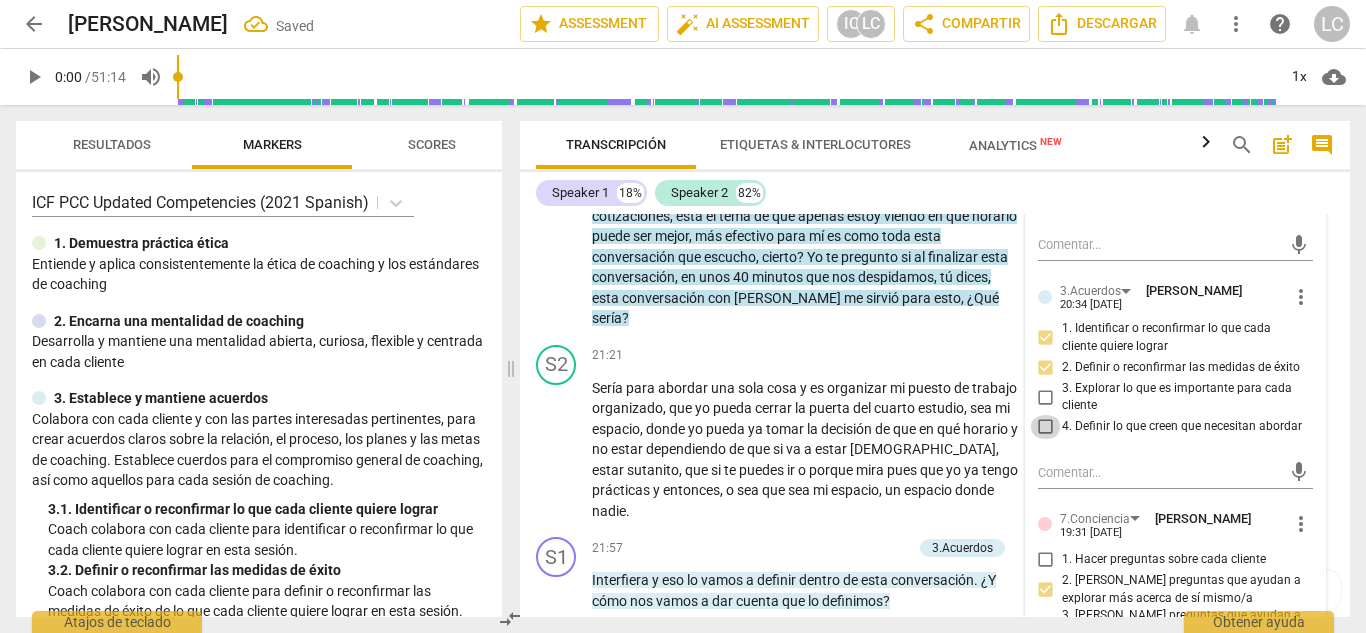 click on "4. Definir lo que creen que necesitan abordar" at bounding box center (1046, 427) 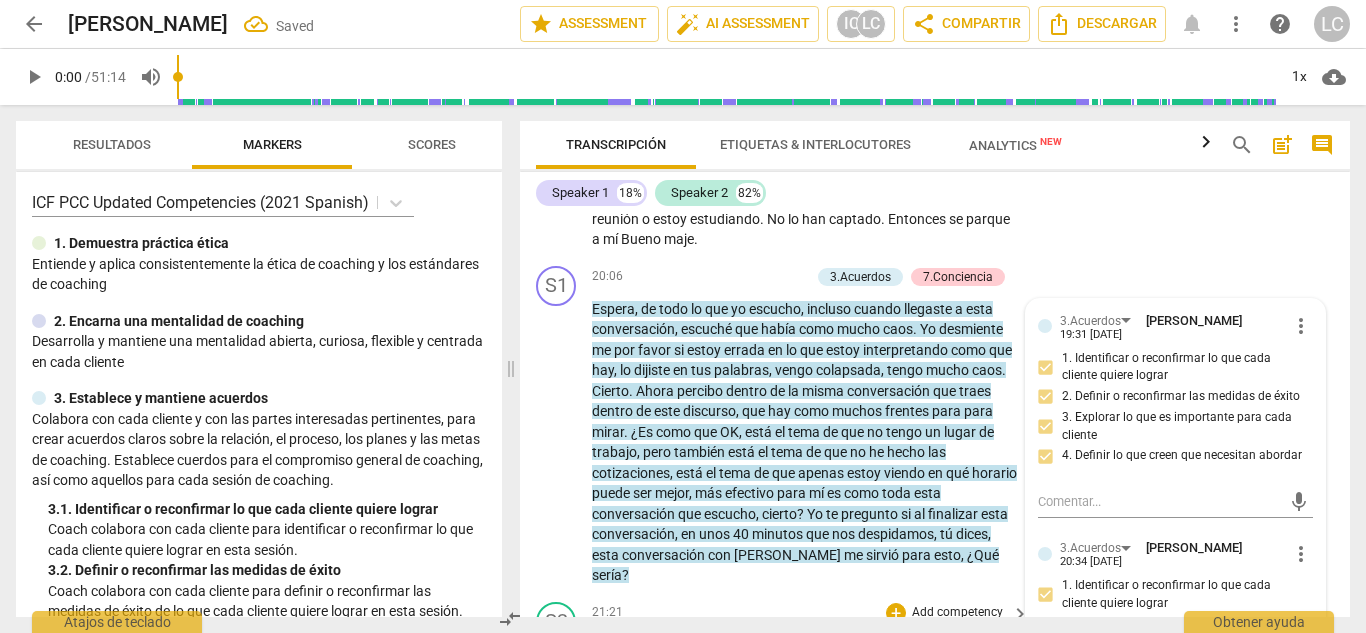scroll, scrollTop: 5927, scrollLeft: 0, axis: vertical 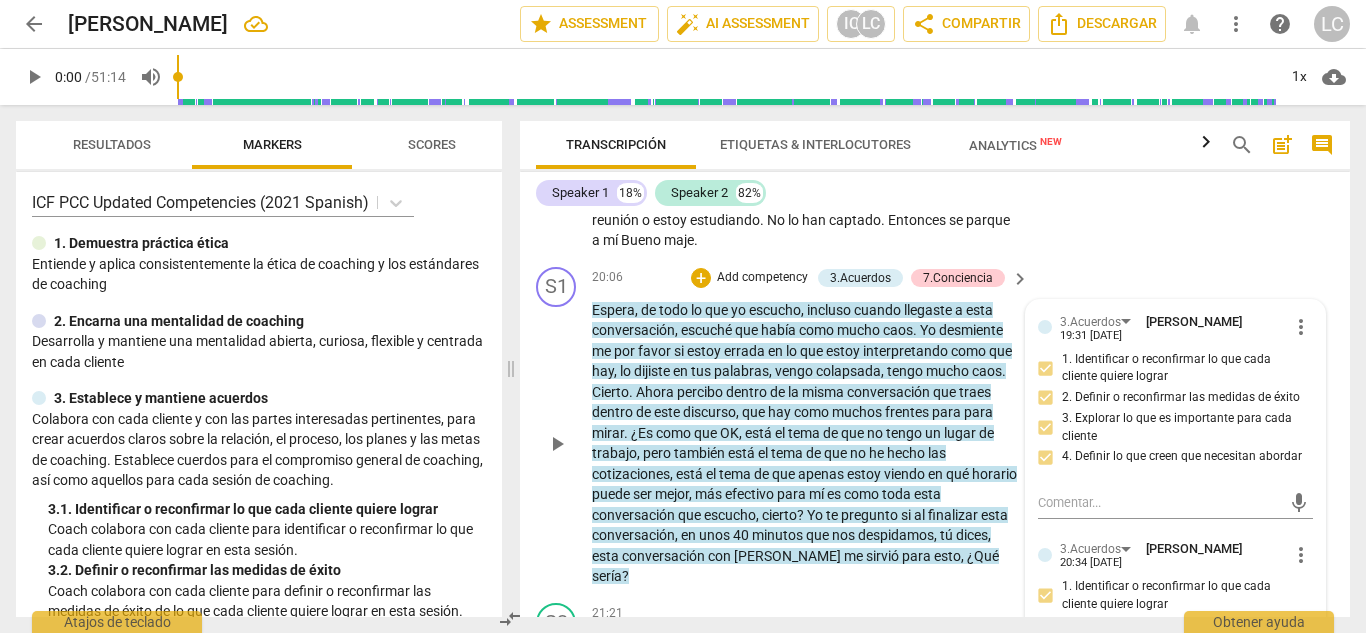 click on "Add competency" at bounding box center [762, 278] 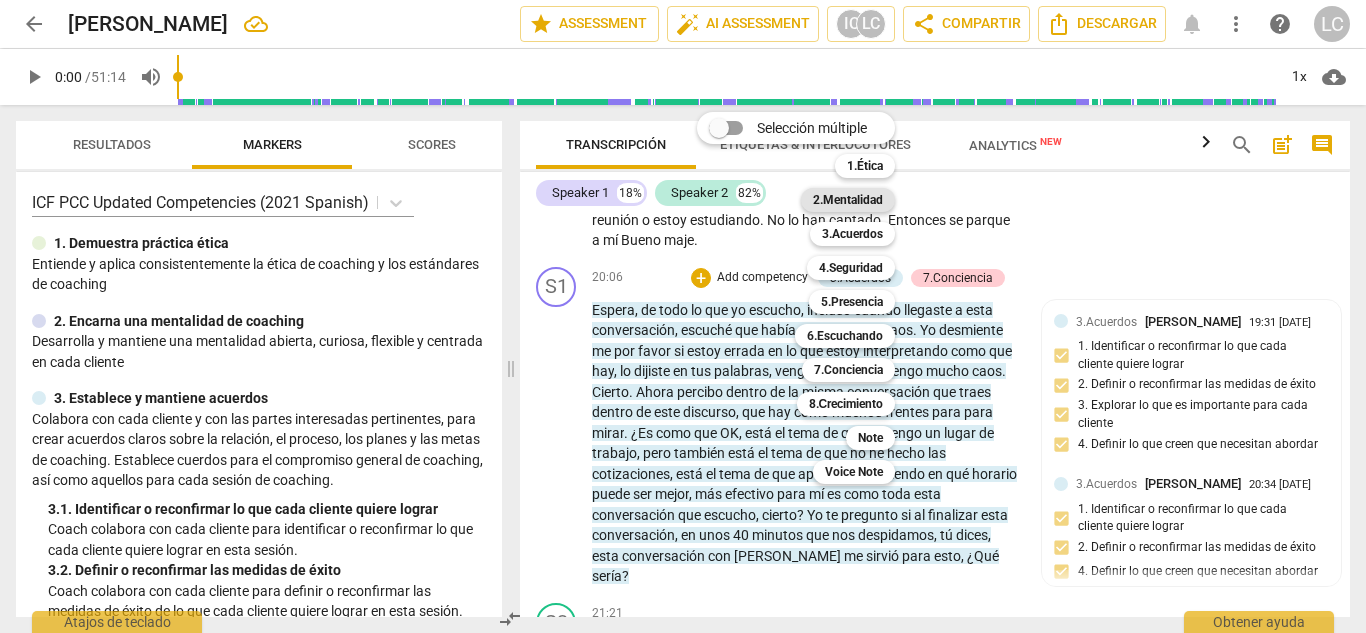 click on "2.Mentalidad" at bounding box center [848, 200] 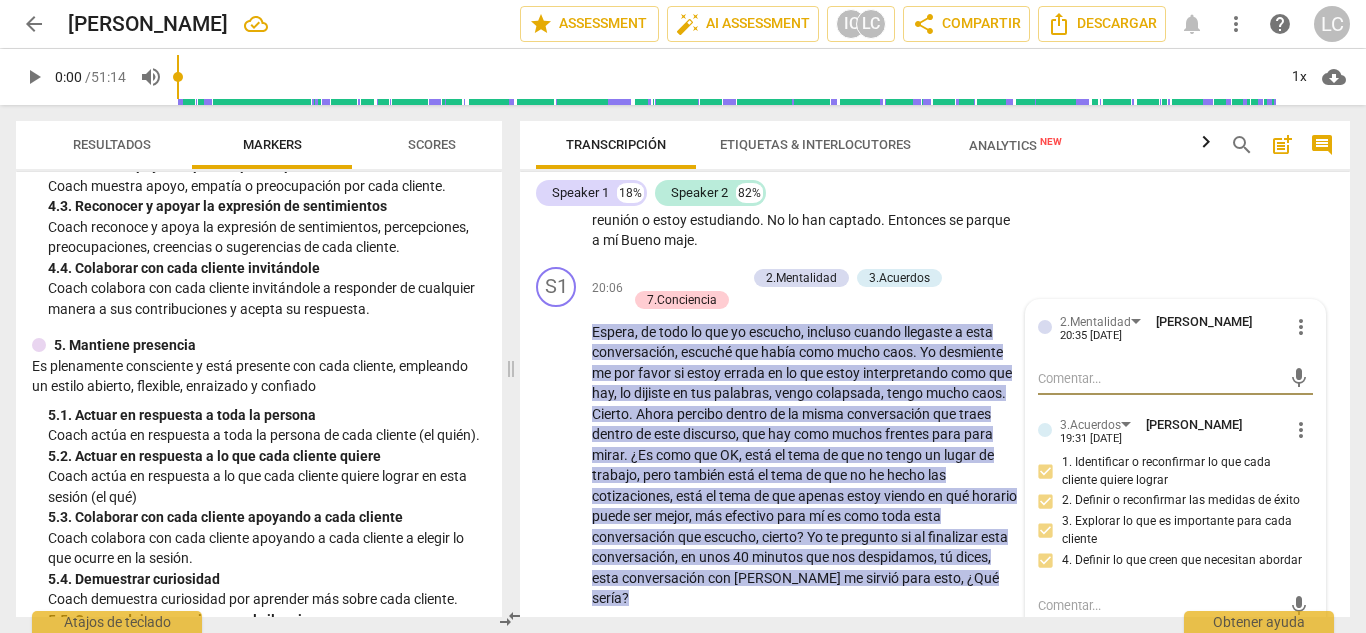 scroll, scrollTop: 764, scrollLeft: 0, axis: vertical 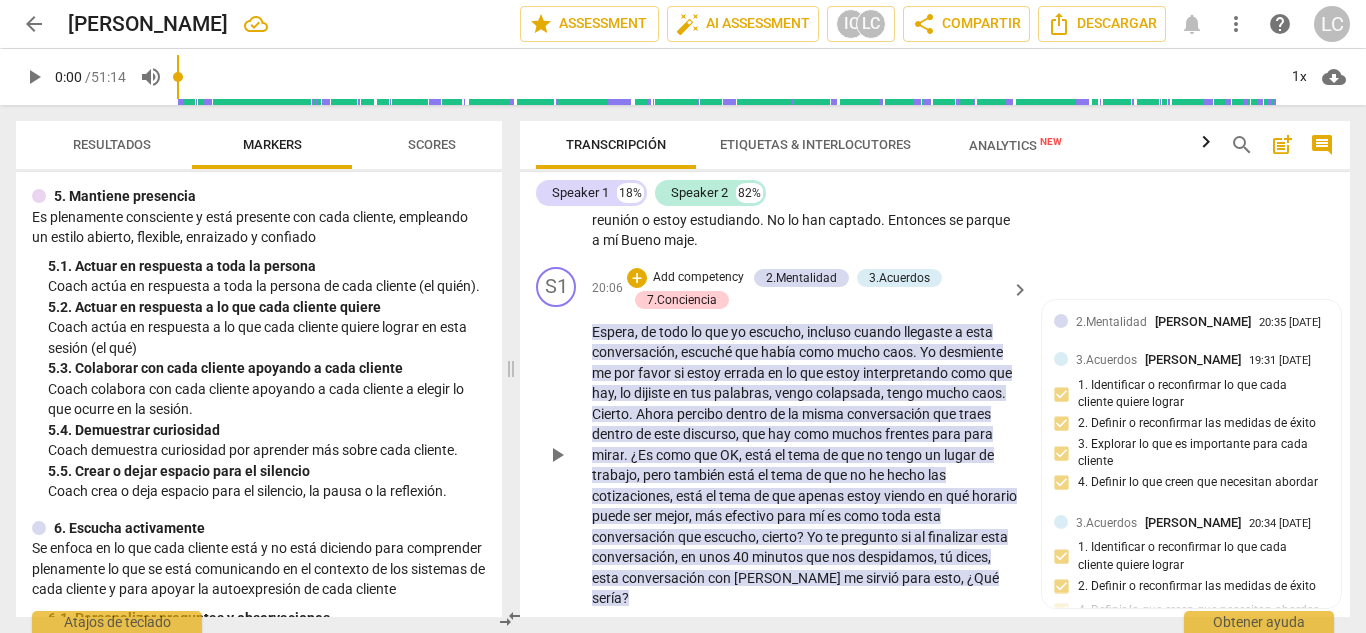 click on "Add competency" at bounding box center (698, 278) 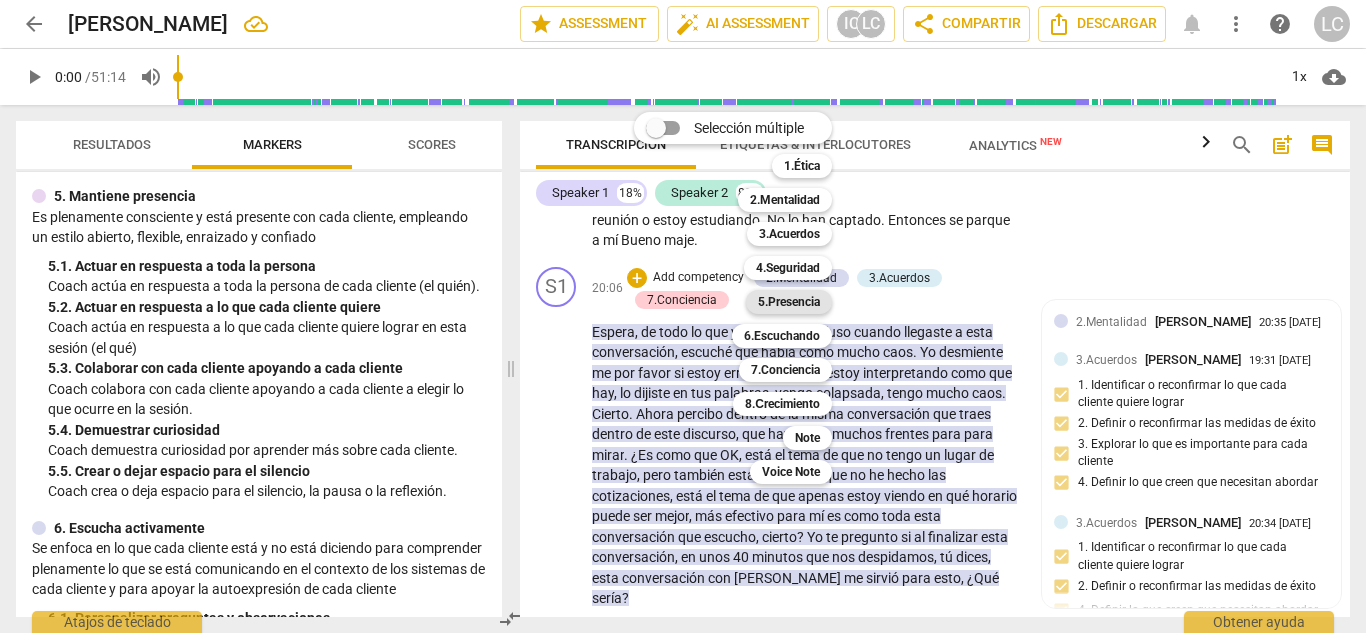 click on "5.Presencia" at bounding box center [789, 302] 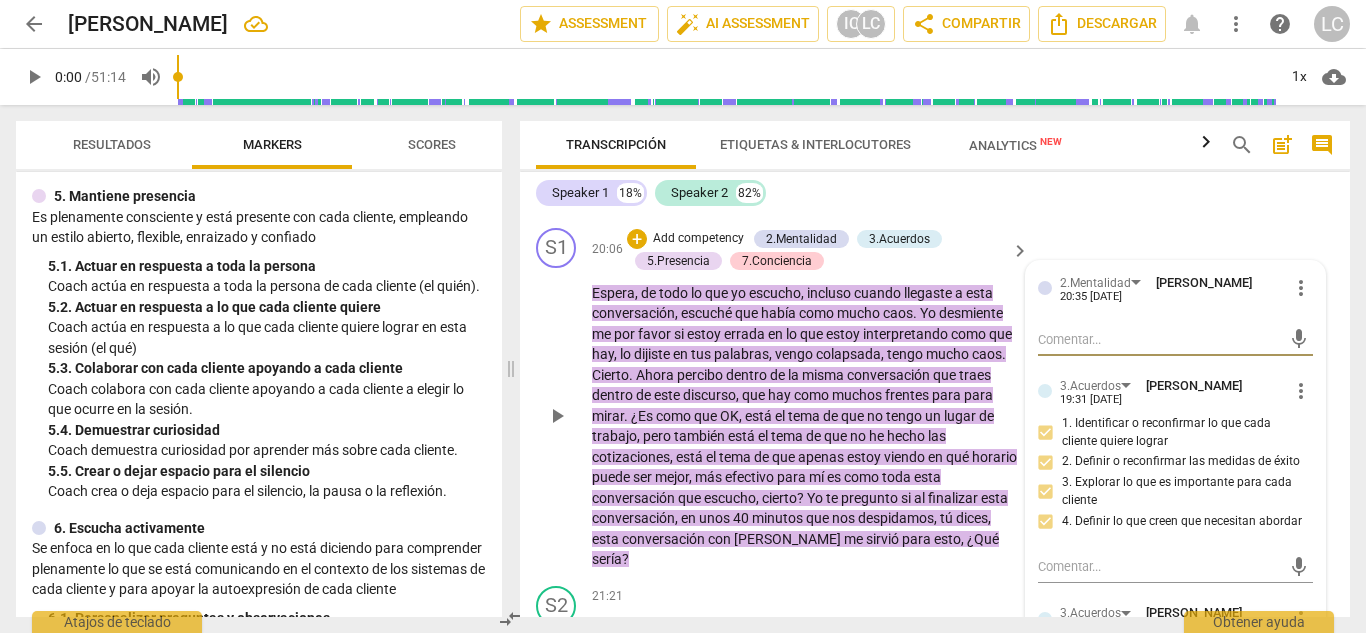 scroll, scrollTop: 5955, scrollLeft: 0, axis: vertical 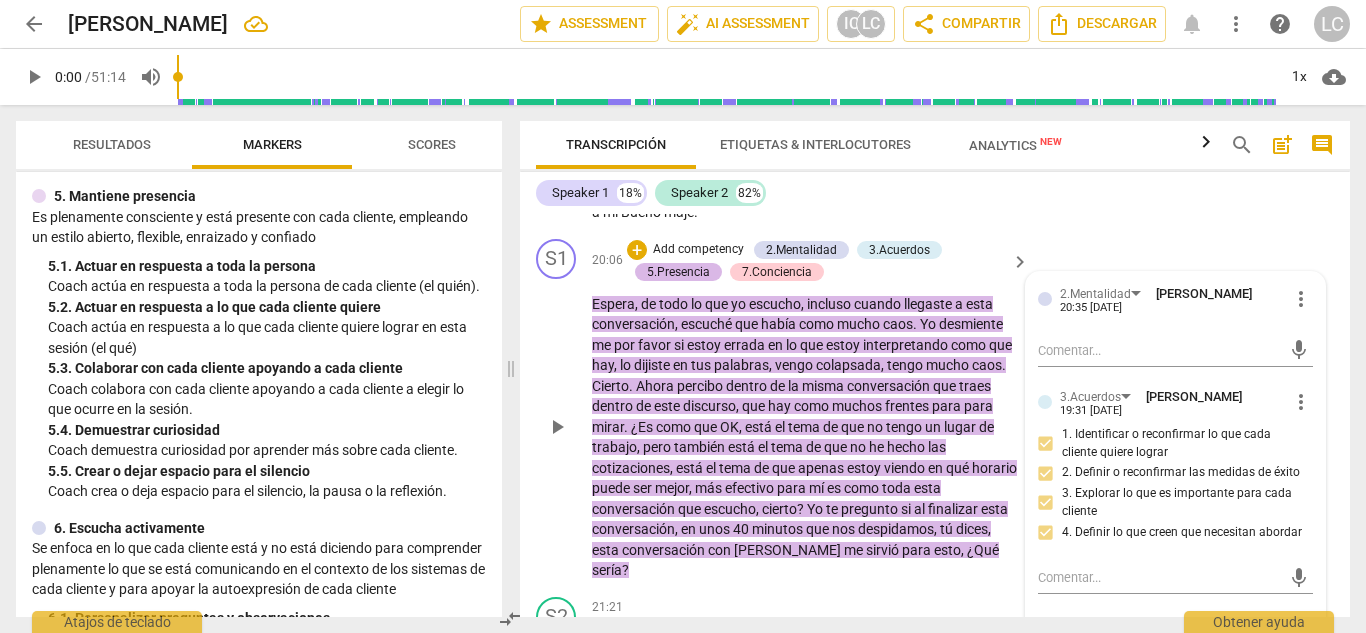 click on "5.Presencia" at bounding box center (678, 272) 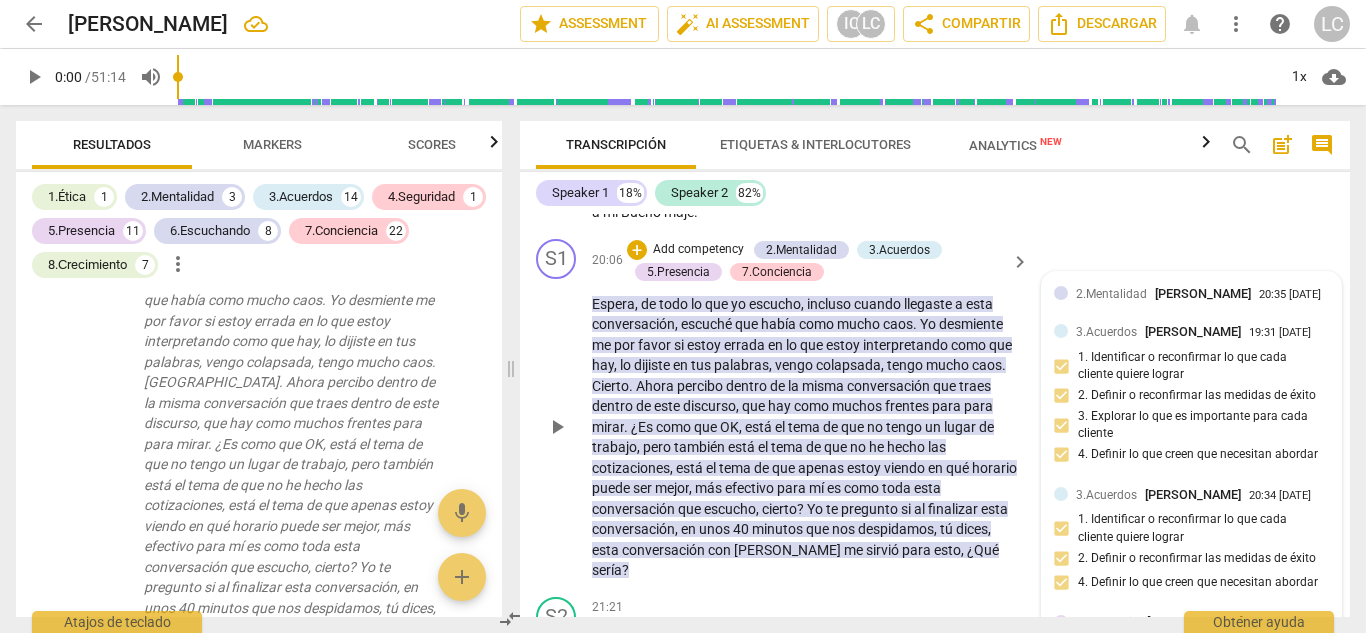 scroll, scrollTop: 6760, scrollLeft: 0, axis: vertical 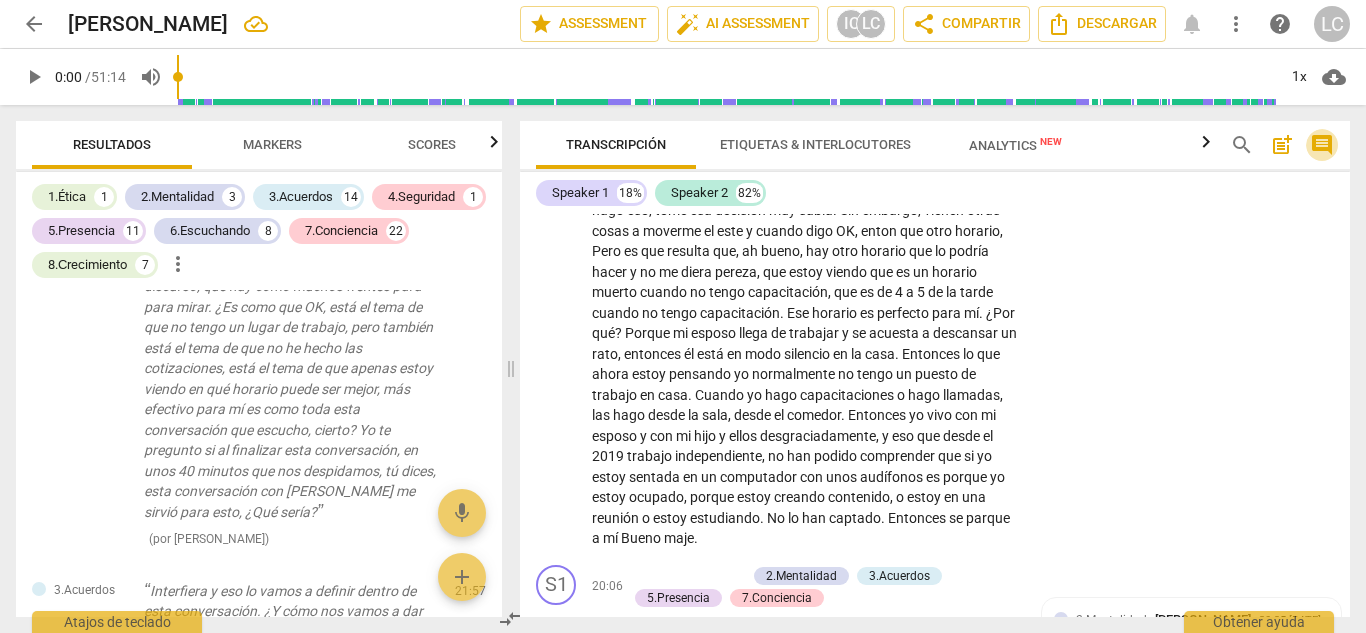 click on "comment" at bounding box center (1322, 145) 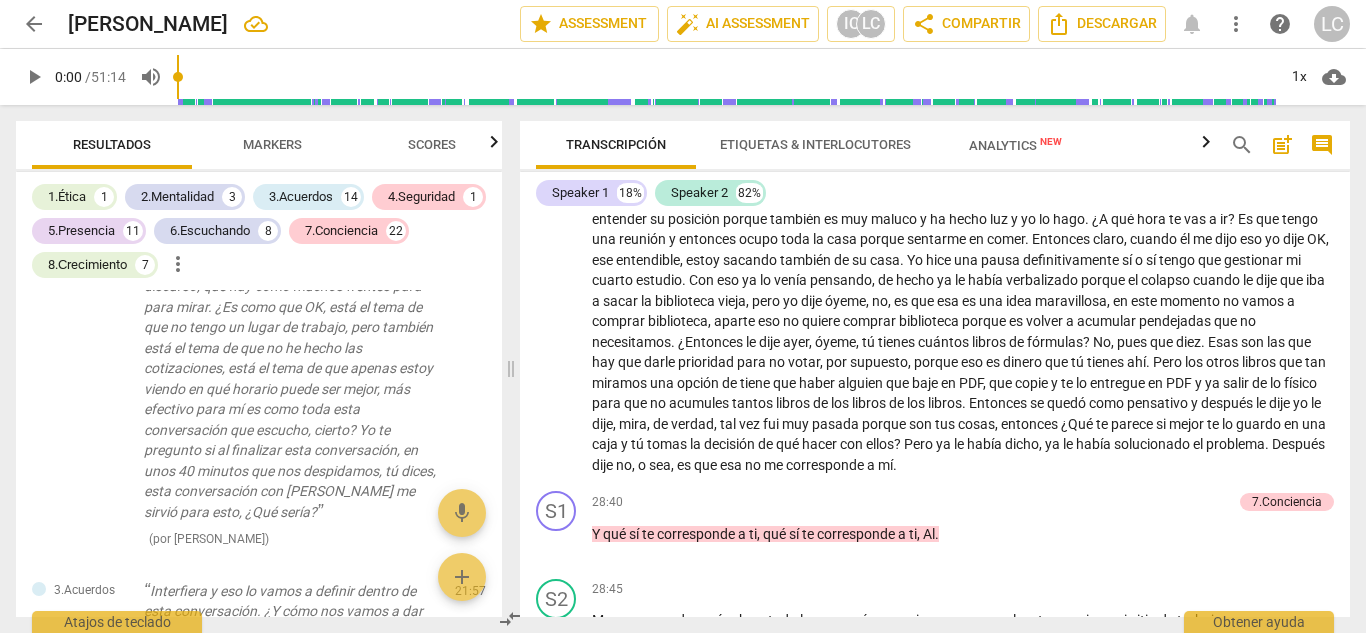 scroll, scrollTop: 4623, scrollLeft: 0, axis: vertical 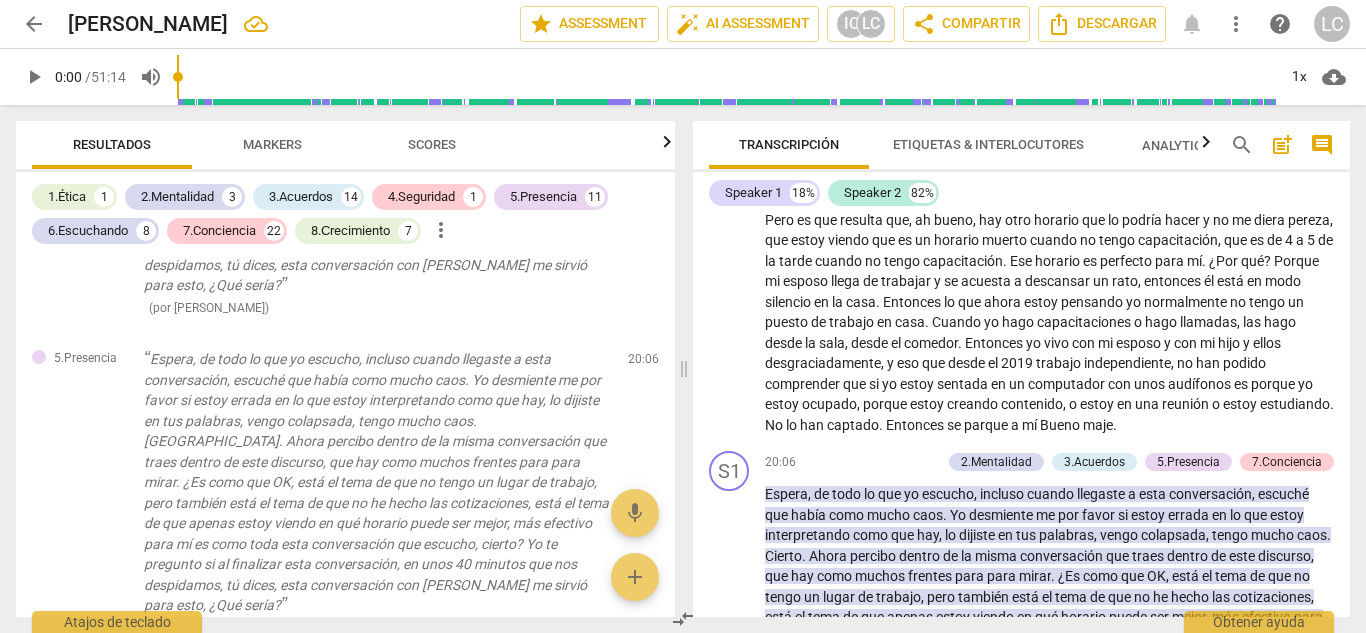 click on "comment" at bounding box center [1322, 145] 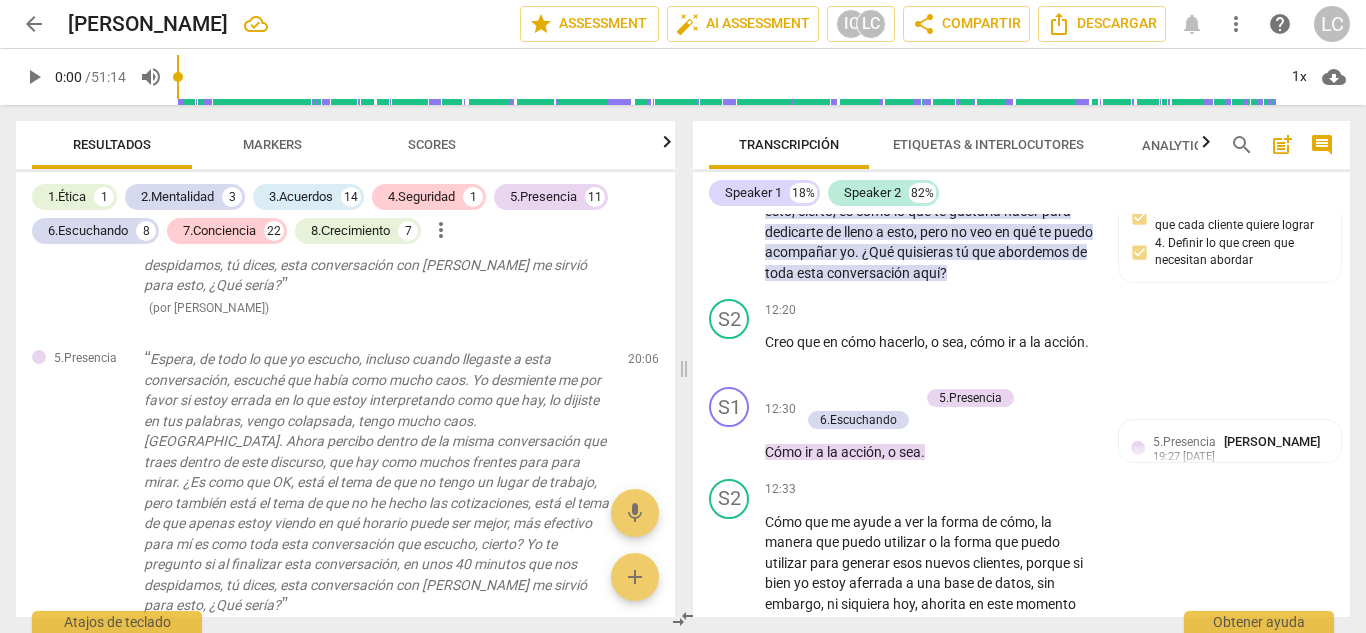 scroll, scrollTop: 5629, scrollLeft: 0, axis: vertical 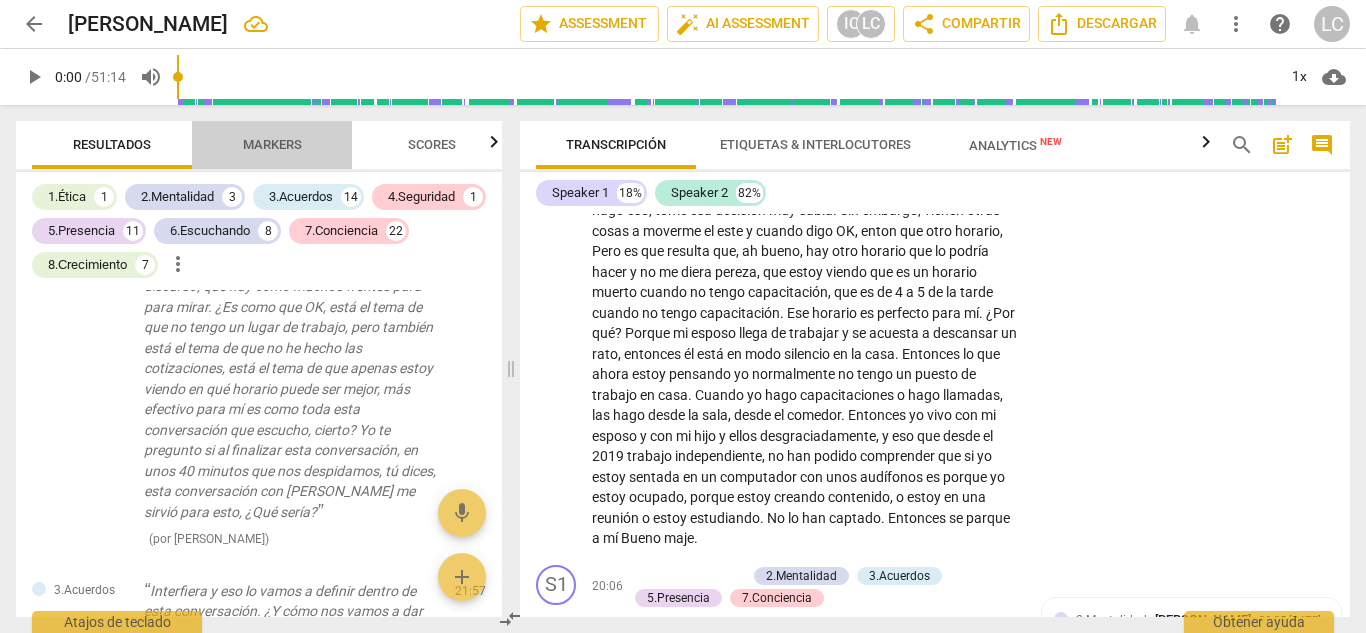 click on "Markers" at bounding box center [272, 144] 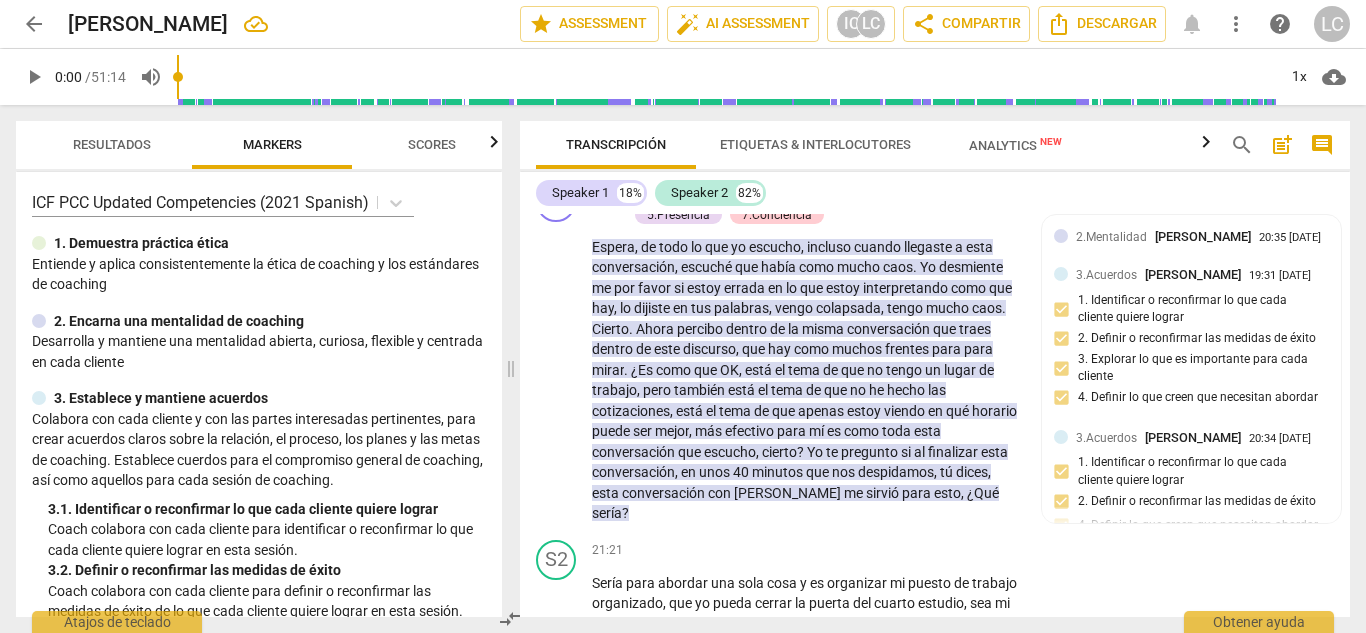 scroll, scrollTop: 6017, scrollLeft: 0, axis: vertical 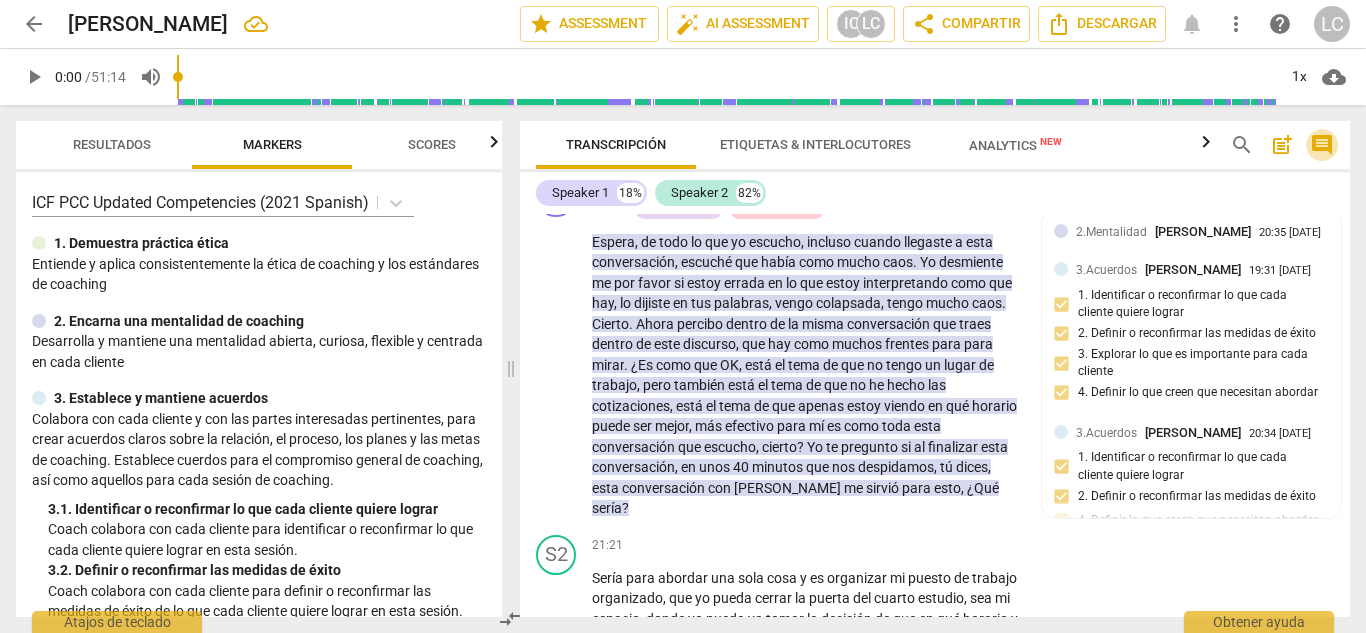 click on "comment" at bounding box center [1322, 145] 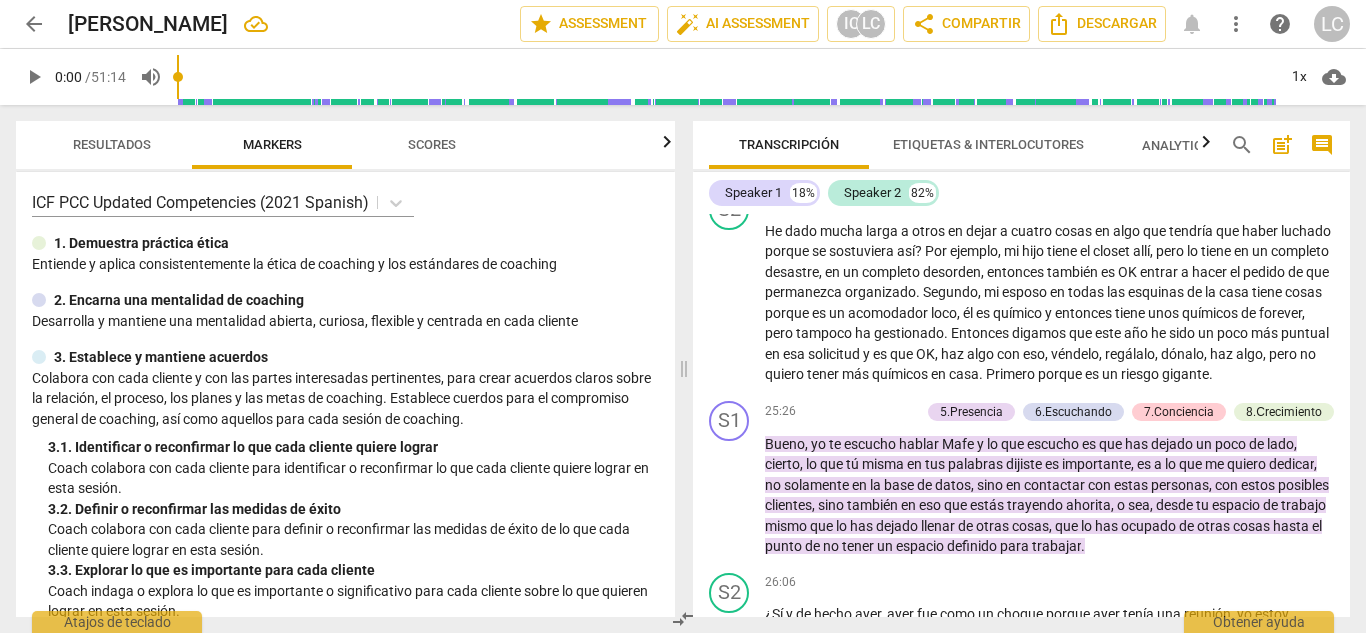 scroll, scrollTop: 4938, scrollLeft: 0, axis: vertical 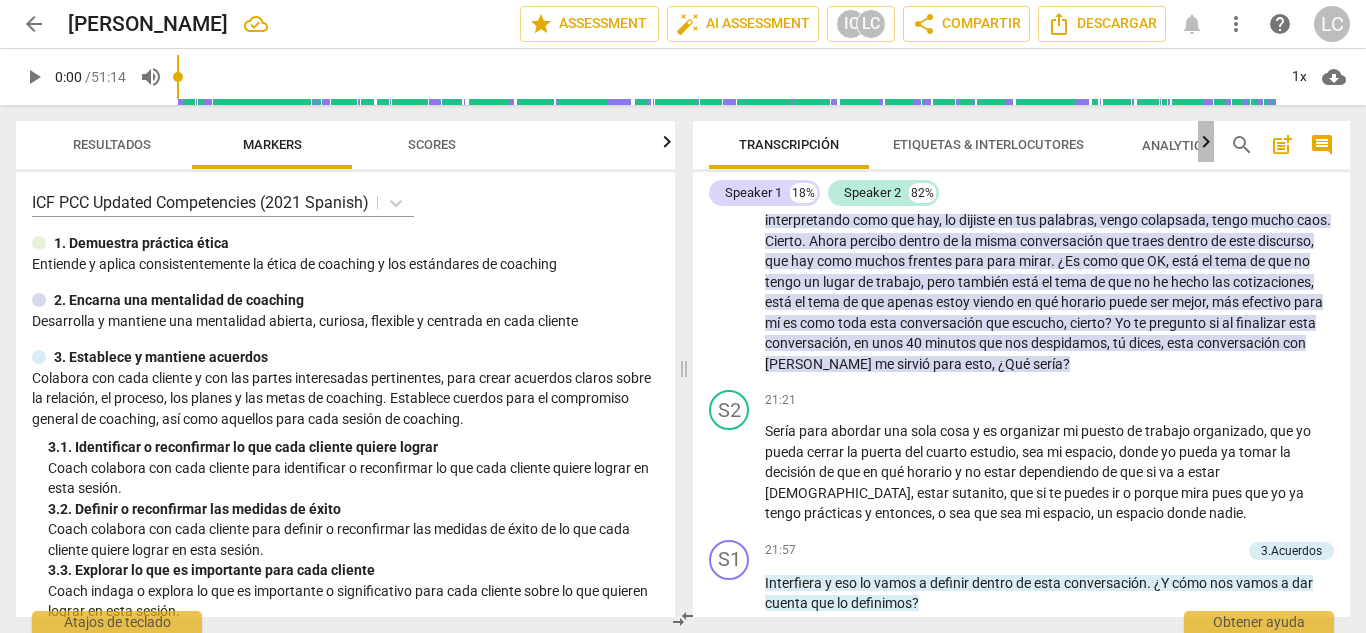 click 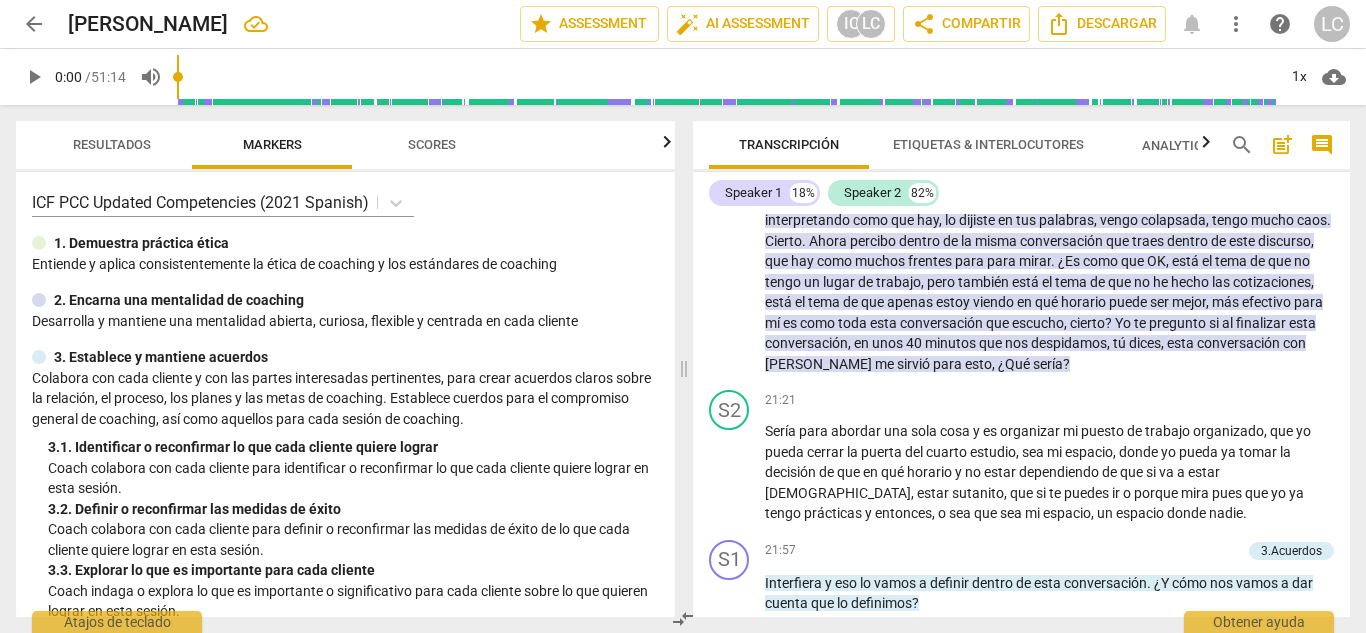 scroll, scrollTop: 0, scrollLeft: 70, axis: horizontal 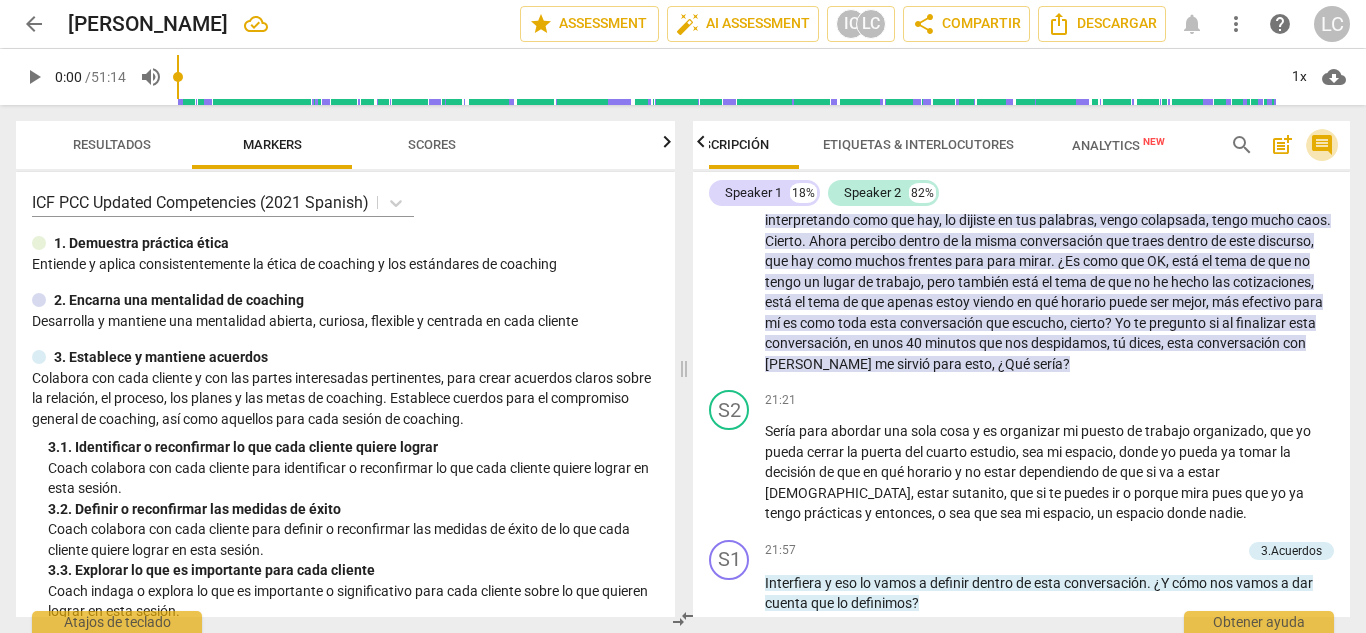 click on "comment" at bounding box center (1322, 145) 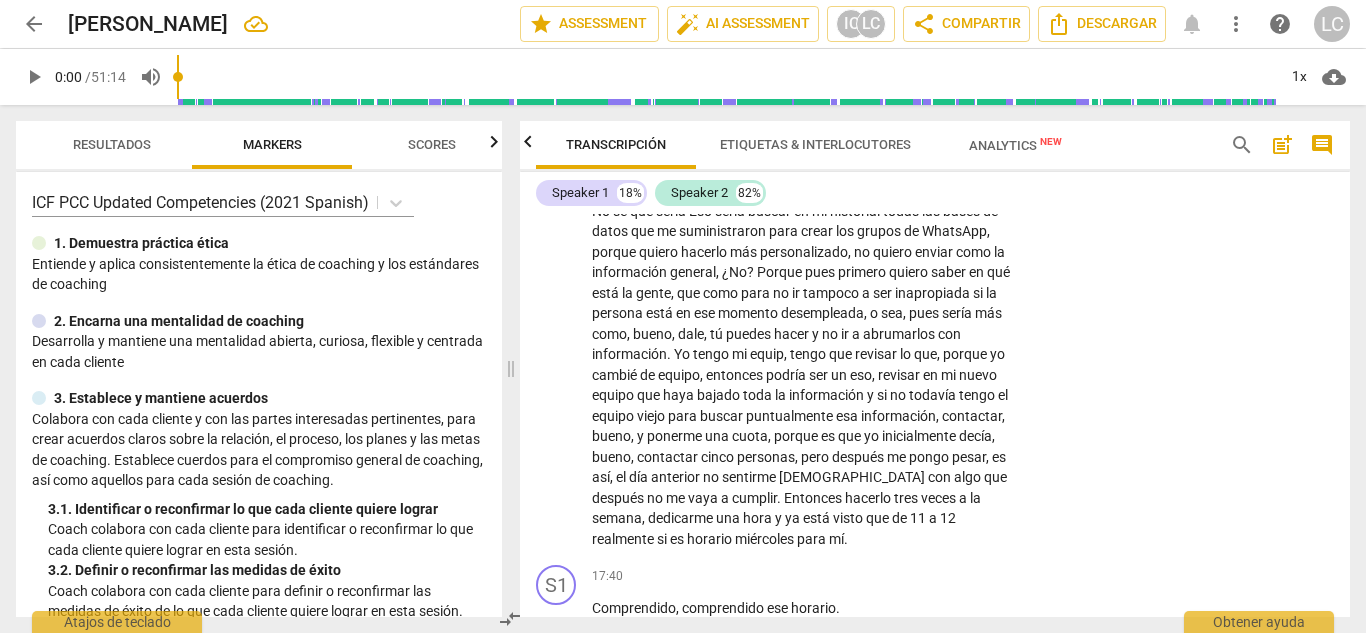 scroll, scrollTop: 6017, scrollLeft: 0, axis: vertical 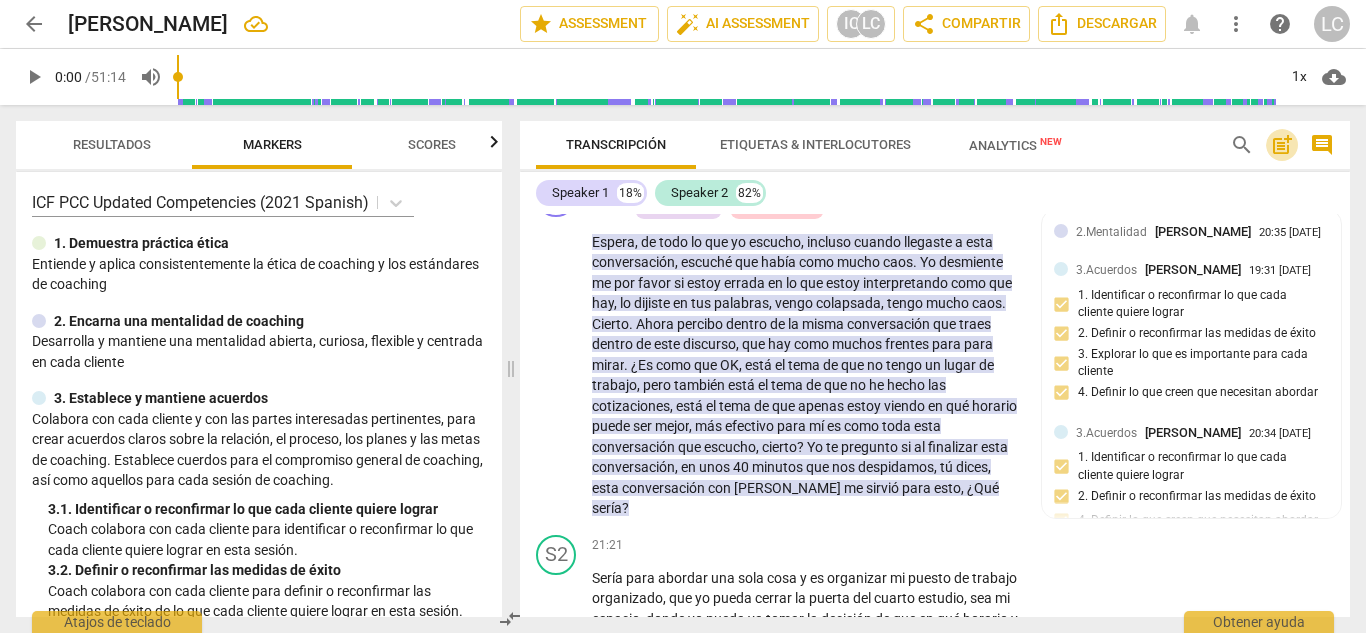 click on "post_add" at bounding box center (1282, 145) 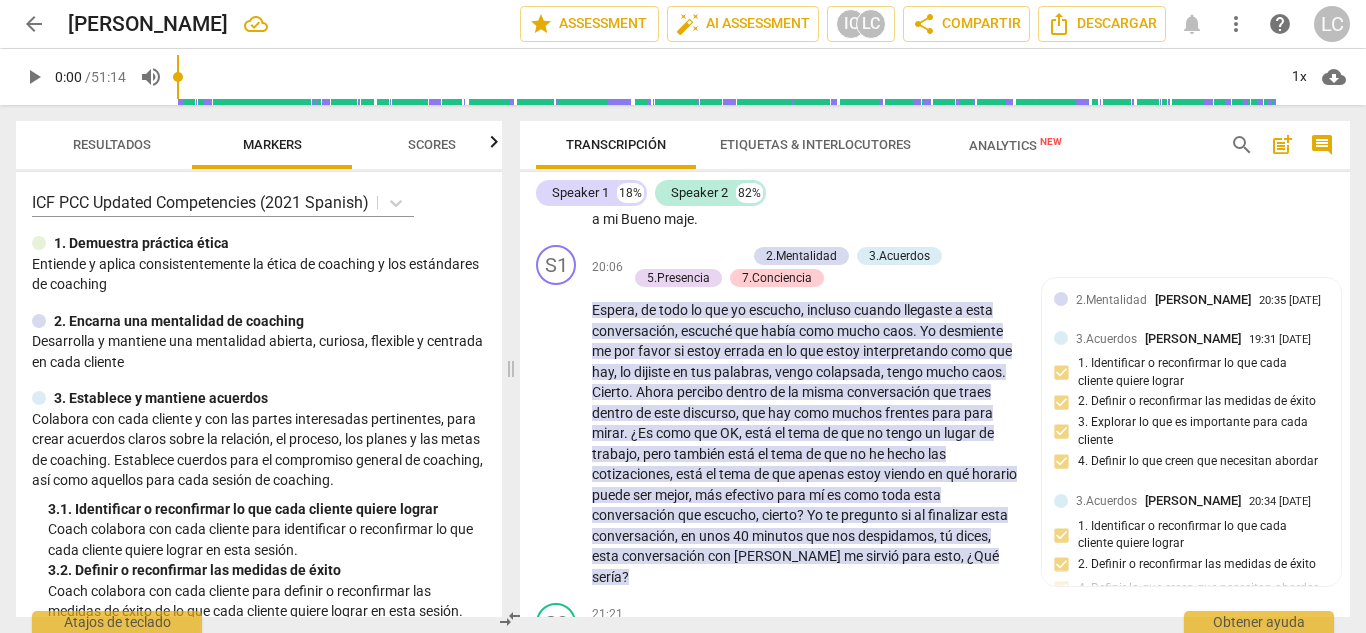scroll, scrollTop: 6028, scrollLeft: 0, axis: vertical 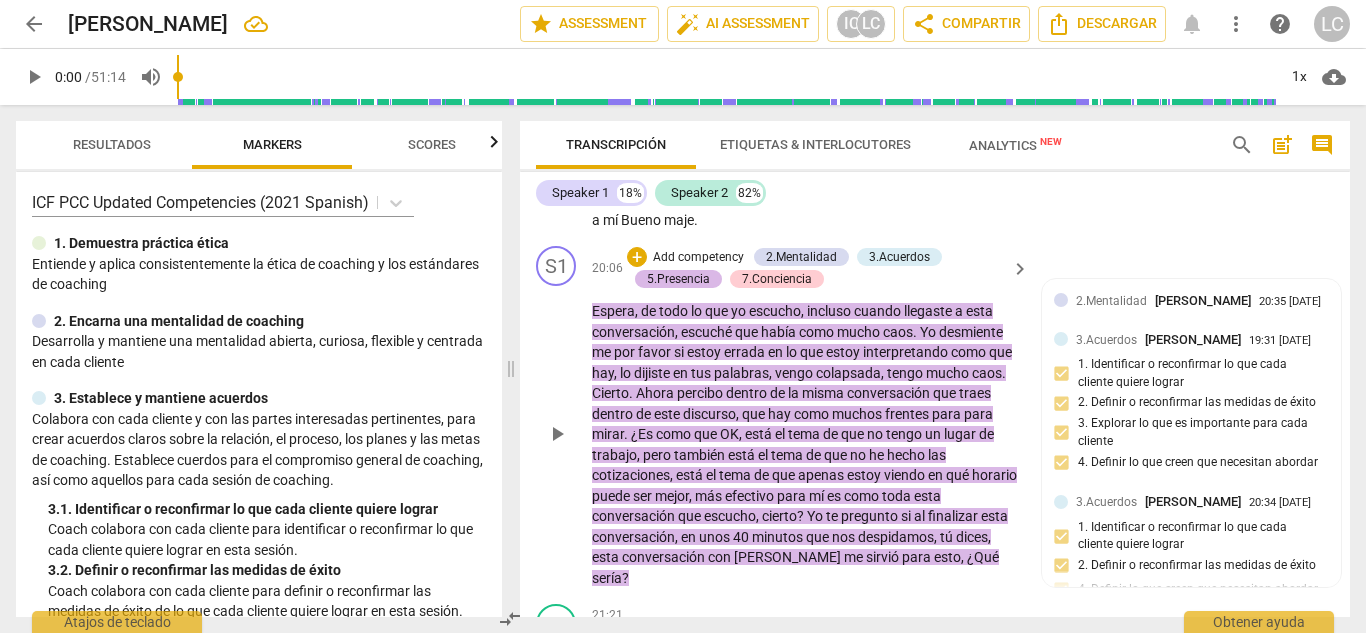 click on "5.Presencia" at bounding box center (678, 279) 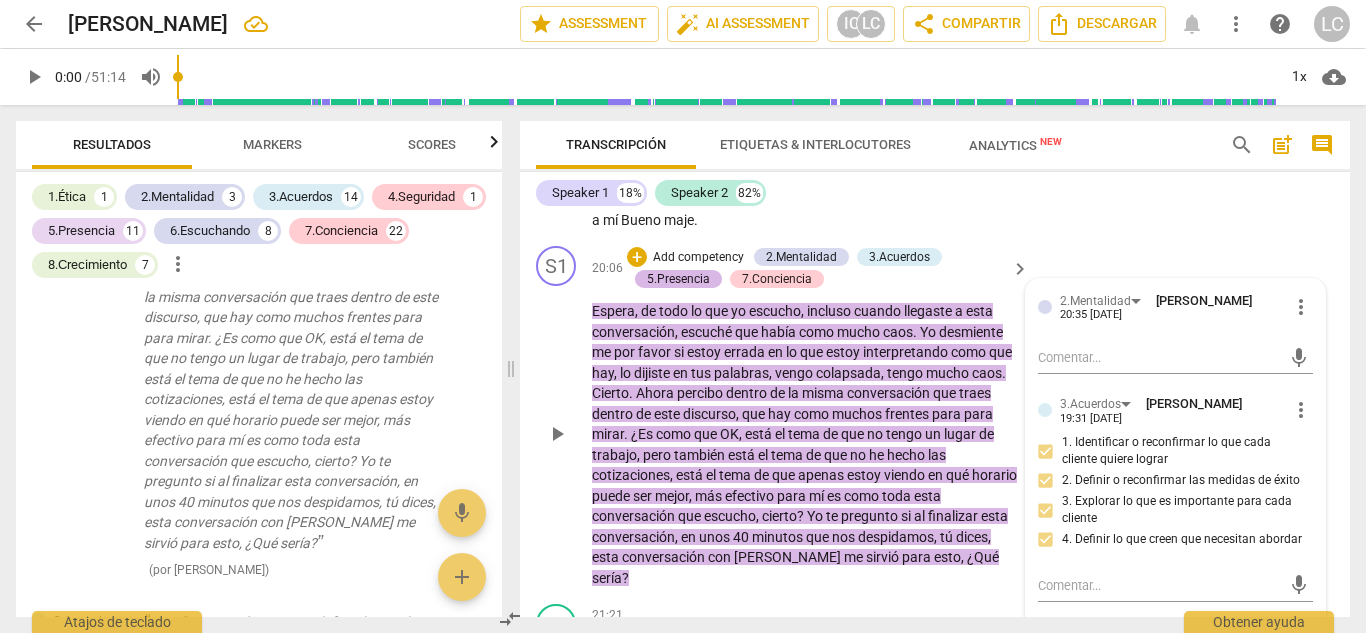 click on "5.Presencia" at bounding box center [678, 279] 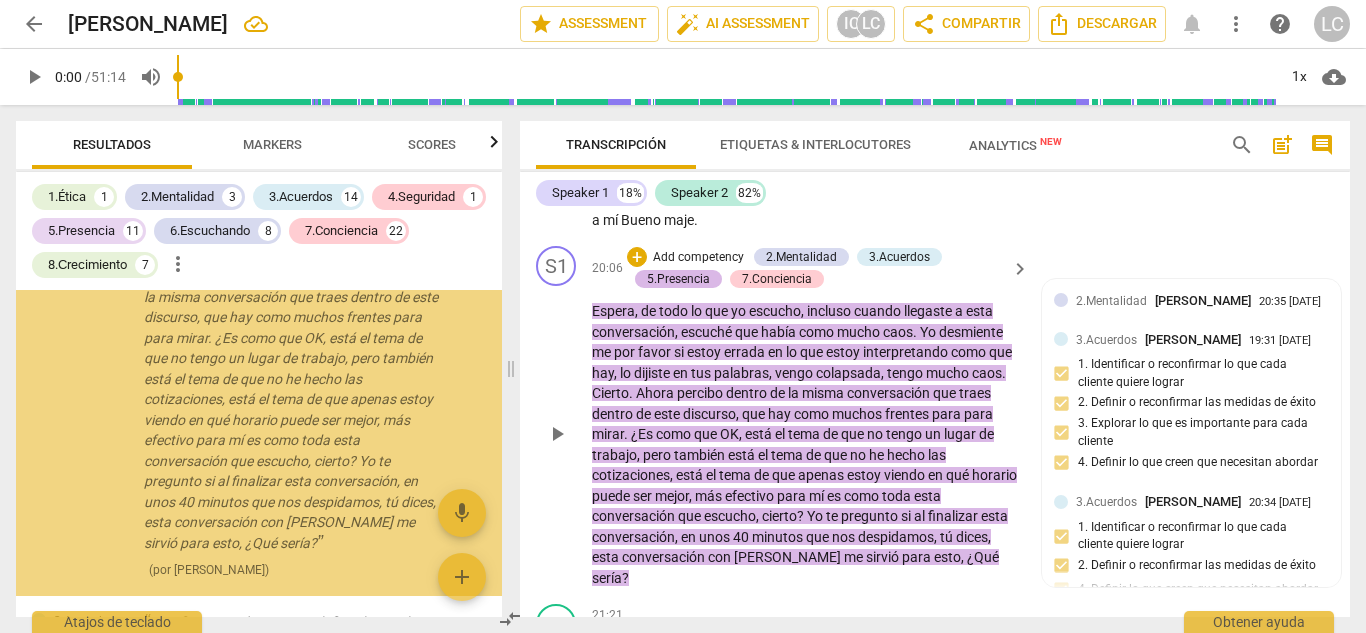 scroll, scrollTop: 6760, scrollLeft: 0, axis: vertical 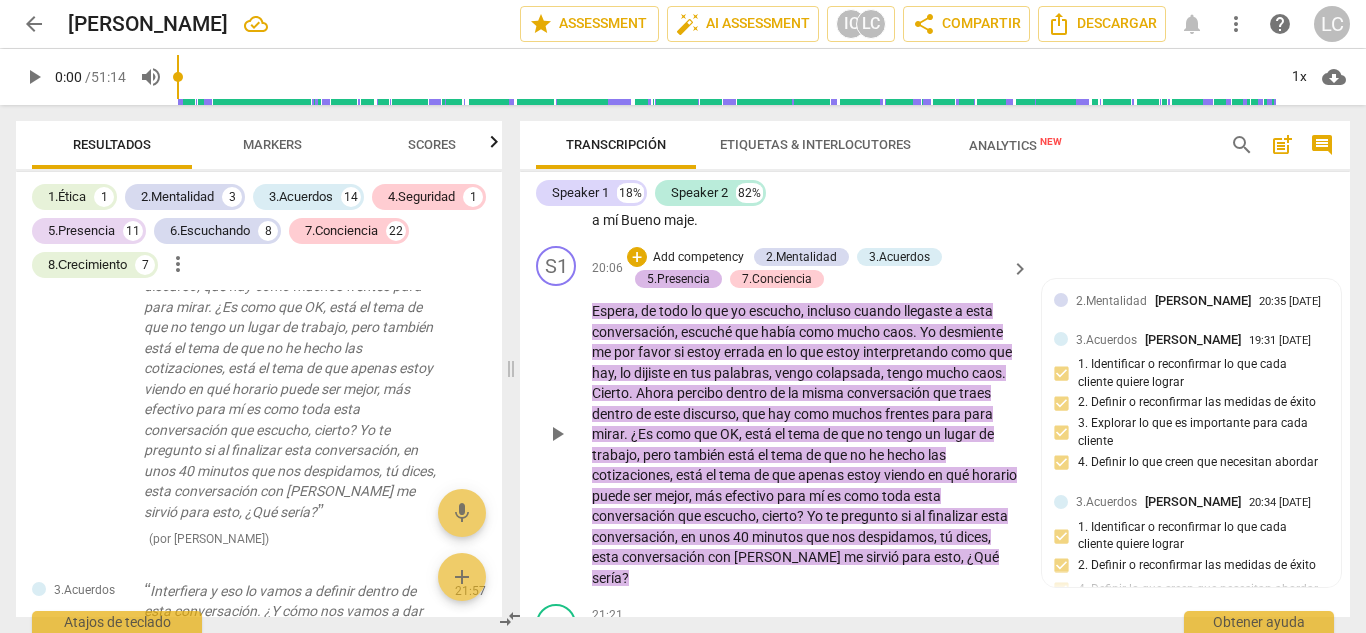 click on "5.Presencia" at bounding box center (678, 279) 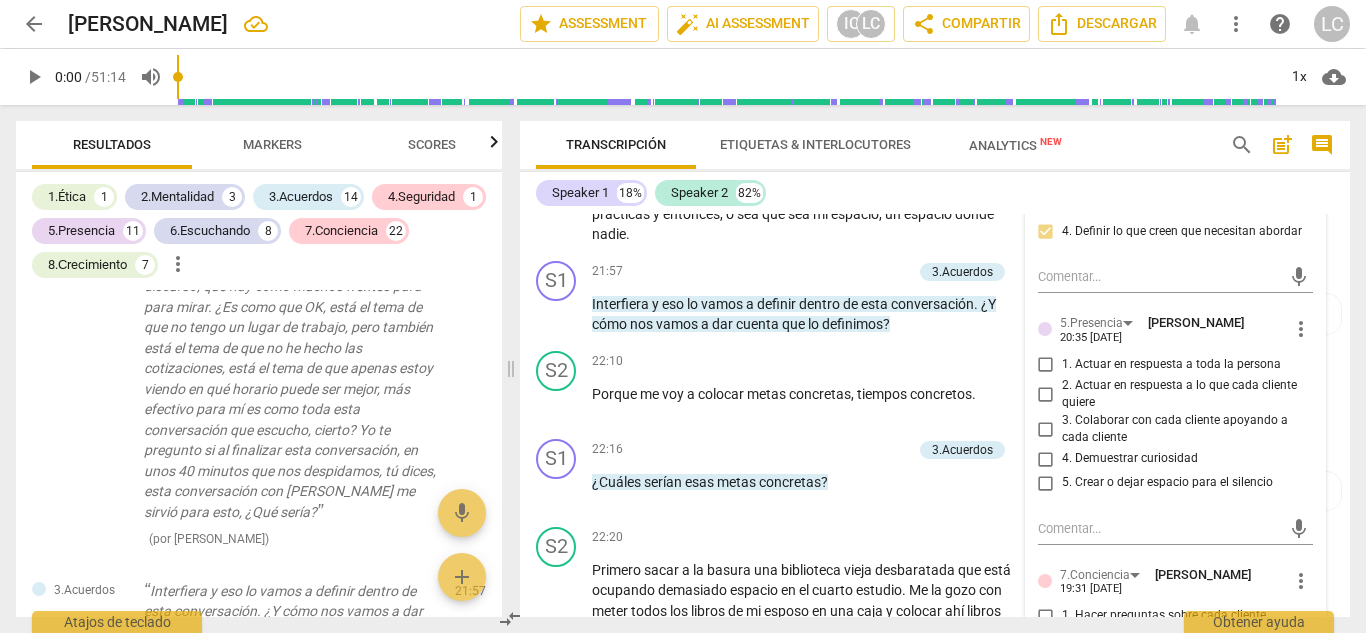 scroll, scrollTop: 6565, scrollLeft: 0, axis: vertical 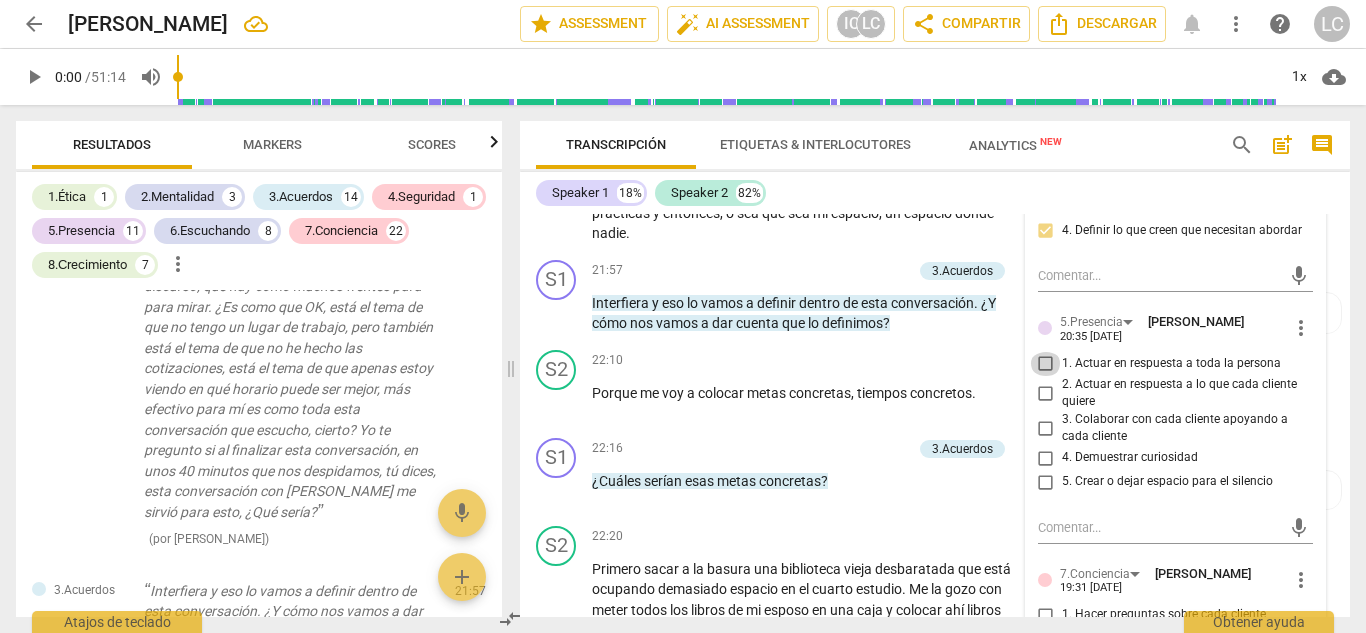 click on "1. Actuar en respuesta a toda la persona" at bounding box center (1046, 364) 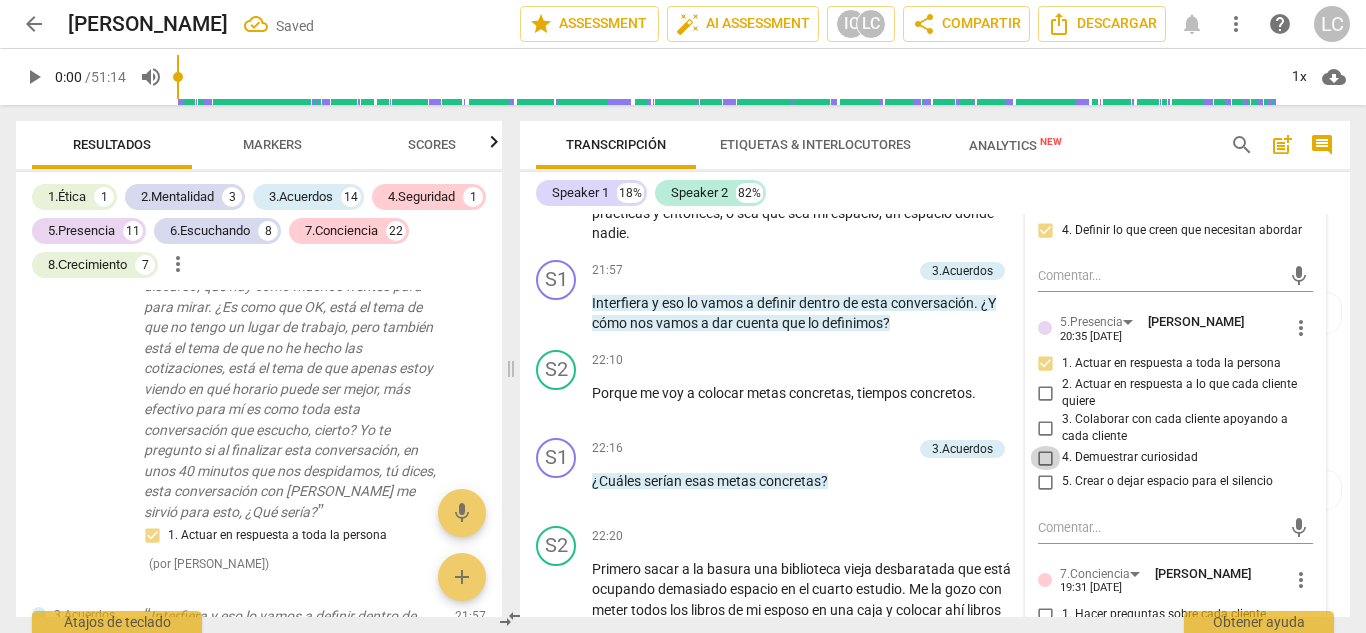 click on "4. Demuestrar curiosidad" at bounding box center [1046, 458] 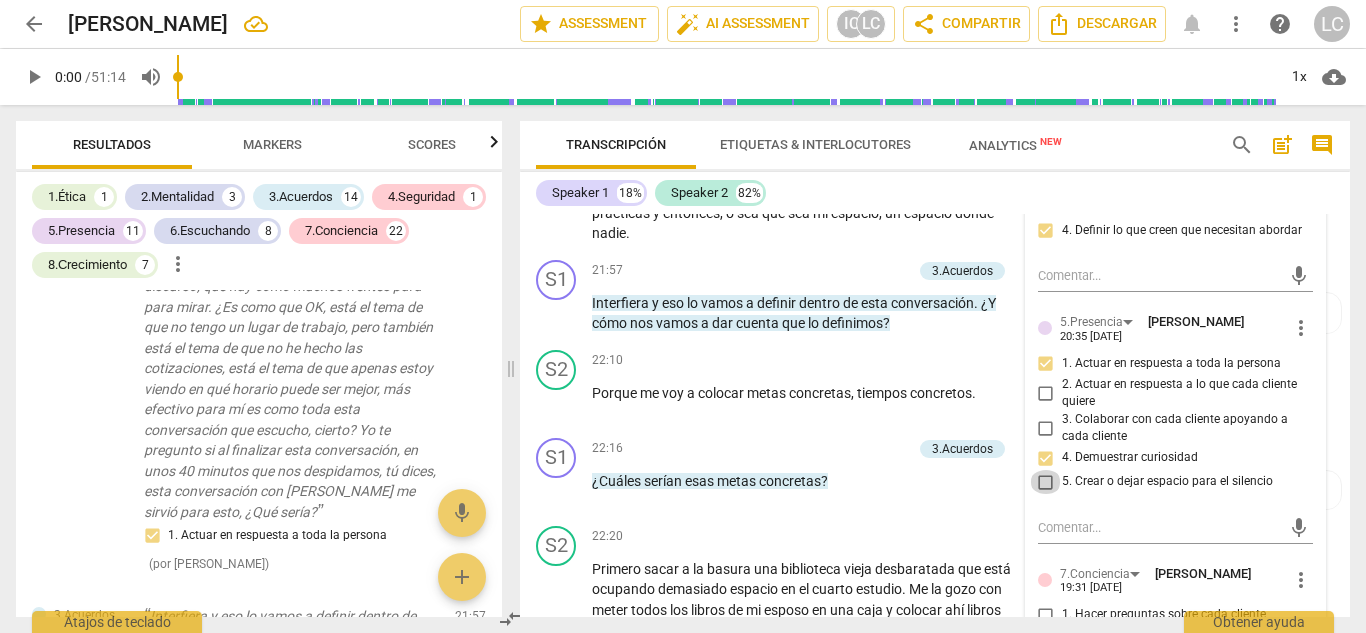 click on "5. Crear o dejar espacio para el silencio" at bounding box center (1046, 482) 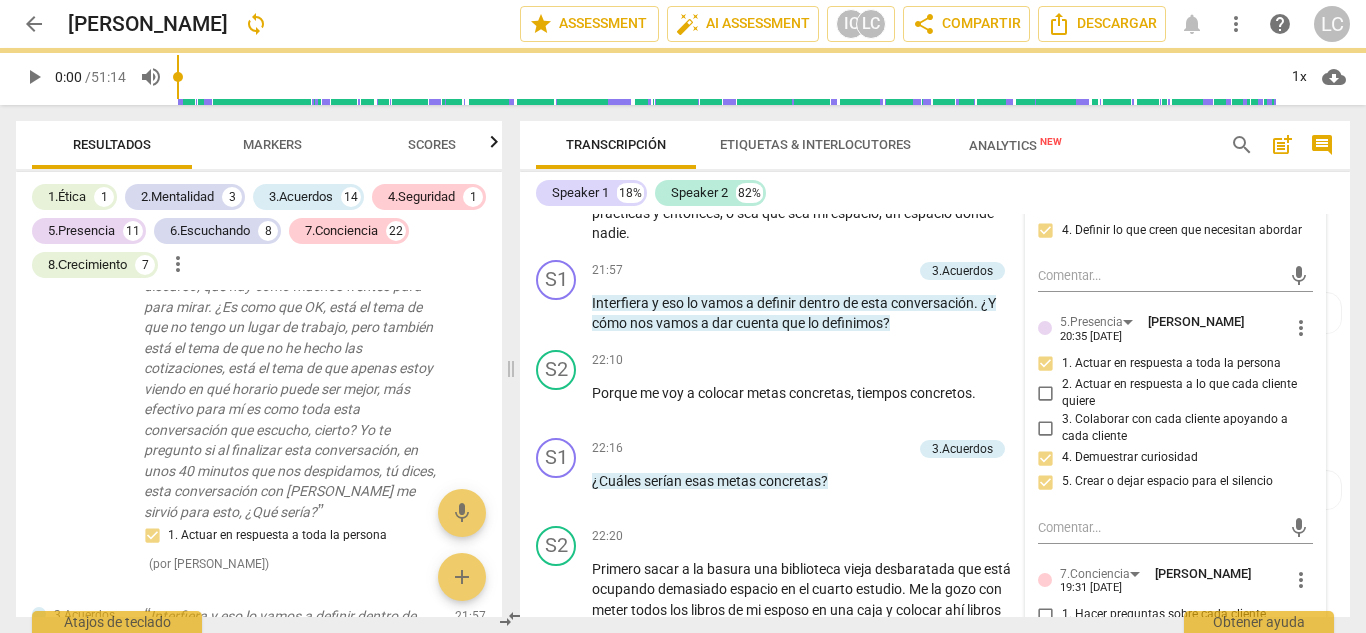 click on "Speaker 1 18% Speaker 2 82%" at bounding box center [935, 193] 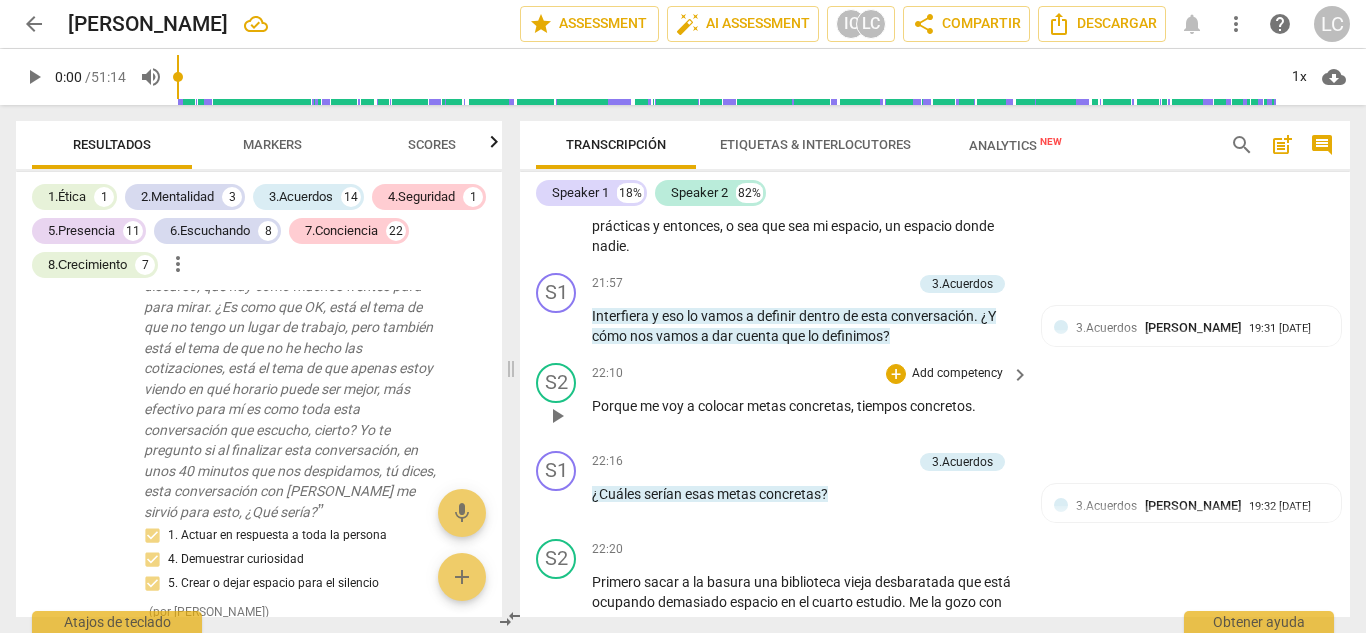 scroll, scrollTop: 6553, scrollLeft: 0, axis: vertical 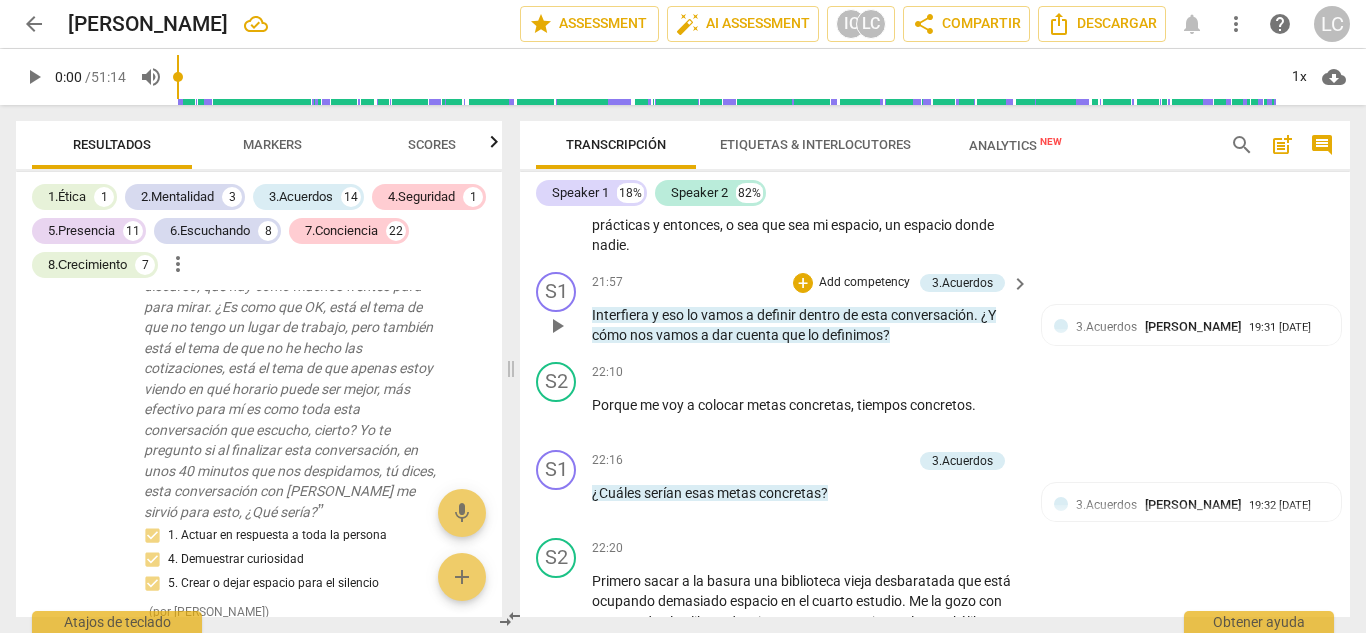 click on "Add competency" at bounding box center [864, 283] 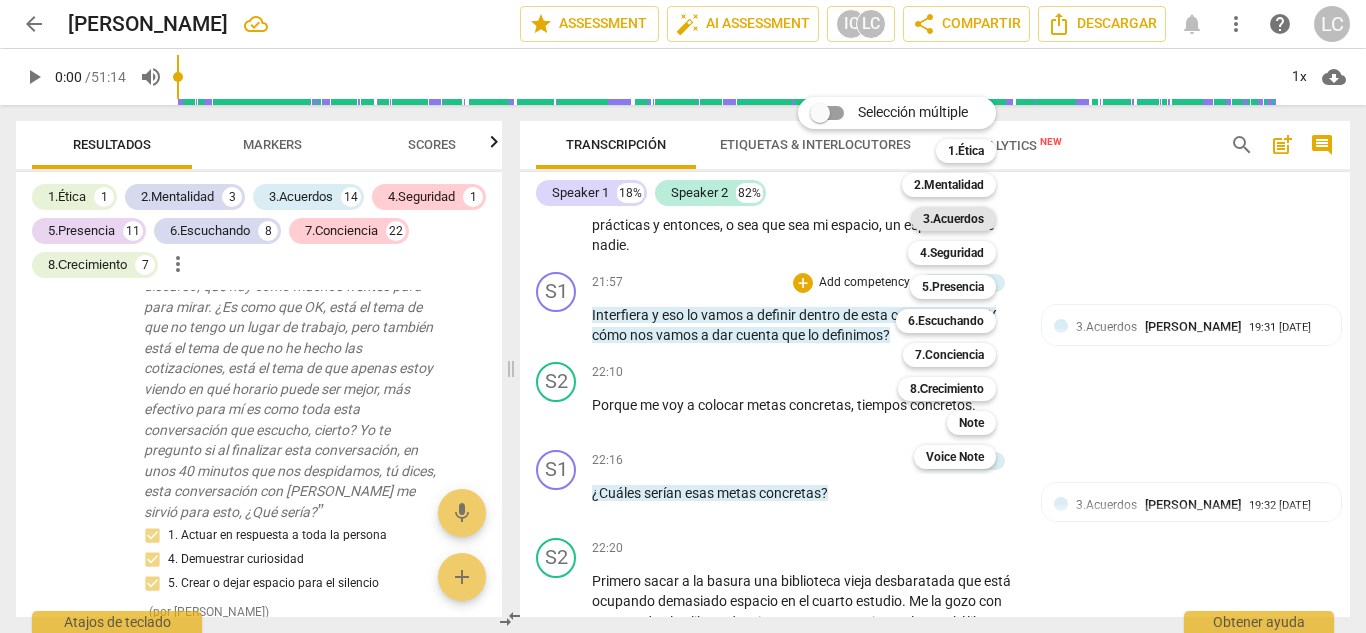 click on "3.Acuerdos" at bounding box center [953, 219] 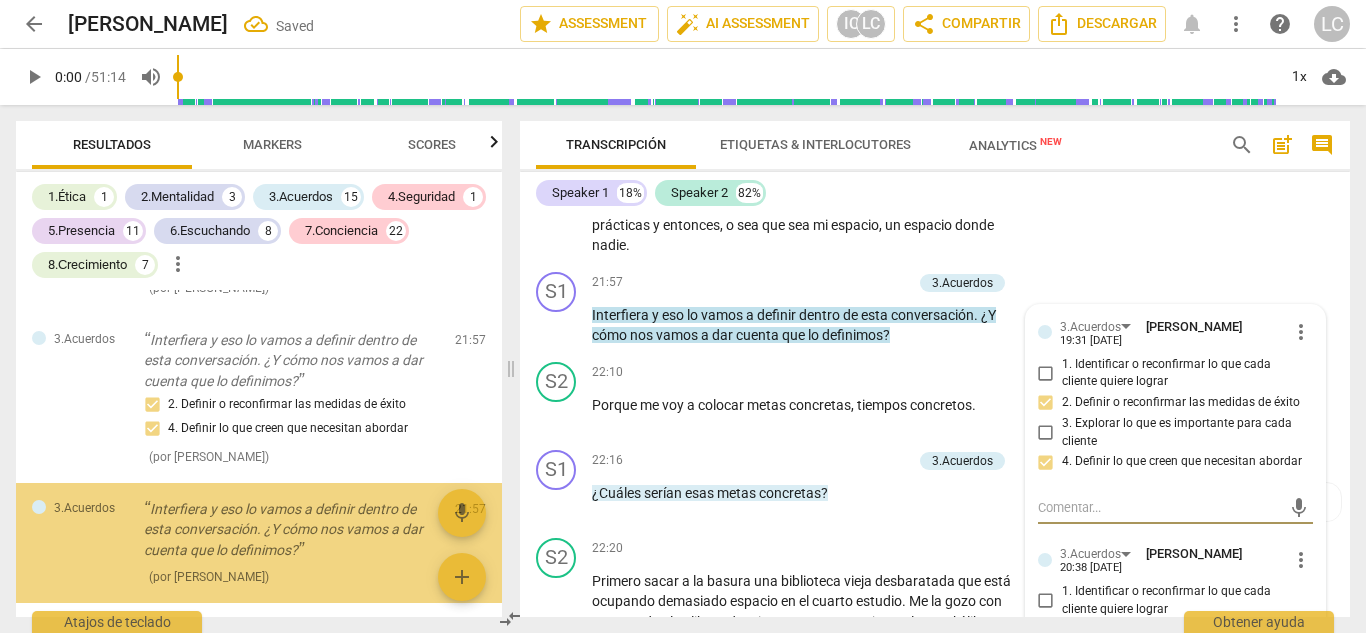 scroll, scrollTop: 7296, scrollLeft: 0, axis: vertical 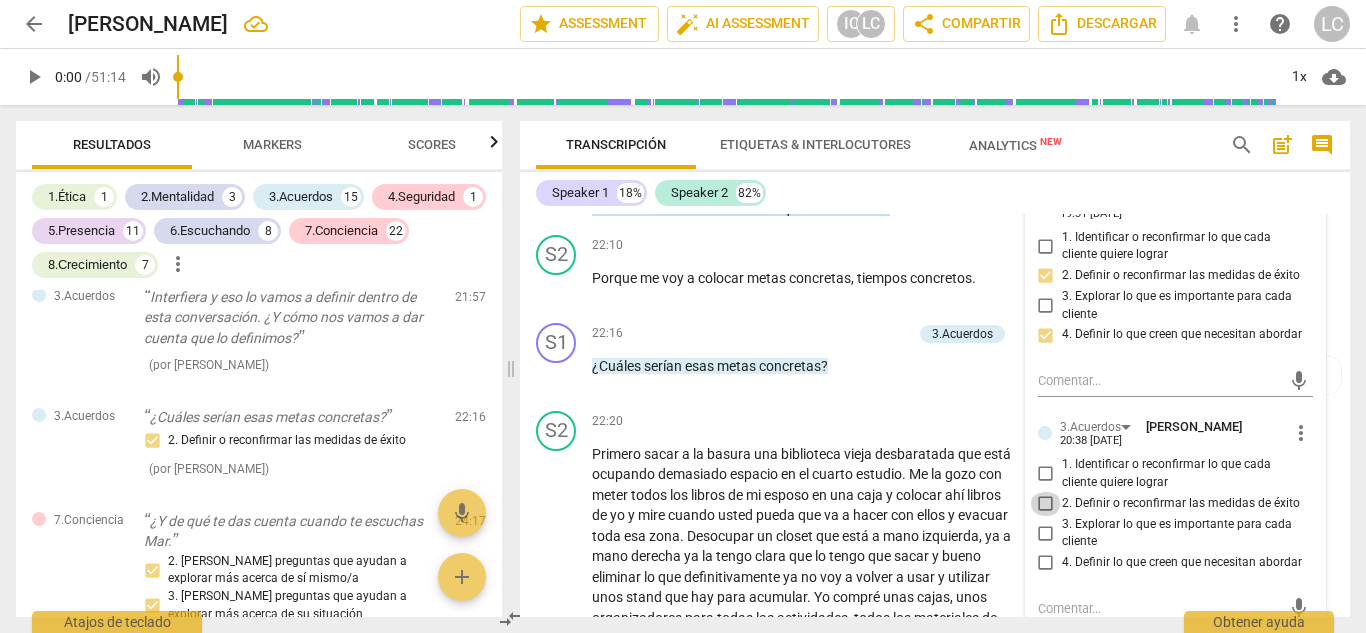 click on "2. Definir o reconfirmar las medidas de éxito" at bounding box center (1046, 504) 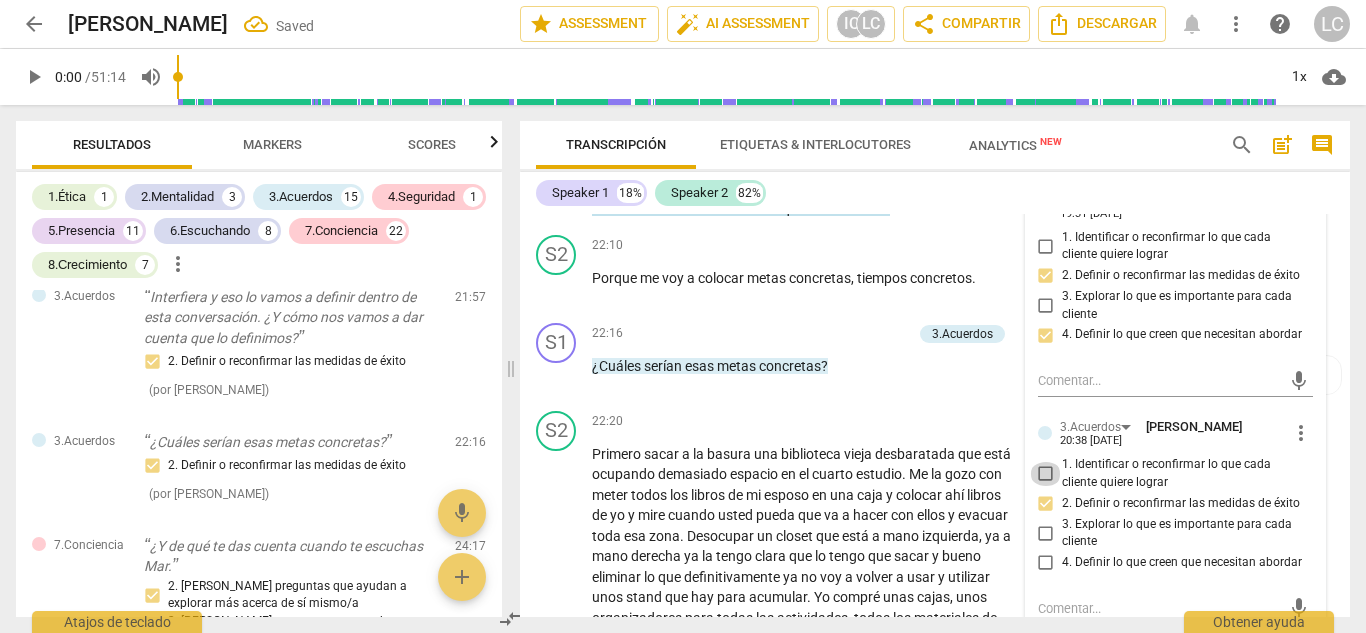 click on "1. Identificar o reconfirmar lo que cada cliente quiere lograr" at bounding box center [1046, 474] 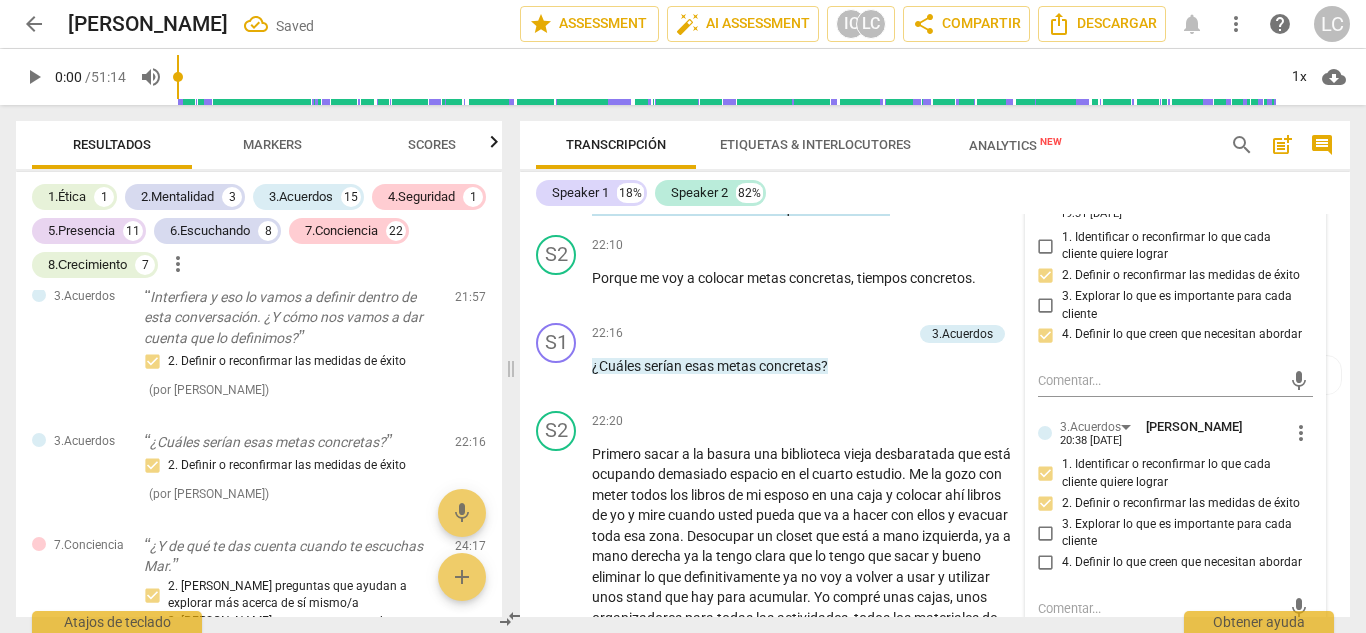 click on "Speaker 1 18% Speaker 2 82%" at bounding box center (935, 193) 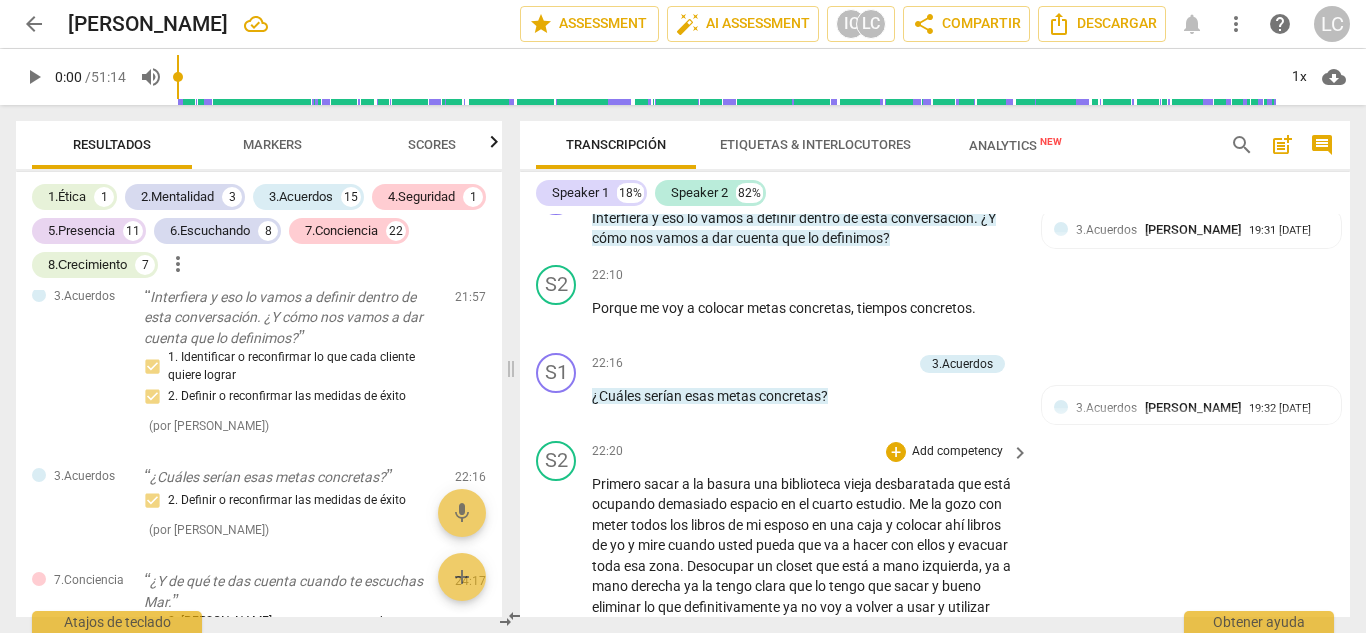 scroll, scrollTop: 6652, scrollLeft: 0, axis: vertical 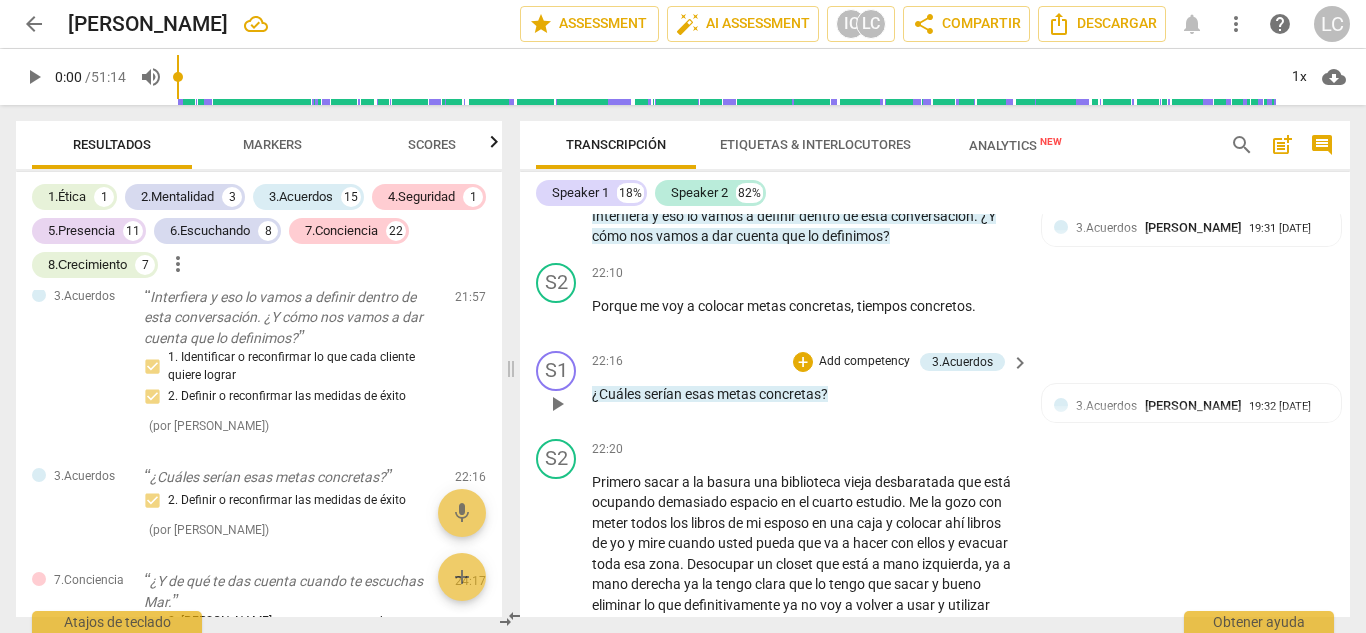 click on "Add competency" at bounding box center (864, 362) 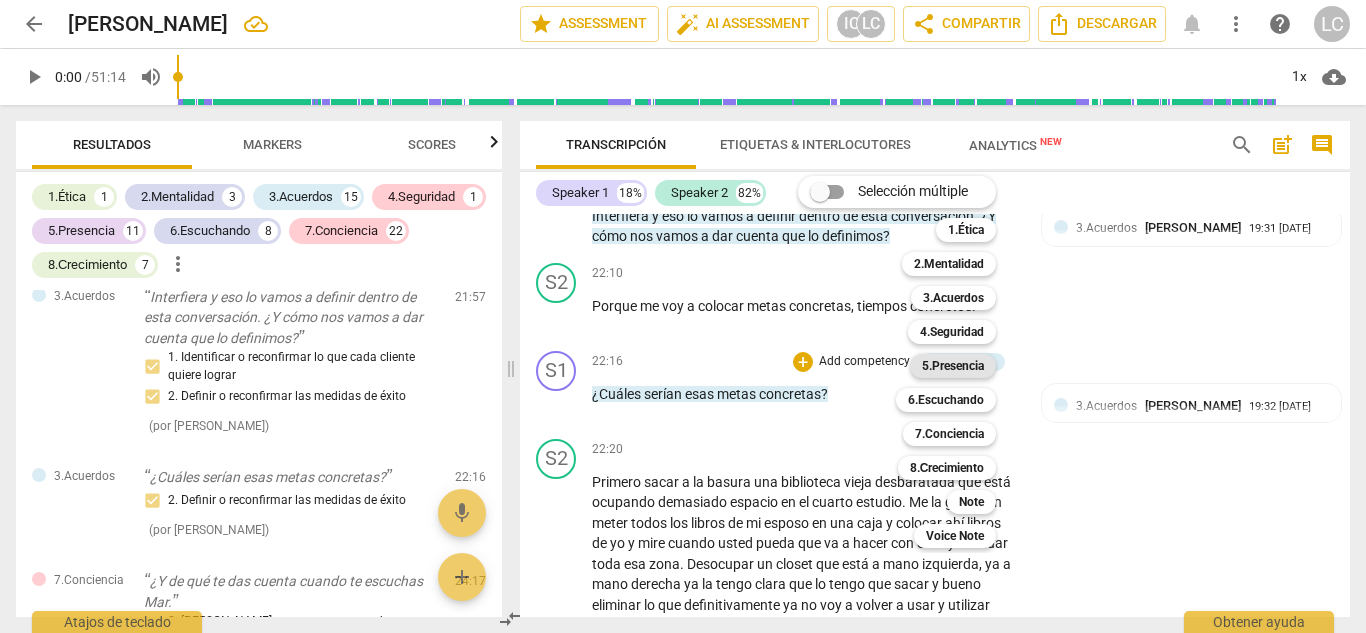 click on "5.Presencia" at bounding box center (953, 366) 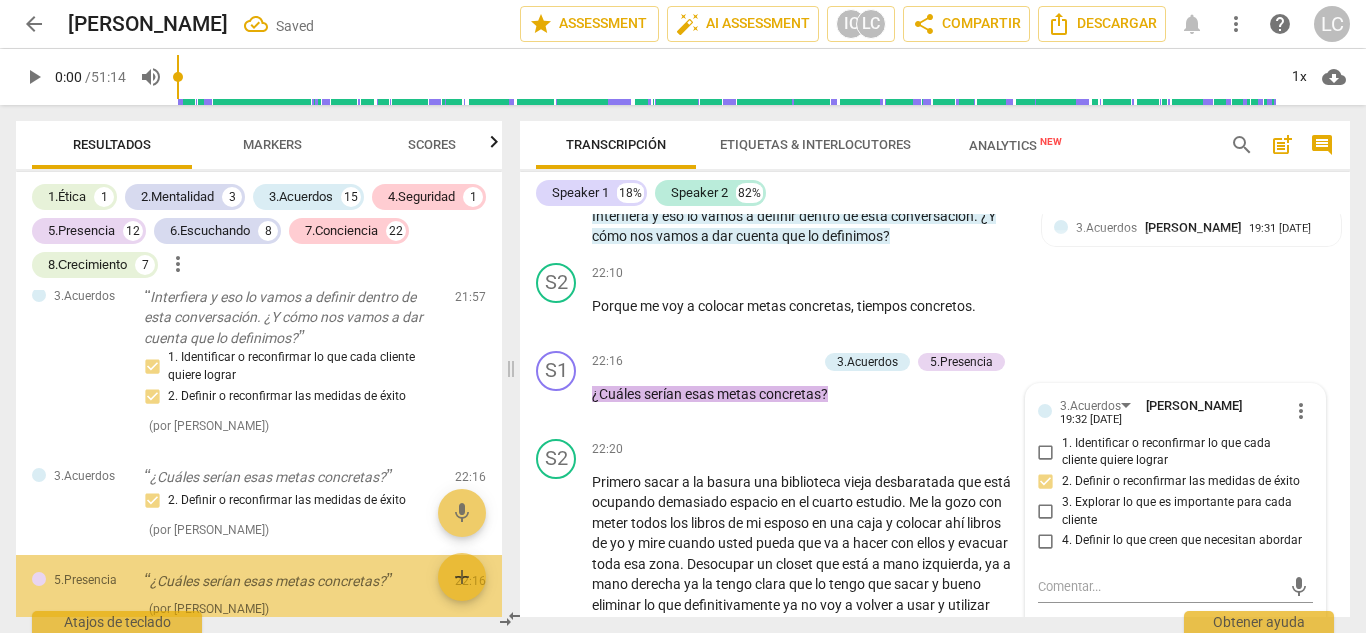 scroll, scrollTop: 7560, scrollLeft: 0, axis: vertical 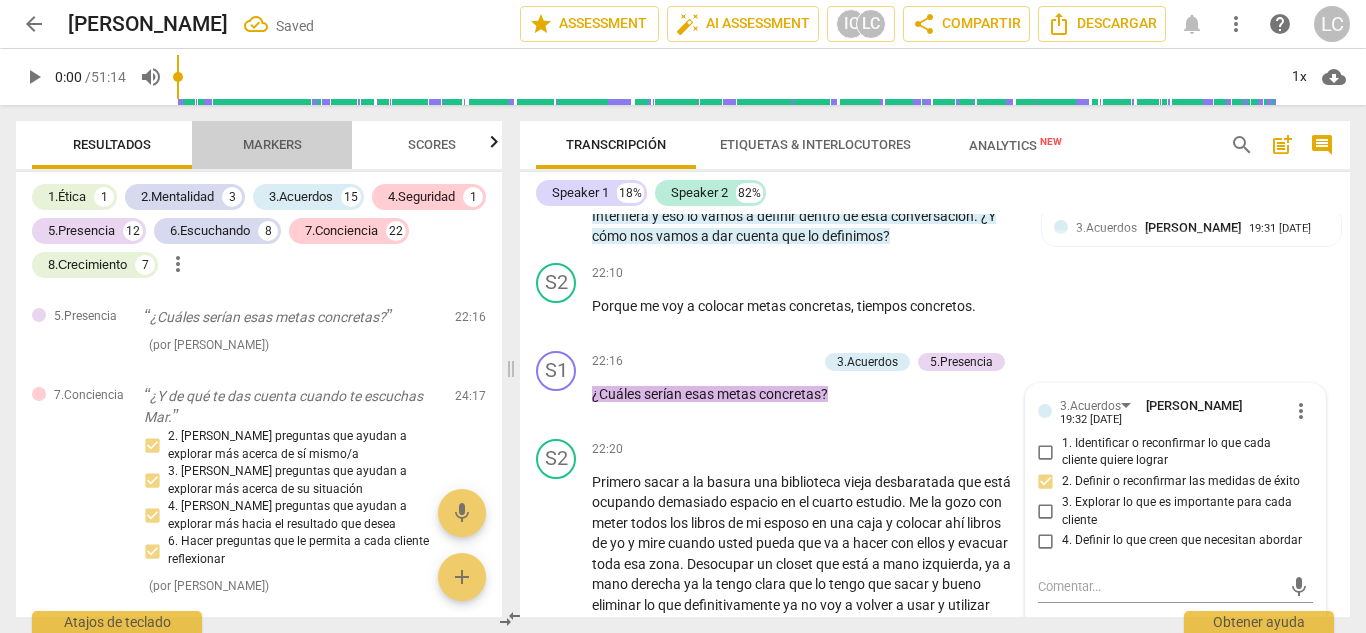 click on "Markers" at bounding box center (272, 145) 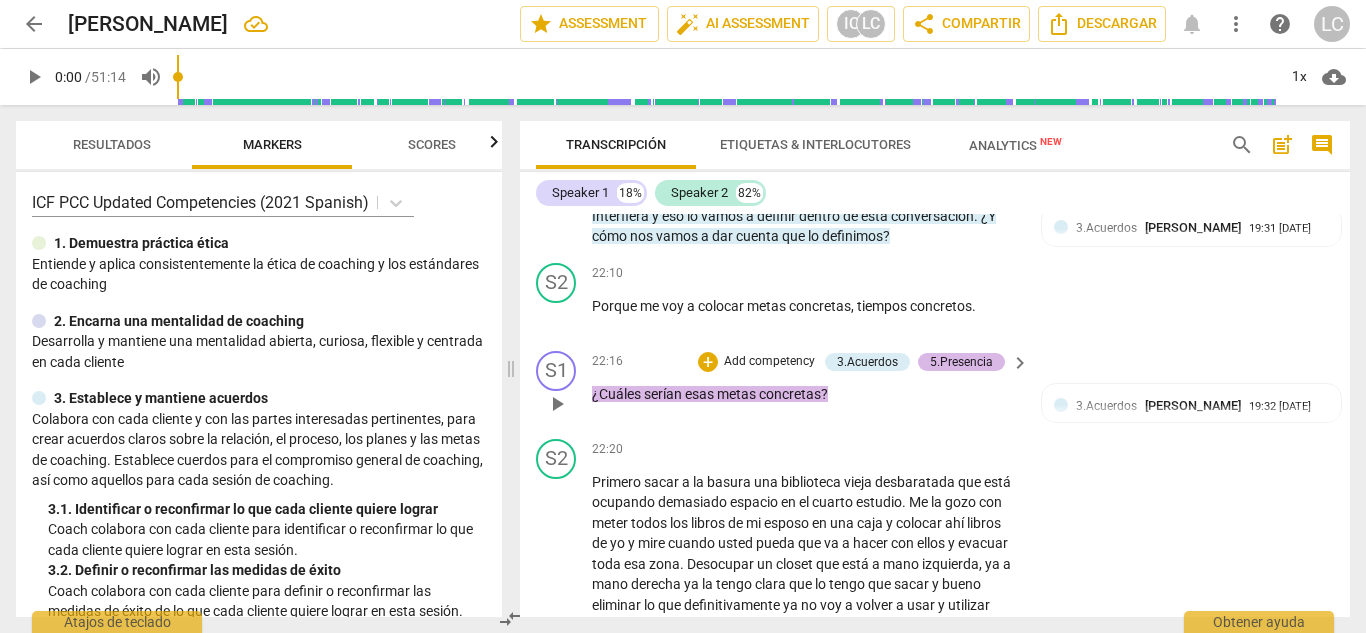 click on "5.Presencia" at bounding box center [961, 362] 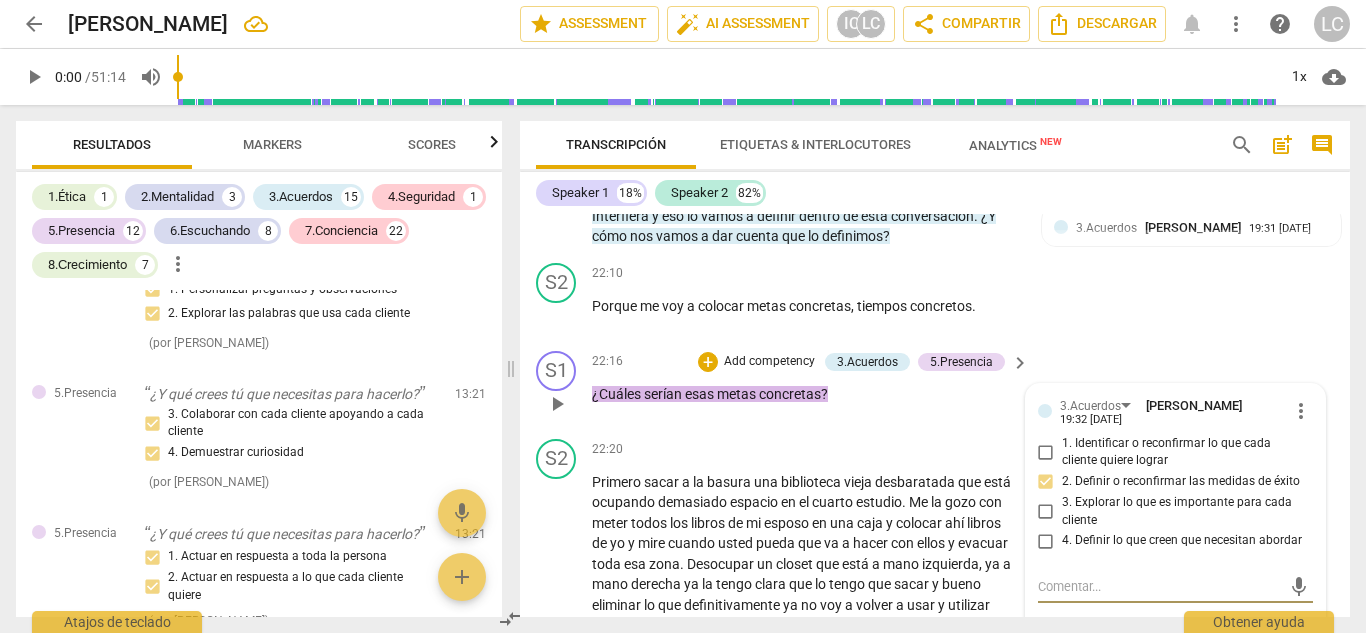 scroll, scrollTop: 7560, scrollLeft: 0, axis: vertical 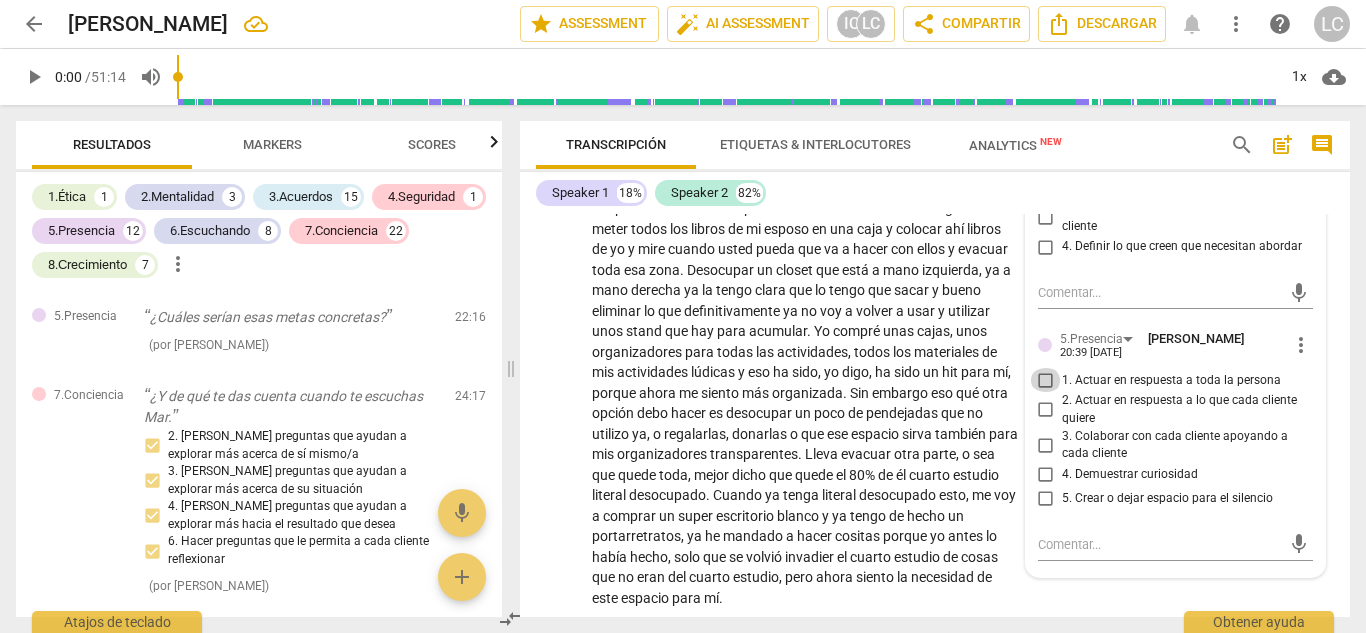 click on "1. Actuar en respuesta a toda la persona" at bounding box center [1046, 380] 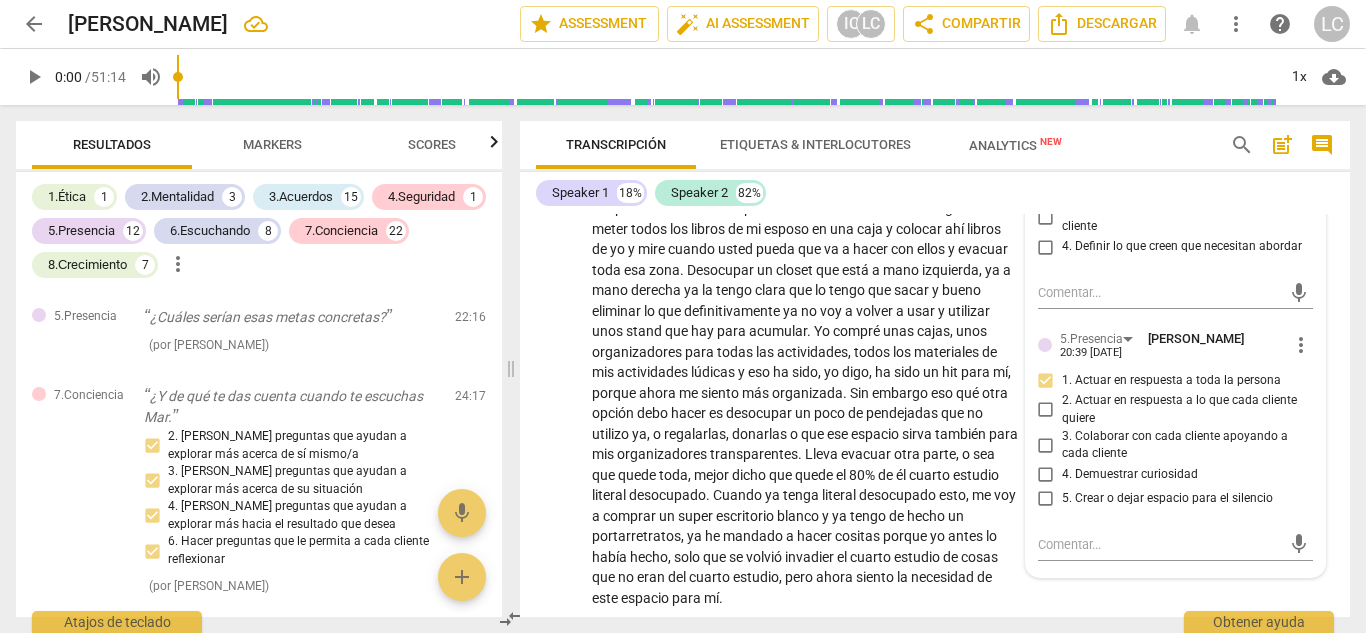 click on "2. Actuar en respuesta a lo que cada cliente quiere" at bounding box center (1046, 410) 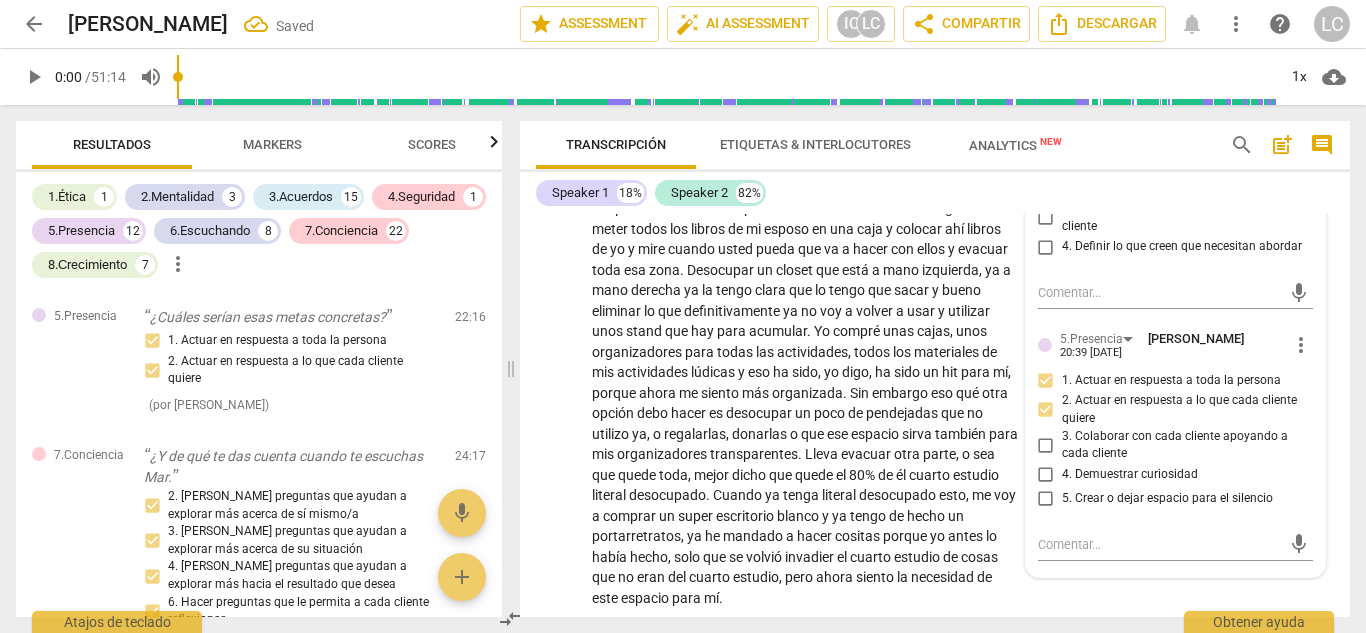 click on "5. Crear o dejar espacio para el silencio" at bounding box center (1046, 499) 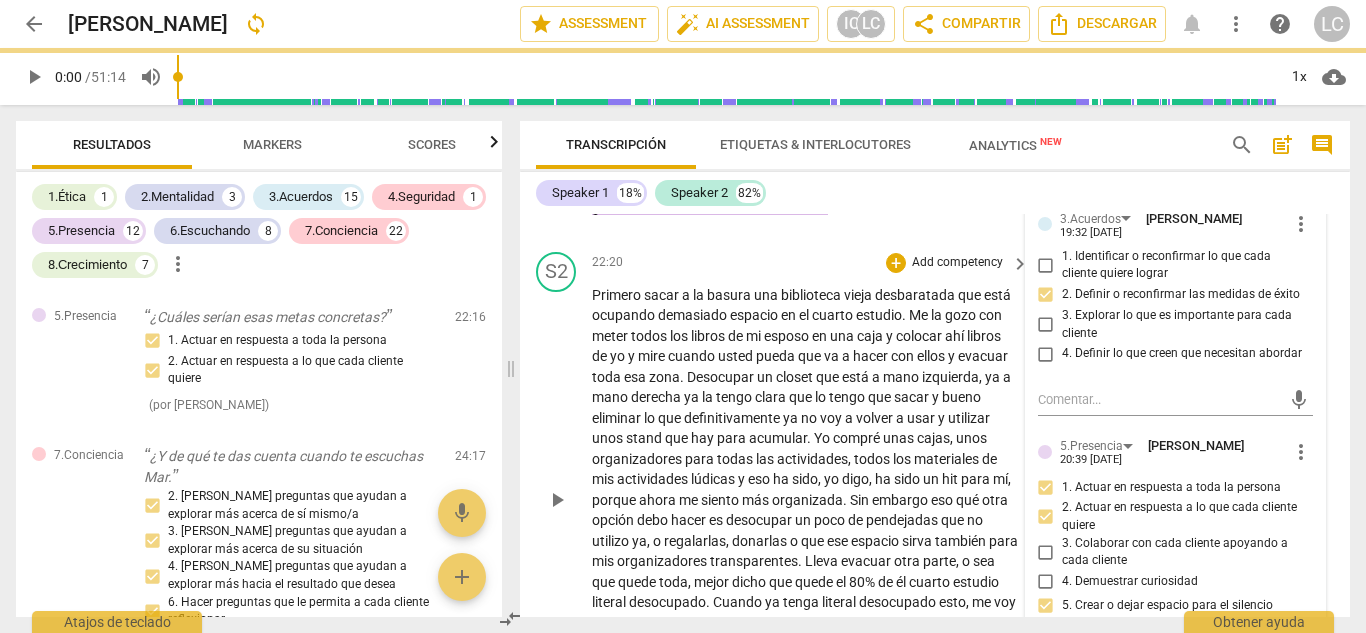 scroll, scrollTop: 6744, scrollLeft: 0, axis: vertical 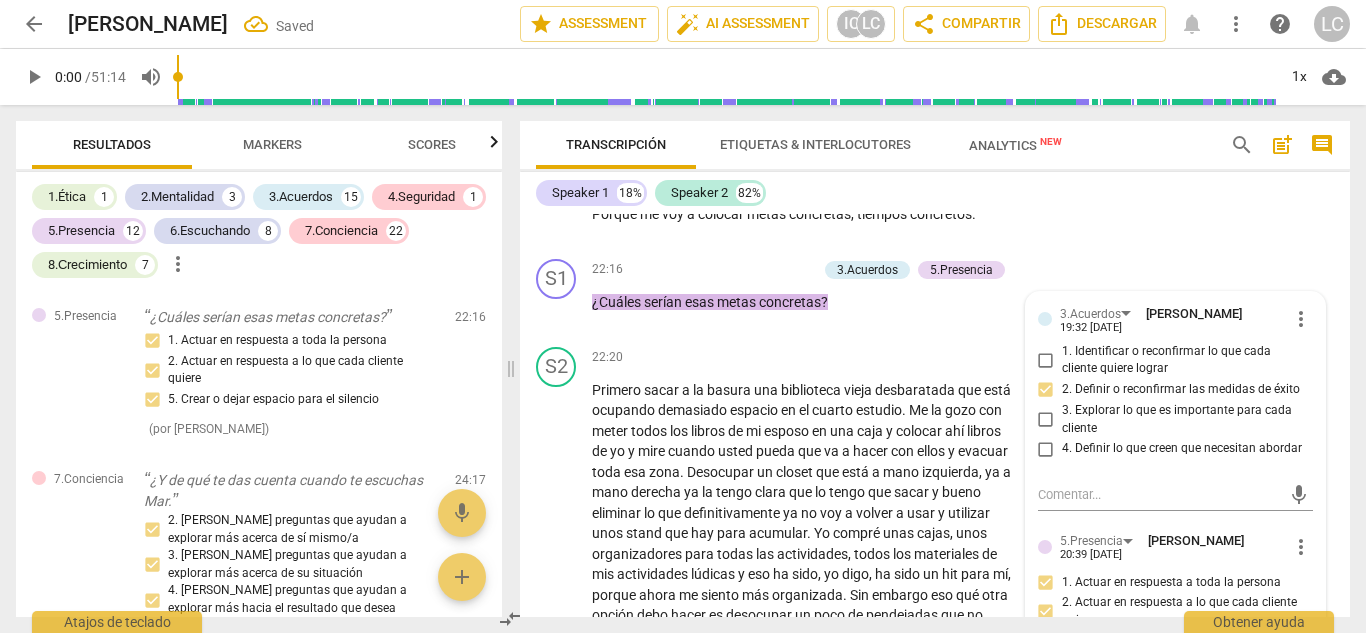 click on "Speaker 1 18% Speaker 2 82%" at bounding box center [935, 193] 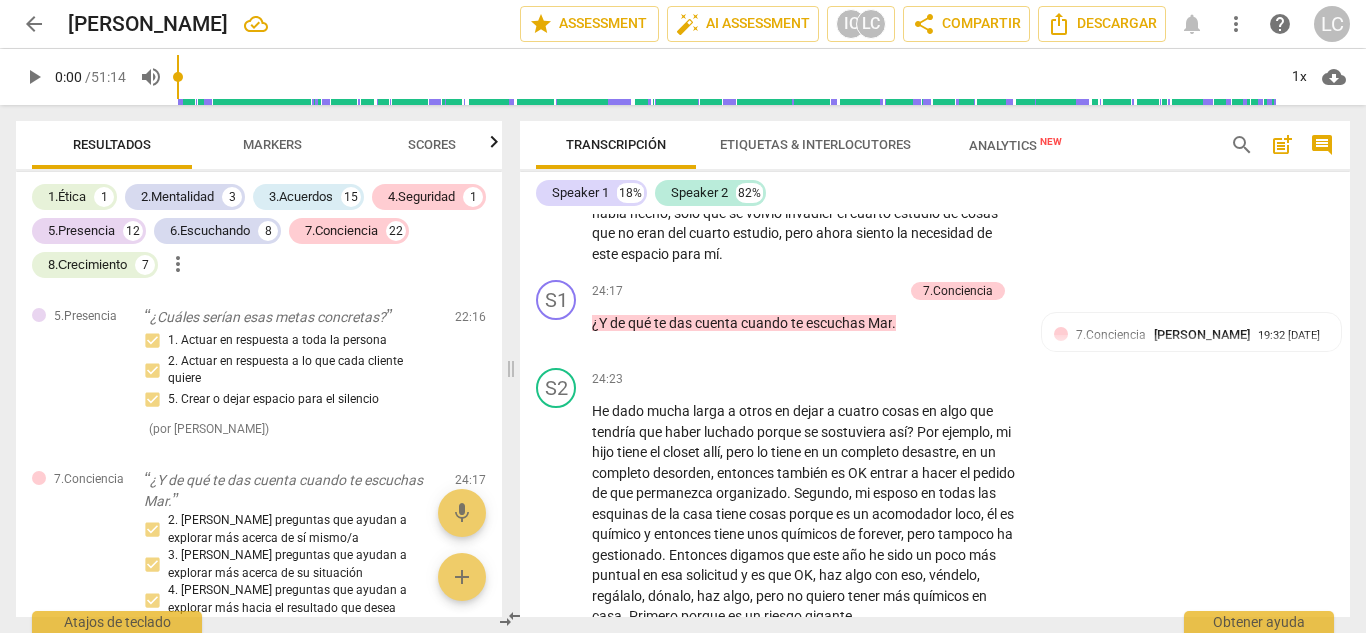 scroll, scrollTop: 7291, scrollLeft: 0, axis: vertical 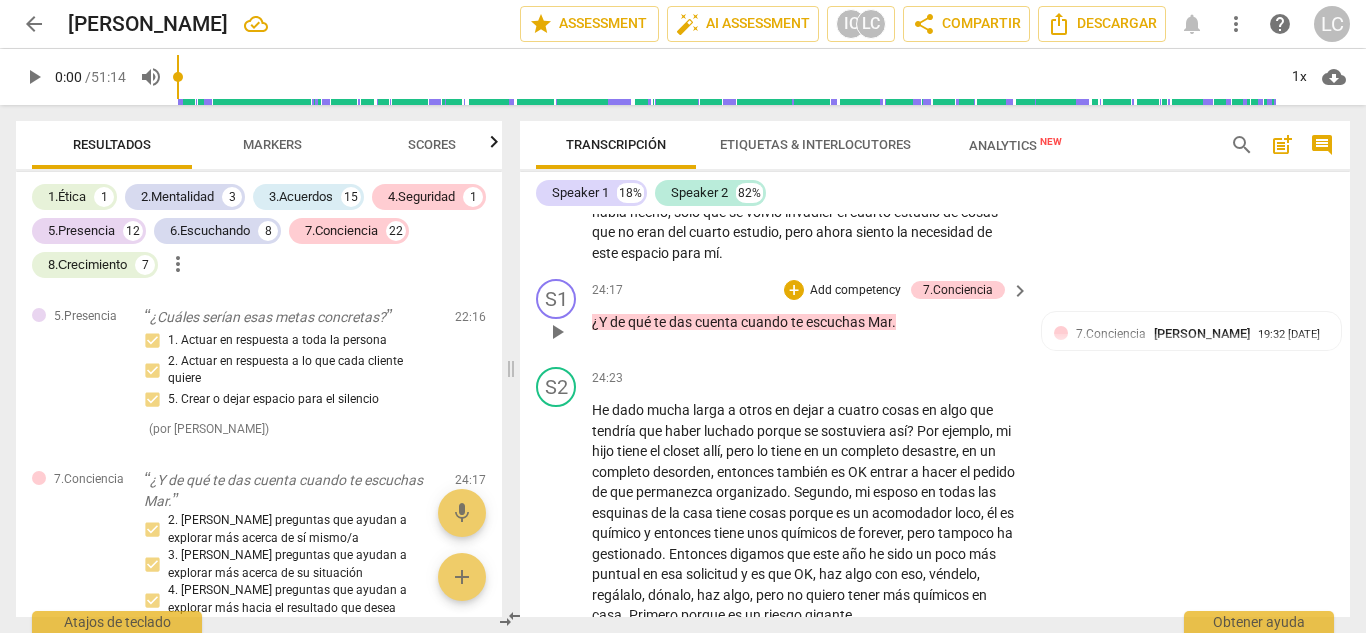 click on "Add competency" at bounding box center (855, 291) 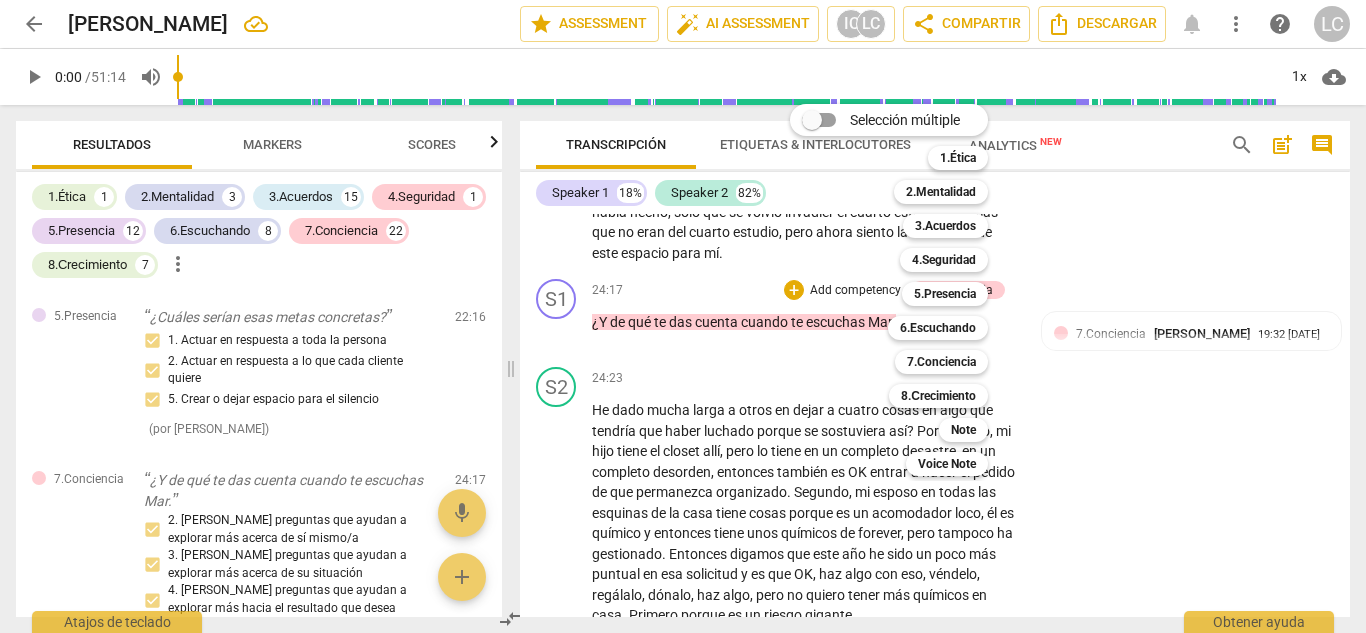 click at bounding box center (683, 316) 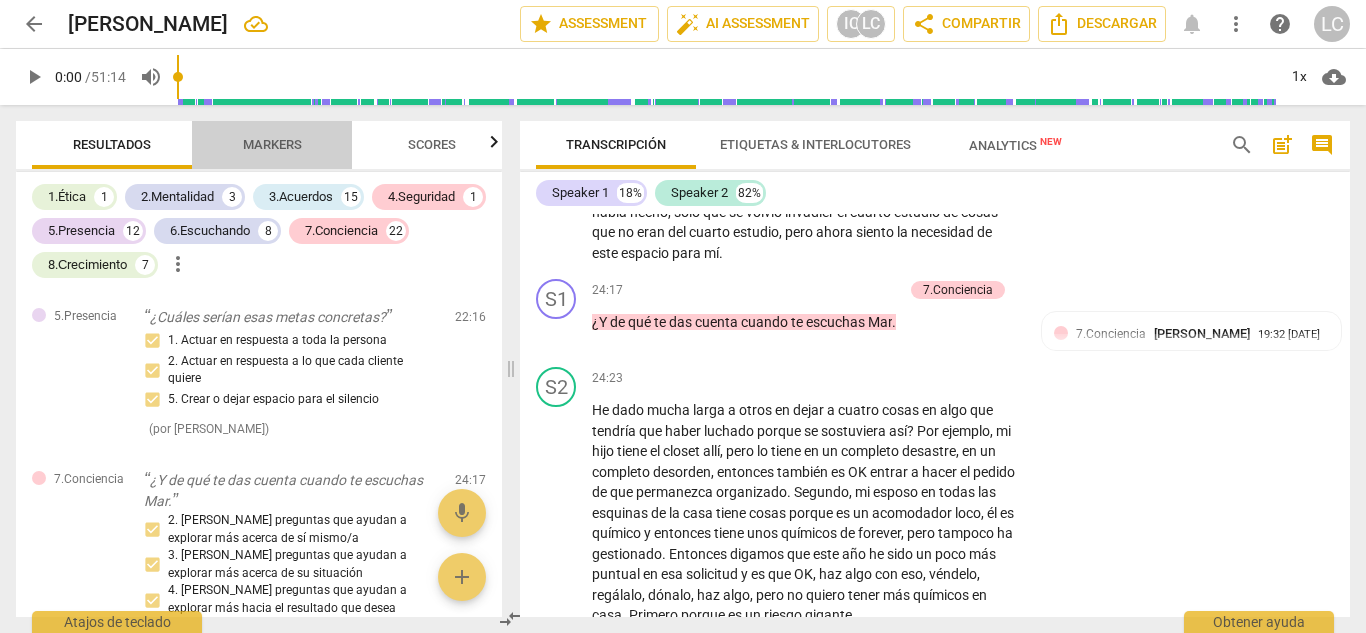 click on "Markers" at bounding box center [272, 144] 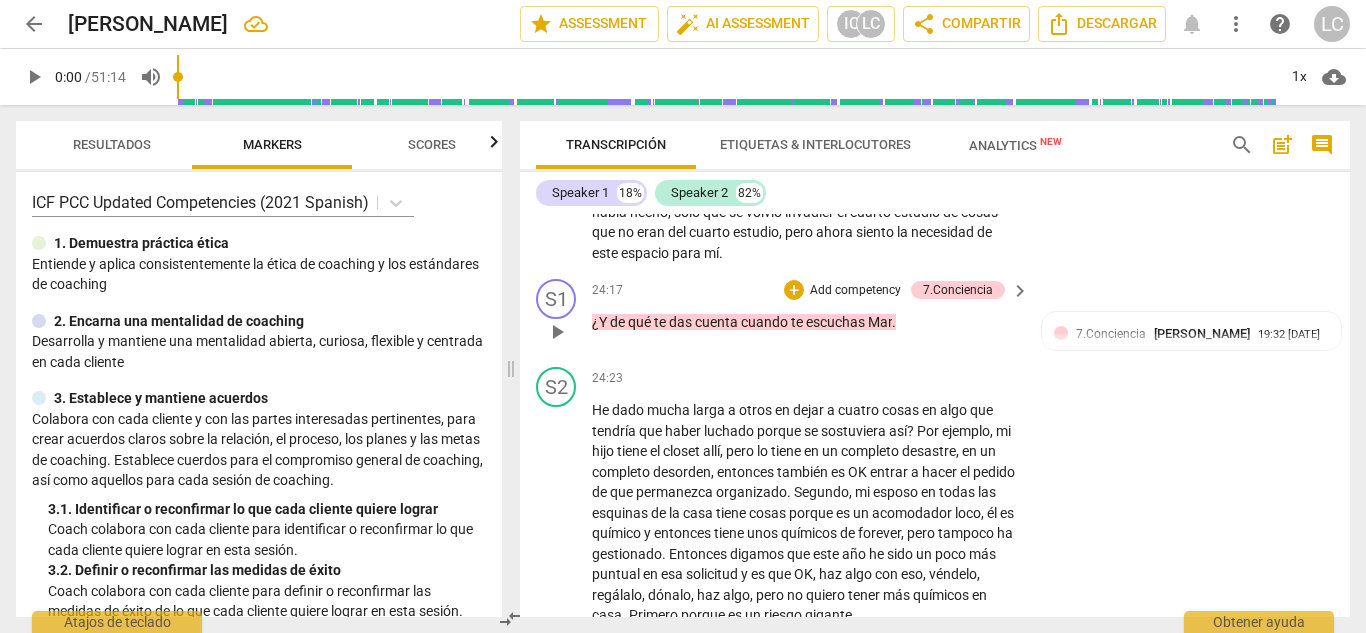 click on "Add competency" at bounding box center (855, 291) 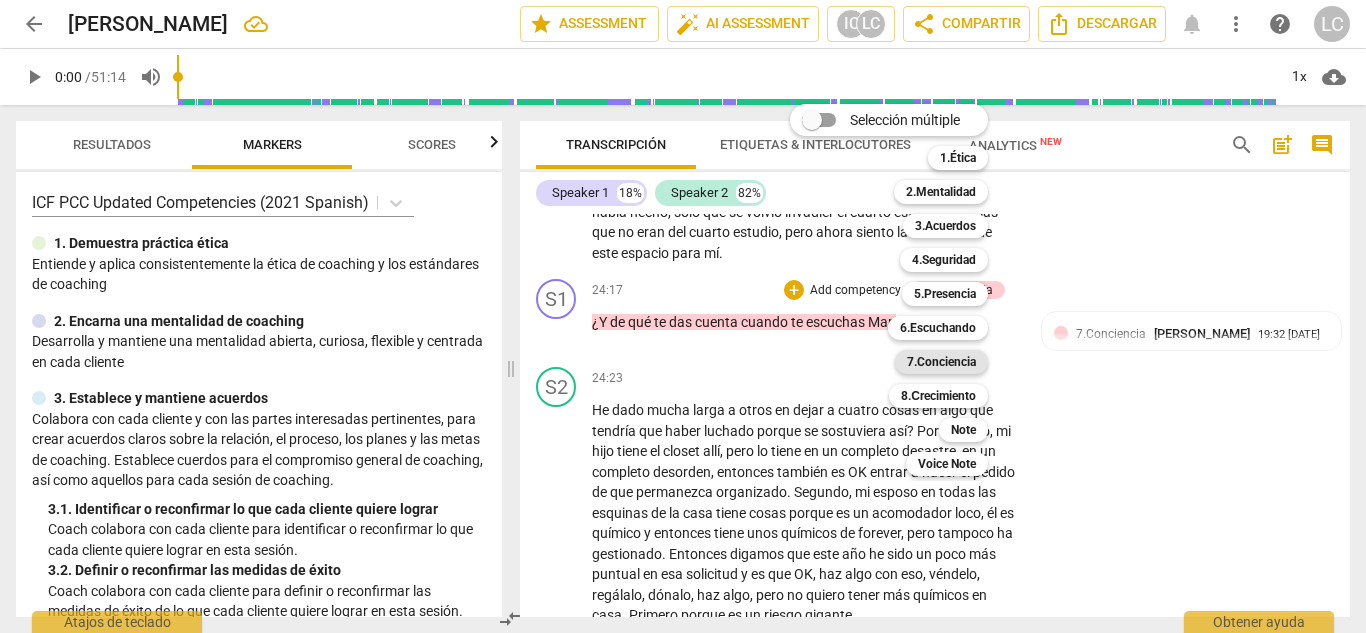 click on "7.Conciencia" at bounding box center [941, 362] 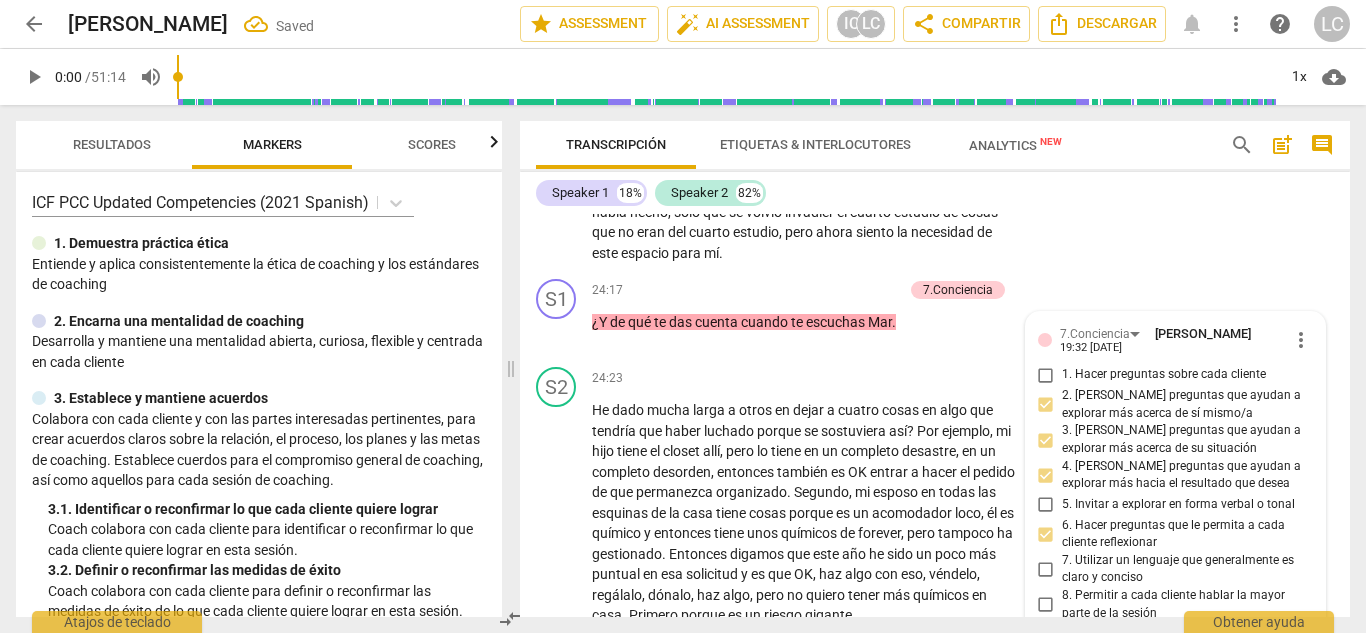 scroll, scrollTop: 7532, scrollLeft: 0, axis: vertical 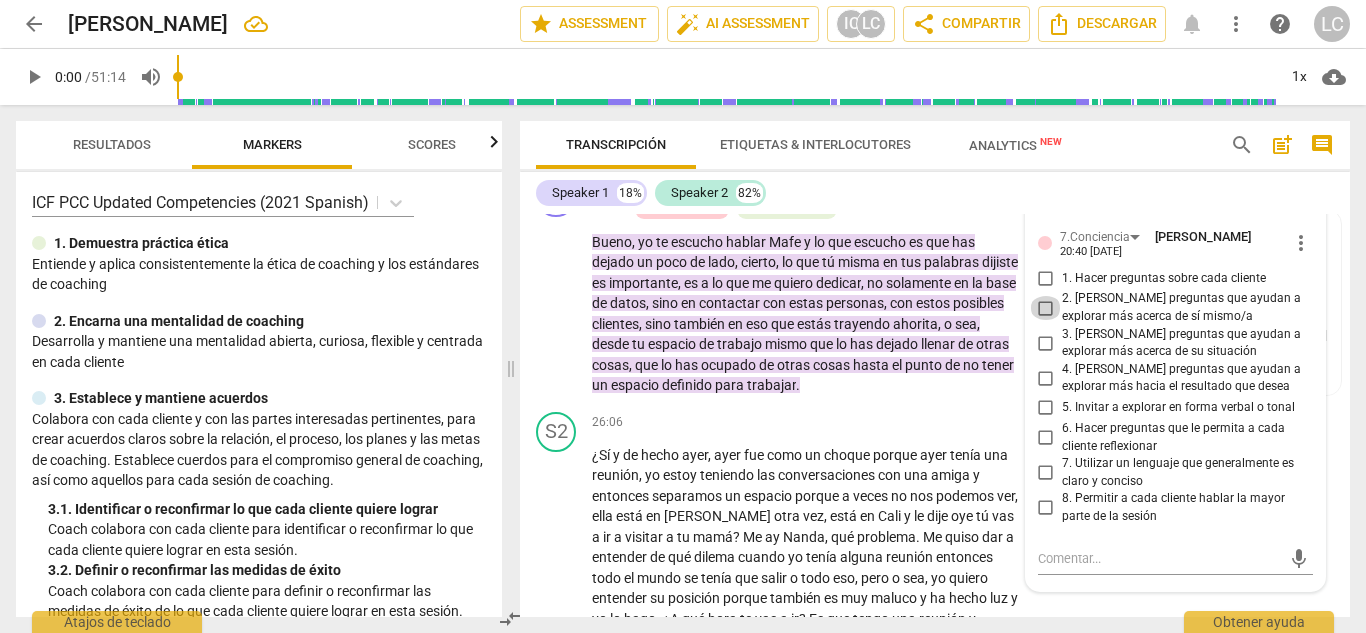click on "2. [PERSON_NAME] preguntas que ayudan a explorar más acerca de sí mismo/a" at bounding box center [1046, 308] 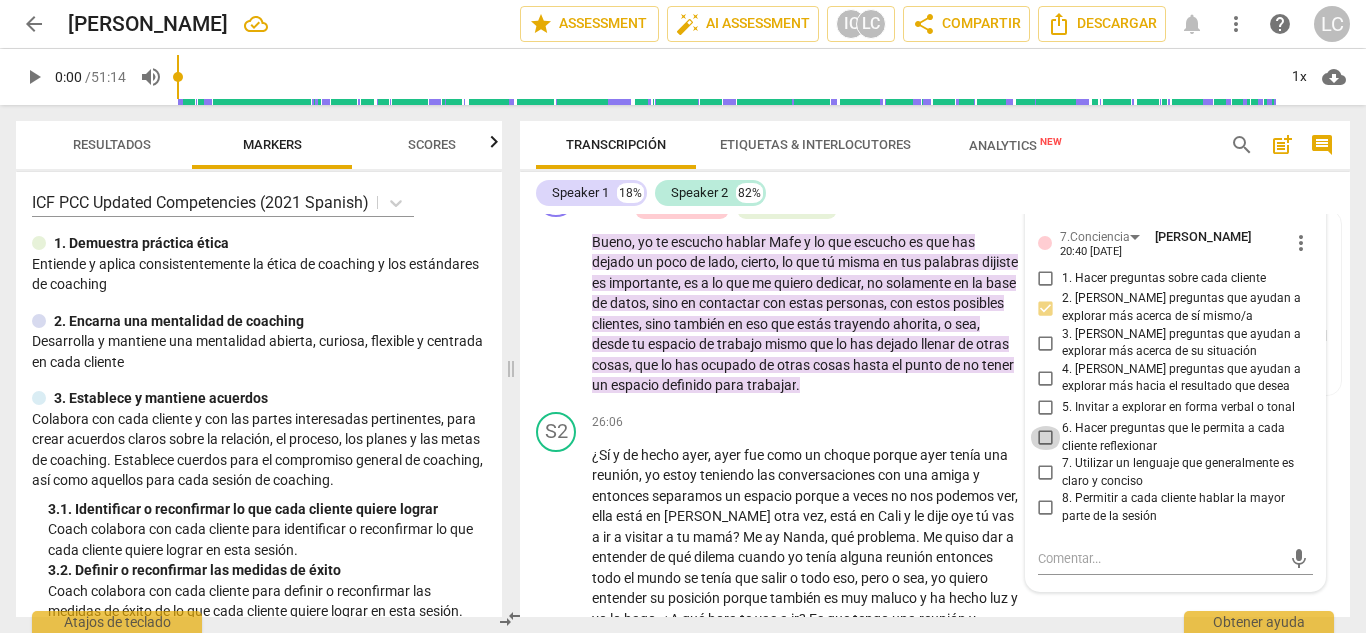 click on "6. Hacer preguntas que le permita a cada cliente reflexionar" at bounding box center (1046, 438) 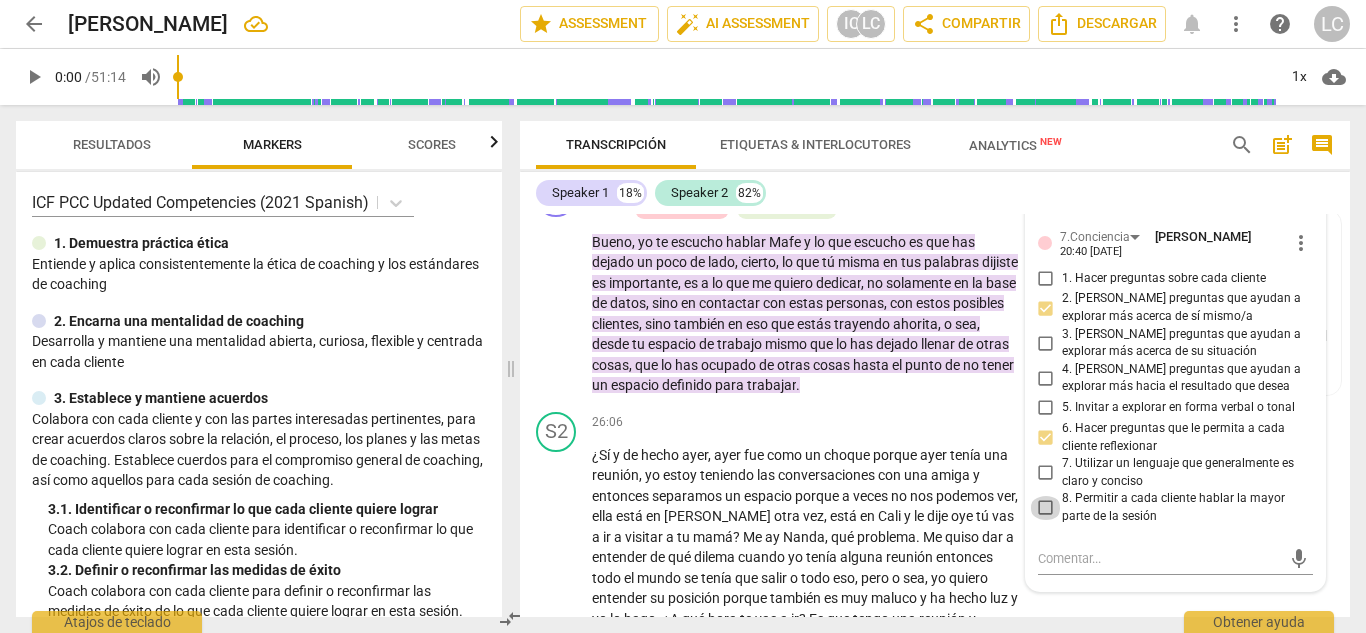 click on "8. Permitir a cada cliente hablar la mayor parte de la sesión" at bounding box center [1046, 508] 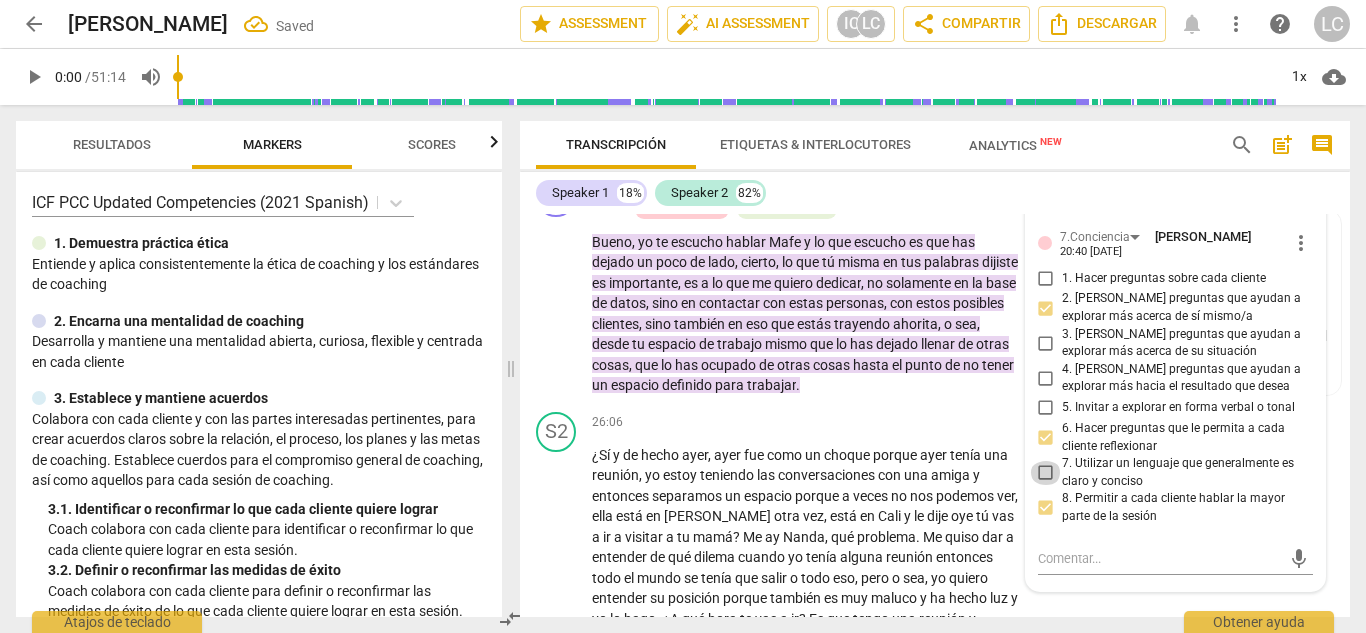 click on "7. Utilizar un lenguaje que generalmente es claro y conciso" at bounding box center (1046, 473) 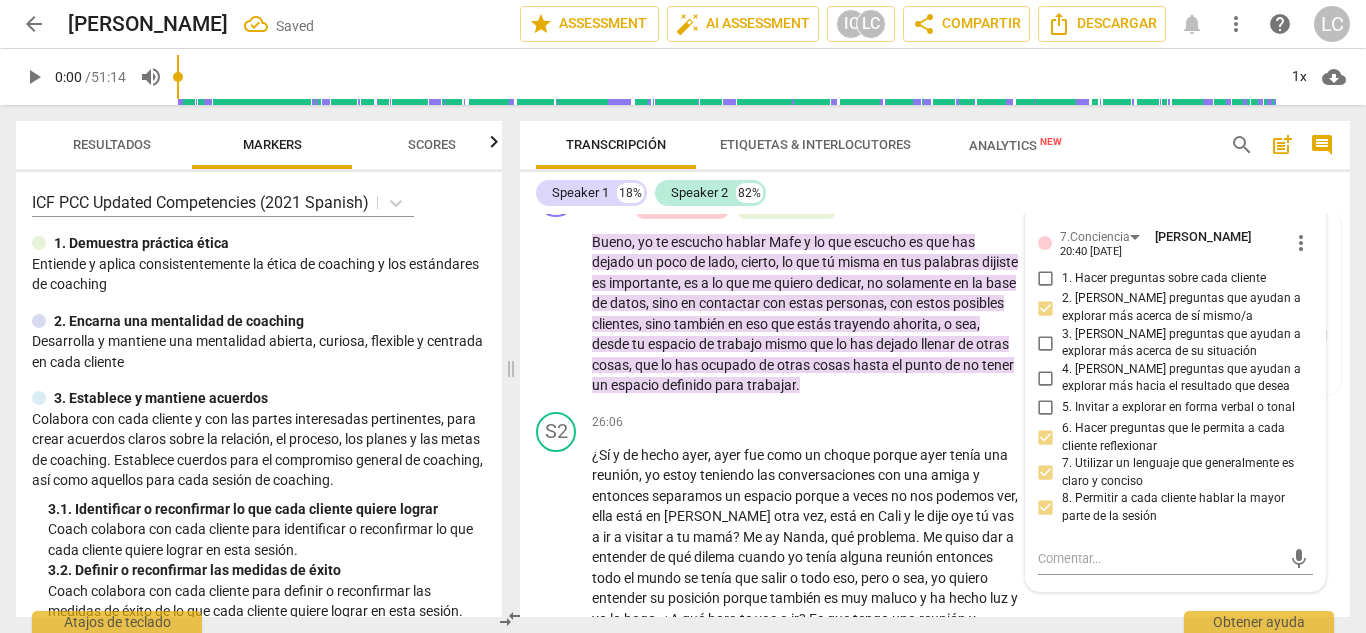 click on "Speaker 1 18% Speaker 2 82%" at bounding box center (935, 193) 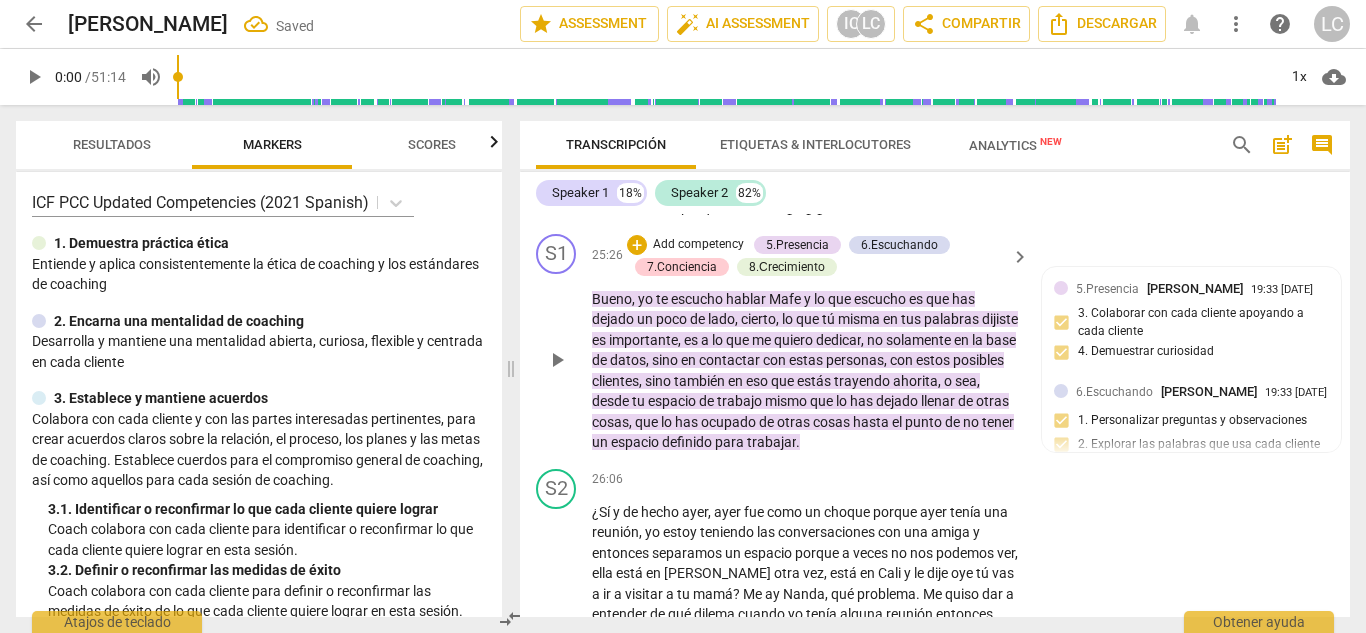 scroll, scrollTop: 7698, scrollLeft: 0, axis: vertical 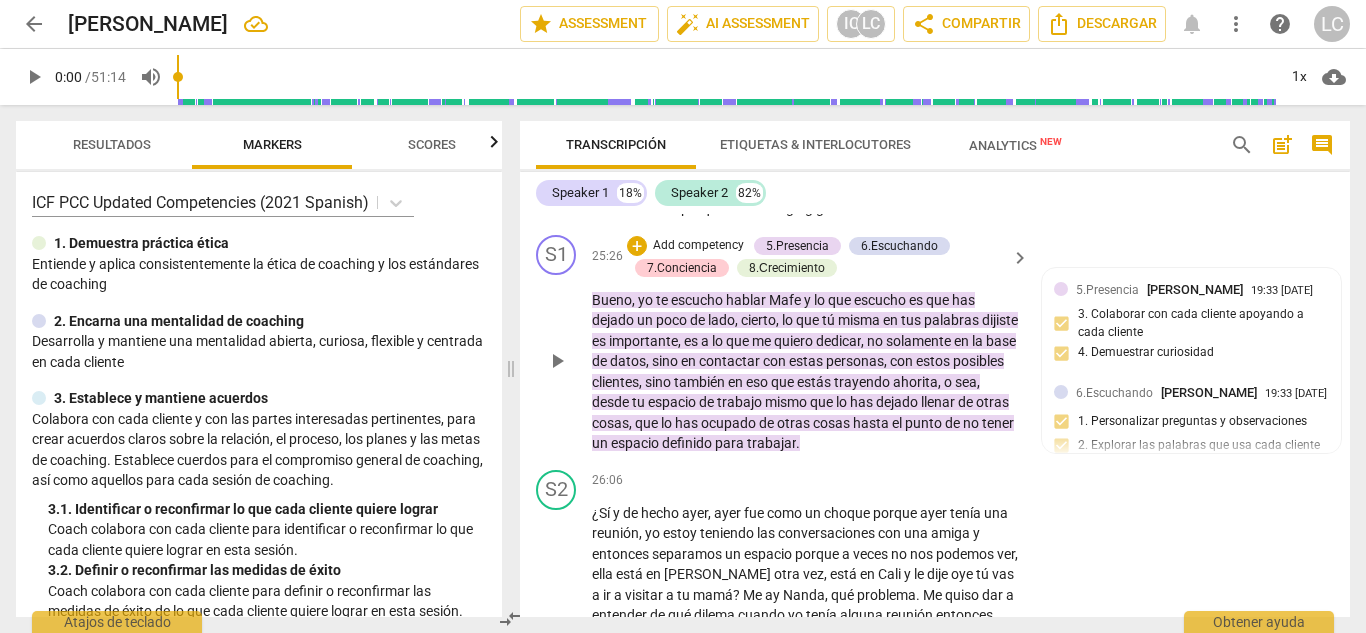 click on "Add competency" at bounding box center (698, 246) 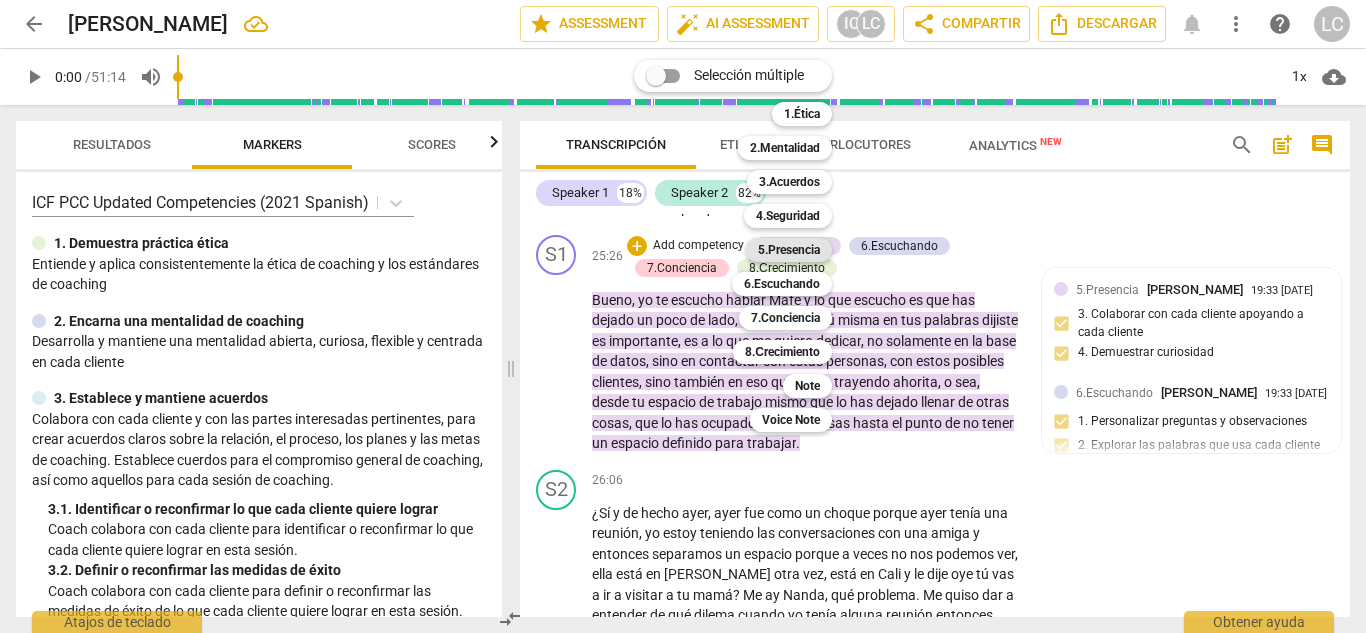 click on "5.Presencia" at bounding box center [789, 250] 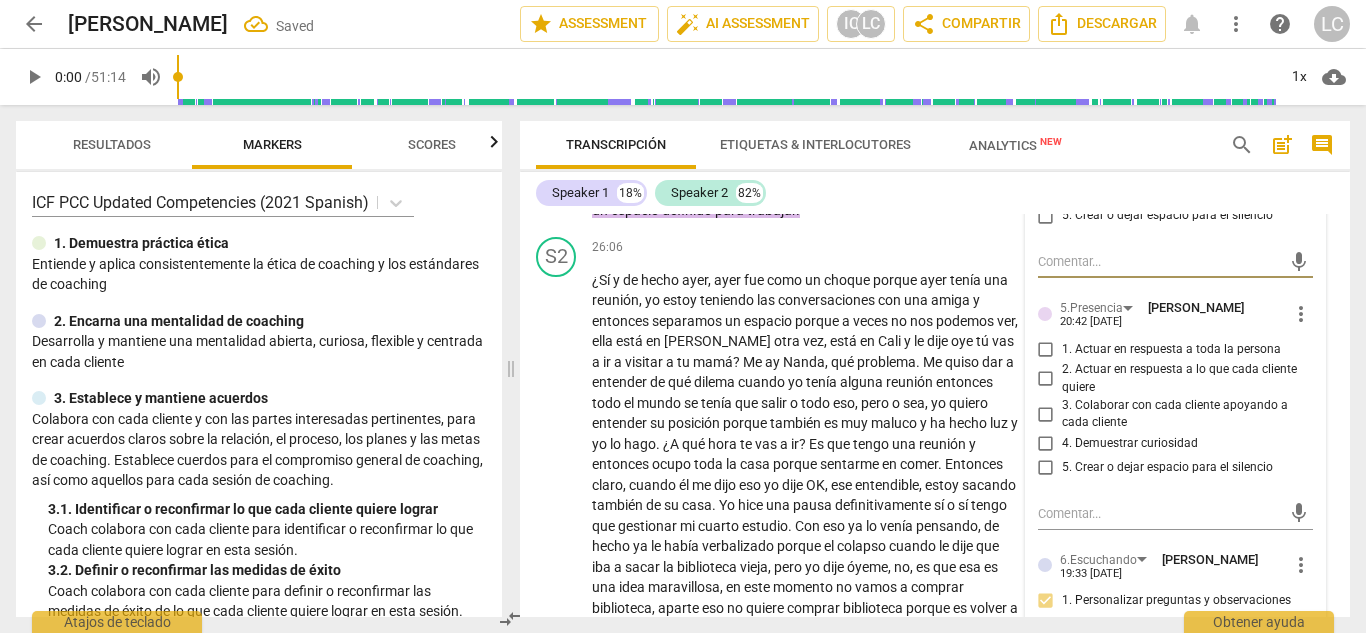 scroll, scrollTop: 7932, scrollLeft: 0, axis: vertical 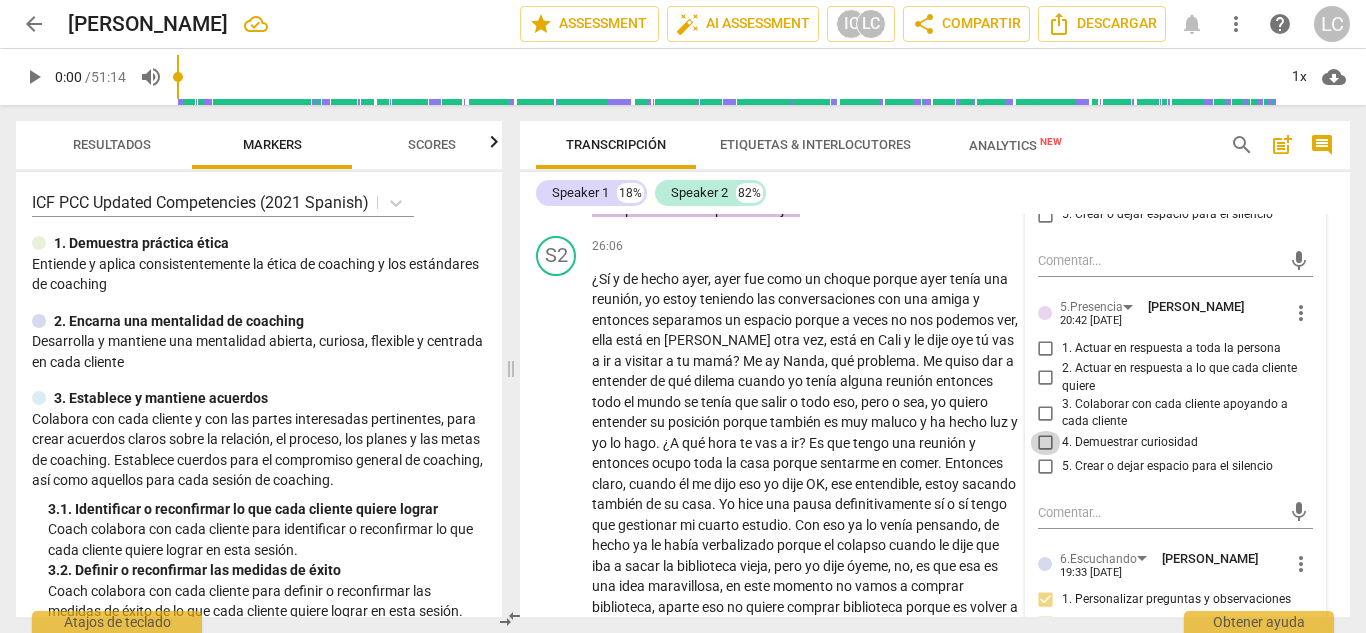 click on "4. Demuestrar curiosidad" at bounding box center [1046, 443] 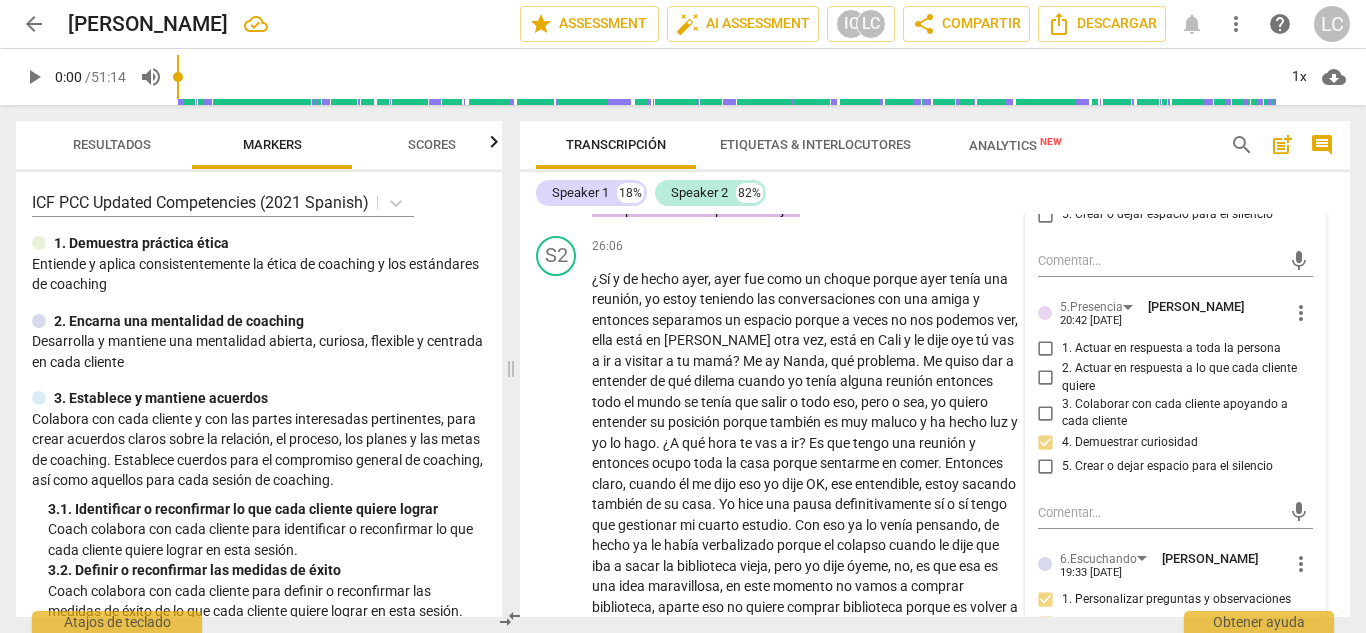 click on "5. Crear o dejar espacio para el silencio" at bounding box center [1046, 467] 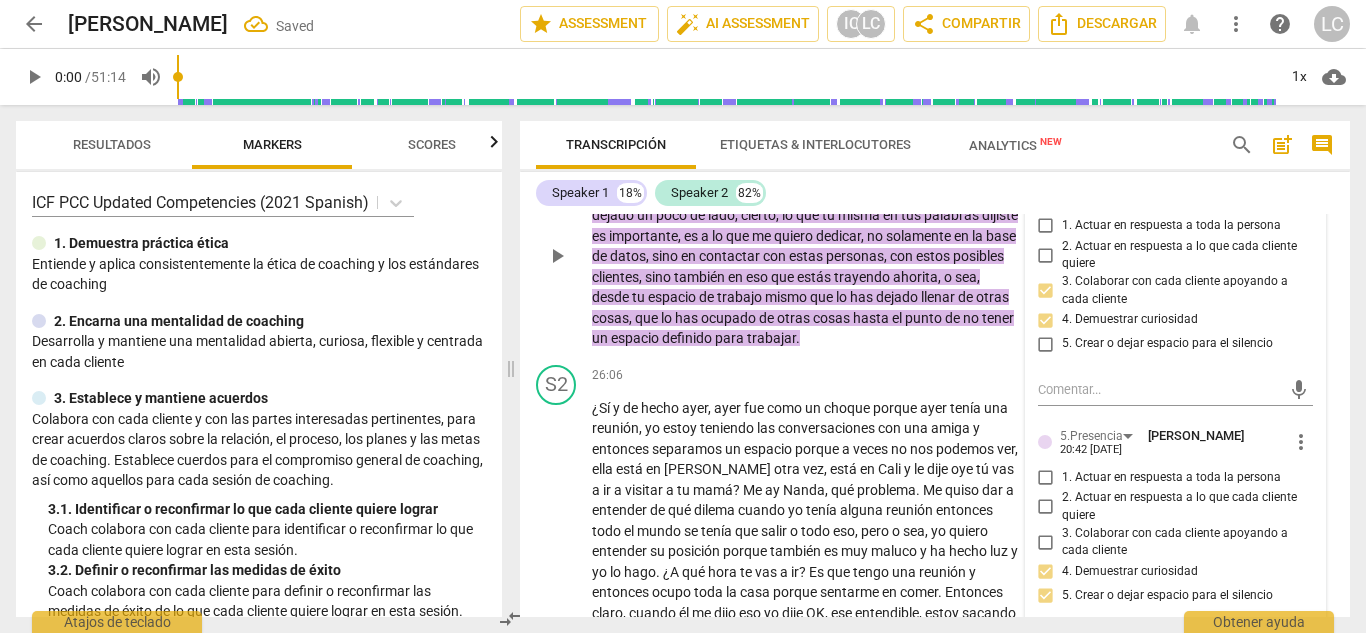 scroll, scrollTop: 7719, scrollLeft: 0, axis: vertical 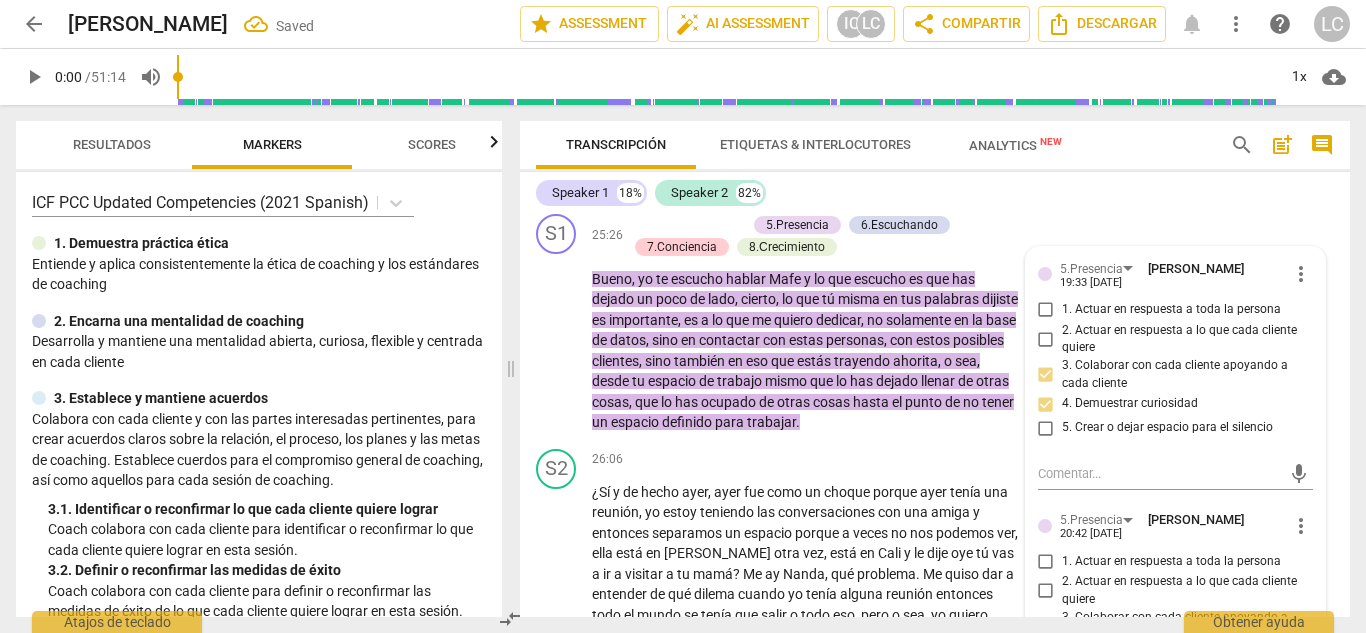 click on "Speaker 1 18% Speaker 2 82%" at bounding box center [935, 193] 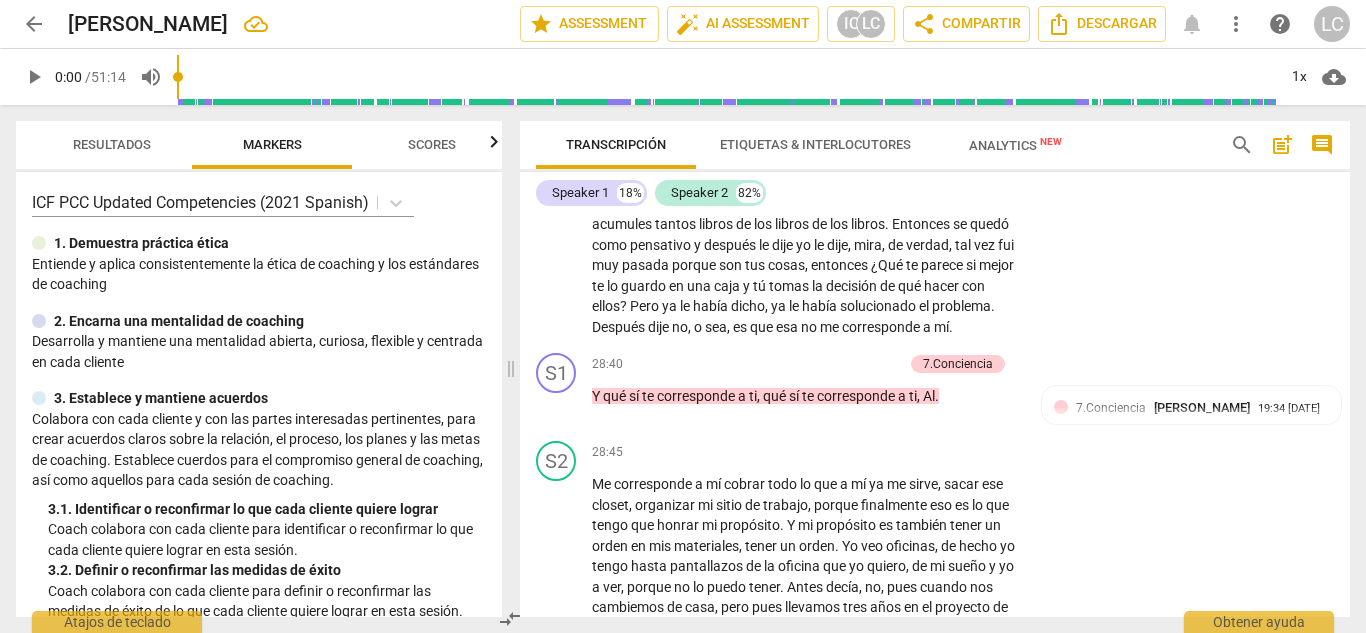 scroll, scrollTop: 8458, scrollLeft: 0, axis: vertical 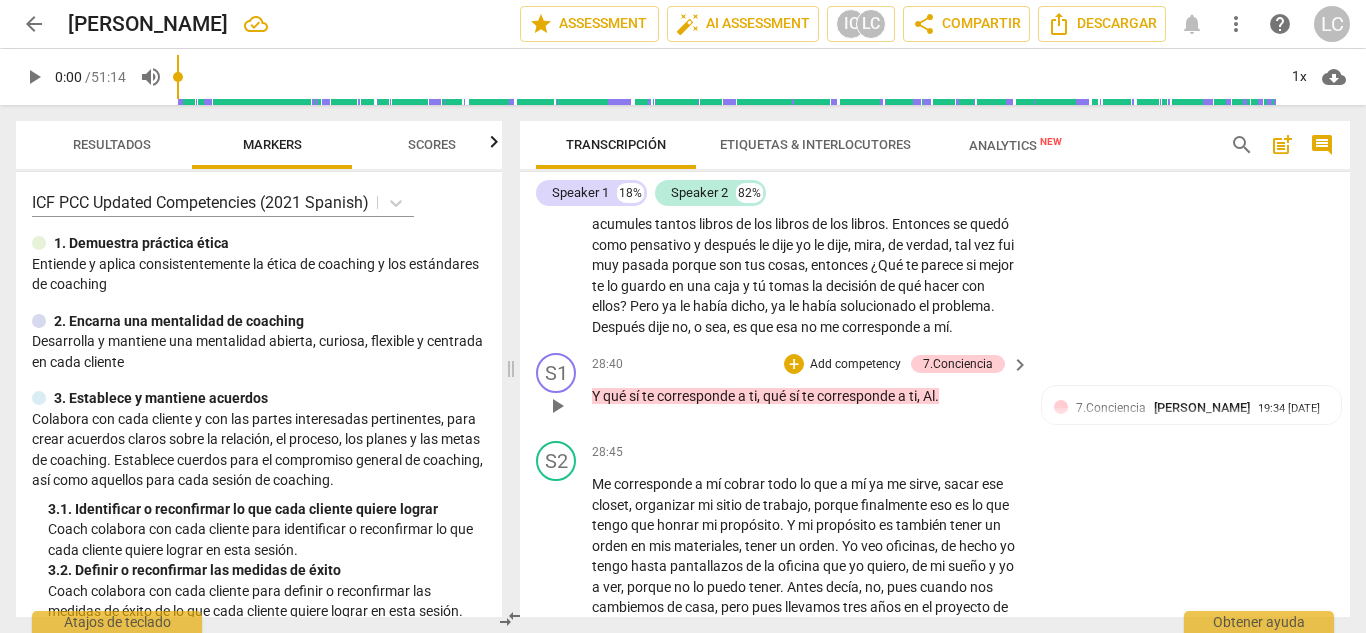 click on "Add competency" at bounding box center (855, 365) 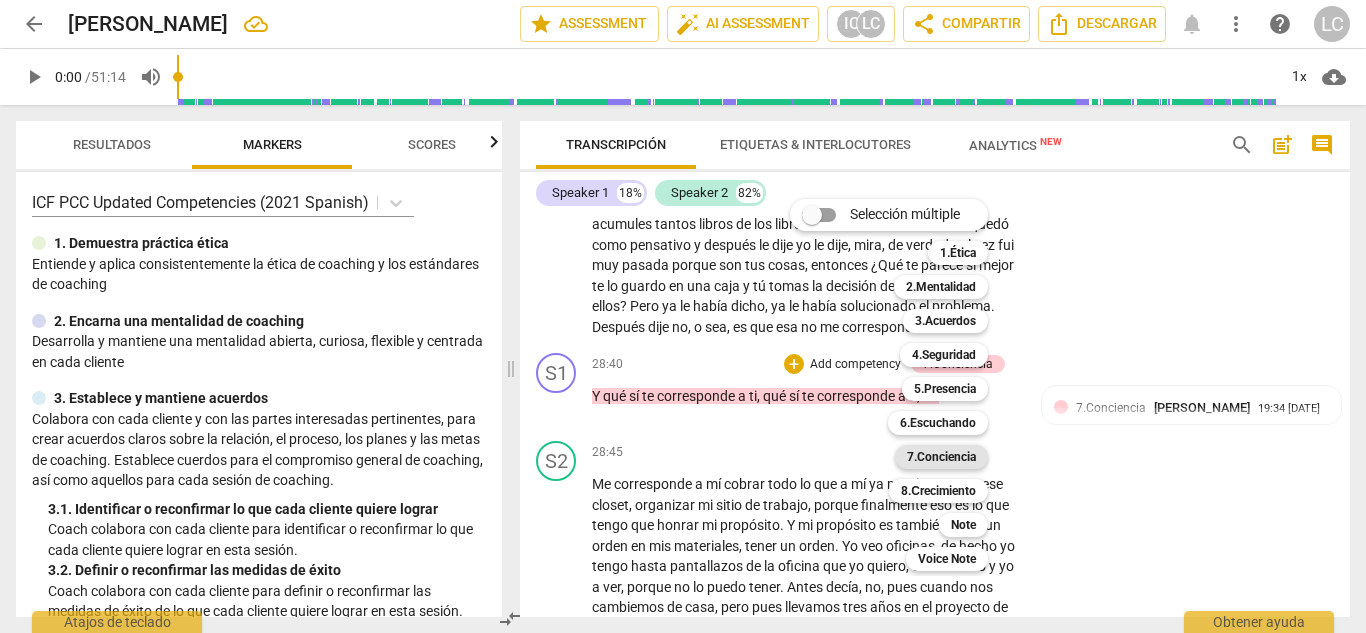 click on "7.Conciencia" at bounding box center [941, 457] 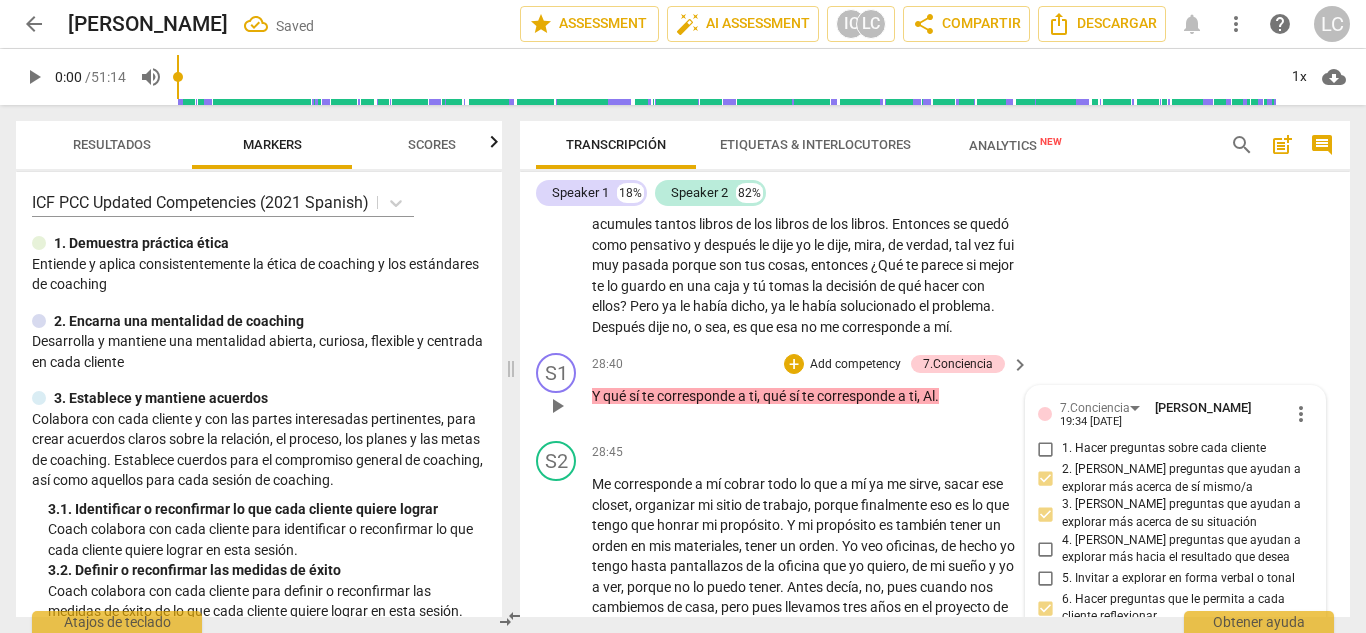 scroll, scrollTop: 8793, scrollLeft: 0, axis: vertical 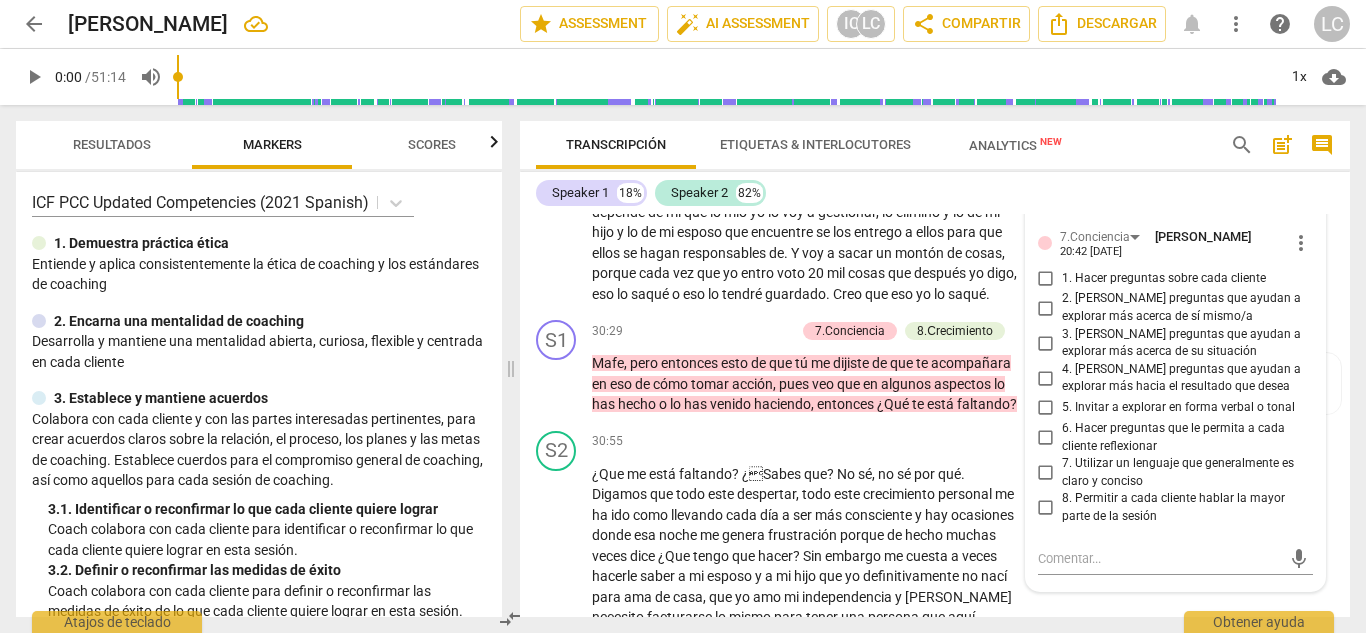 click on "2. [PERSON_NAME] preguntas que ayudan a explorar más acerca de sí mismo/a" at bounding box center (1046, 308) 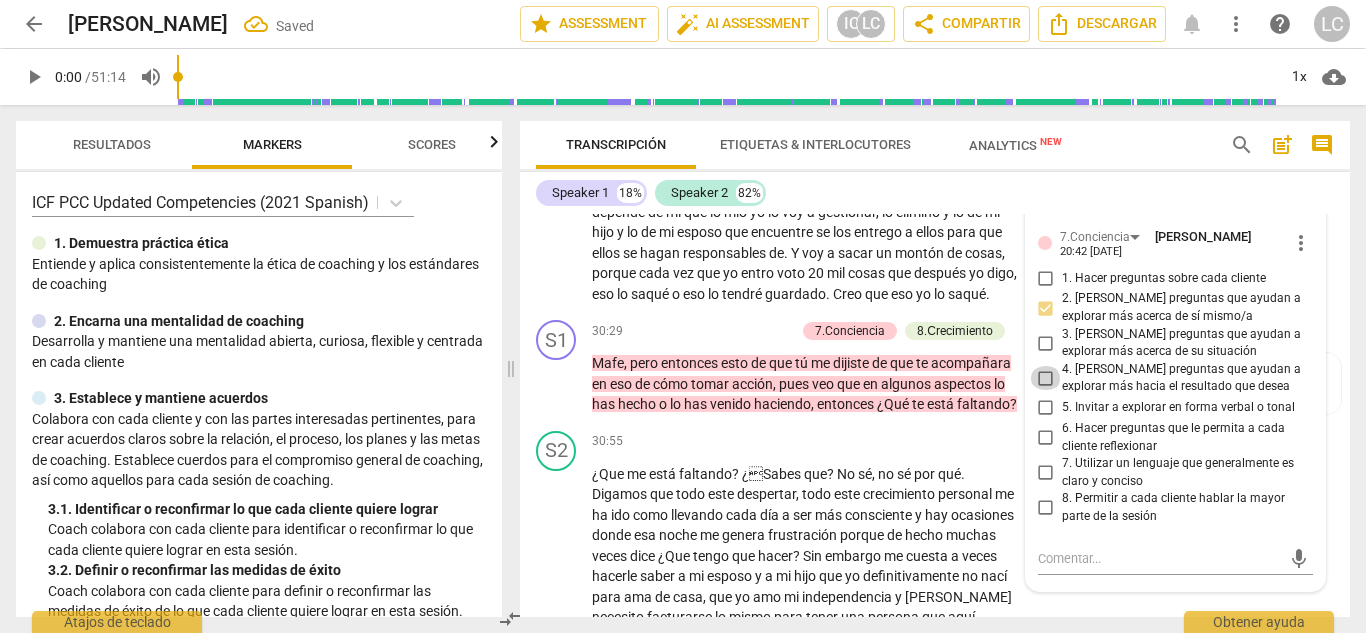 click on "4. [PERSON_NAME] preguntas que ayudan a explorar más hacia el resultado que desea" at bounding box center (1046, 378) 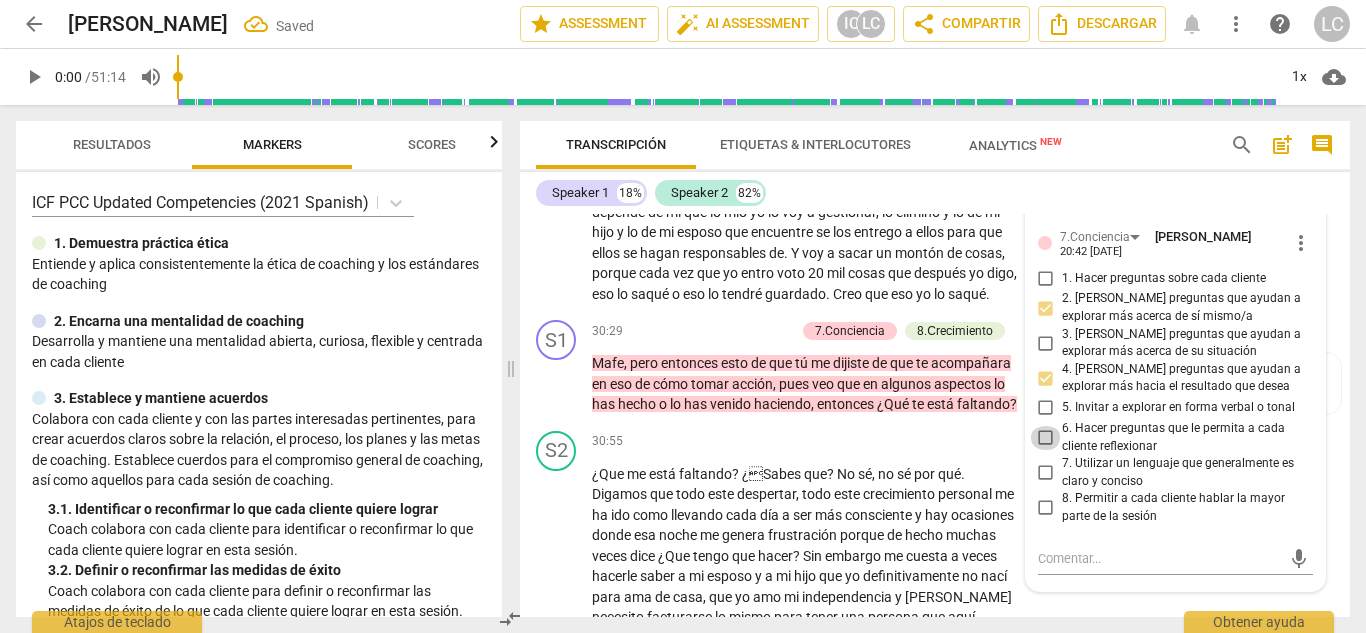 click on "6. Hacer preguntas que le permita a cada cliente reflexionar" at bounding box center [1046, 438] 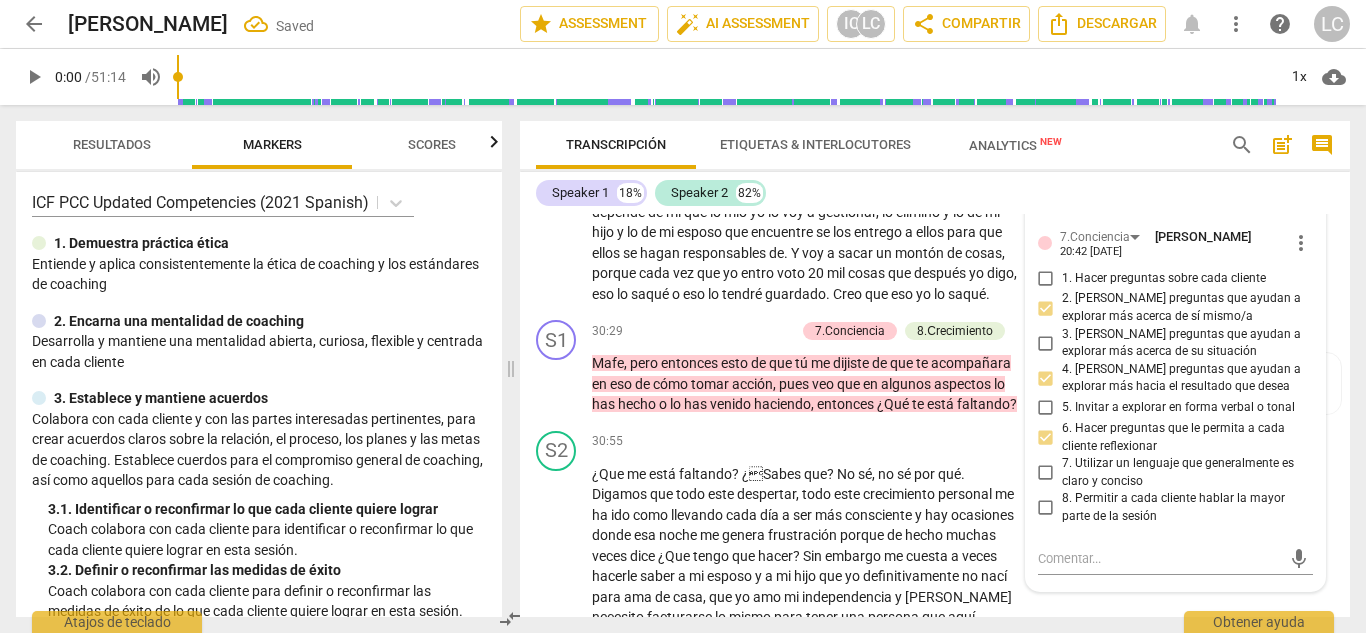 click on "8. Permitir a cada cliente hablar la mayor parte de la sesión" at bounding box center (1046, 508) 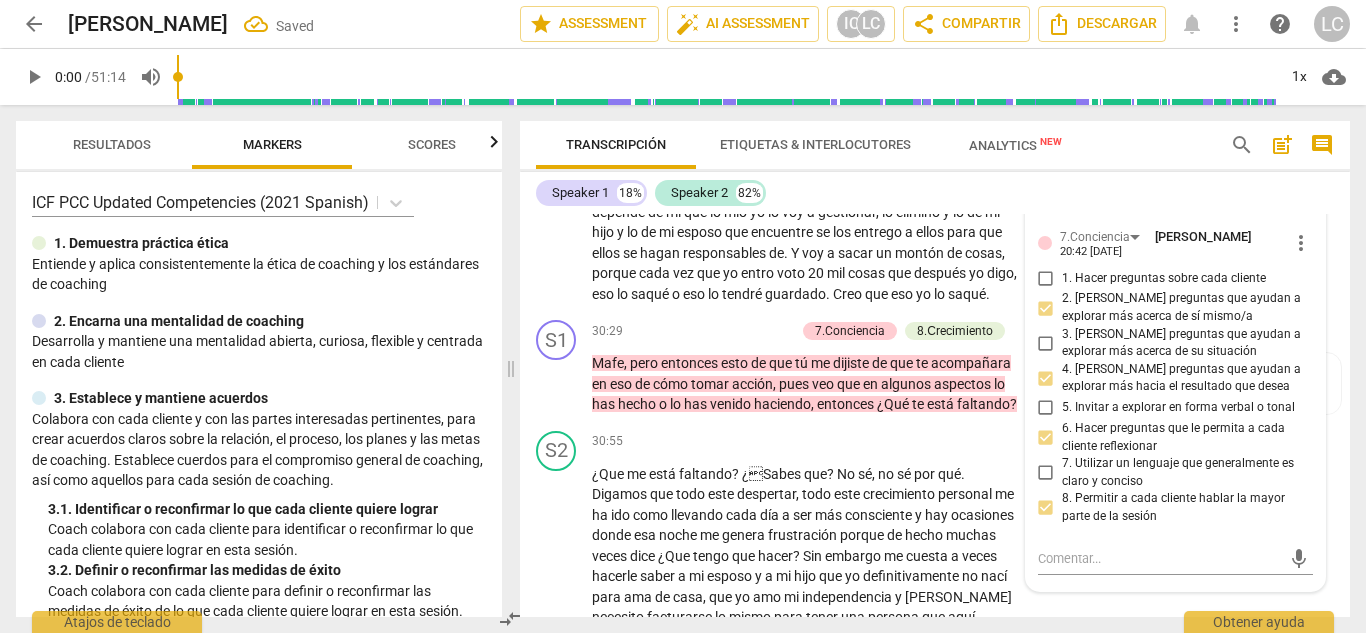 click on "Speaker 1 18% Speaker 2 82%" at bounding box center (935, 193) 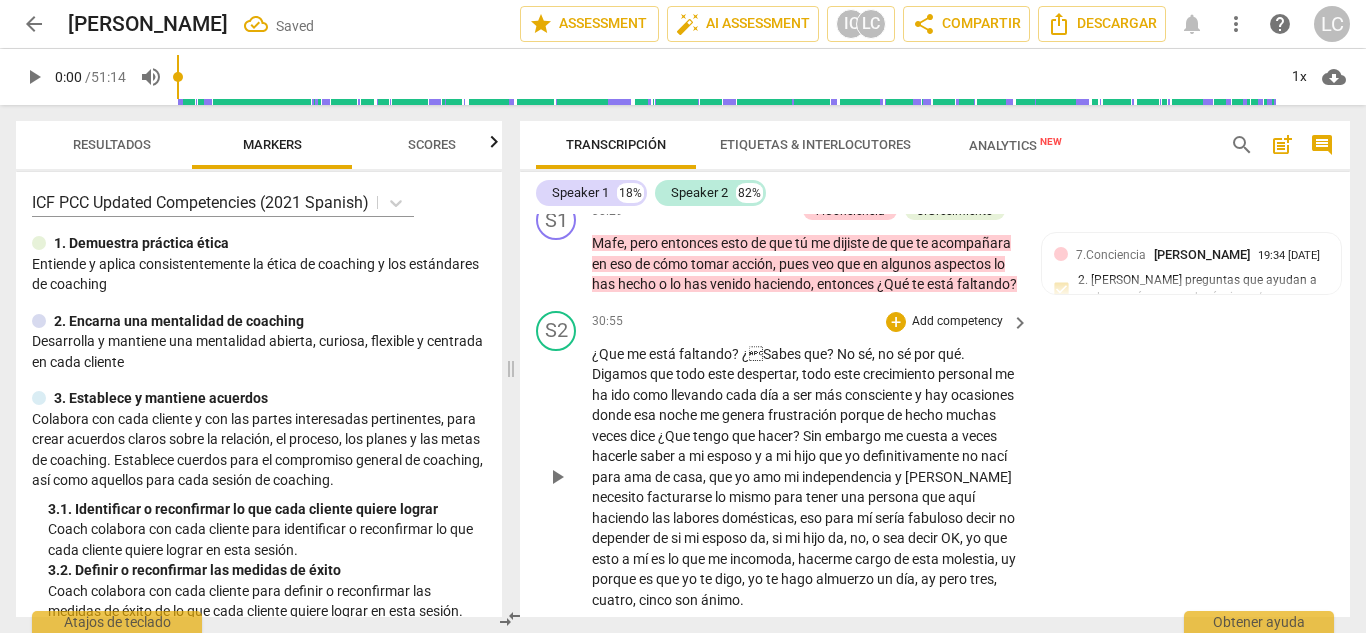 scroll, scrollTop: 9119, scrollLeft: 0, axis: vertical 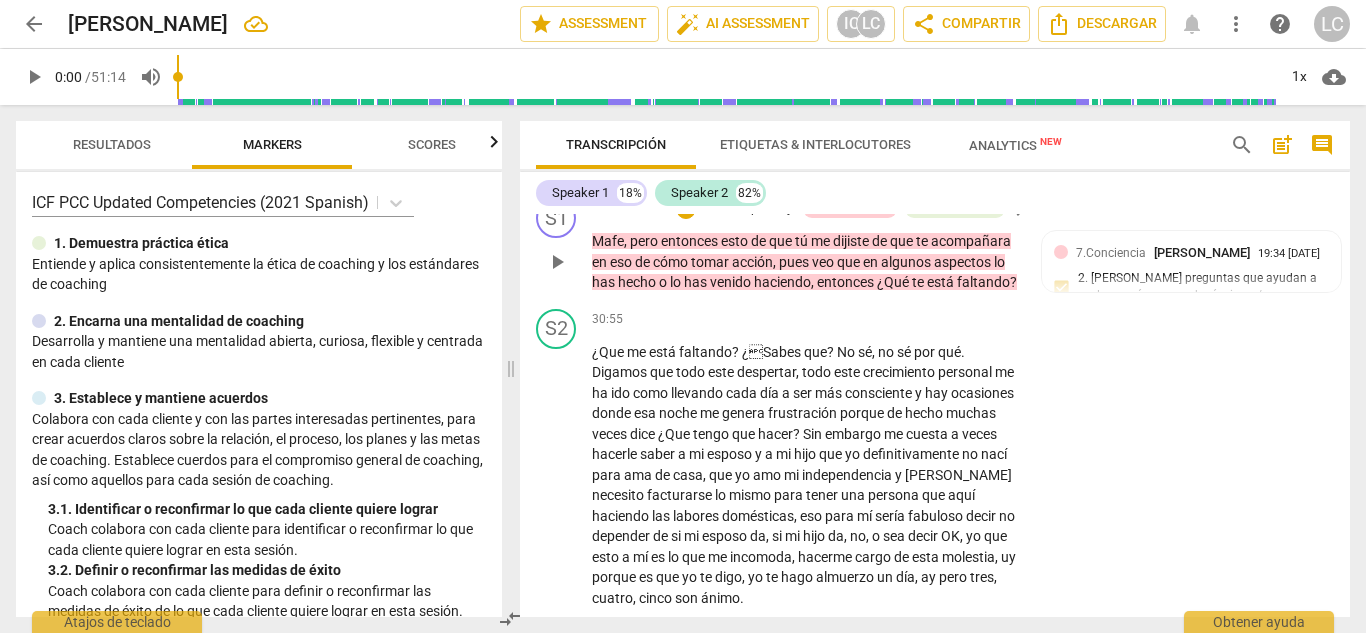 click on "Add competency" at bounding box center [747, 210] 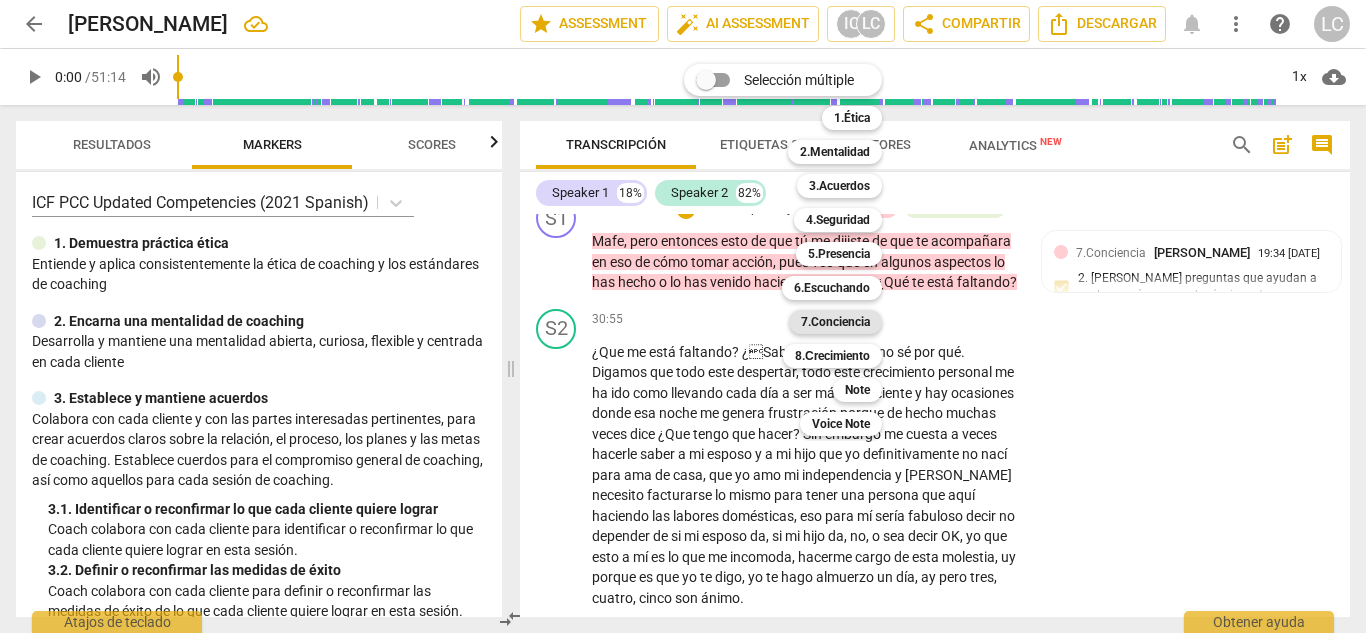 click on "7.Conciencia" at bounding box center (835, 322) 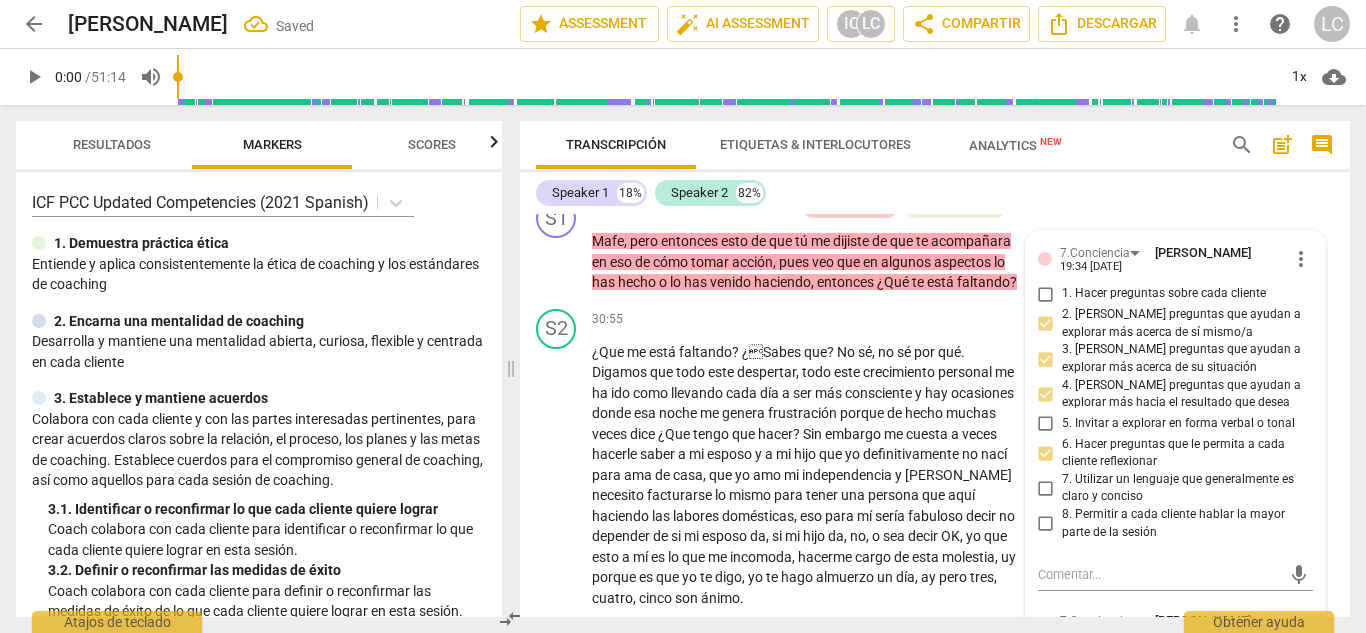 scroll, scrollTop: 9126, scrollLeft: 0, axis: vertical 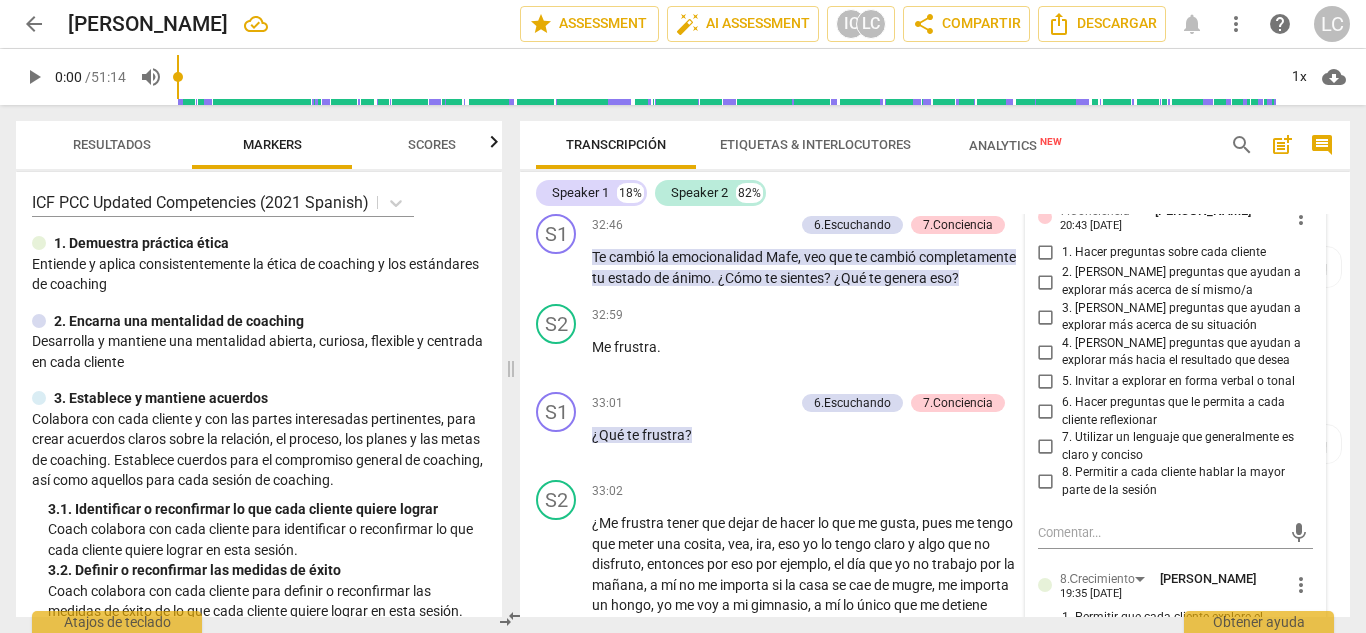 click on "1. Hacer preguntas sobre cada cliente" at bounding box center [1046, 252] 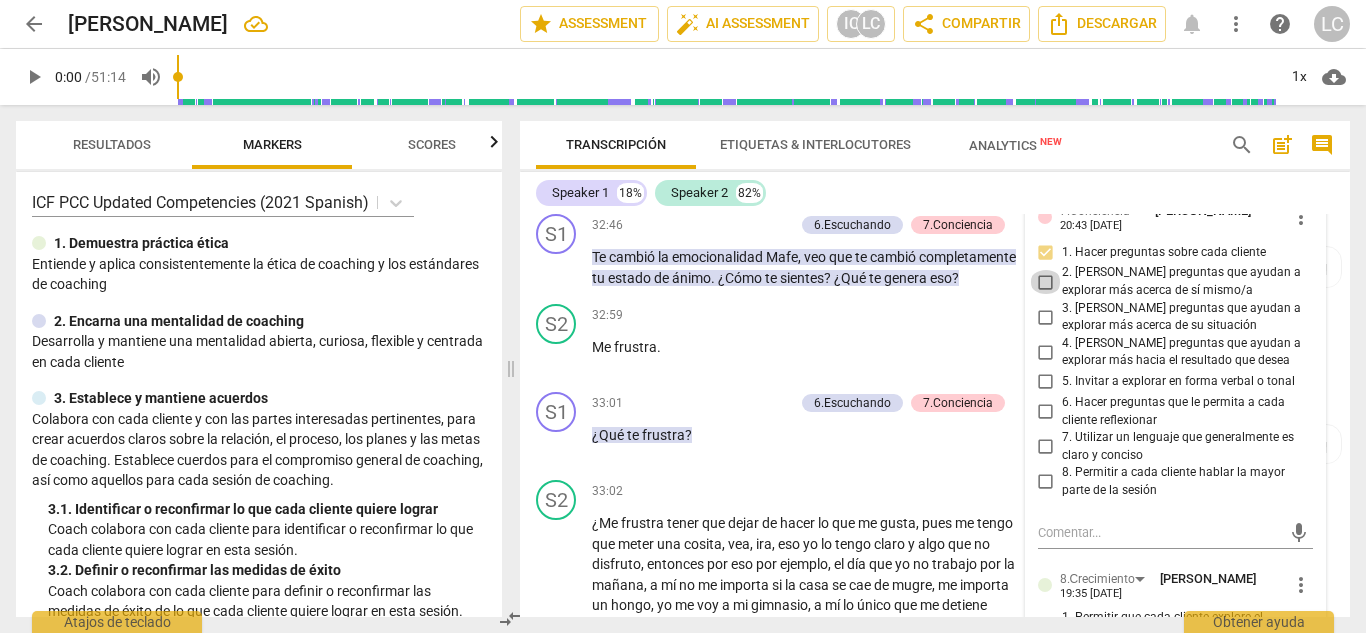 click on "2. [PERSON_NAME] preguntas que ayudan a explorar más acerca de sí mismo/a" at bounding box center [1046, 282] 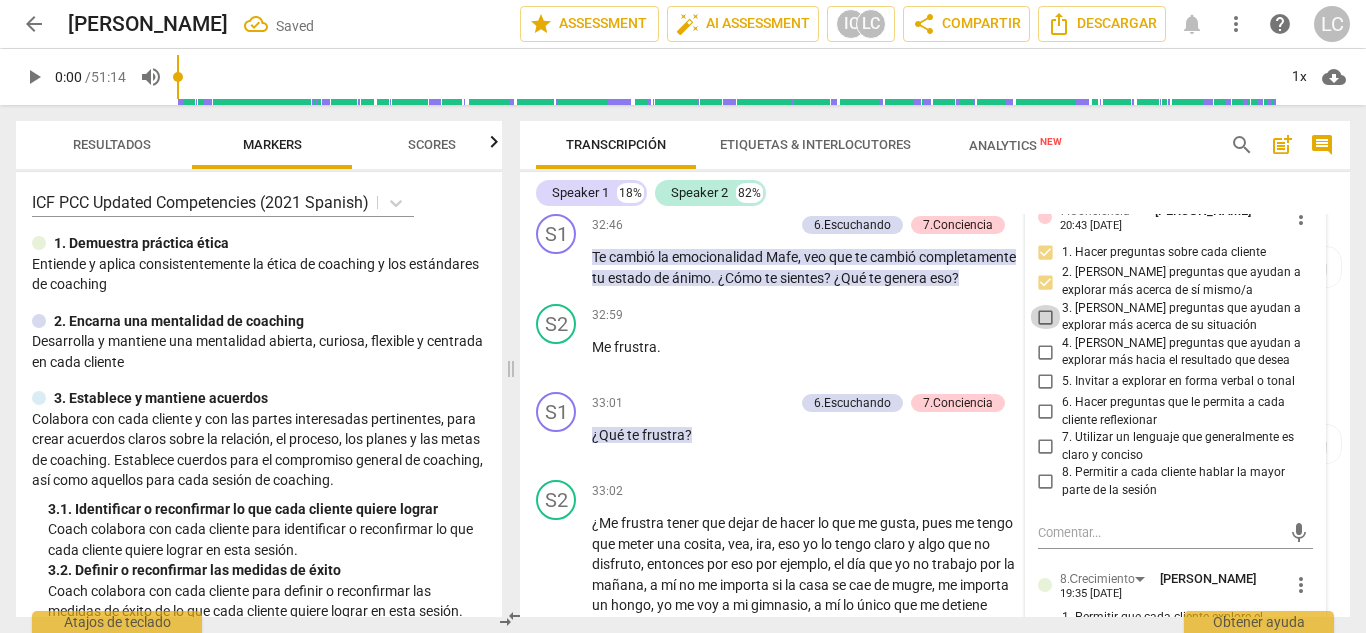 click on "3. [PERSON_NAME] preguntas que ayudan a explorar más acerca de su situación" at bounding box center (1046, 317) 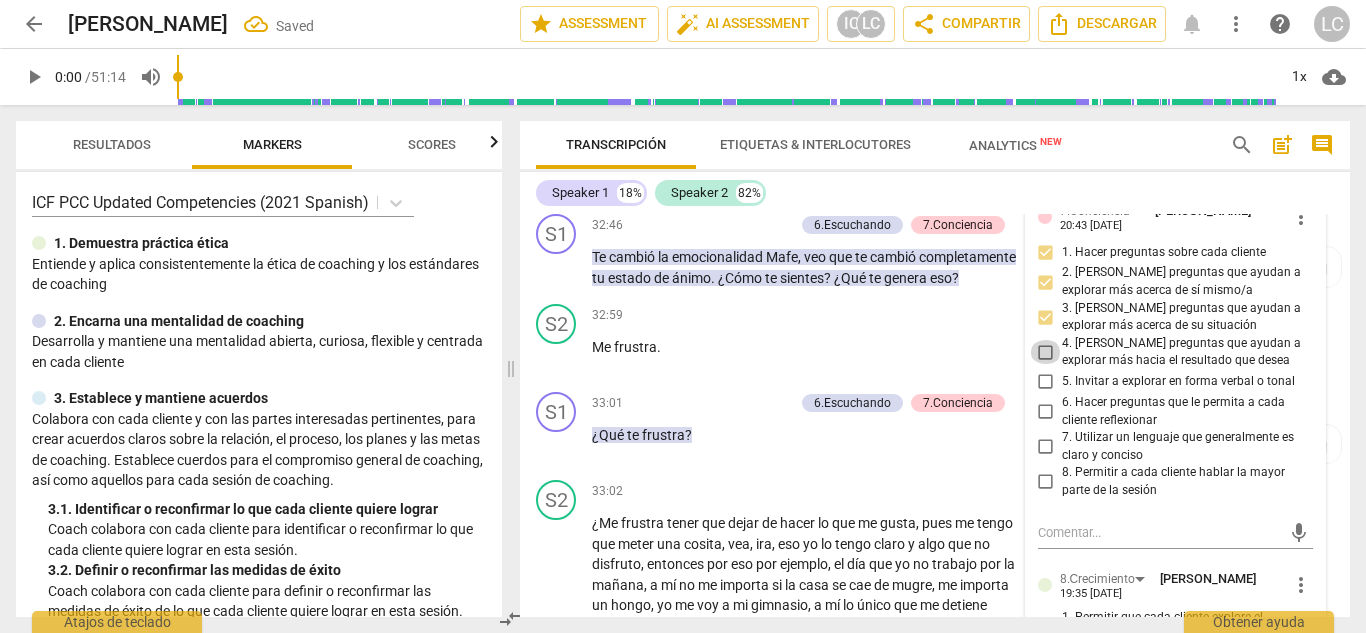 click on "4. [PERSON_NAME] preguntas que ayudan a explorar más hacia el resultado que desea" at bounding box center [1046, 352] 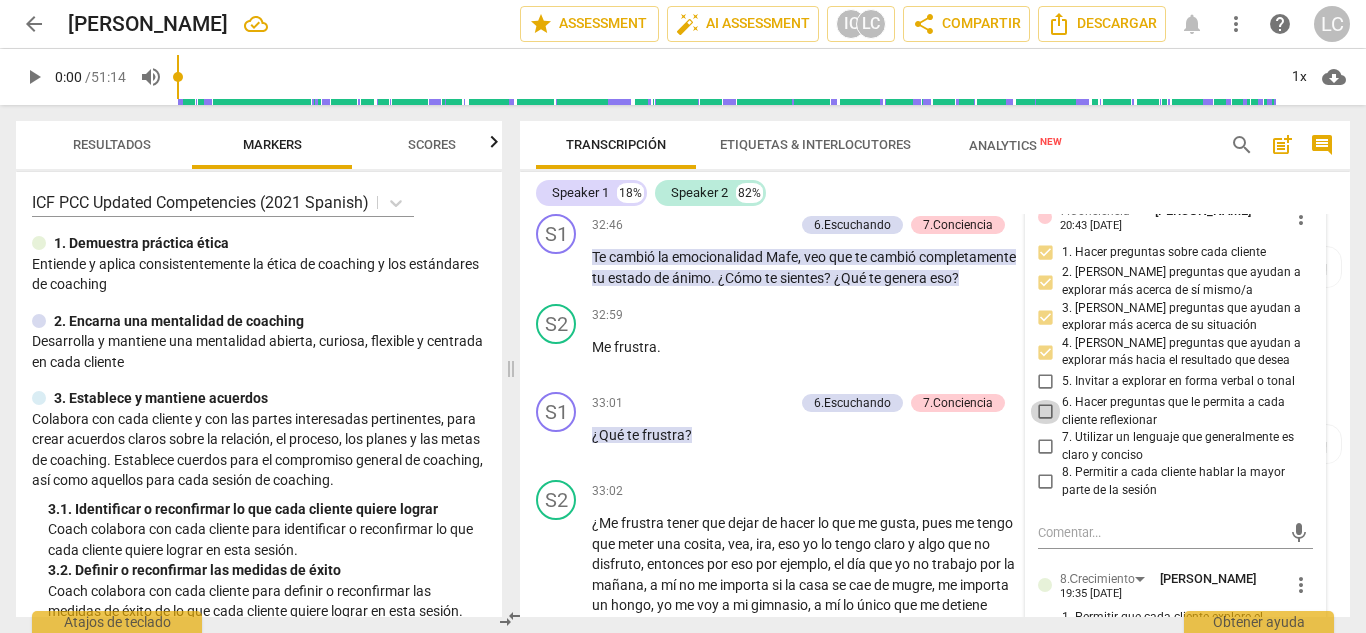 click on "6. Hacer preguntas que le permita a cada cliente reflexionar" at bounding box center (1046, 412) 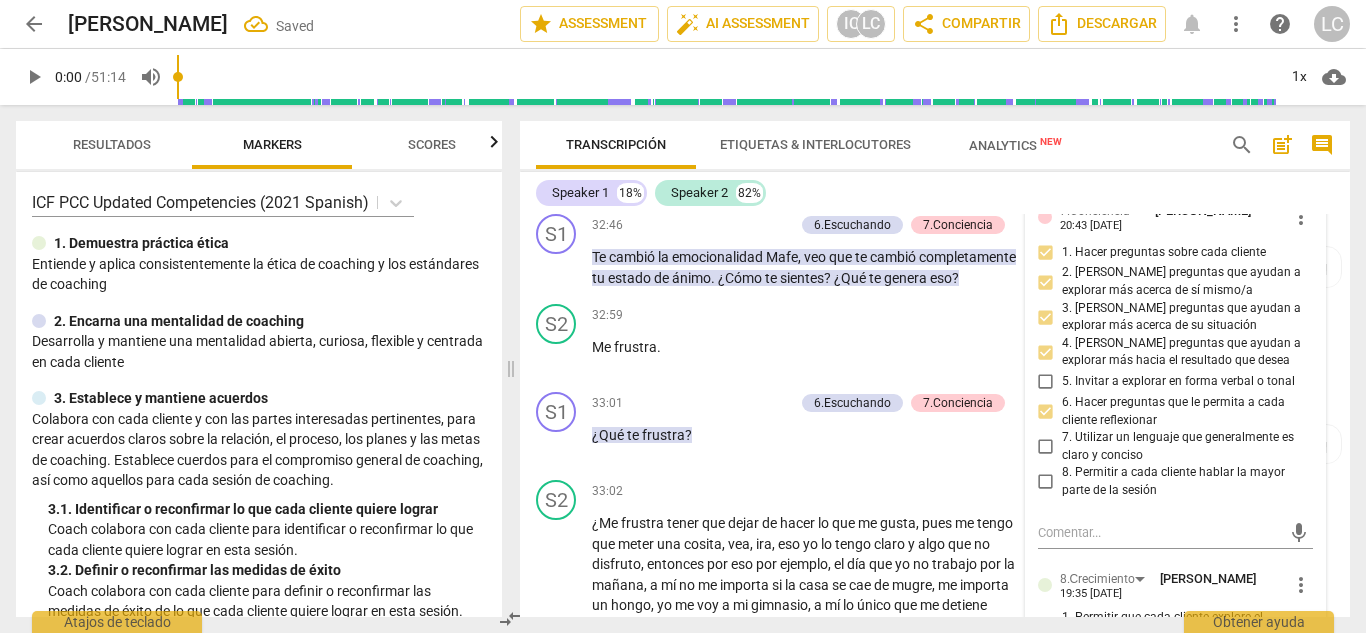 click on "7. Utilizar un lenguaje que generalmente es claro y conciso" at bounding box center (1046, 447) 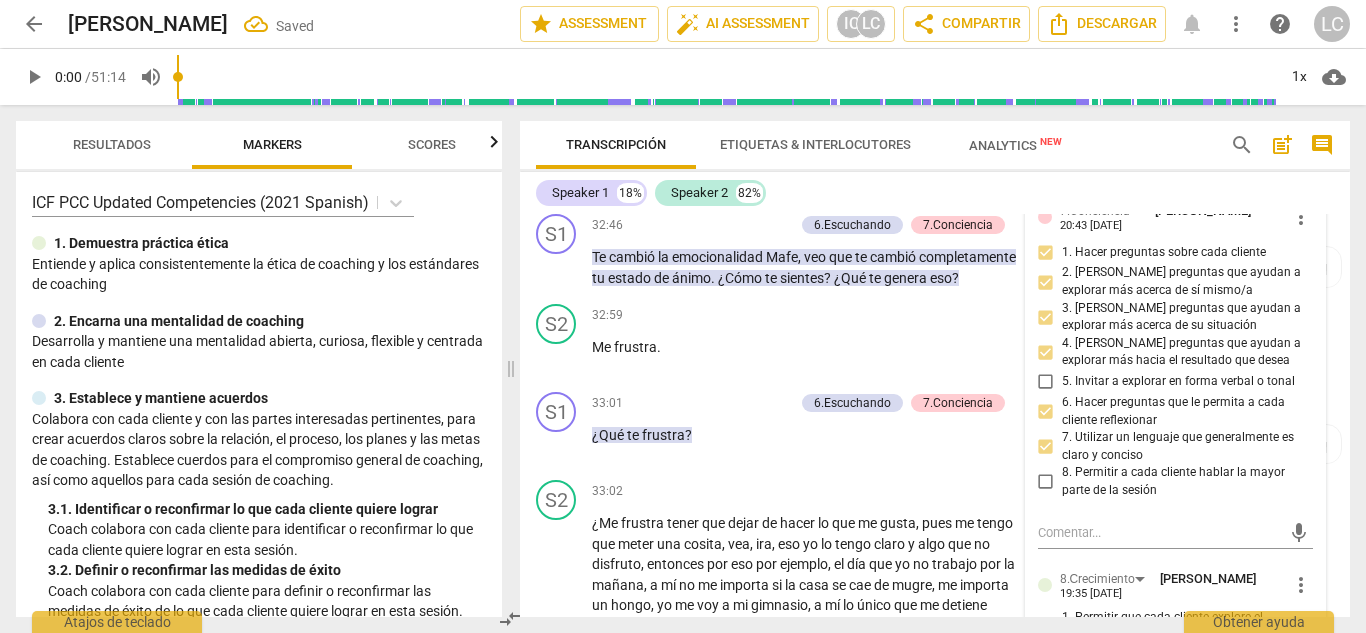 click on "Speaker 1 18% Speaker 2 82%" at bounding box center (935, 193) 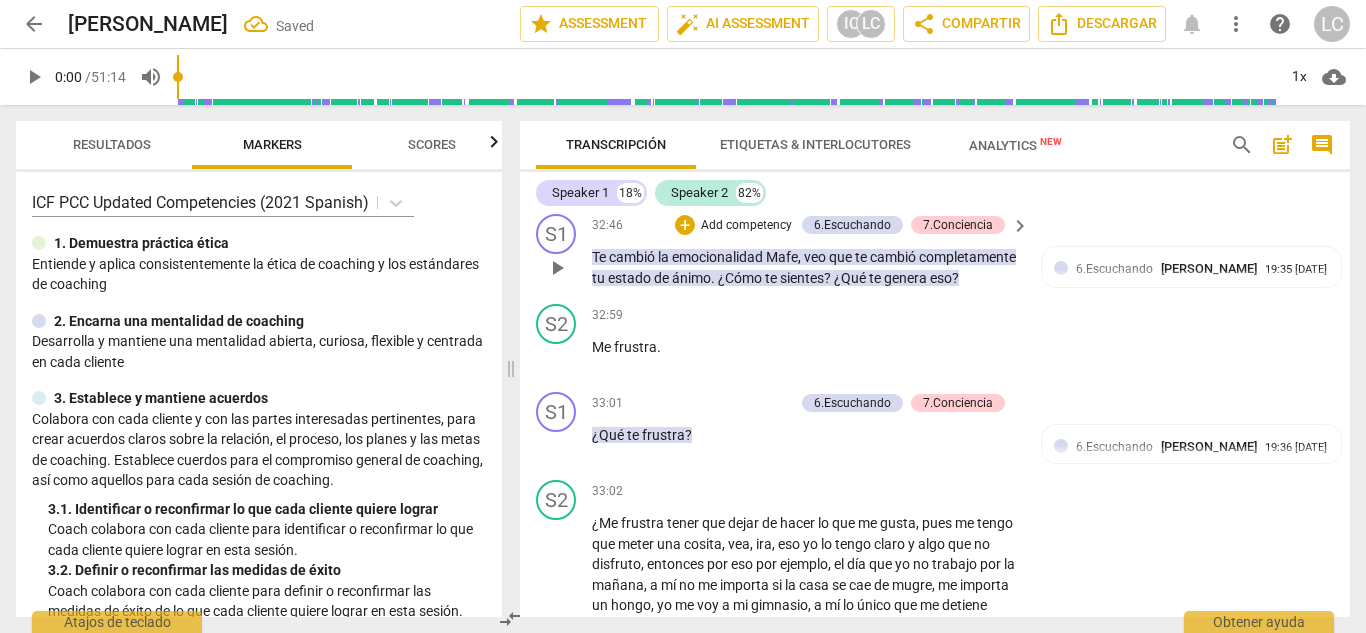 click on "Add competency" at bounding box center (746, 226) 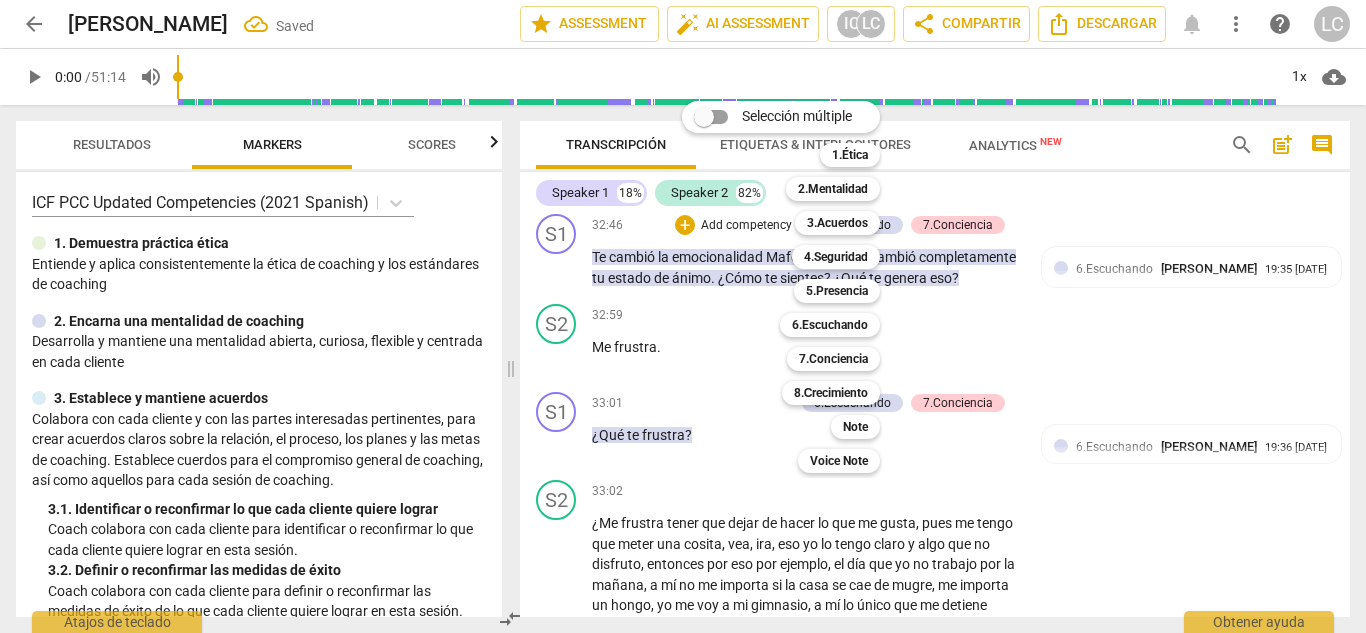 click at bounding box center (683, 316) 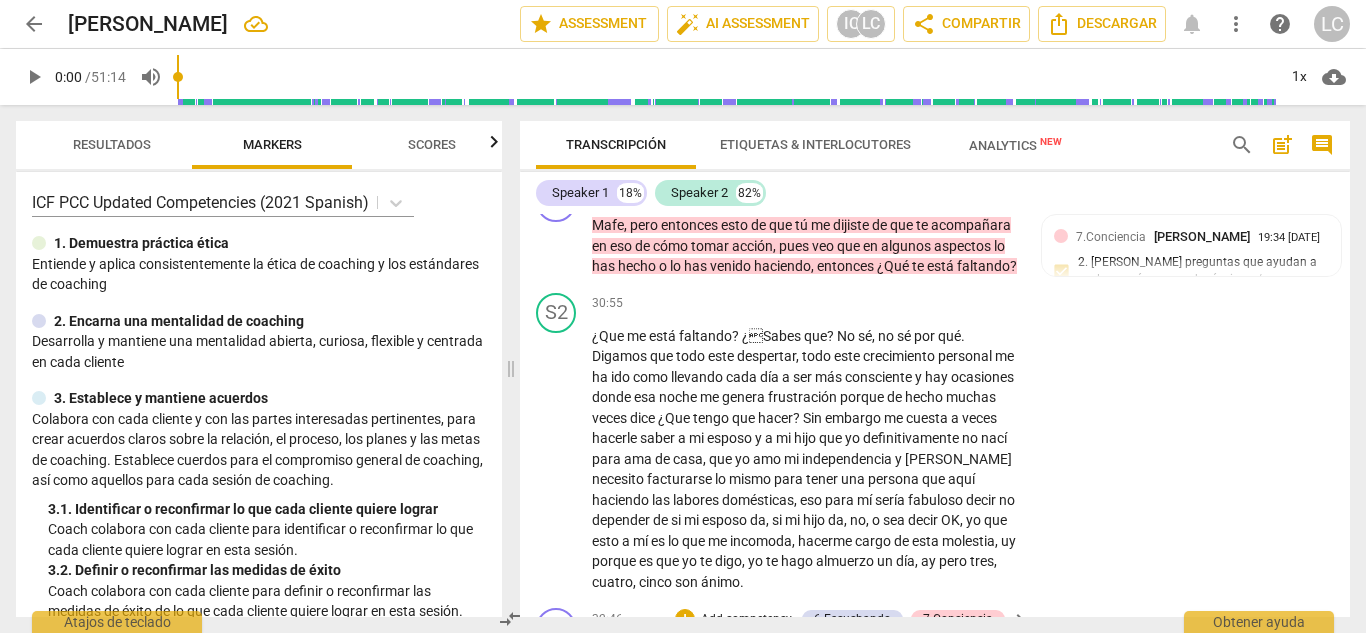 scroll, scrollTop: 9133, scrollLeft: 0, axis: vertical 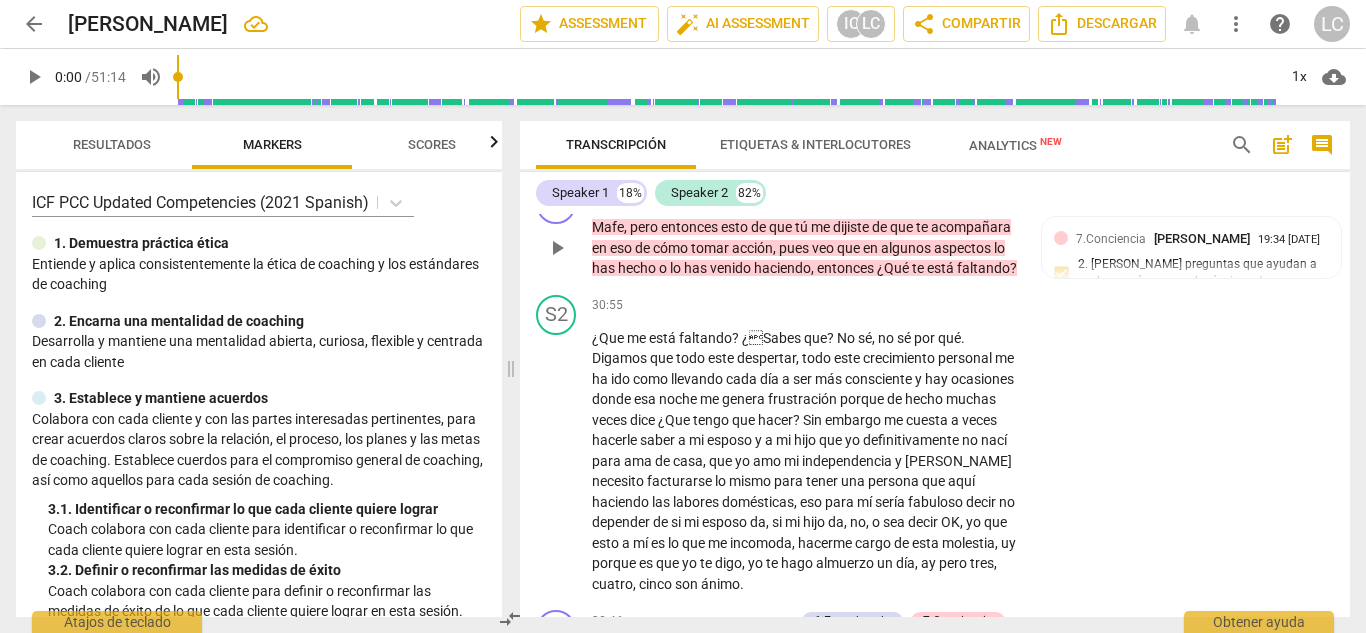 click on "Add competency" at bounding box center [747, 196] 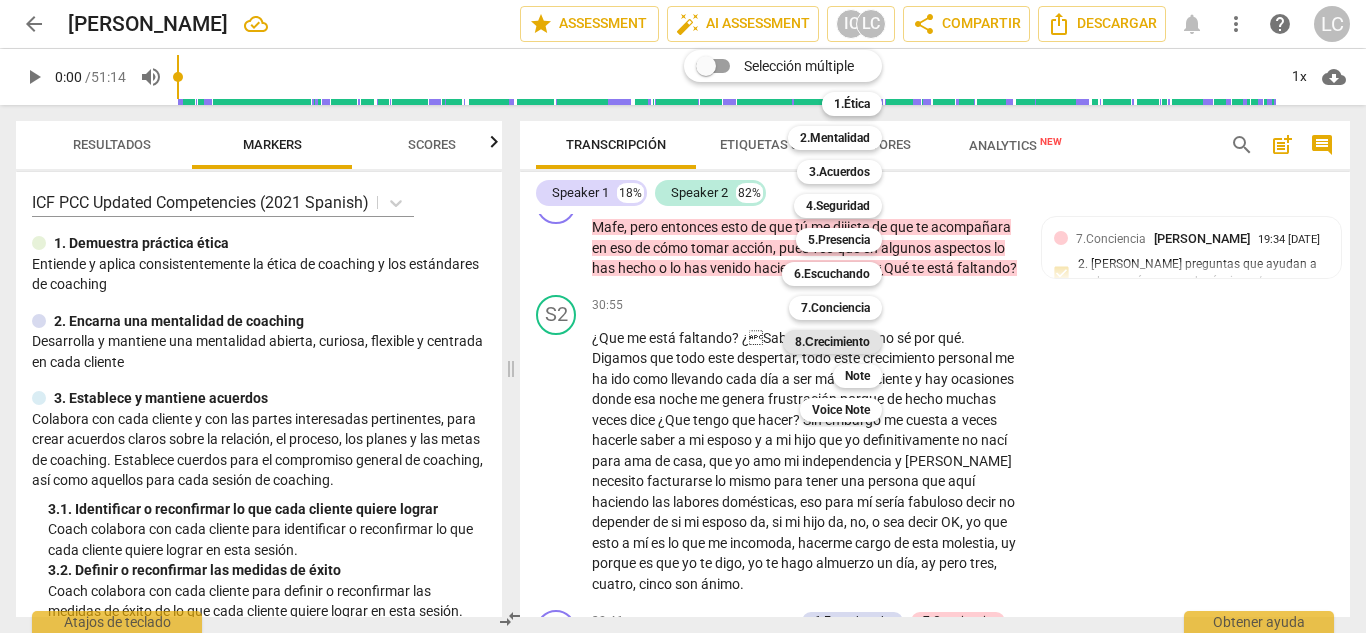 click on "8.Сrecimiento" at bounding box center (832, 342) 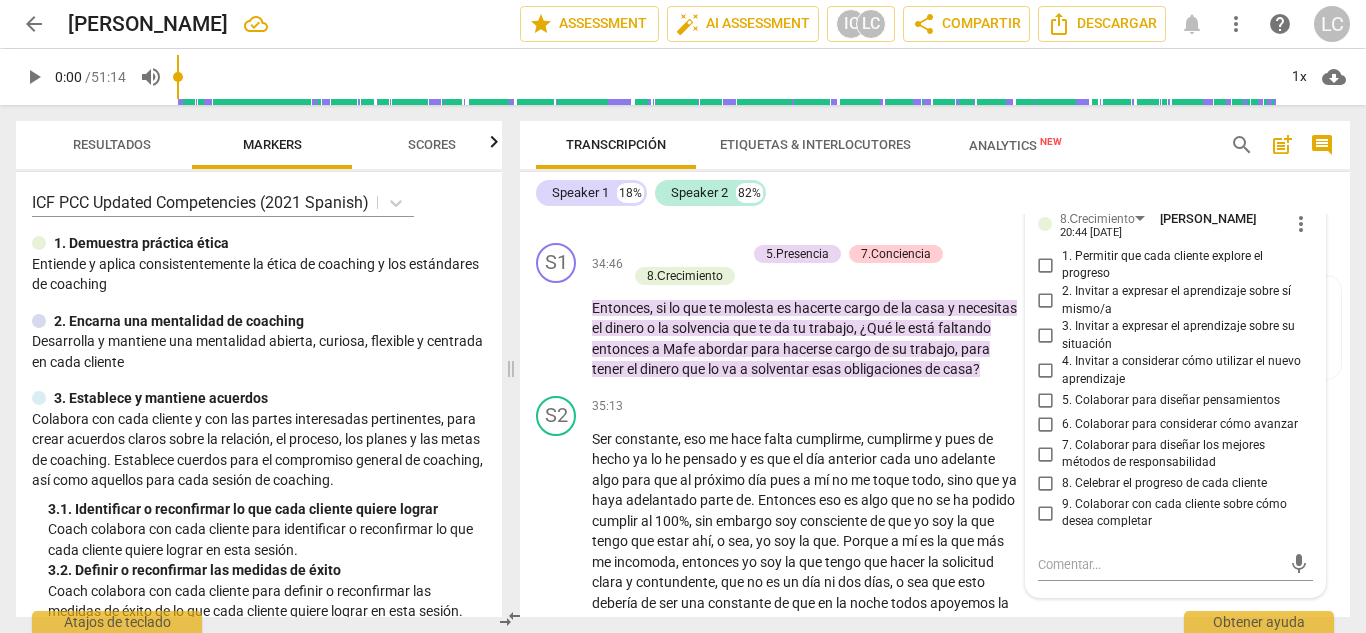 scroll, scrollTop: 10283, scrollLeft: 0, axis: vertical 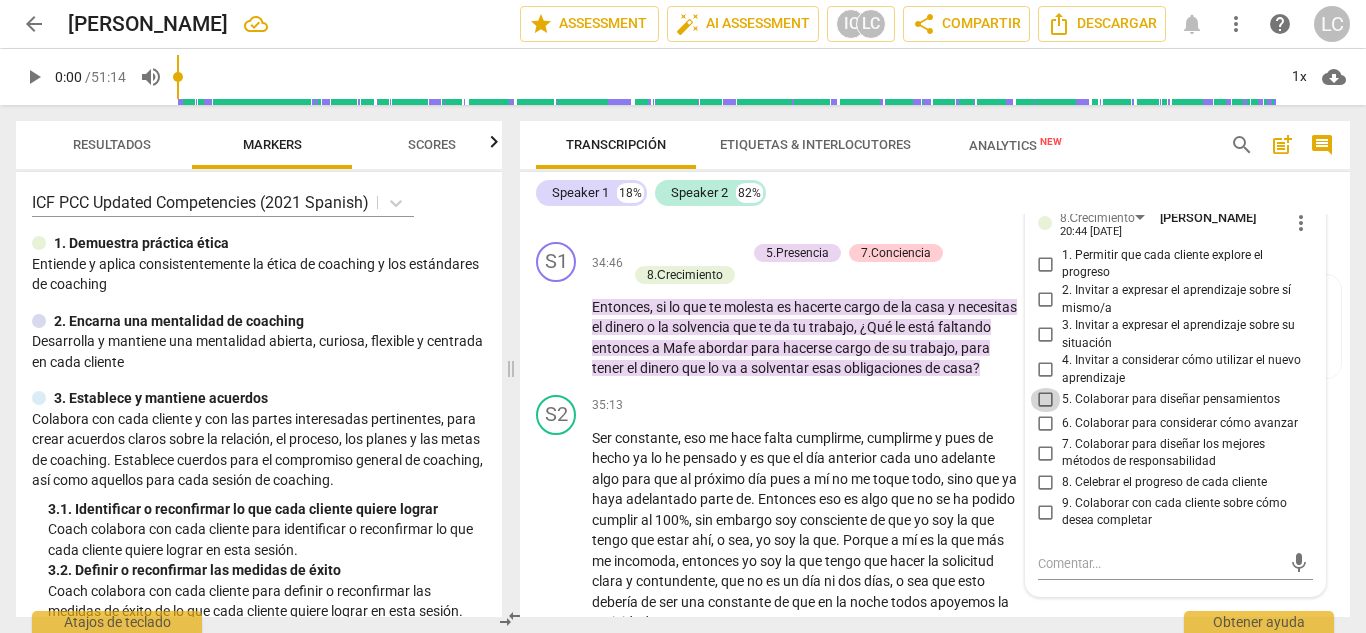 click on "5. Colaborar para diseñar pensamientos" at bounding box center (1046, 400) 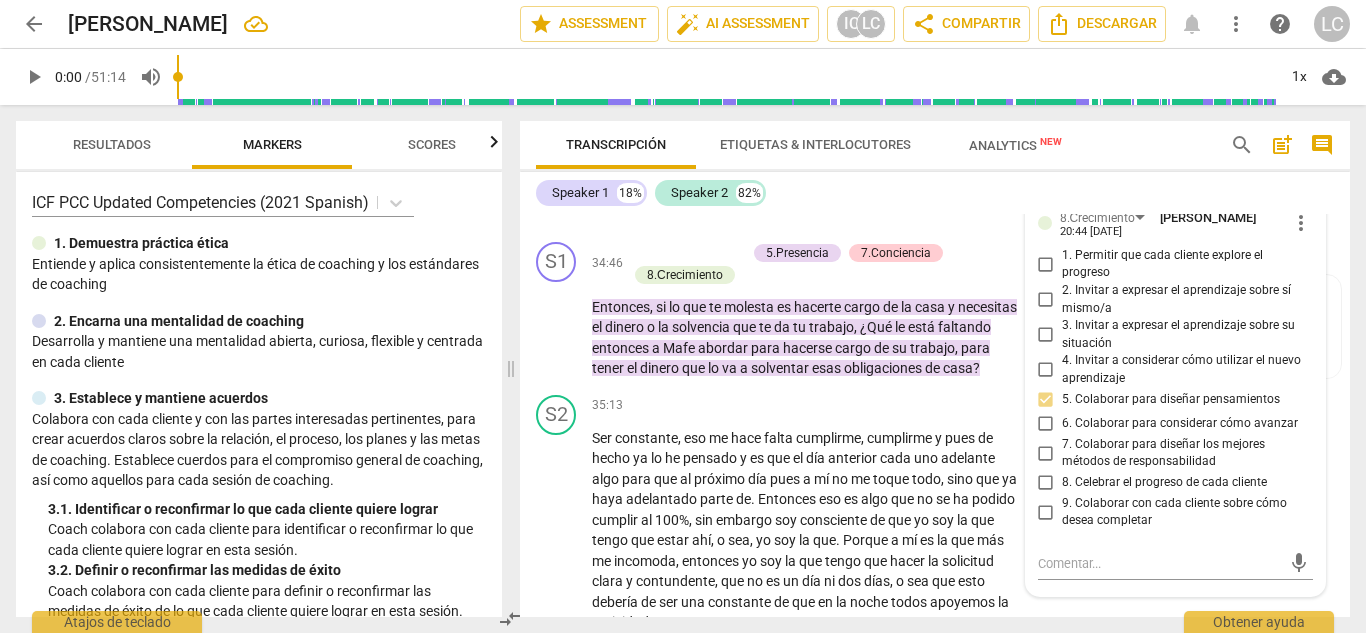click on "6. Colaborar para considerar cómo avanzar" at bounding box center [1046, 424] 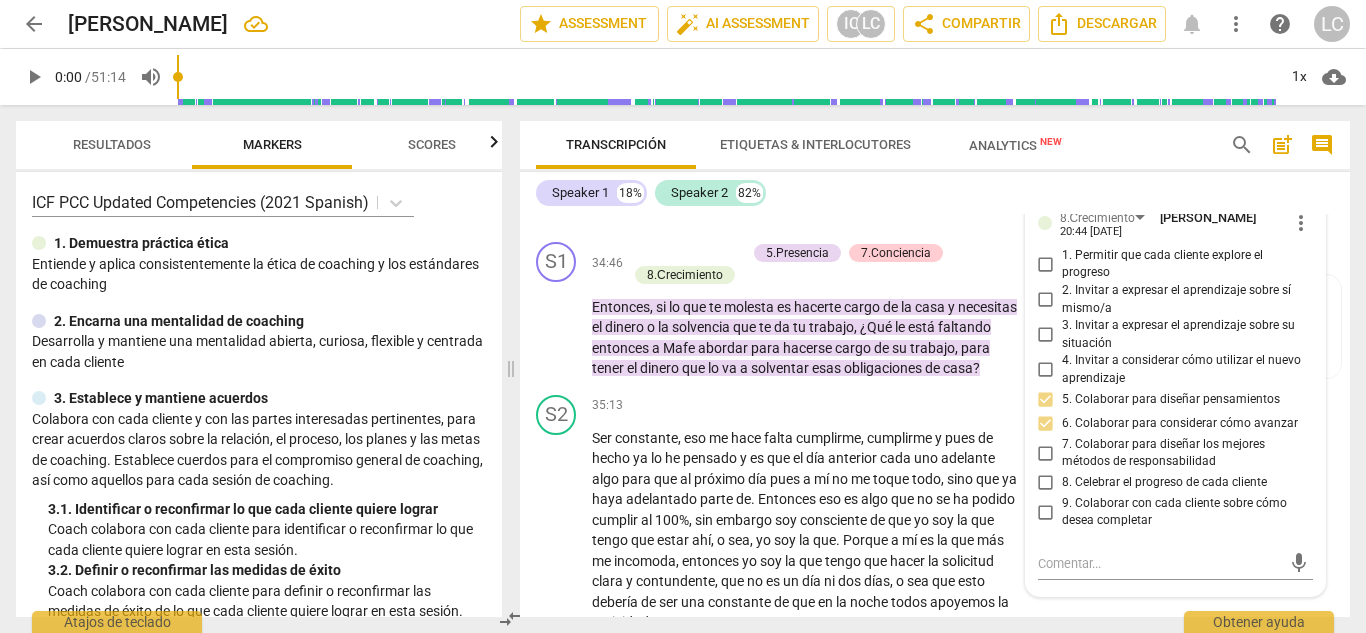 click on "Speaker 1 18% Speaker 2 82%" at bounding box center [935, 193] 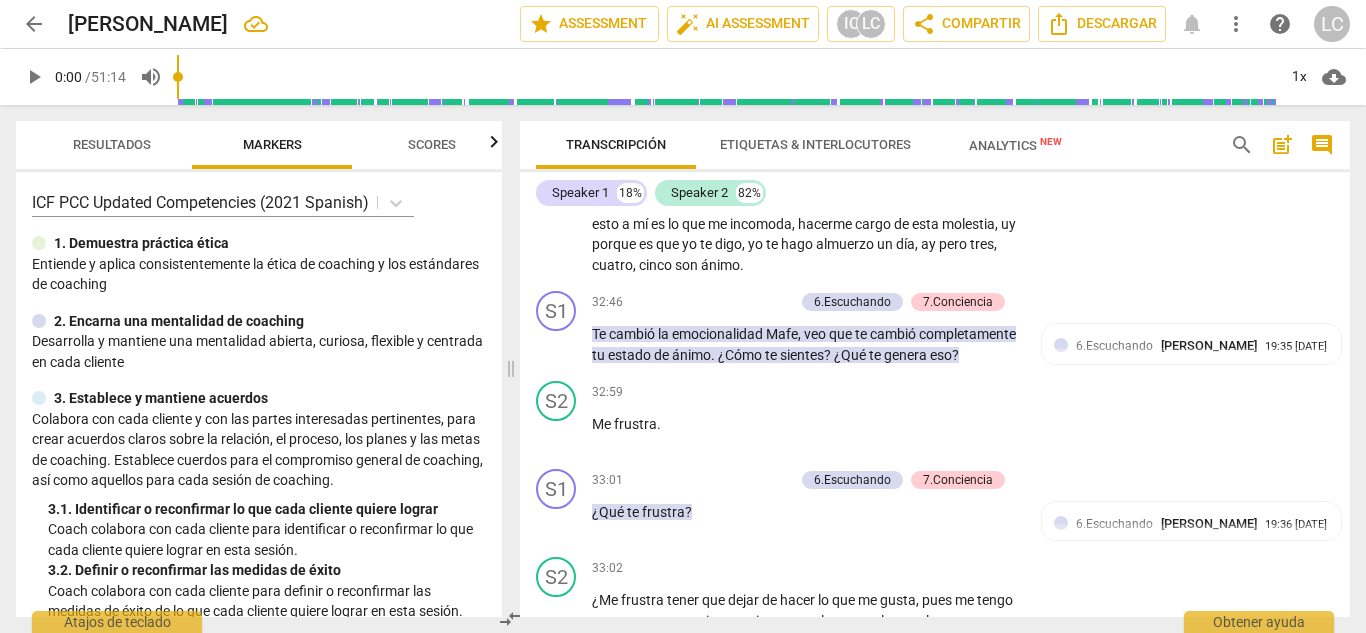 scroll, scrollTop: 9472, scrollLeft: 0, axis: vertical 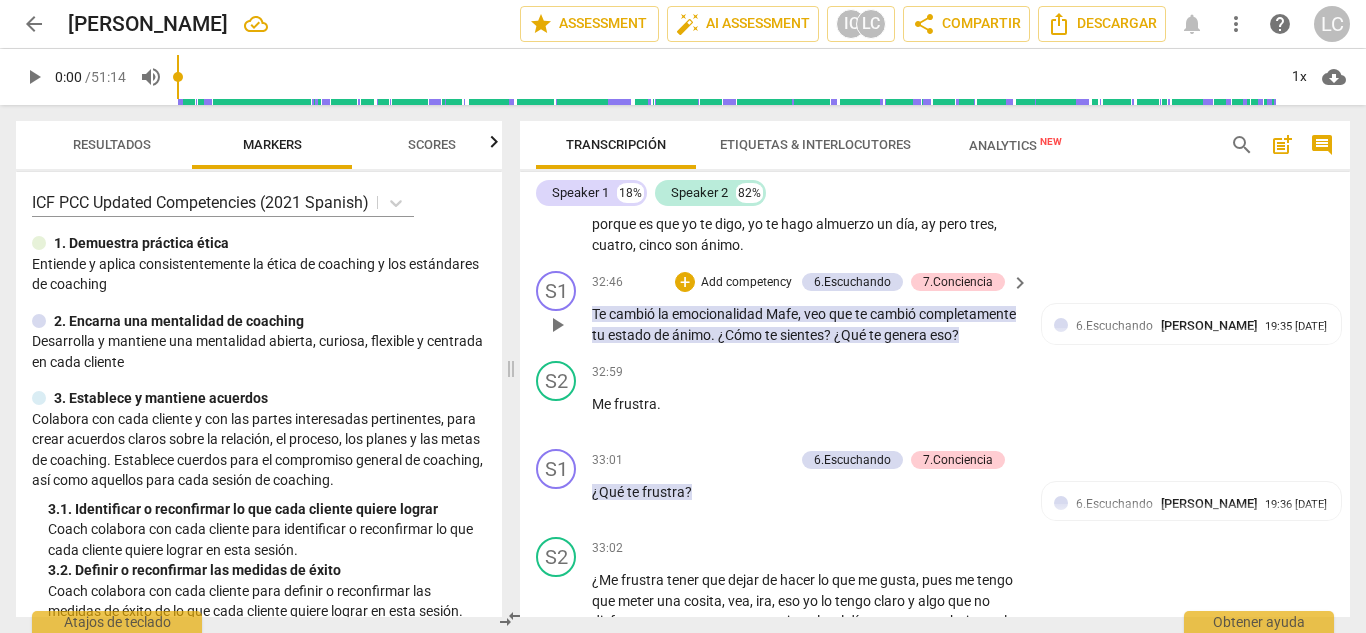 click on "+ Add competency" at bounding box center [734, 282] 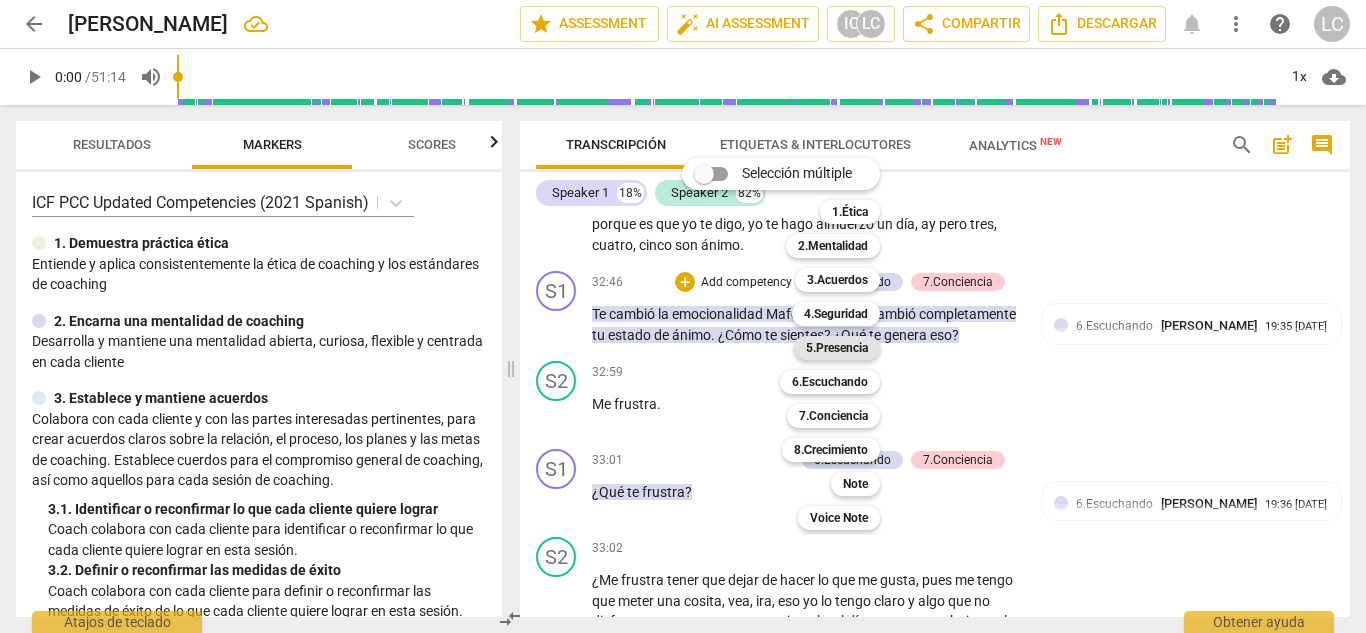 click on "5.Presencia" at bounding box center (837, 348) 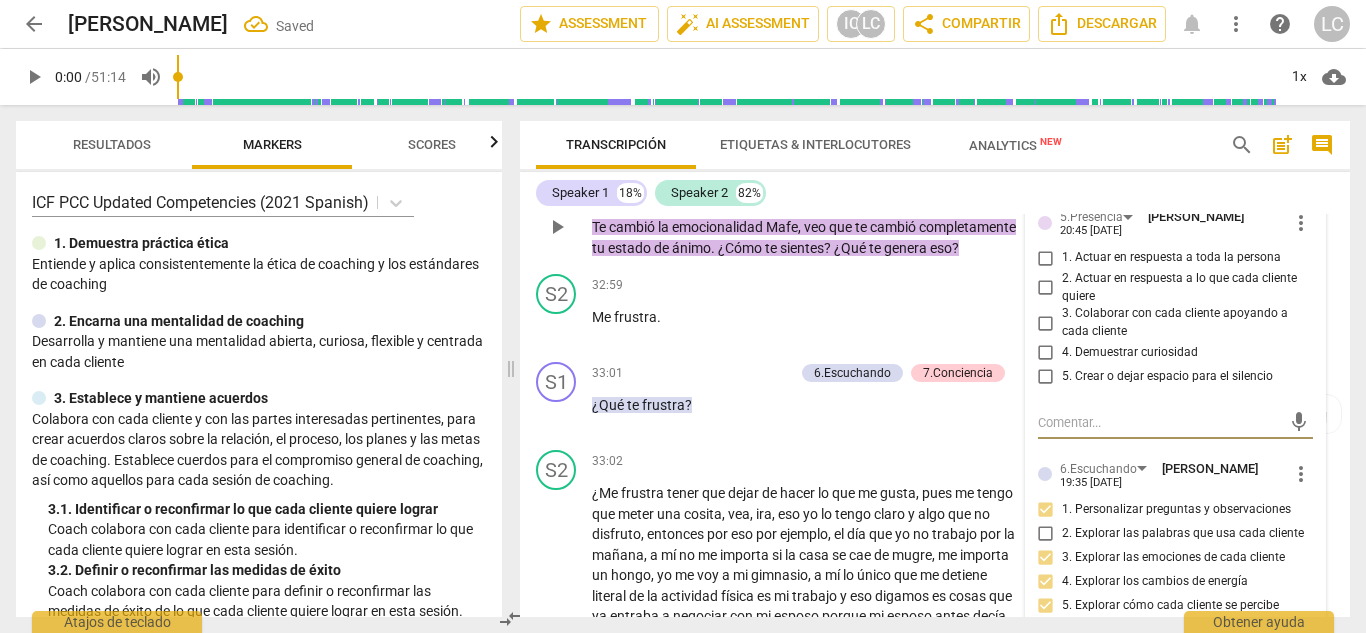 scroll, scrollTop: 9587, scrollLeft: 0, axis: vertical 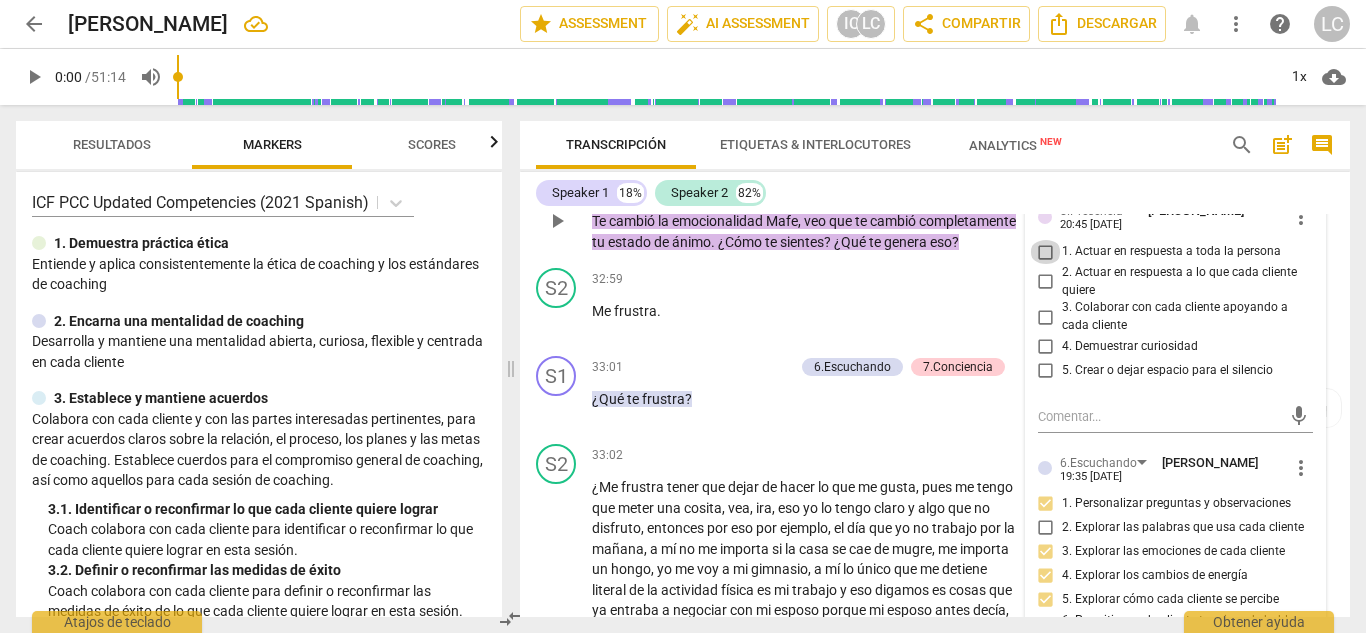 click on "1. Actuar en respuesta a toda la persona" at bounding box center (1046, 252) 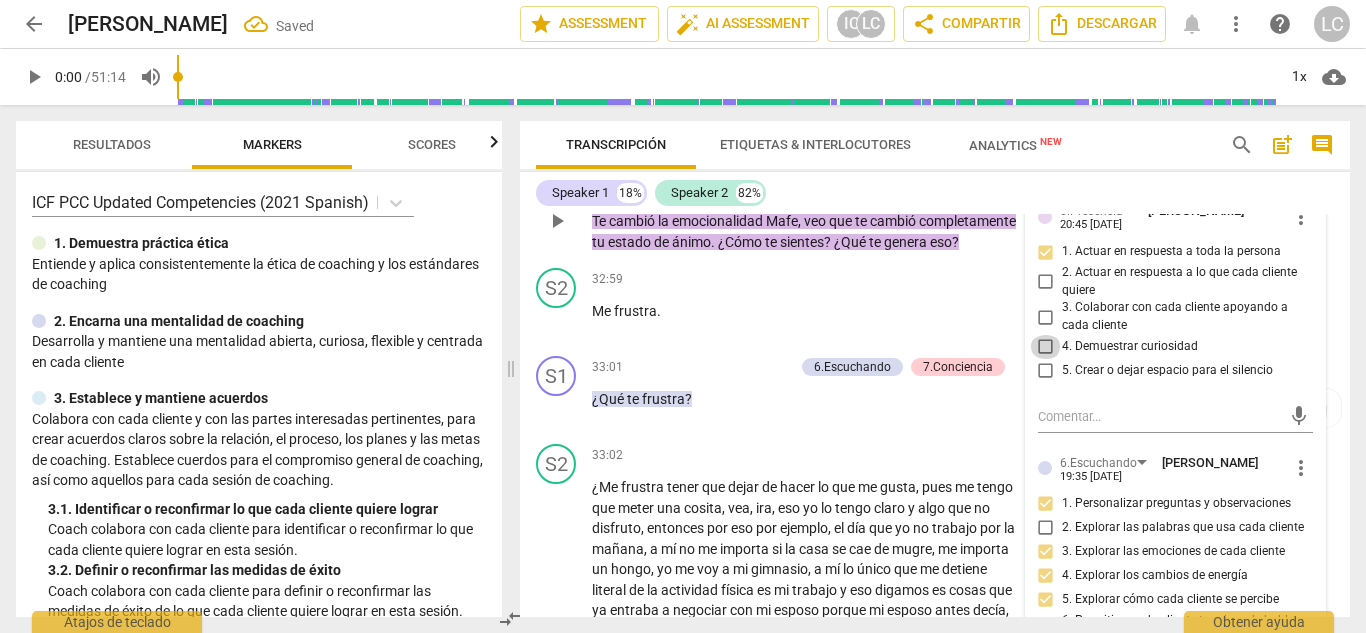 click on "4. Demuestrar curiosidad" at bounding box center [1046, 347] 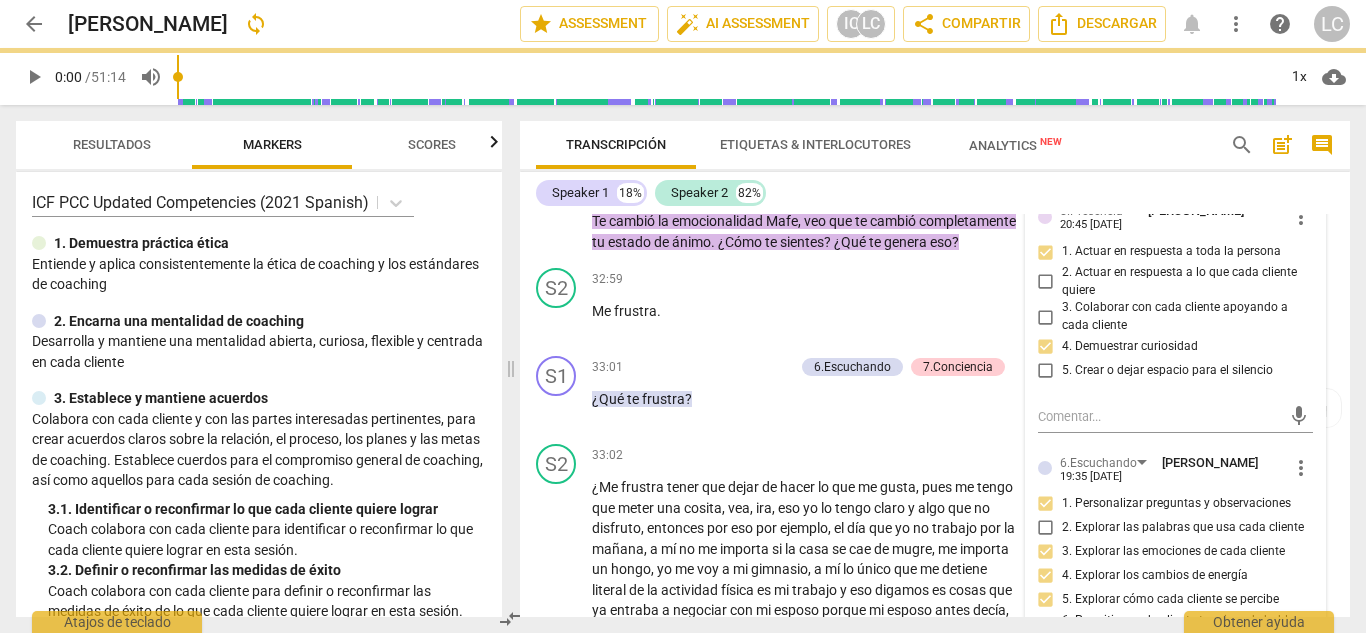 click on "Speaker 1 18% Speaker 2 82%" at bounding box center (935, 193) 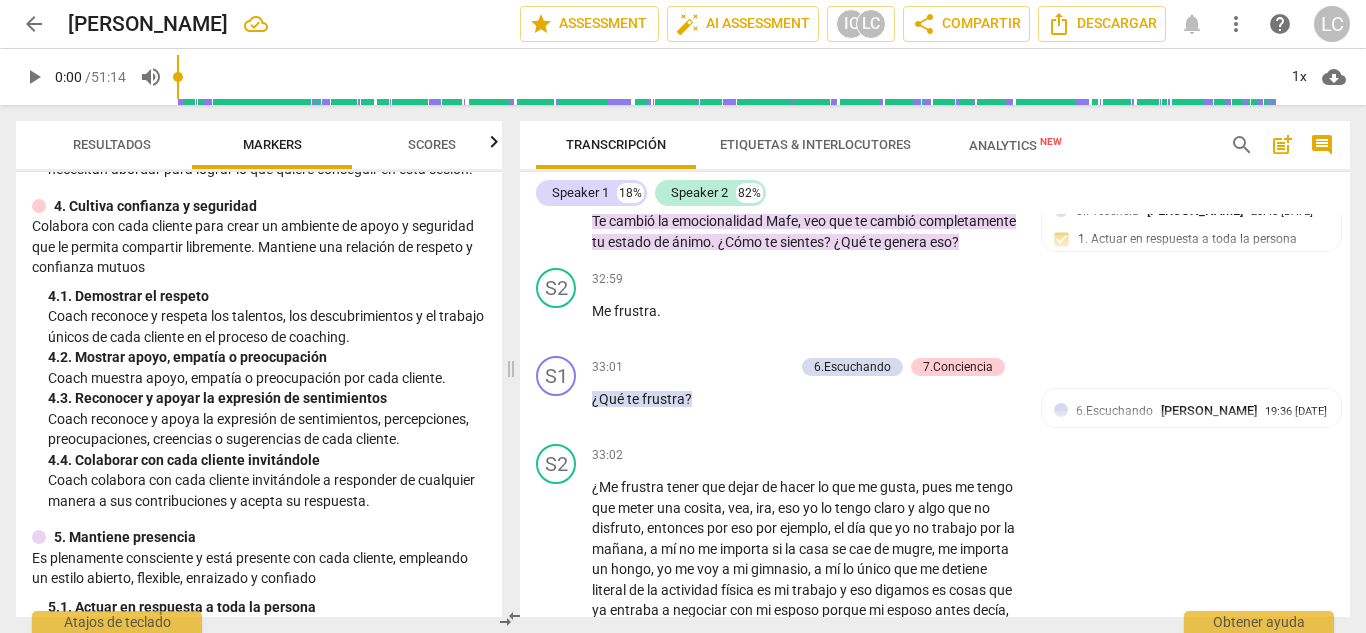 scroll, scrollTop: 570, scrollLeft: 0, axis: vertical 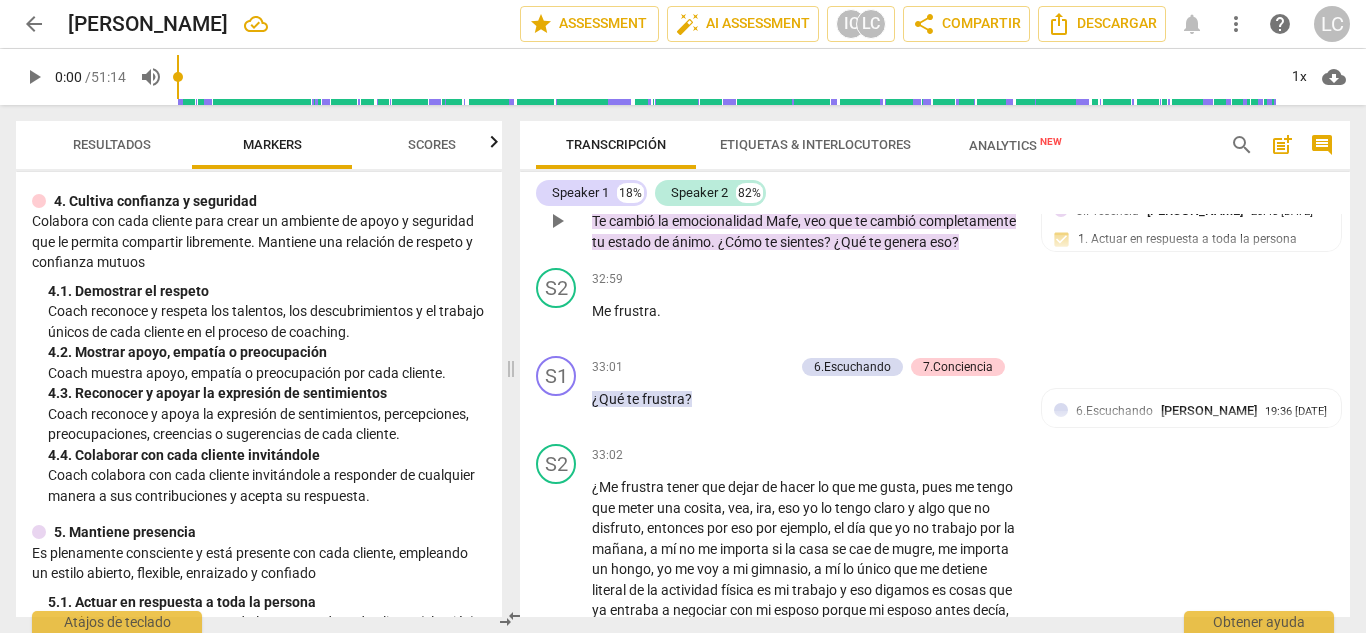 click on "Add competency" at bounding box center (698, 168) 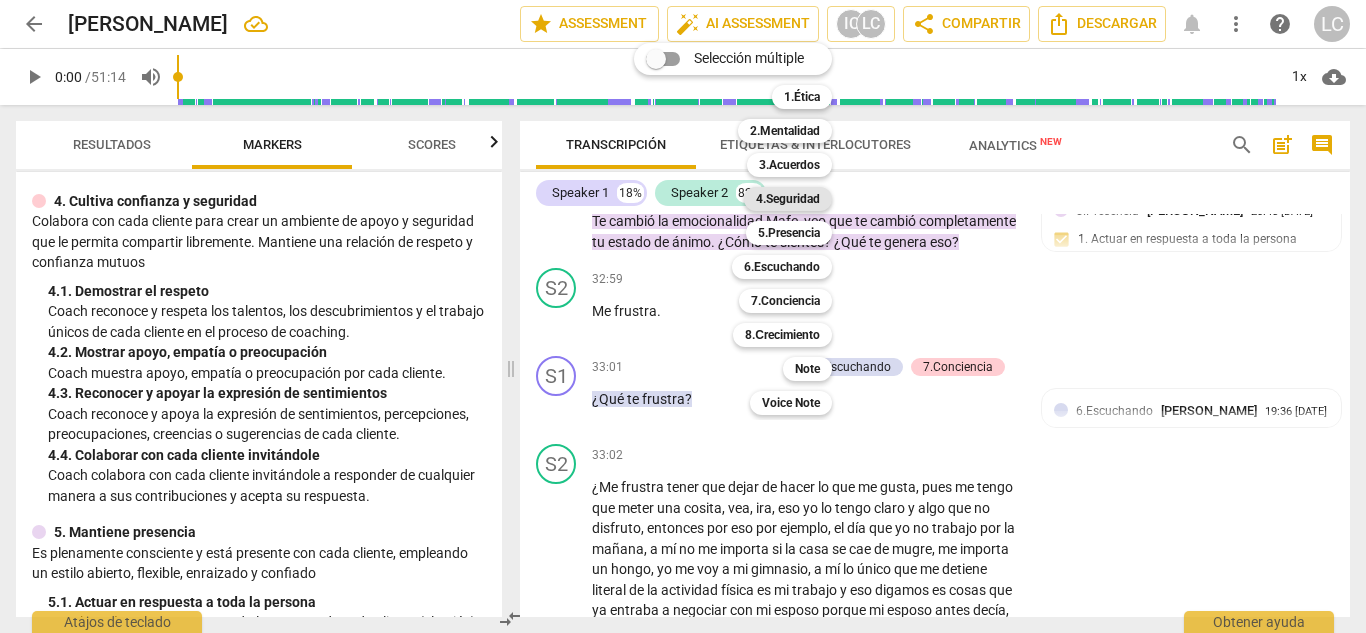 click on "4.Seguridad" at bounding box center [788, 199] 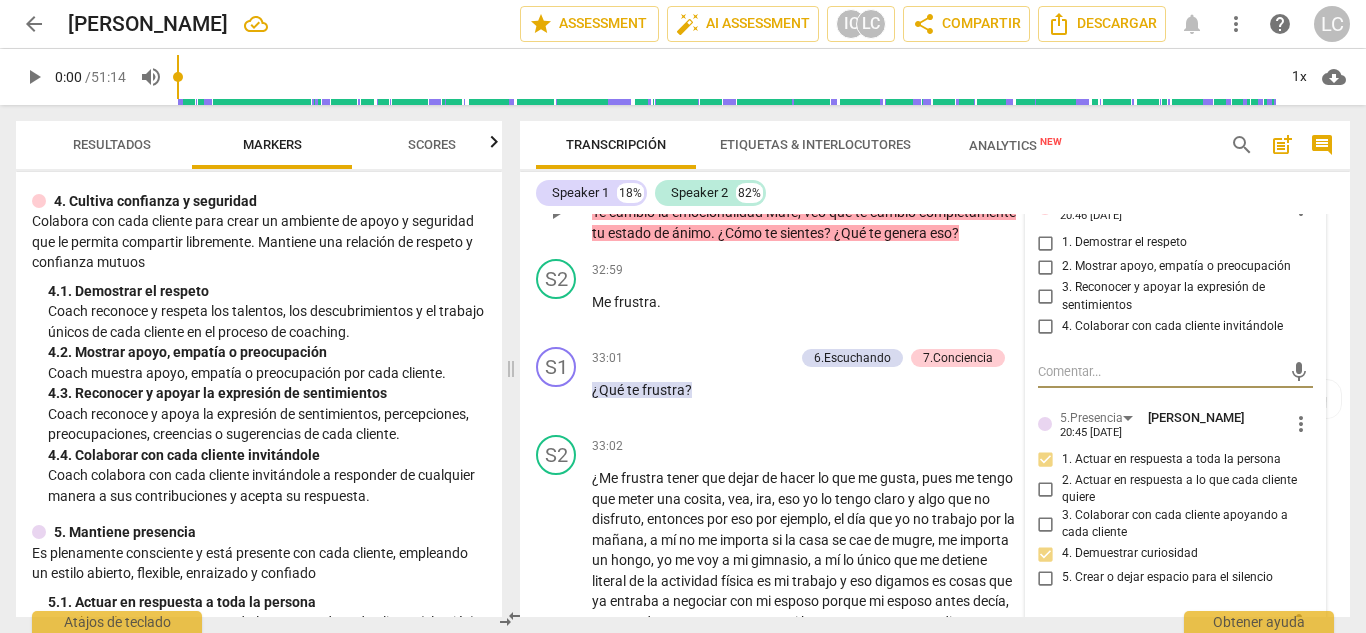 scroll, scrollTop: 9595, scrollLeft: 0, axis: vertical 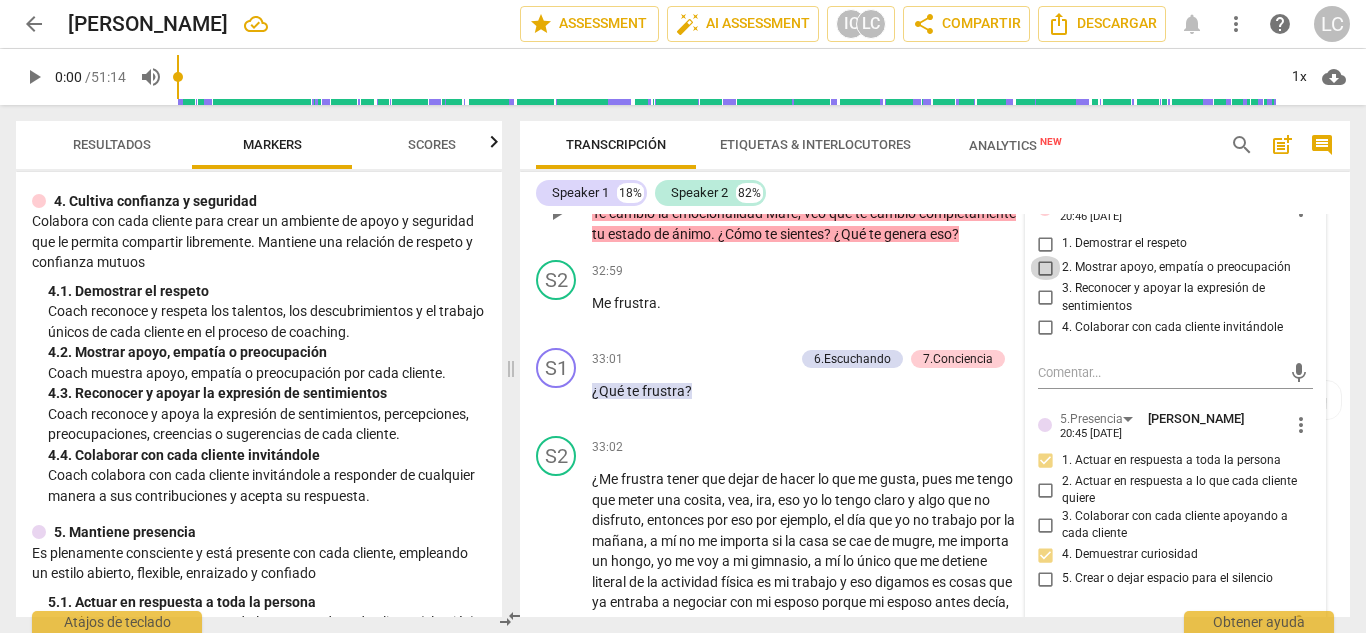 click on "2. Mostrar apoyo, empatía o preocupación" at bounding box center [1046, 268] 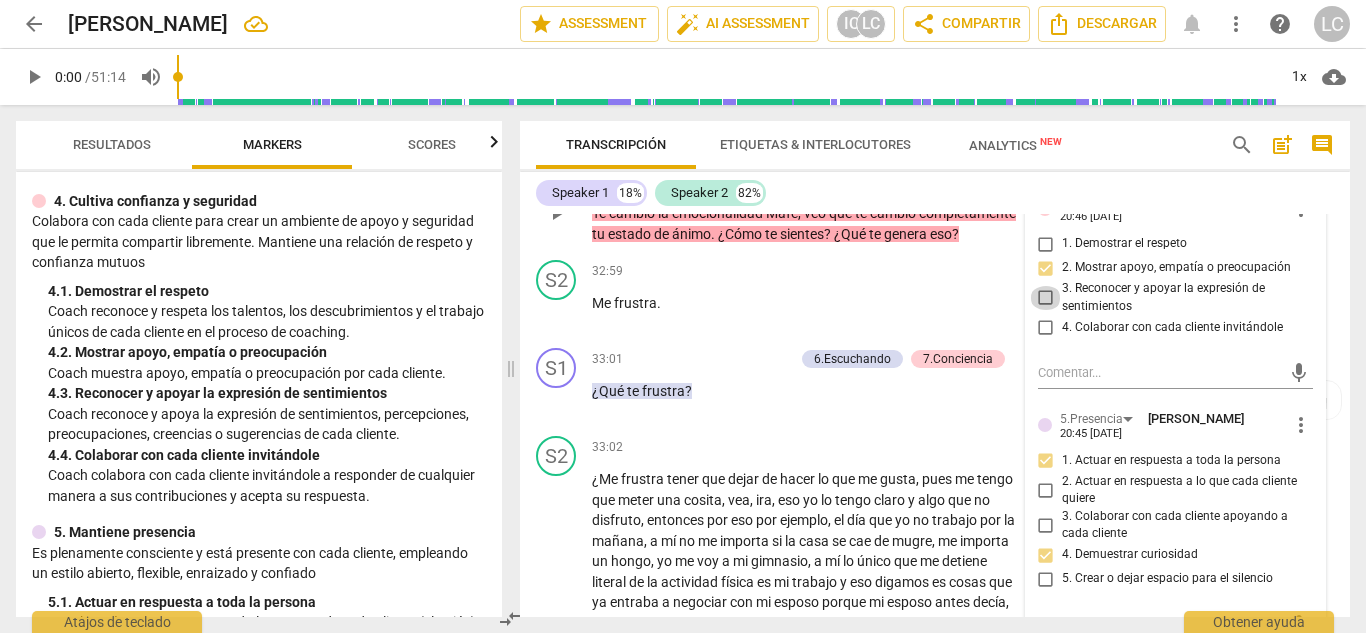 click on "3. Reconocer y apoyar la expresión de sentimientos" at bounding box center (1046, 298) 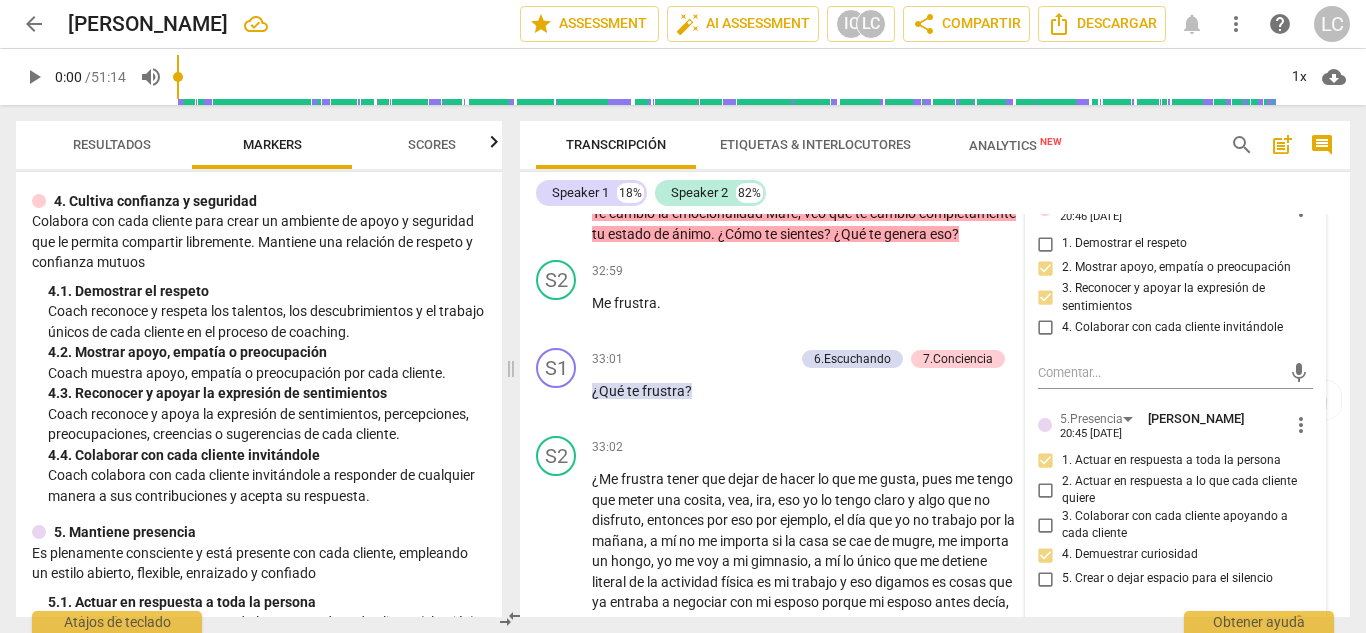 click on "Speaker 1 18% Speaker 2 82%" at bounding box center [935, 193] 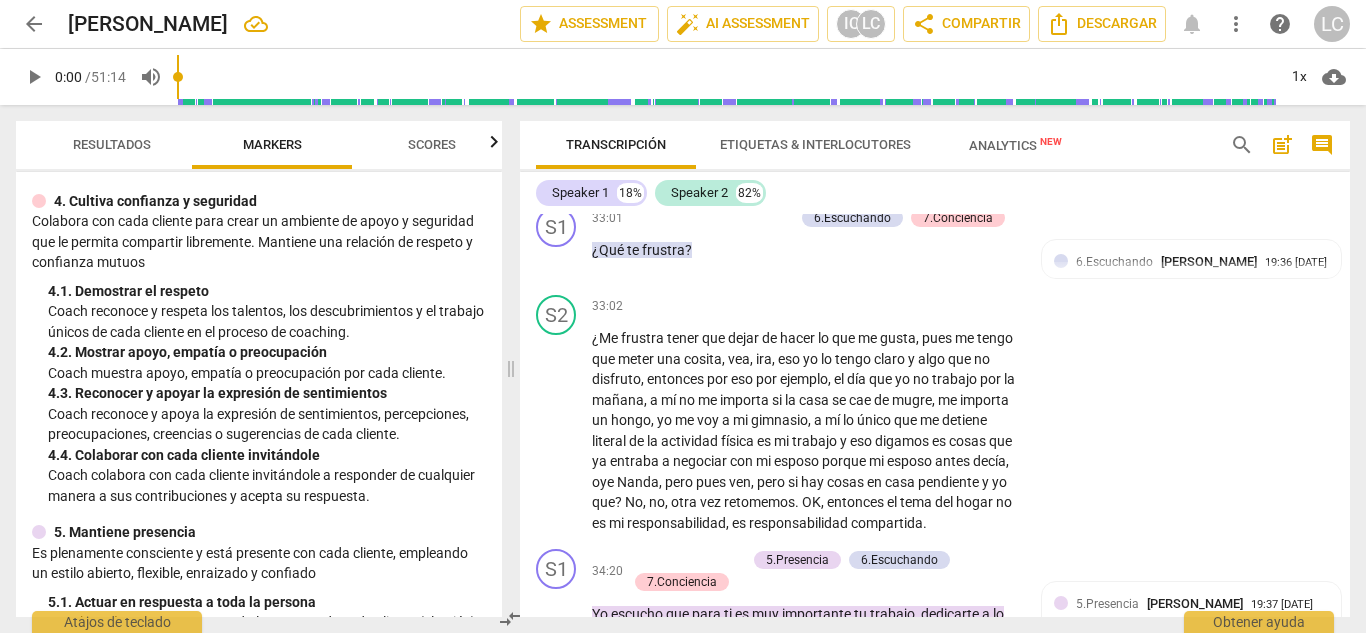 scroll, scrollTop: 9730, scrollLeft: 0, axis: vertical 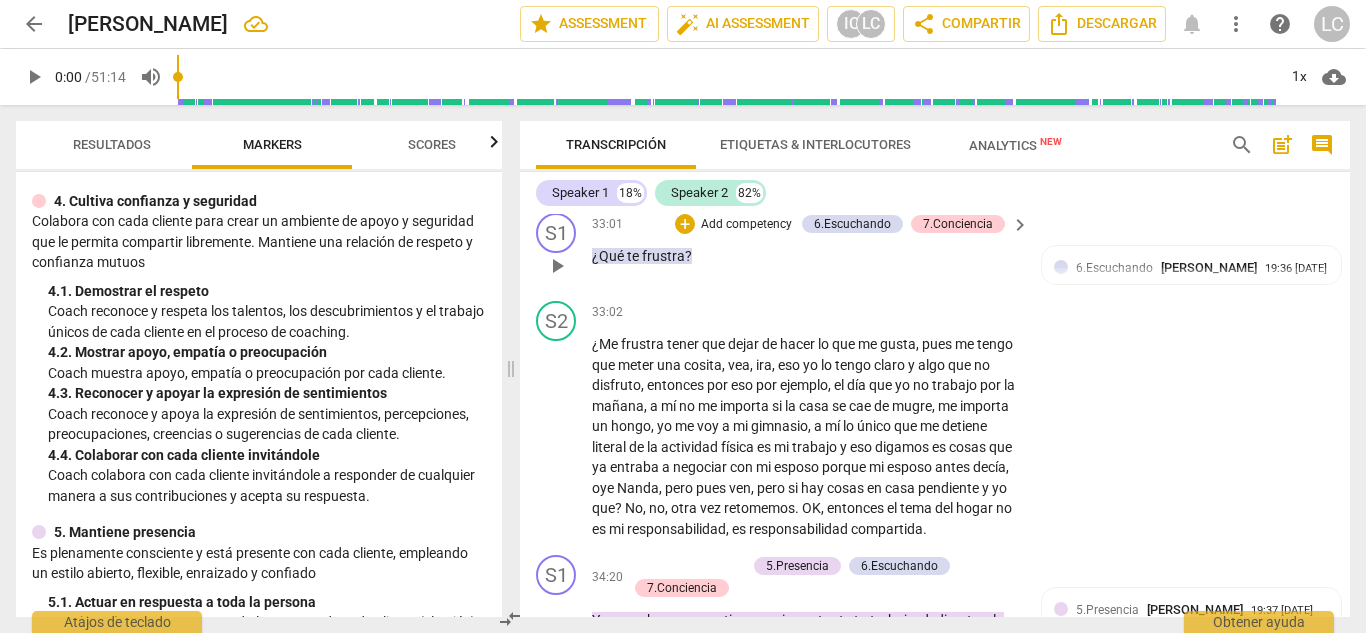 click on "Add competency" at bounding box center [746, 225] 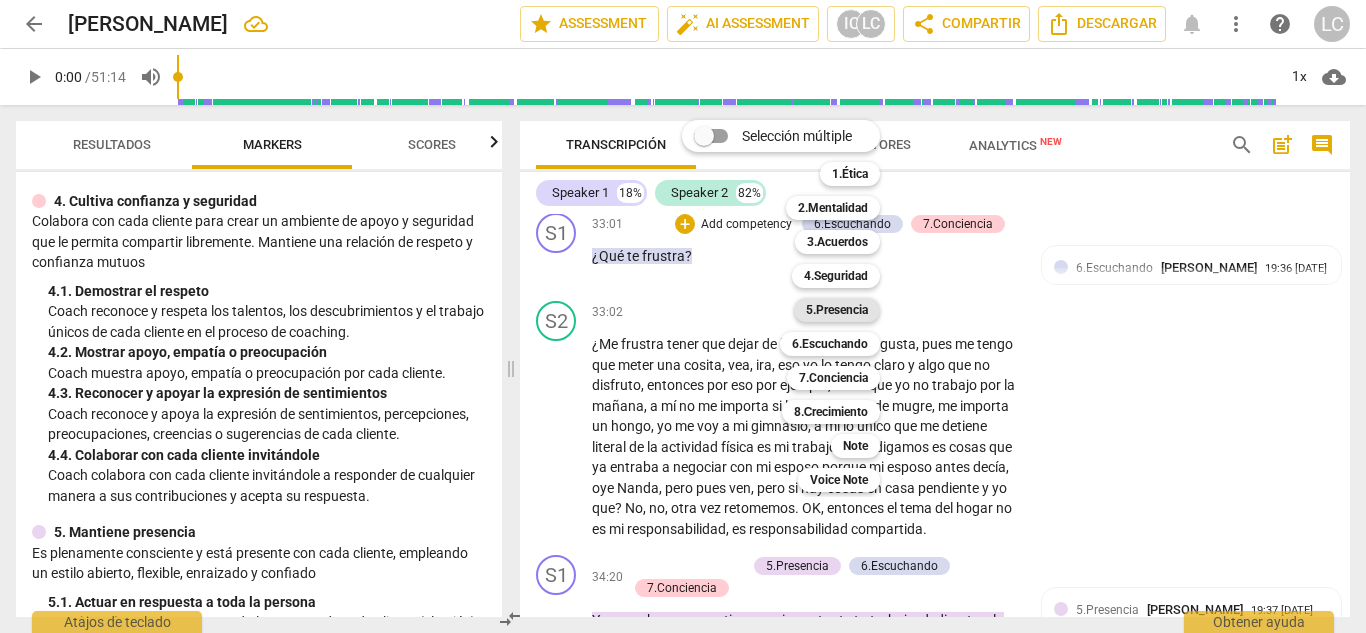 click on "5.Presencia" at bounding box center (837, 310) 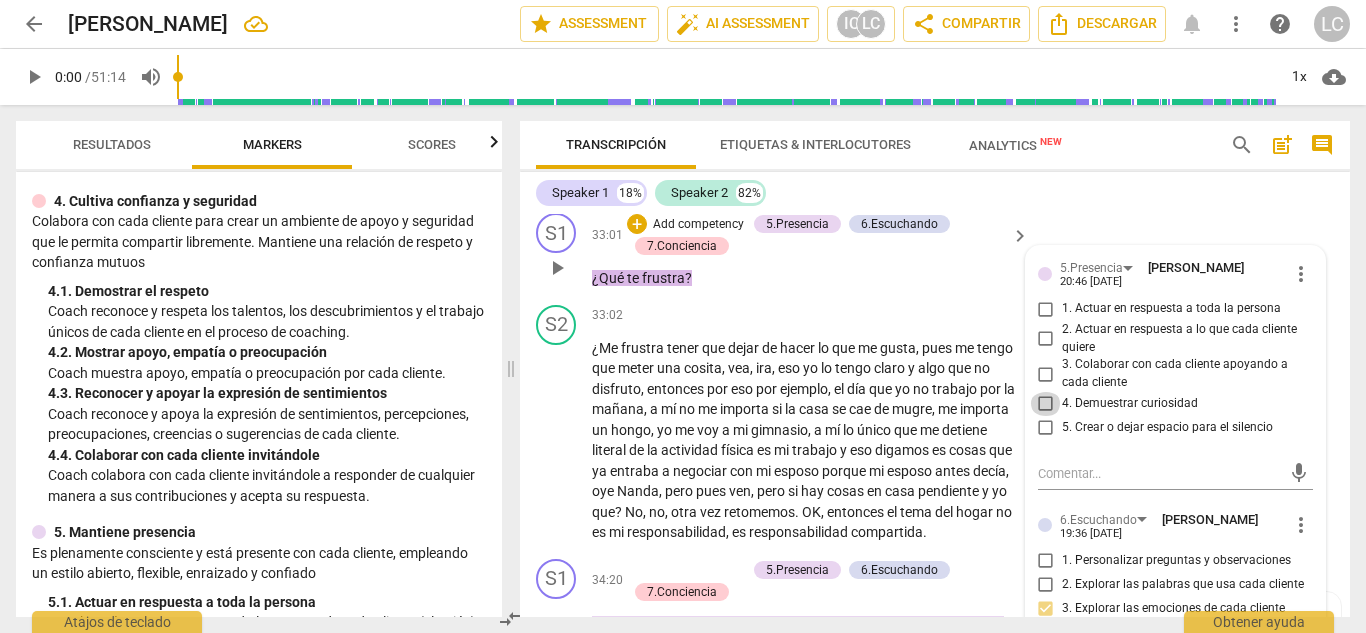 click on "4. Demuestrar curiosidad" at bounding box center (1046, 404) 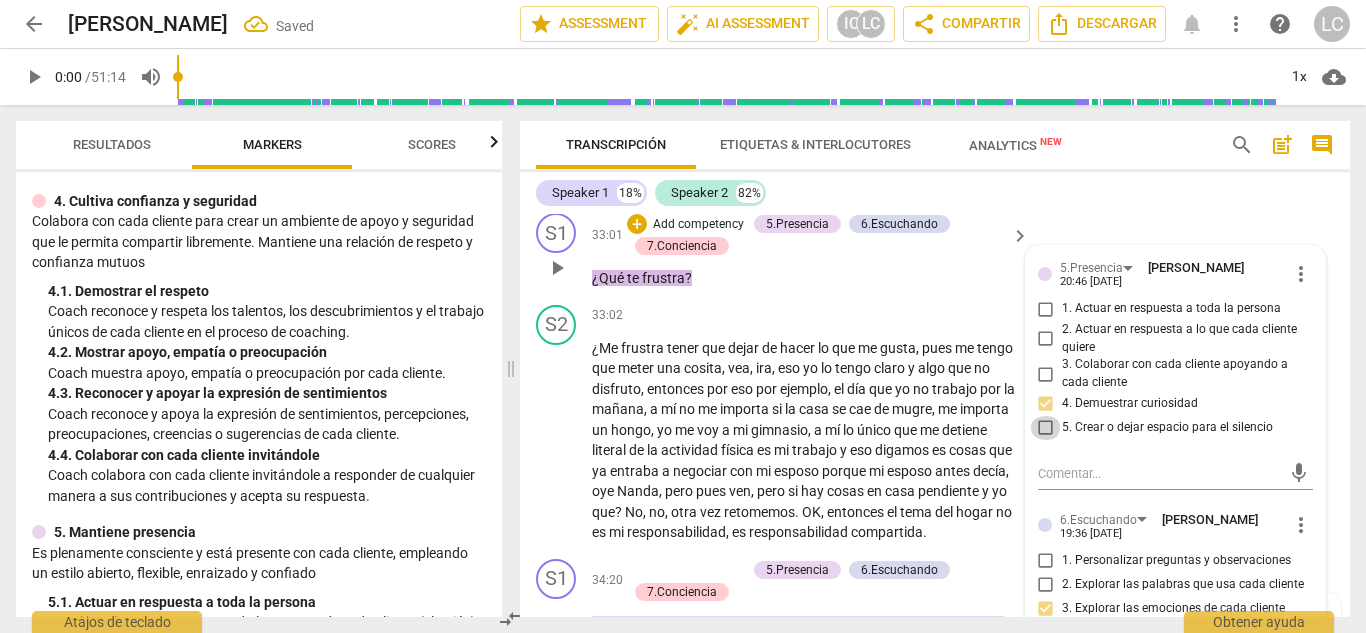 click on "5. Crear o dejar espacio para el silencio" at bounding box center [1046, 428] 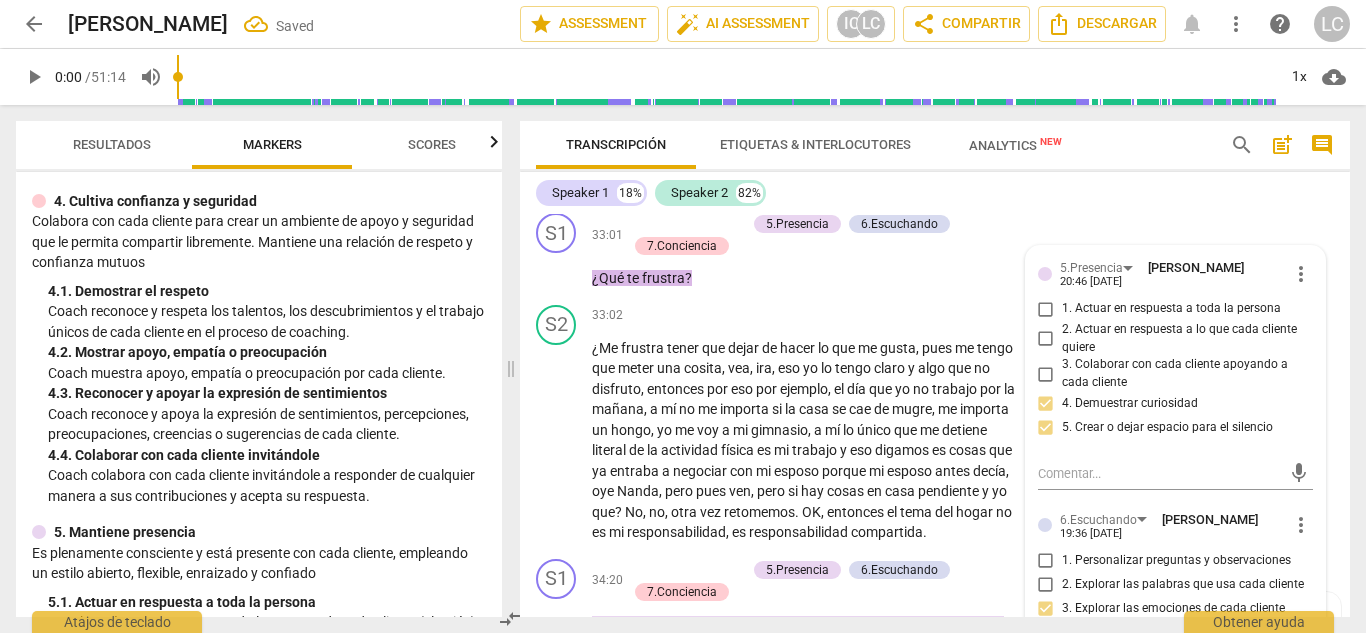 click on "Speaker 1 18% Speaker 2 82%" at bounding box center (935, 193) 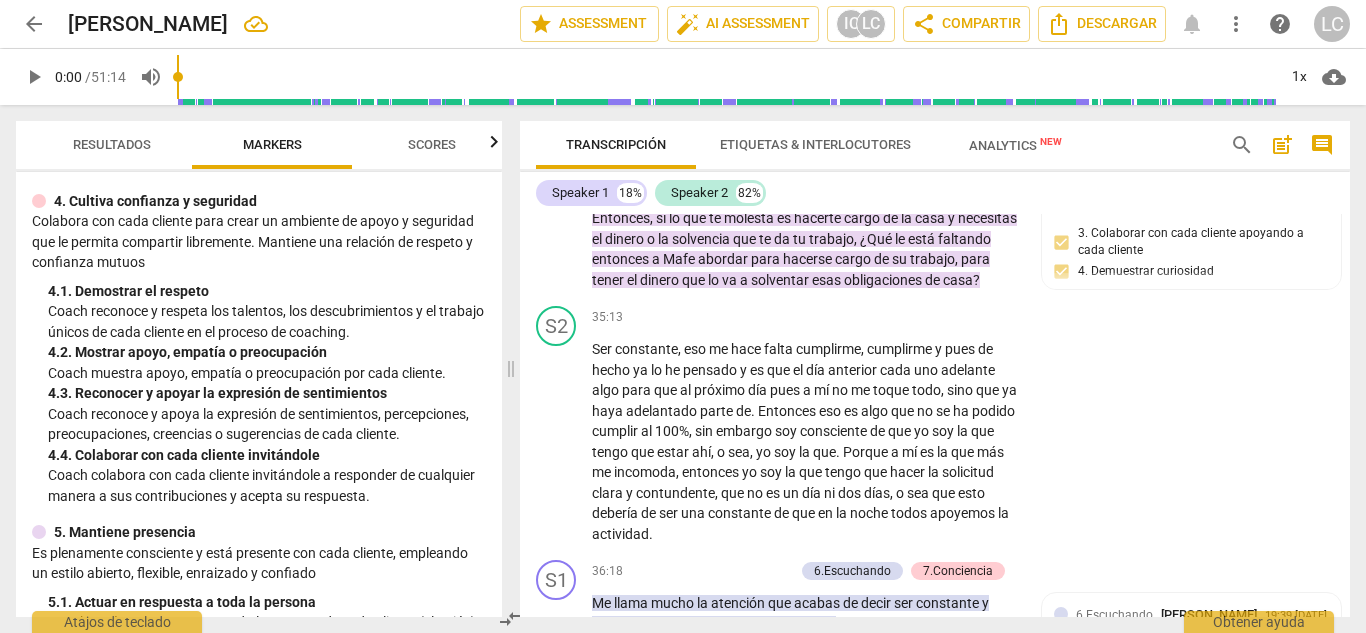 scroll, scrollTop: 10398, scrollLeft: 0, axis: vertical 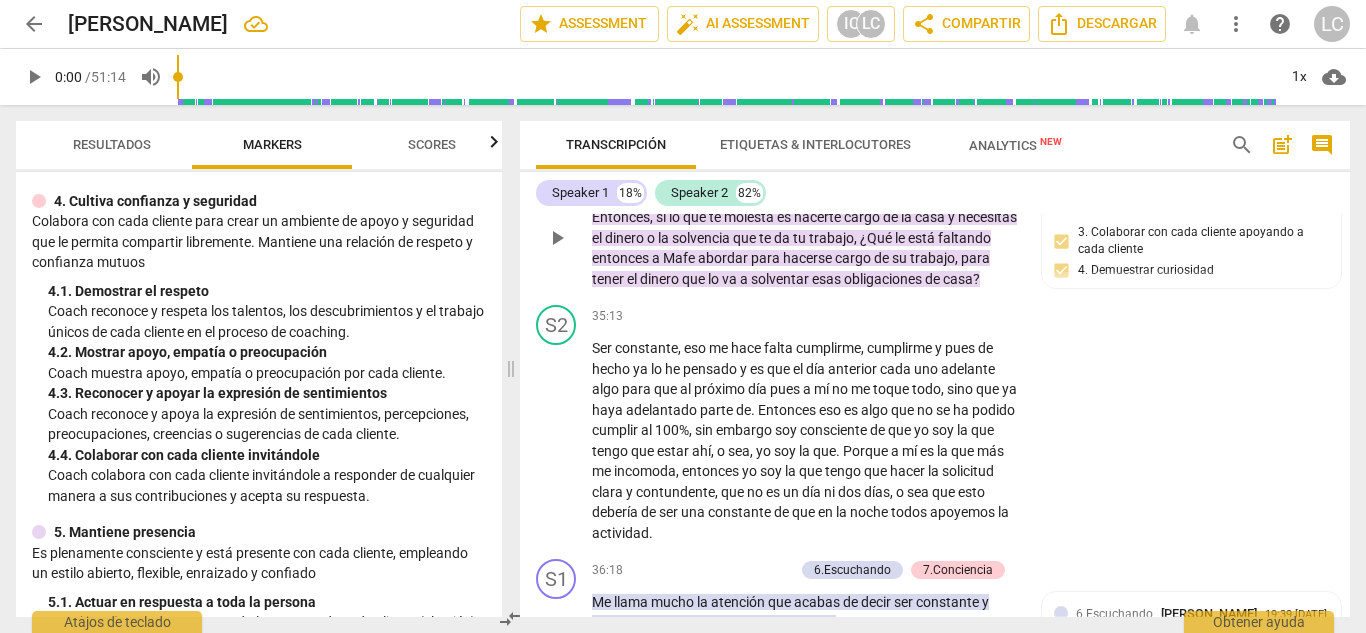 click on "Add competency" at bounding box center (698, 164) 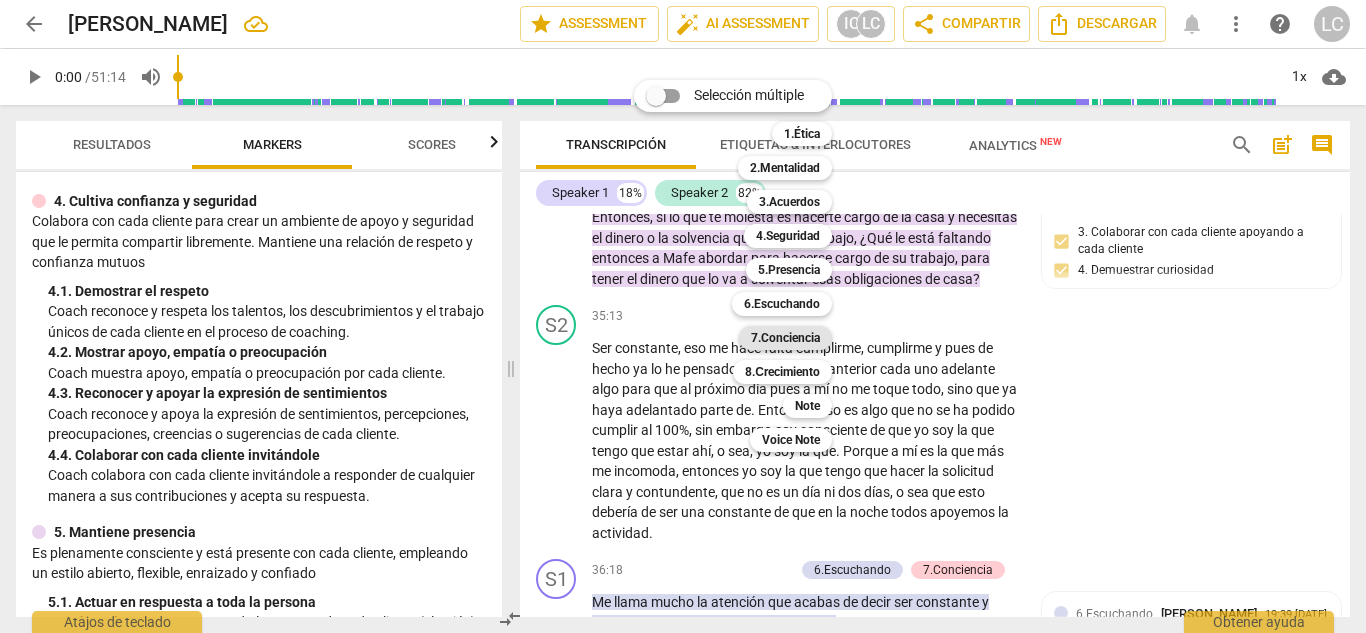 click on "7.Conciencia" at bounding box center (785, 338) 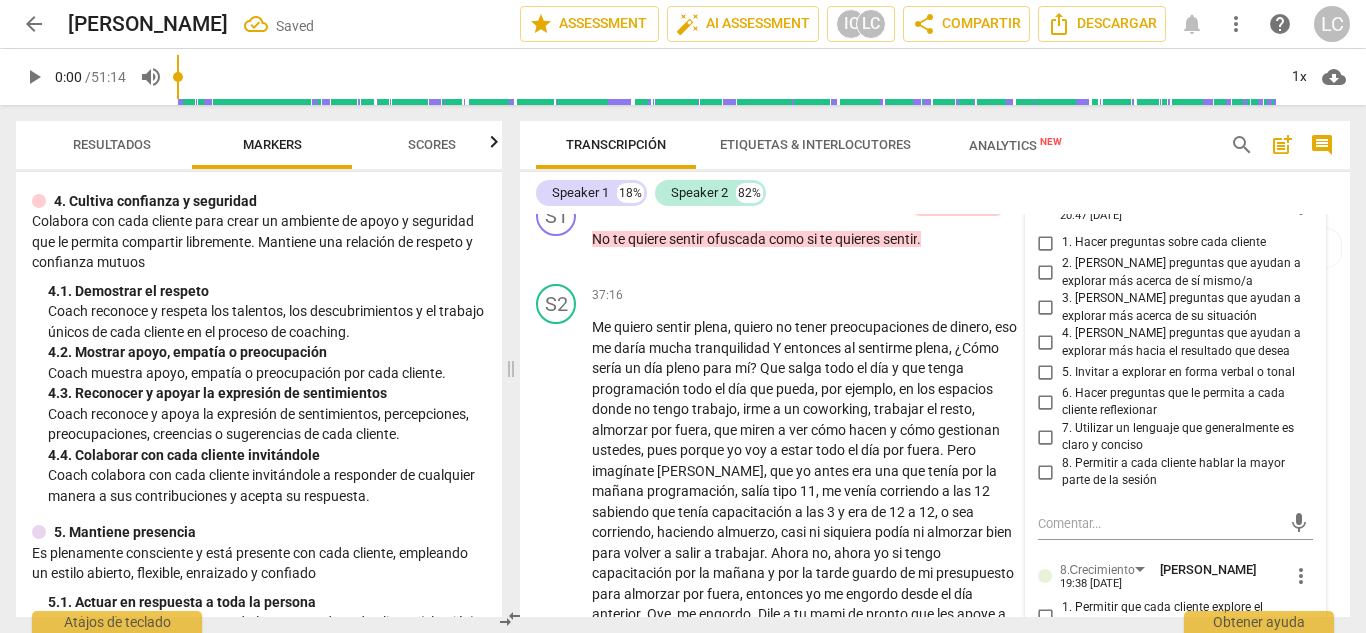 scroll, scrollTop: 11024, scrollLeft: 0, axis: vertical 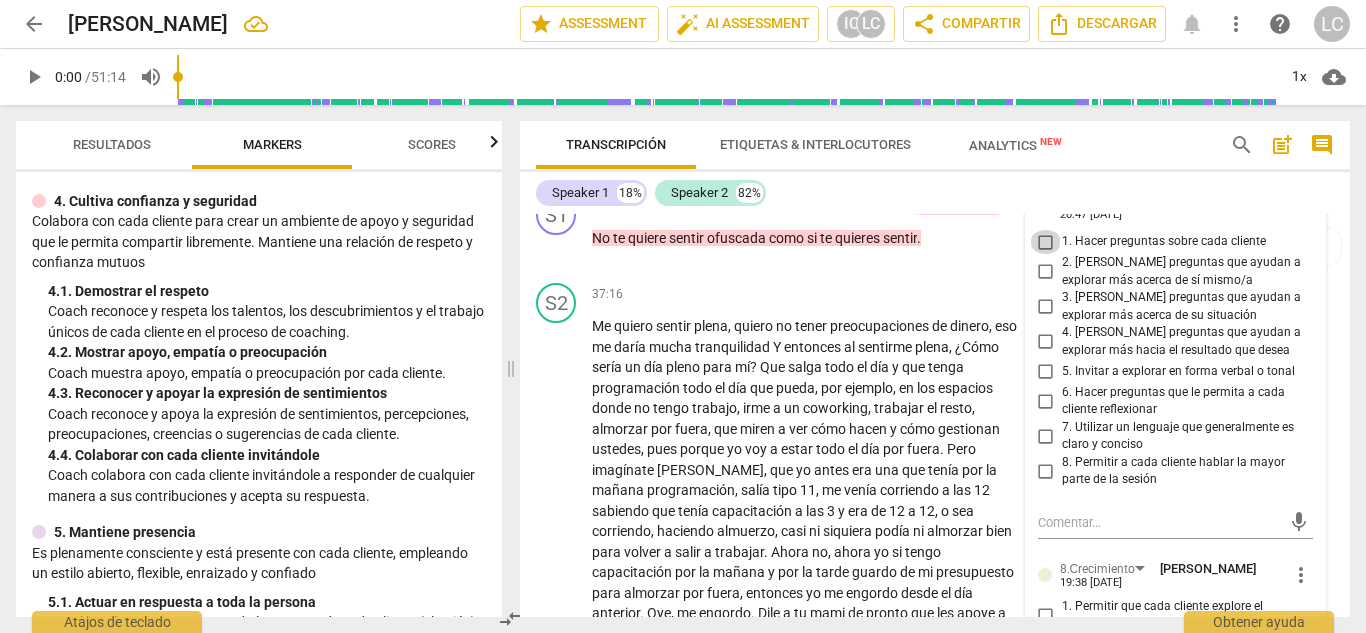 click on "1. Hacer preguntas sobre cada cliente" at bounding box center [1046, 242] 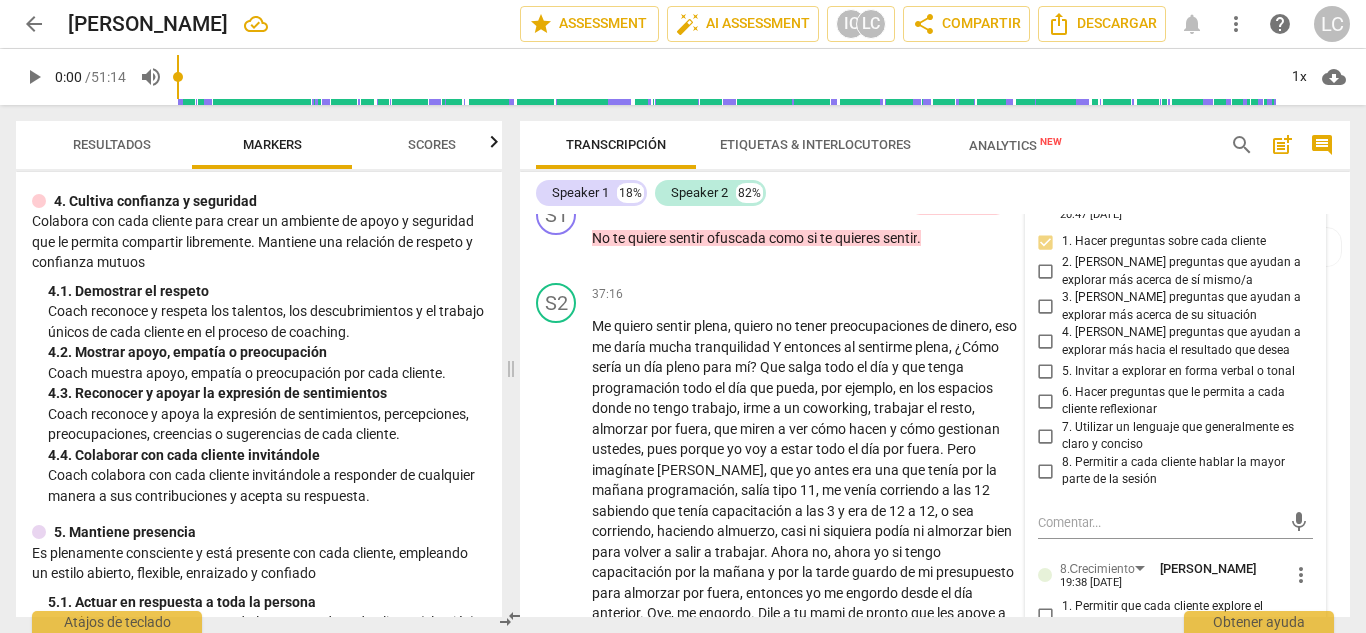 click on "2. [PERSON_NAME] preguntas que ayudan a explorar más acerca de sí mismo/a" at bounding box center [1046, 272] 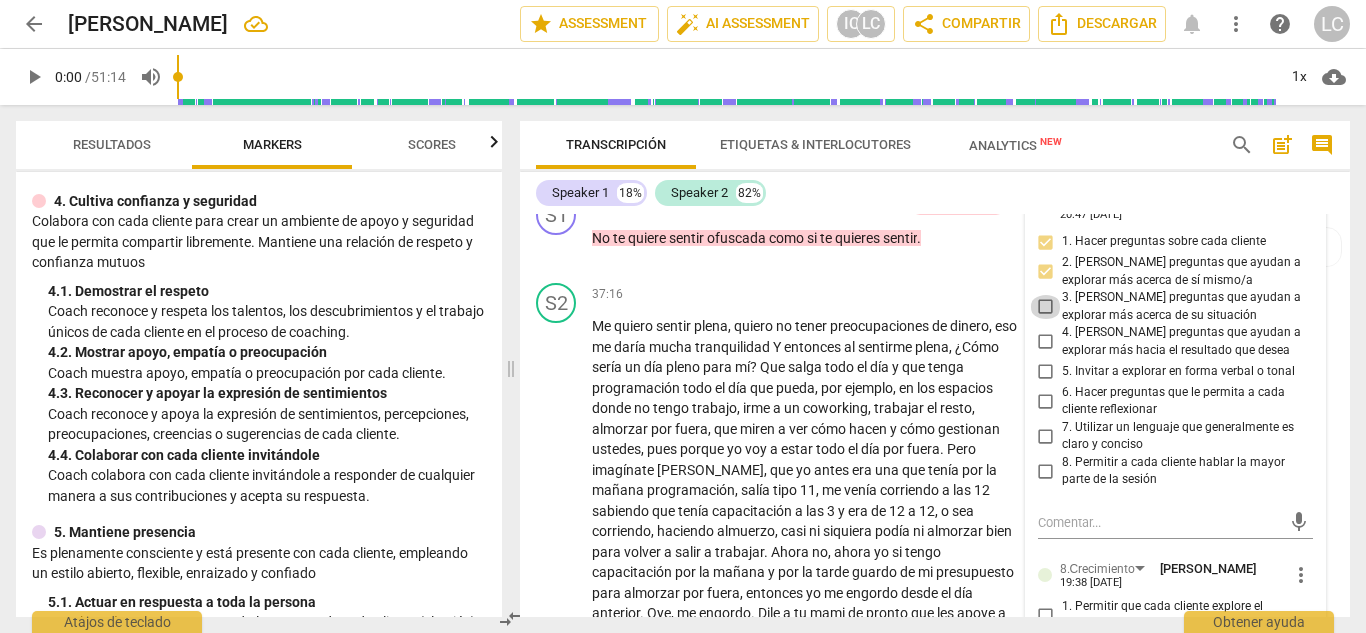 click on "3. [PERSON_NAME] preguntas que ayudan a explorar más acerca de su situación" at bounding box center [1046, 307] 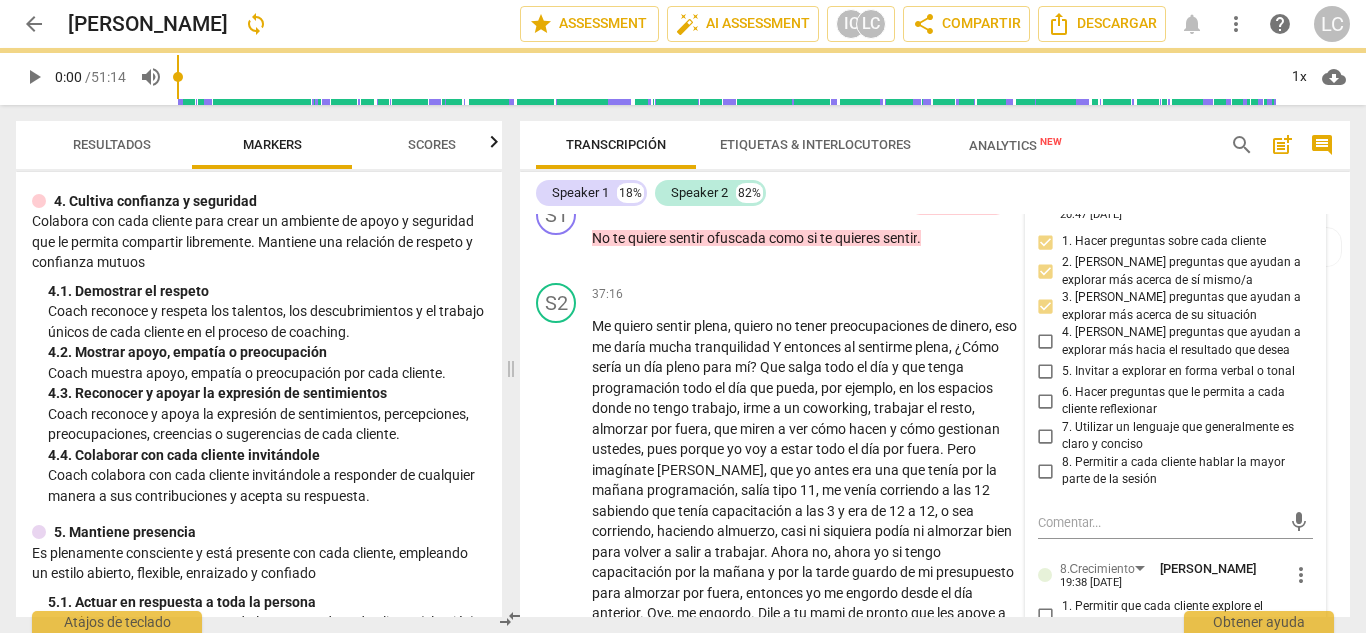 click on "4. [PERSON_NAME] preguntas que ayudan a explorar más hacia el resultado que desea" at bounding box center (1046, 342) 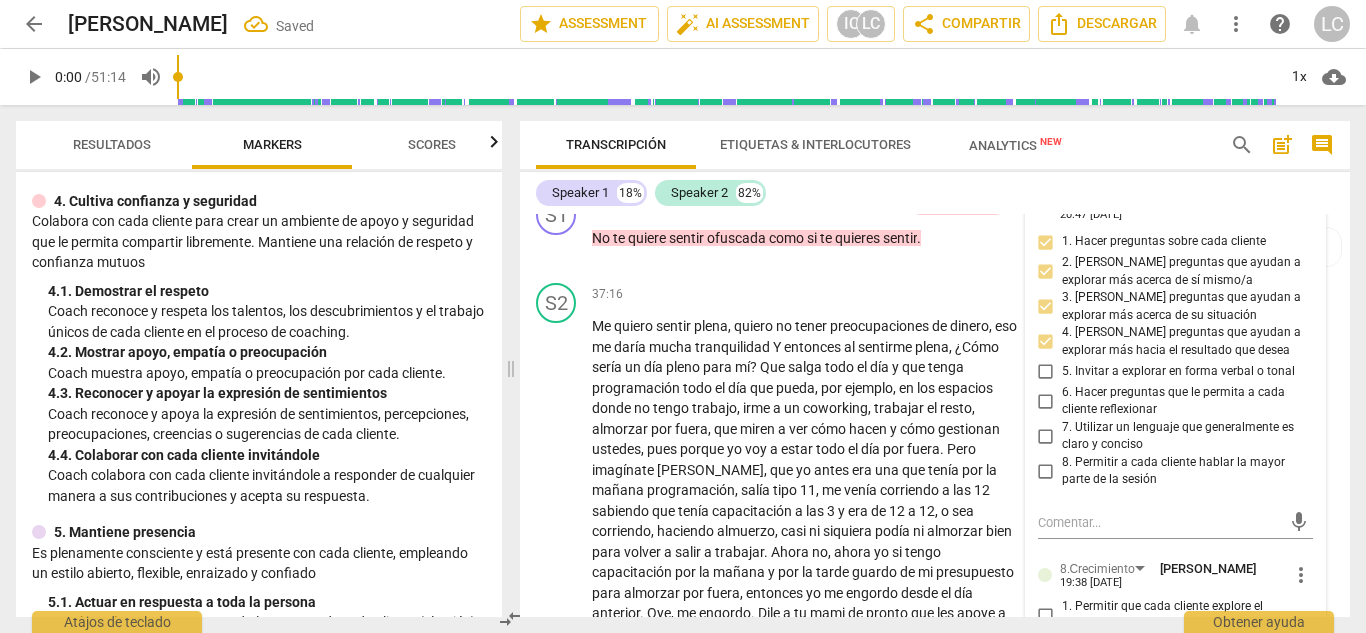 click on "6. Hacer preguntas que le permita a cada cliente reflexionar" at bounding box center (1046, 401) 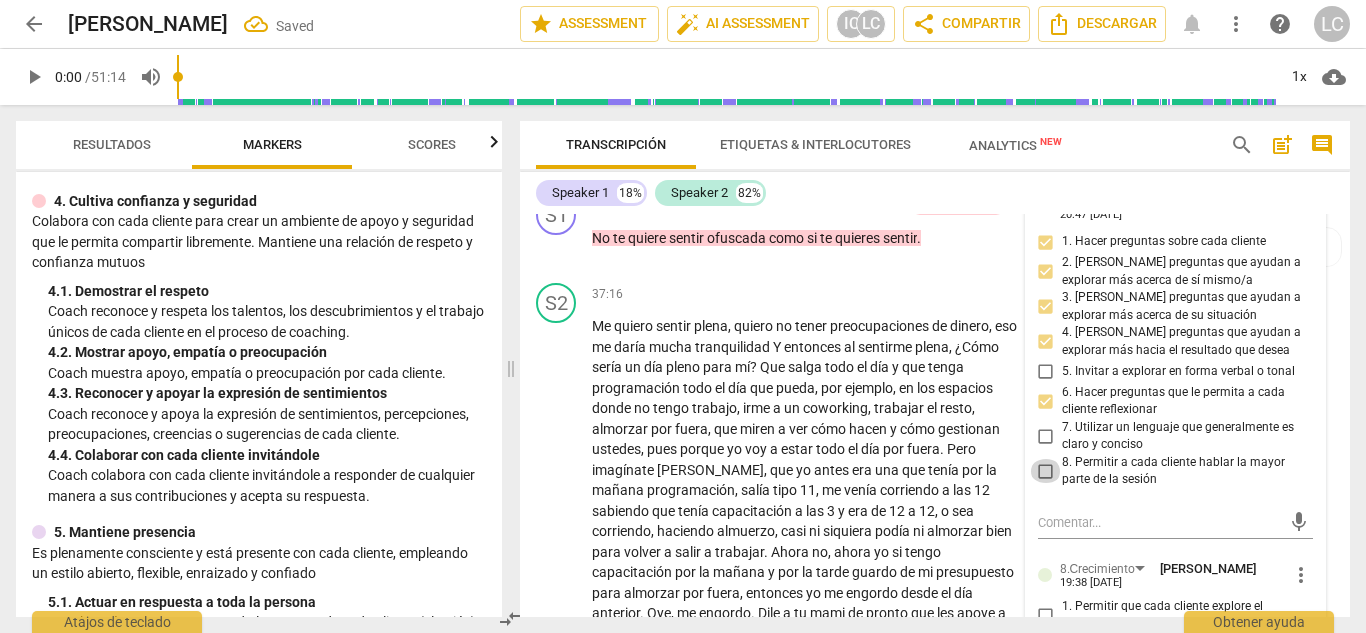 click on "8. Permitir a cada cliente hablar la mayor parte de la sesión" at bounding box center (1046, 471) 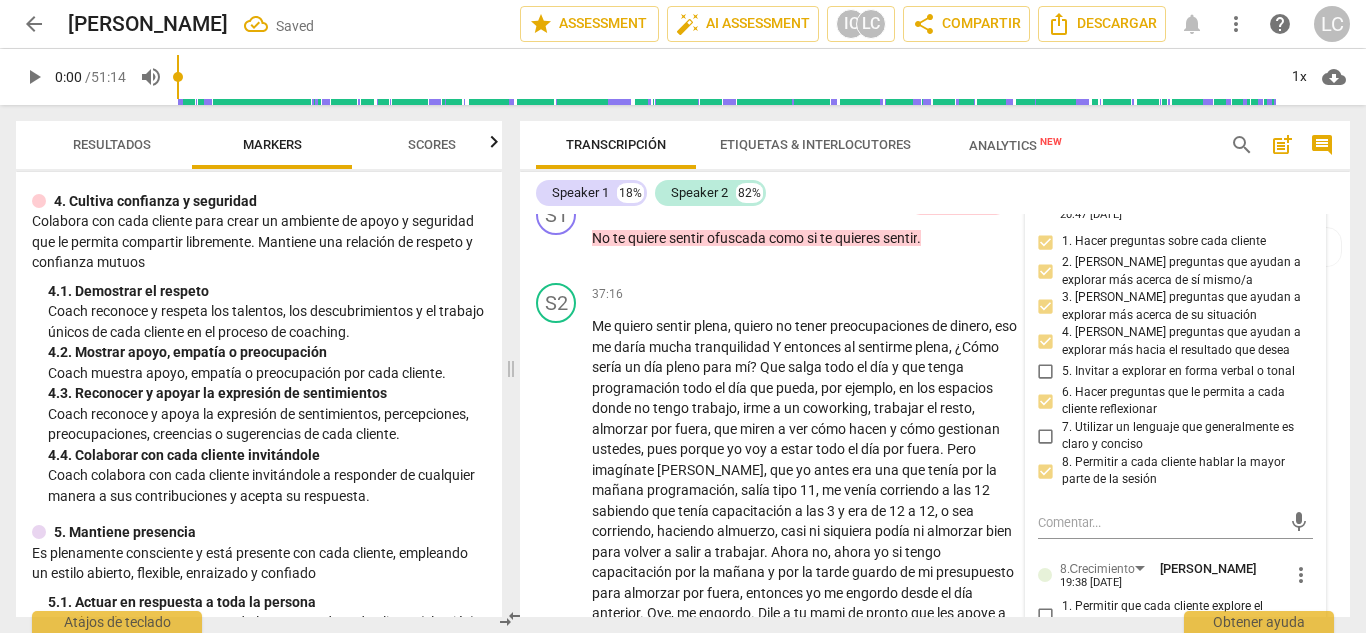 click on "Speaker 1 18% Speaker 2 82%" at bounding box center (935, 193) 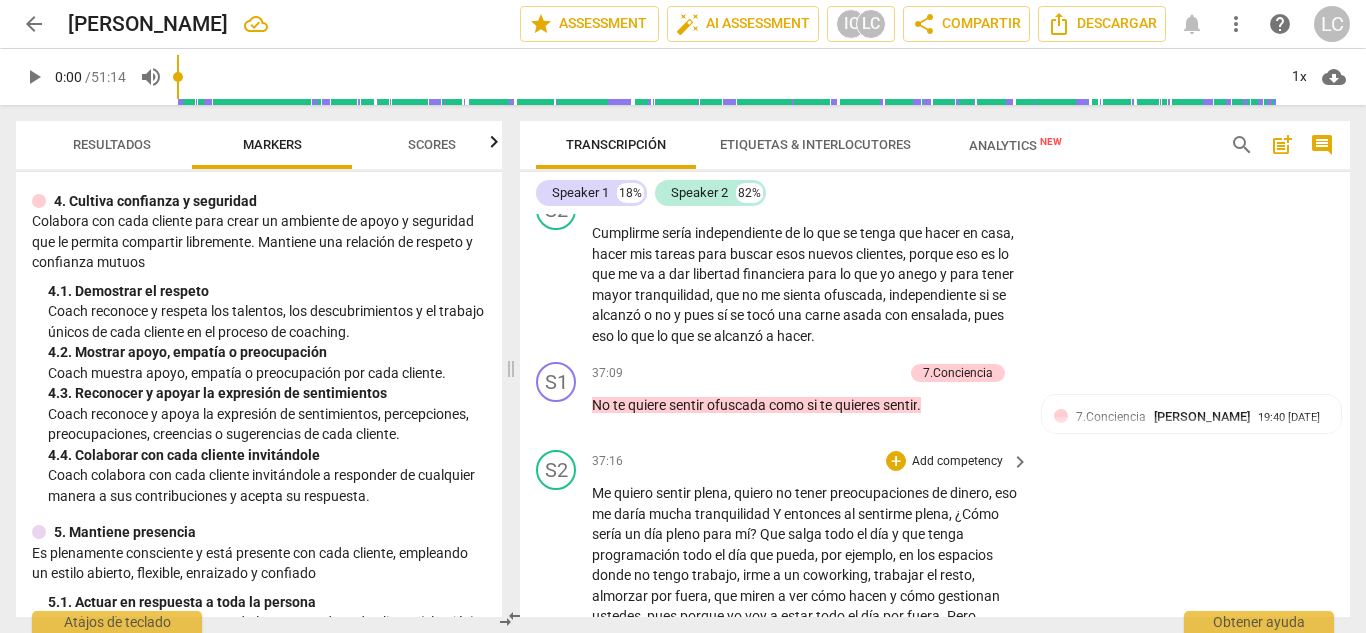 scroll, scrollTop: 10858, scrollLeft: 0, axis: vertical 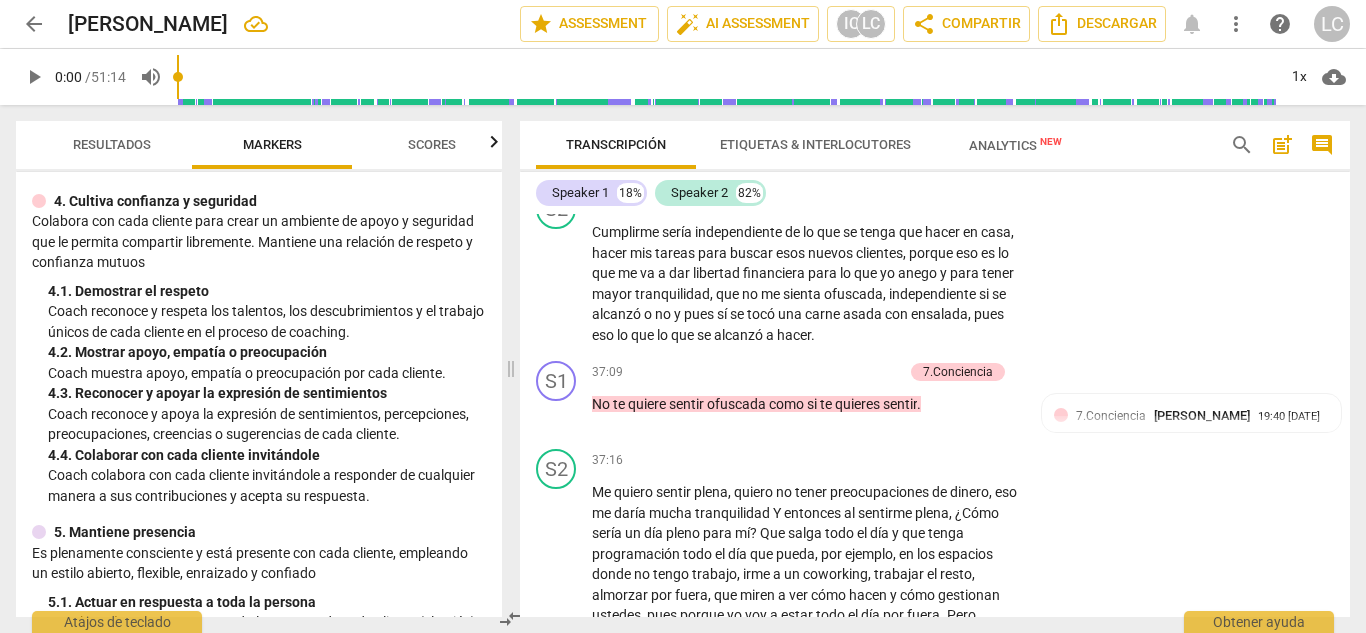 click on "Add competency" at bounding box center [746, 111] 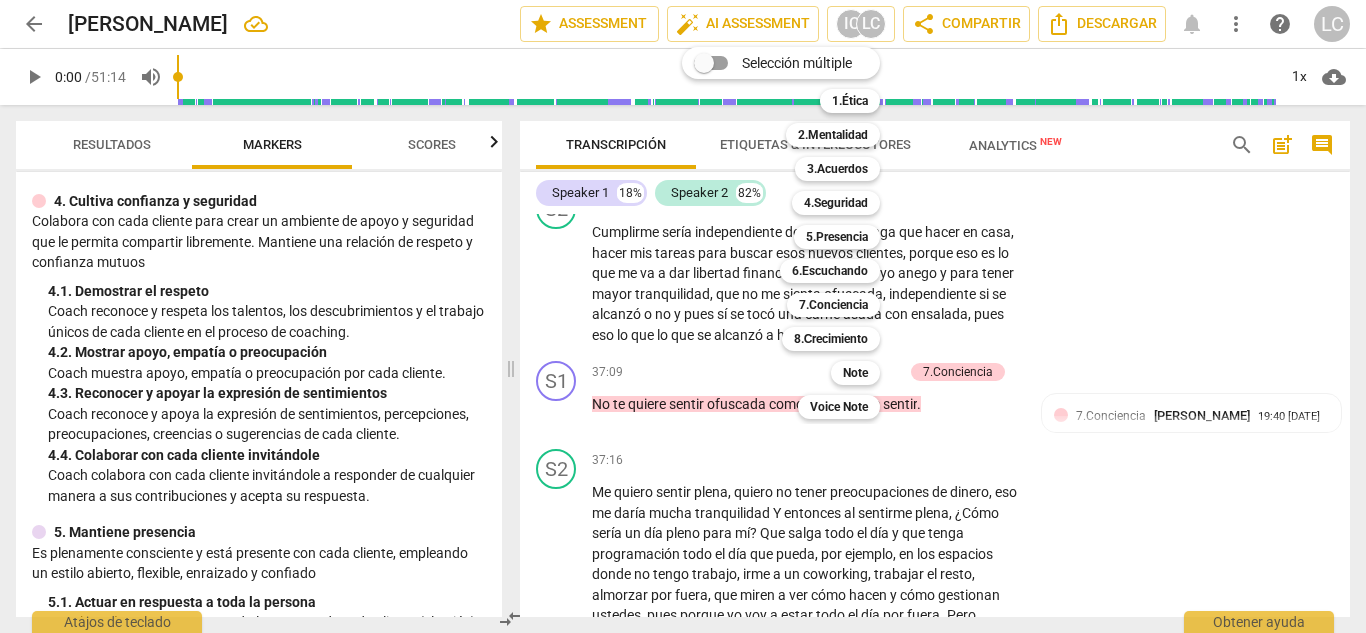 click at bounding box center (683, 316) 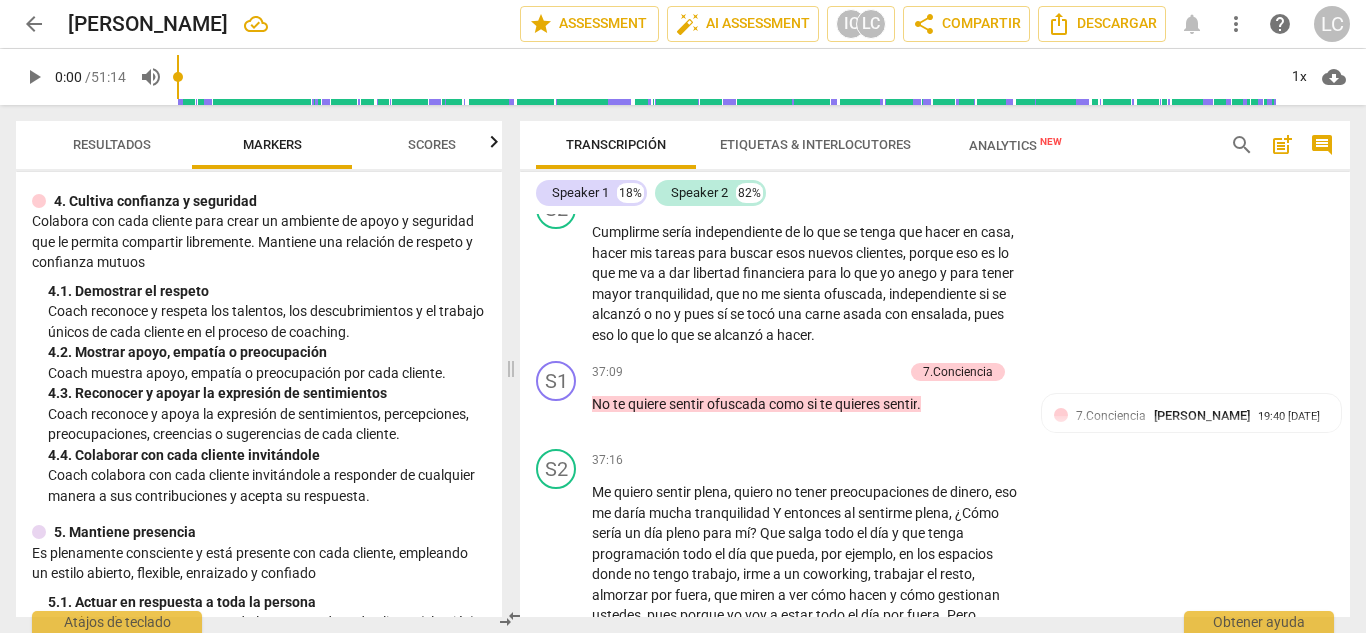 click on "Add competency" at bounding box center (746, 111) 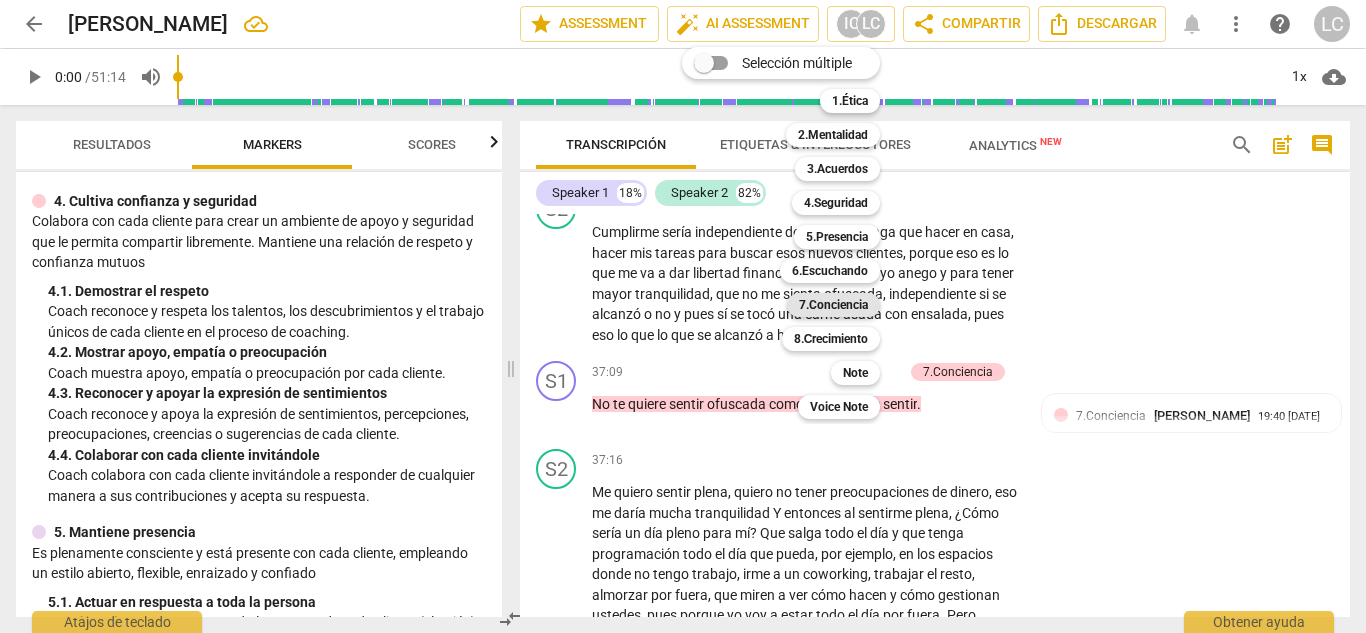 click on "7.Conciencia" at bounding box center (833, 305) 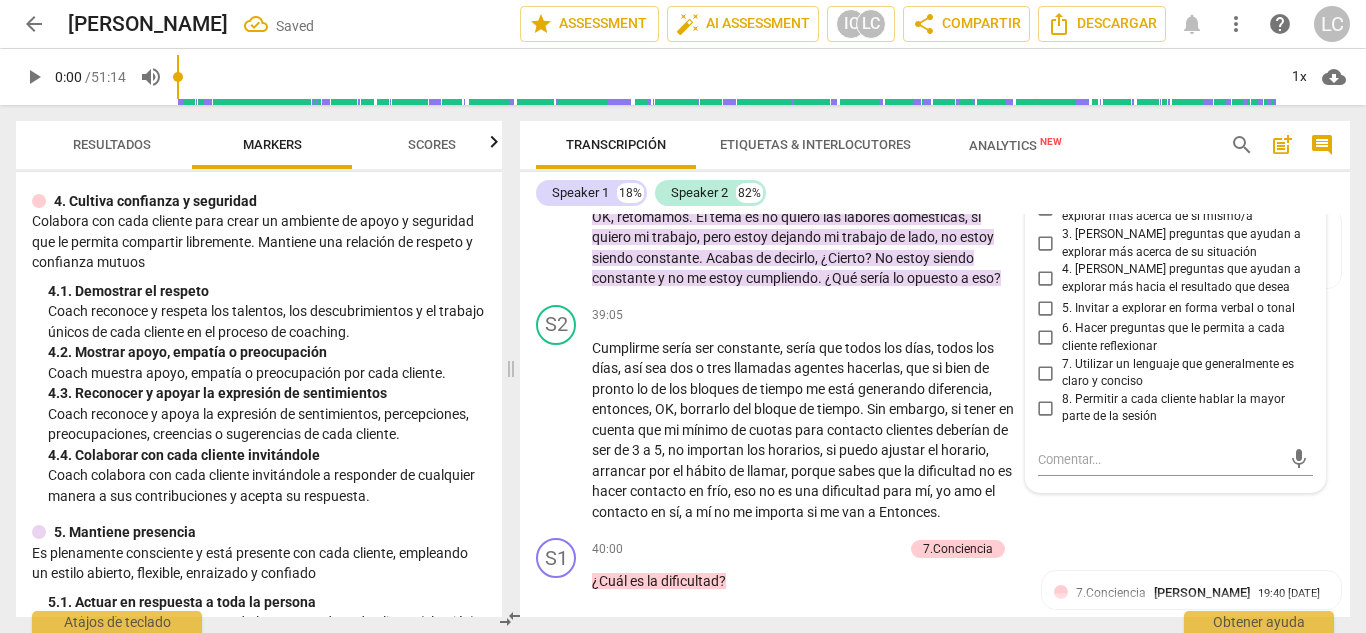 scroll, scrollTop: 11532, scrollLeft: 0, axis: vertical 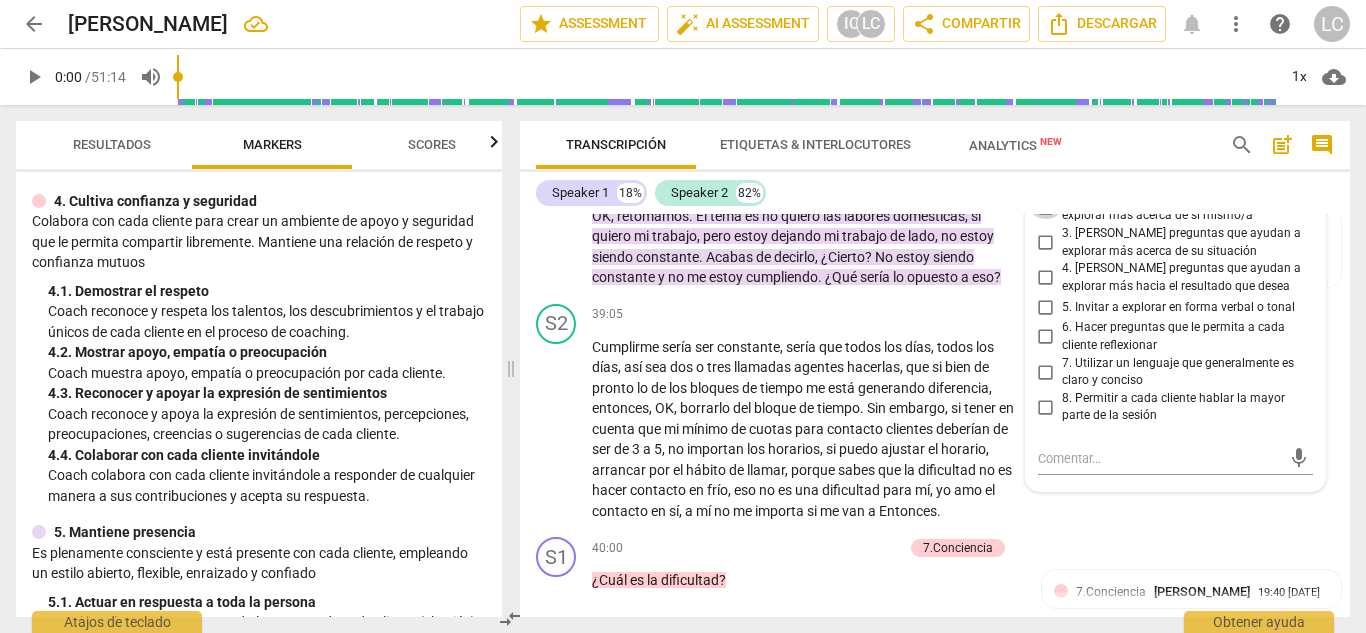 click on "2. [PERSON_NAME] preguntas que ayudan a explorar más acerca de sí mismo/a" at bounding box center [1046, 207] 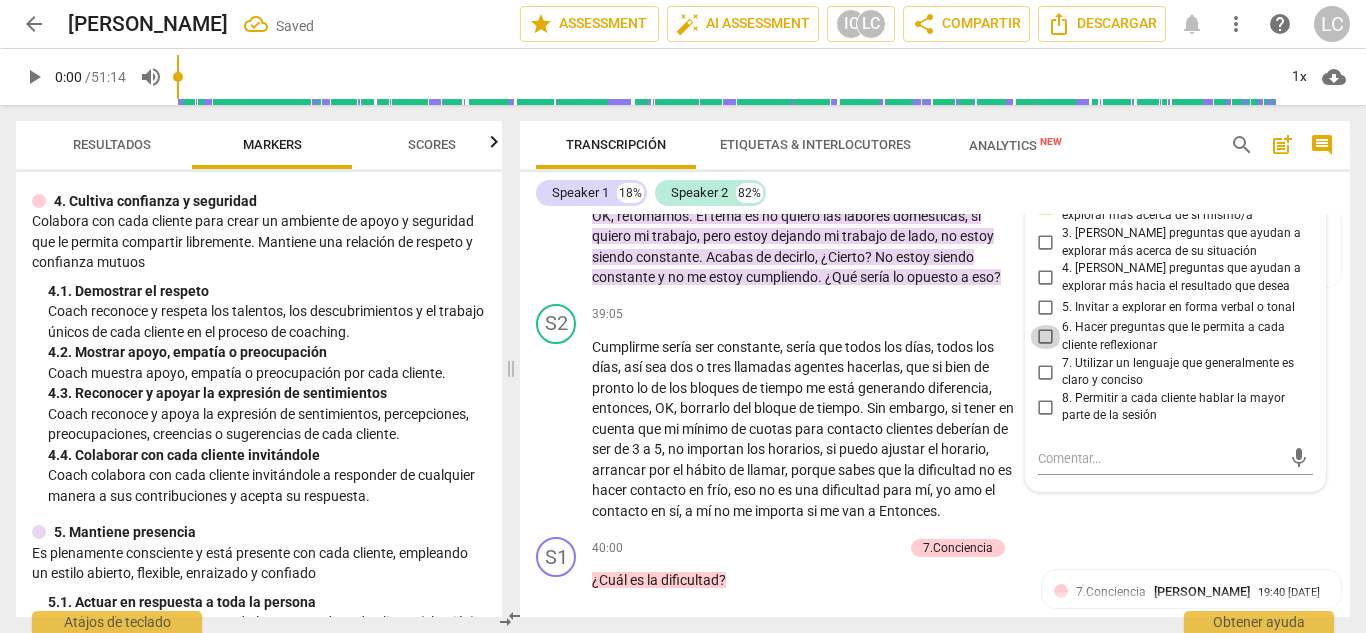 click on "6. Hacer preguntas que le permita a cada cliente reflexionar" at bounding box center (1046, 337) 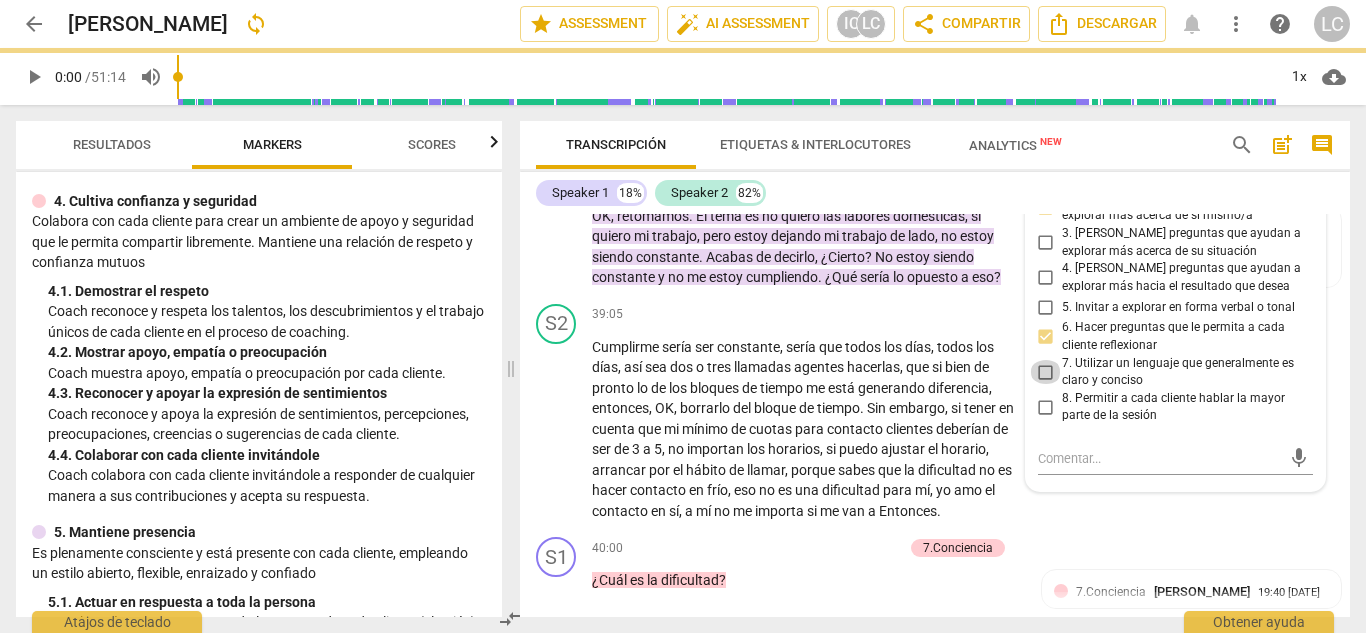 click on "7. Utilizar un lenguaje que generalmente es claro y conciso" at bounding box center (1046, 372) 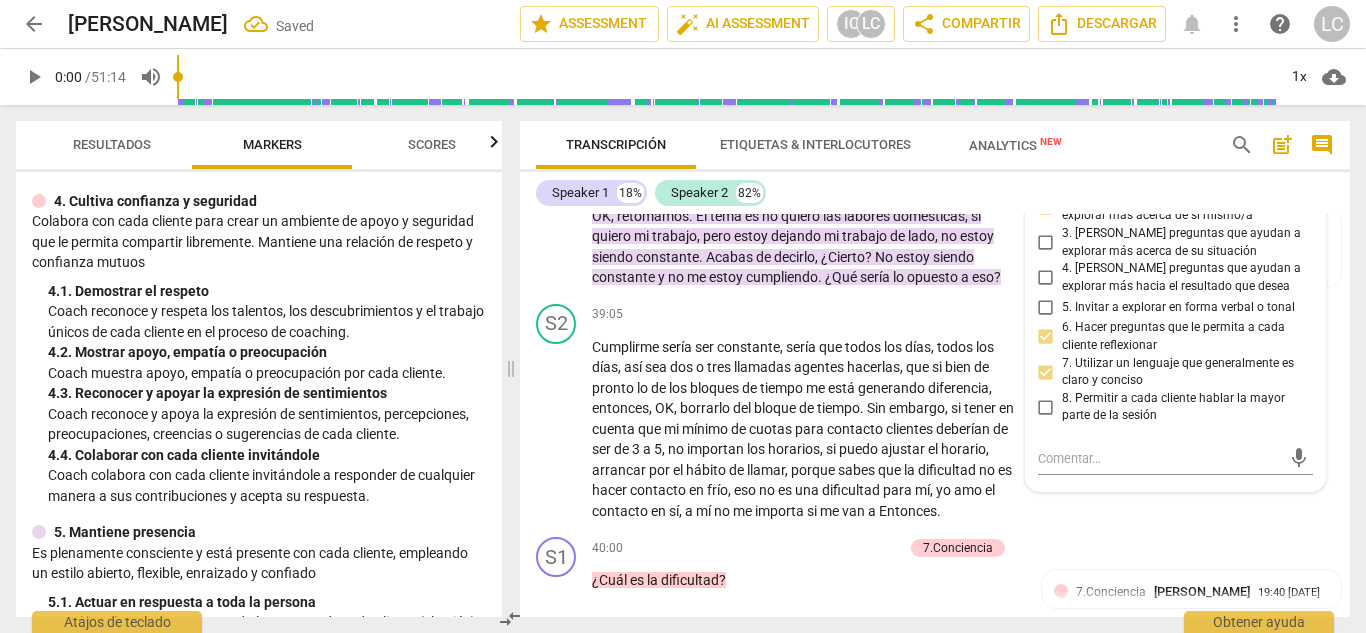 click on "Speaker 1 18% Speaker 2 82%" at bounding box center (935, 193) 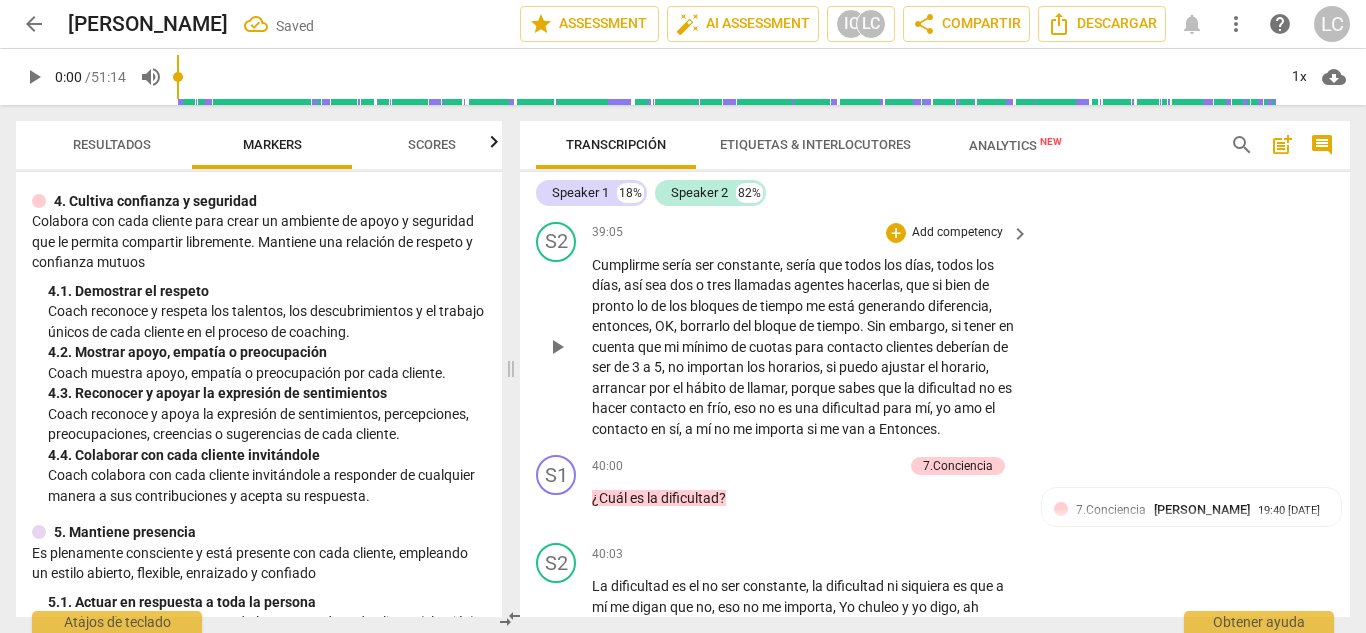 scroll, scrollTop: 11615, scrollLeft: 0, axis: vertical 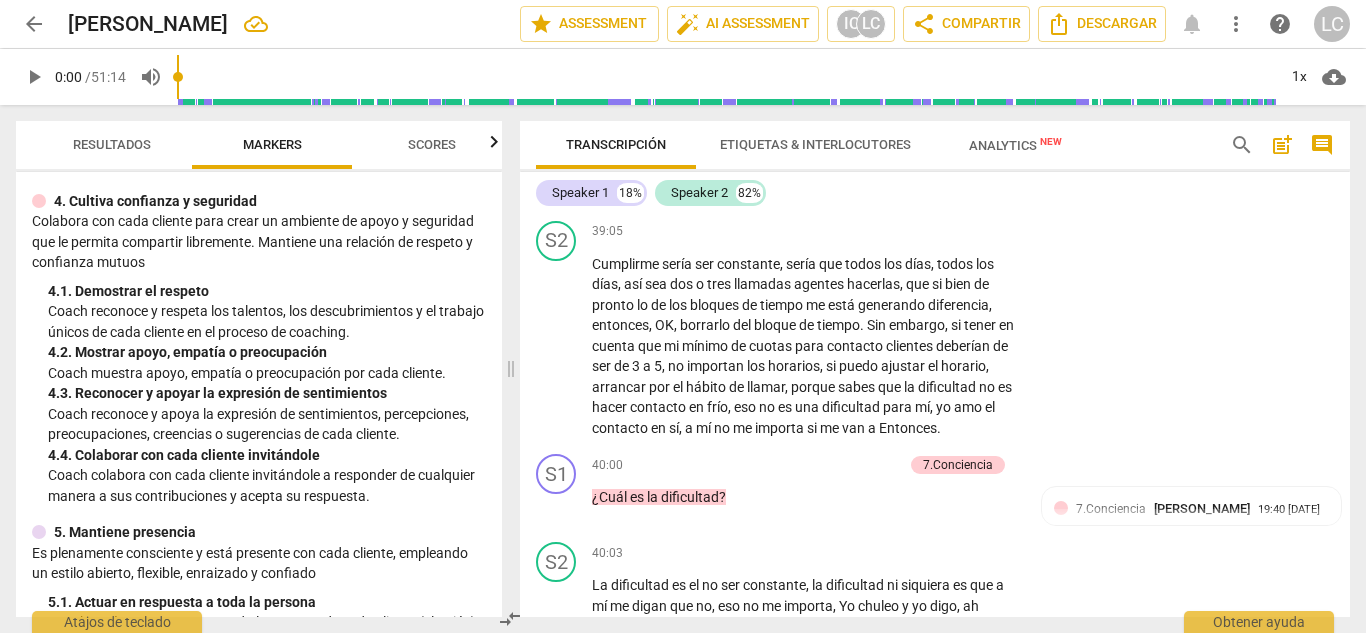 click on "Add competency" at bounding box center [760, 101] 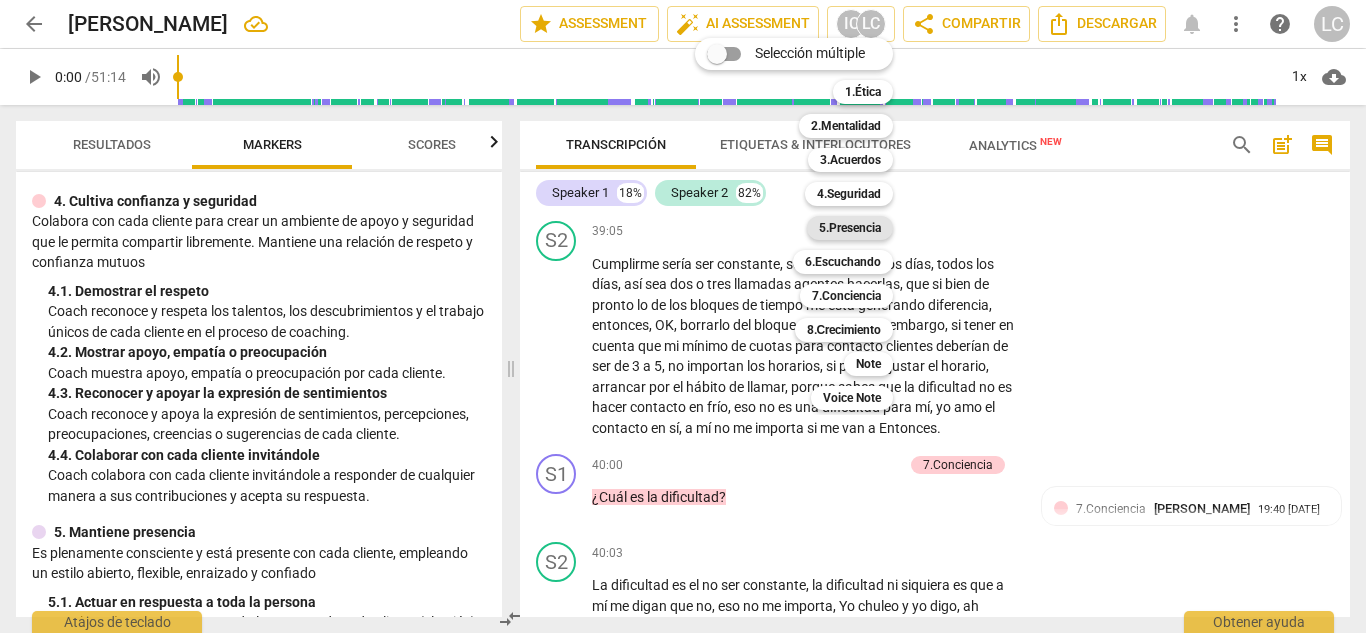 click on "5.Presencia" at bounding box center (850, 228) 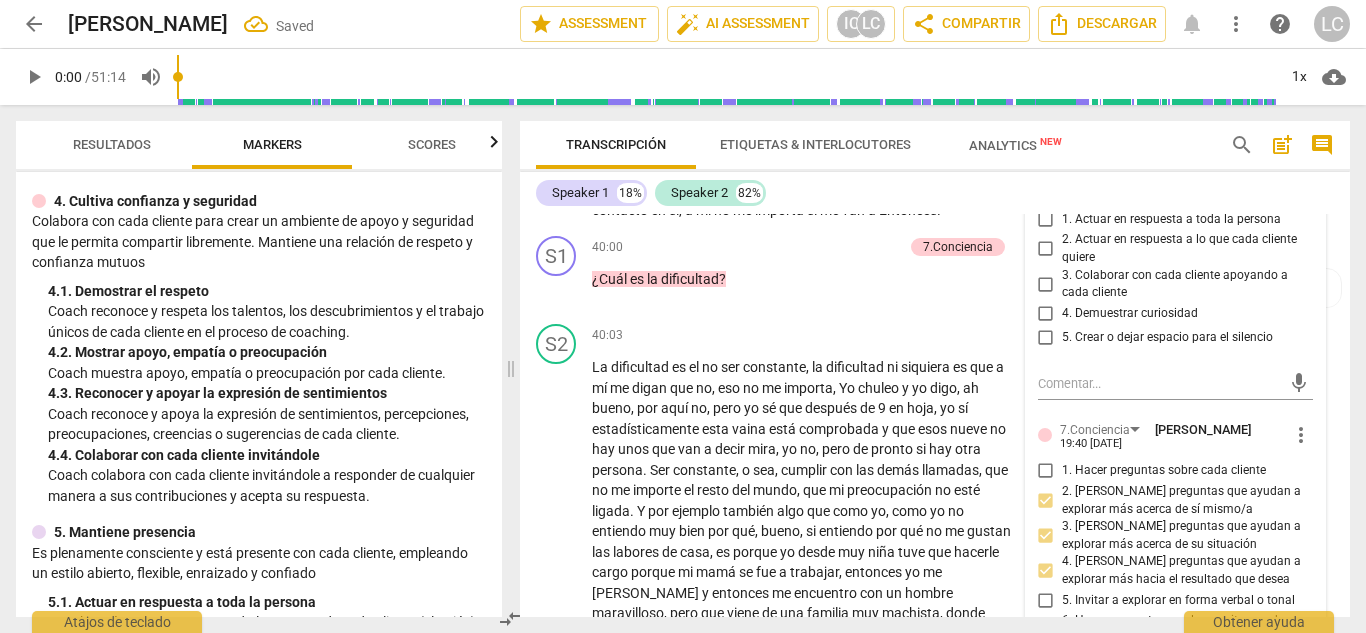 scroll, scrollTop: 11834, scrollLeft: 0, axis: vertical 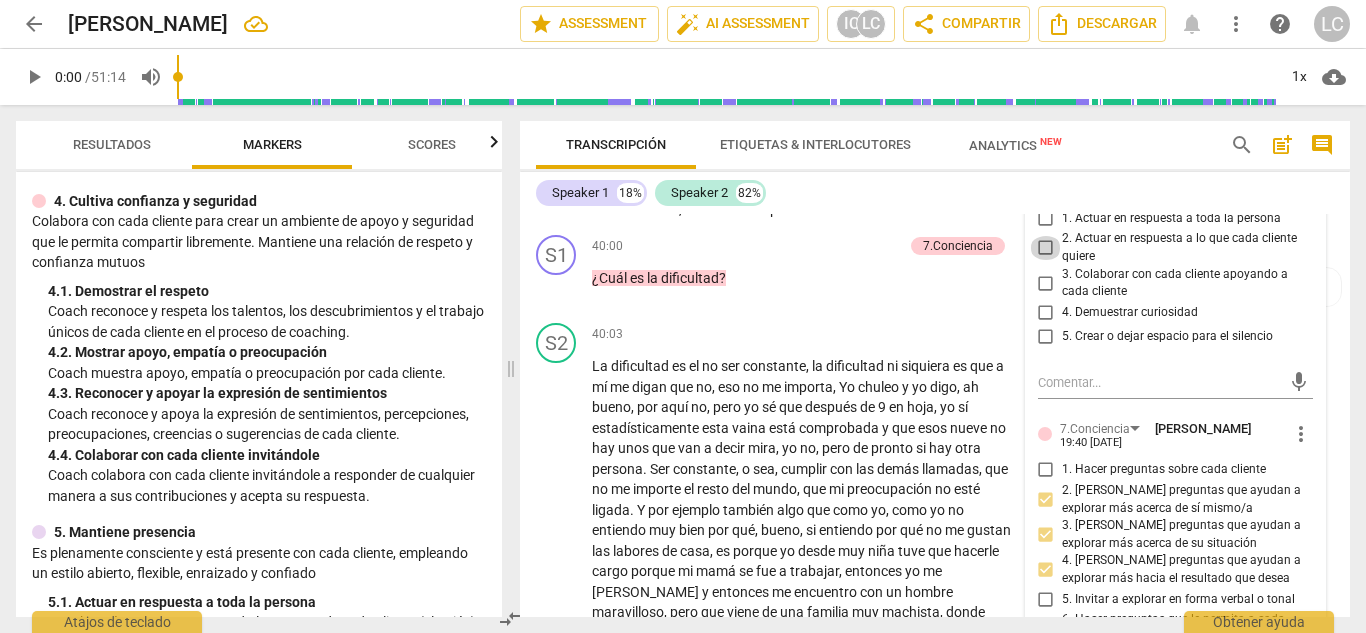 click on "2. Actuar en respuesta a lo que cada cliente quiere" at bounding box center (1046, 248) 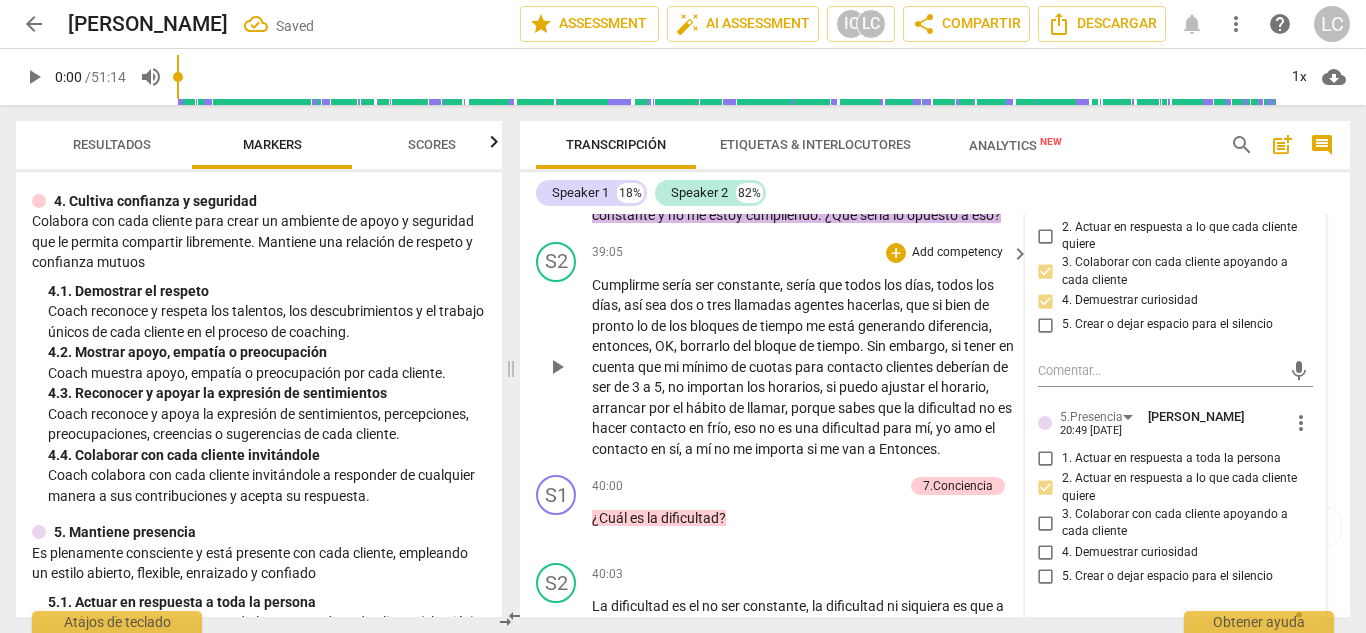 scroll, scrollTop: 11593, scrollLeft: 0, axis: vertical 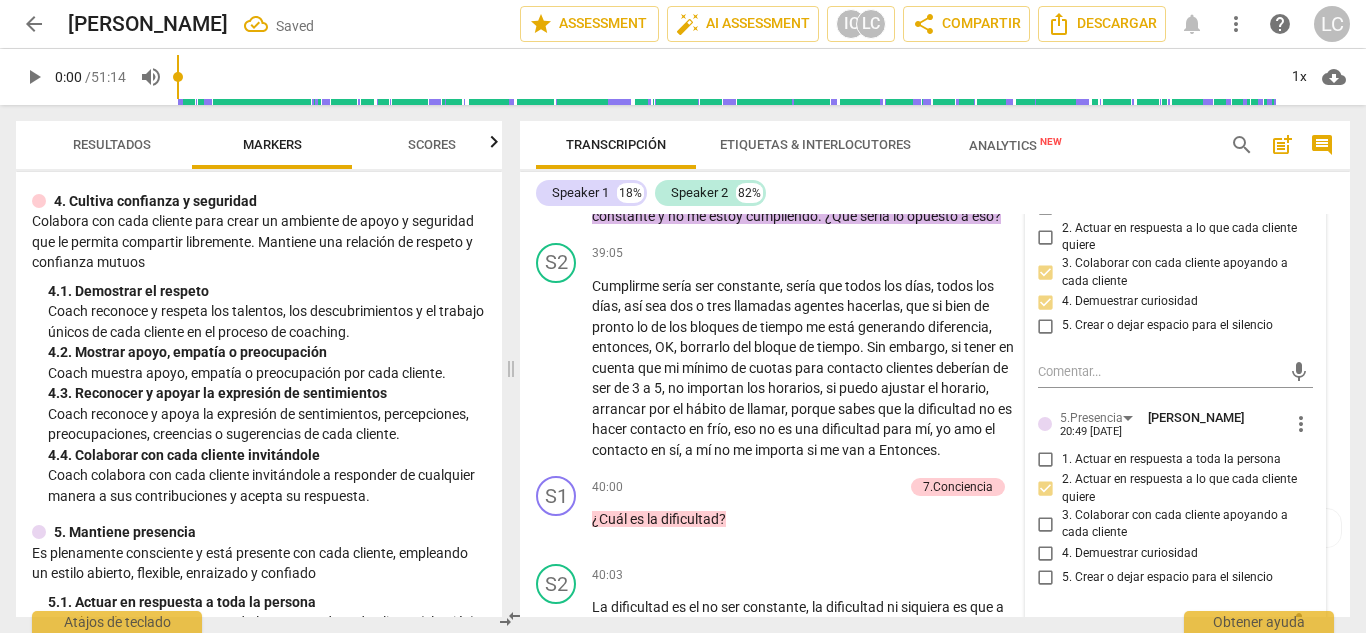 click on "Speaker 1 18% Speaker 2 82%" at bounding box center [935, 193] 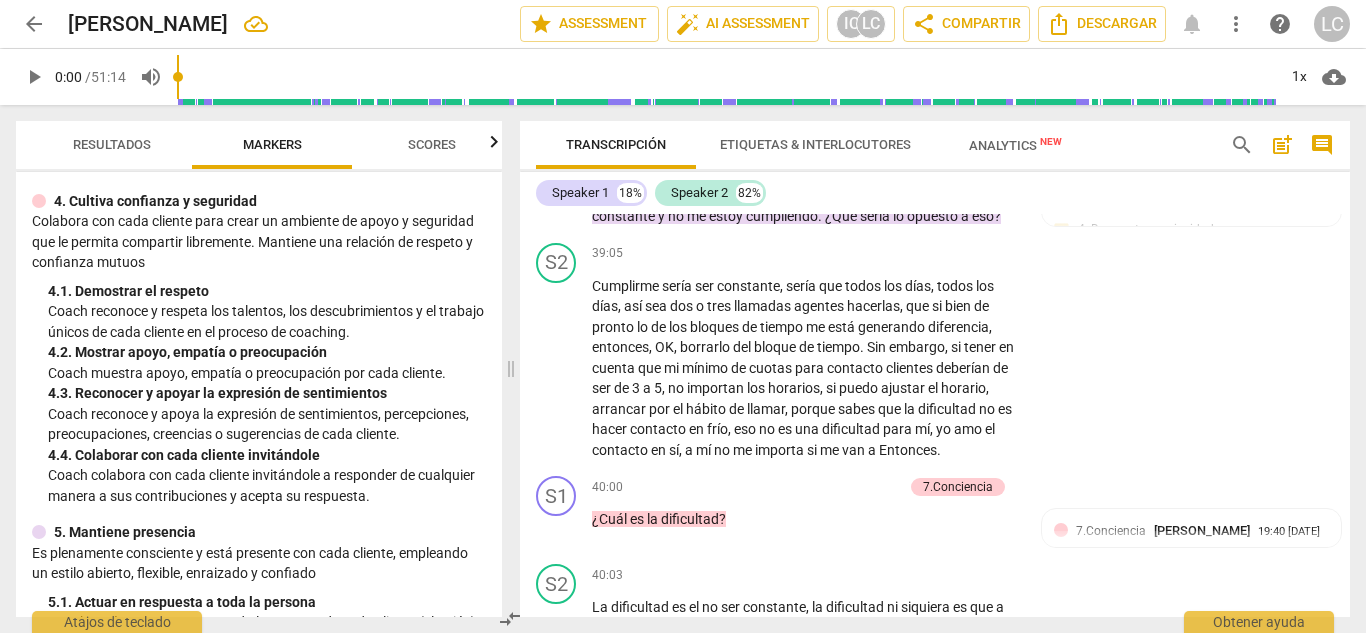 click on "Add competency" at bounding box center (760, 123) 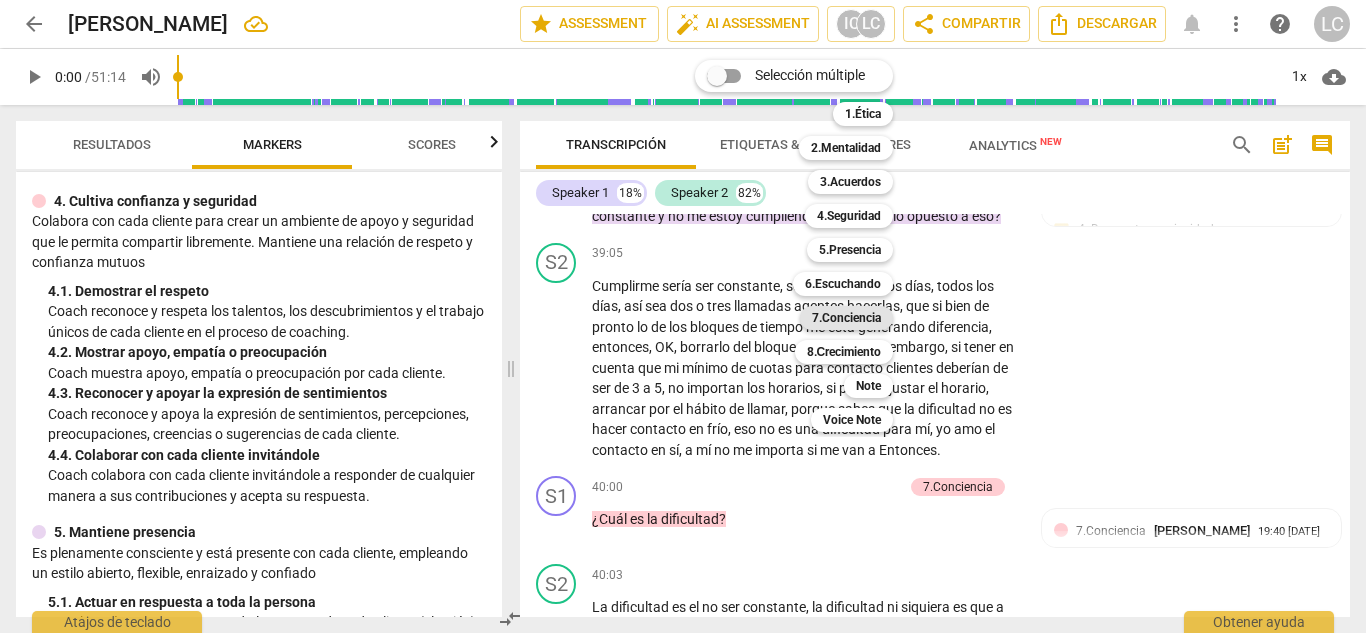 click on "7.Conciencia" at bounding box center (846, 318) 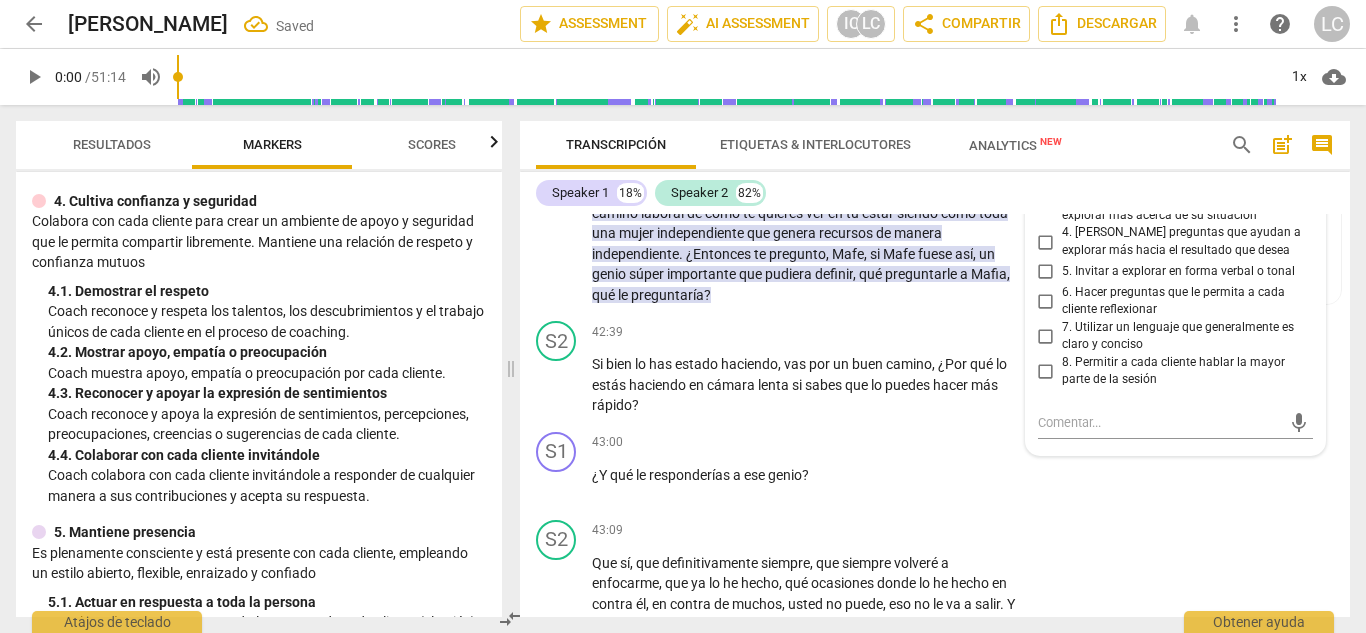 scroll, scrollTop: 12531, scrollLeft: 0, axis: vertical 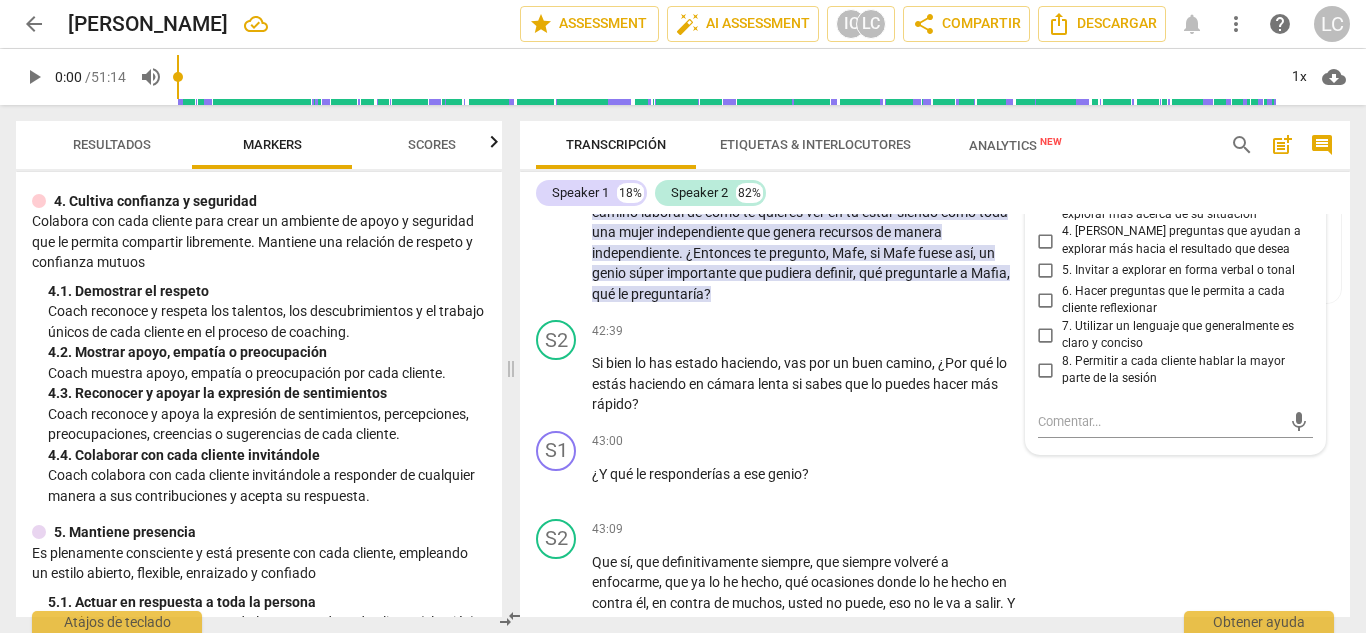 click on "2. [PERSON_NAME] preguntas que ayudan a explorar más acerca de sí mismo/a" at bounding box center [1046, 171] 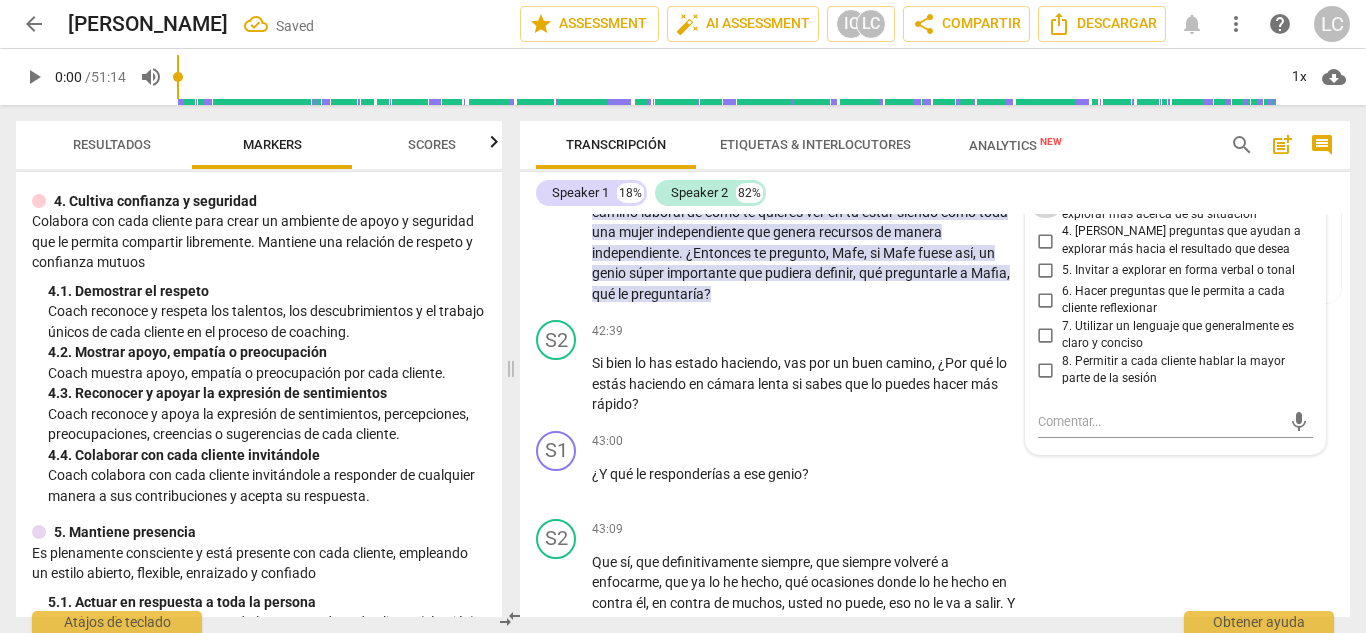 click on "3. [PERSON_NAME] preguntas que ayudan a explorar más acerca de su situación" at bounding box center (1046, 206) 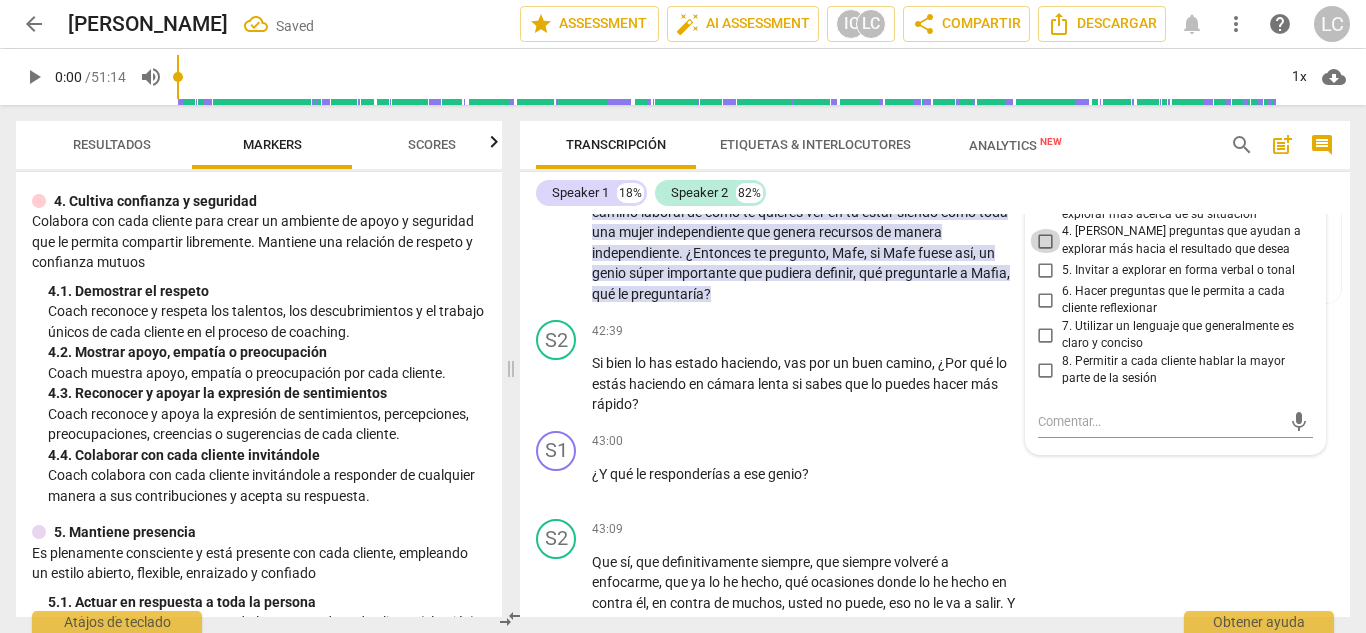 click on "4. [PERSON_NAME] preguntas que ayudan a explorar más hacia el resultado que desea" at bounding box center [1046, 241] 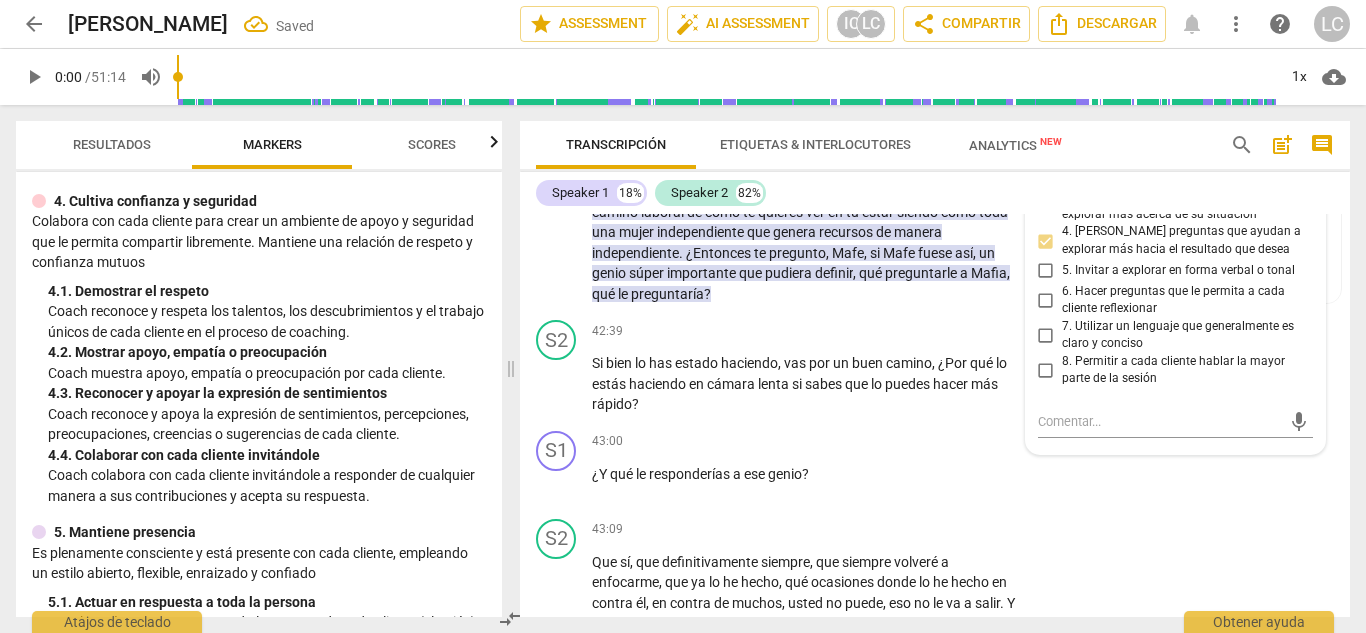 click on "Speaker 1 18% Speaker 2 82%" at bounding box center [935, 193] 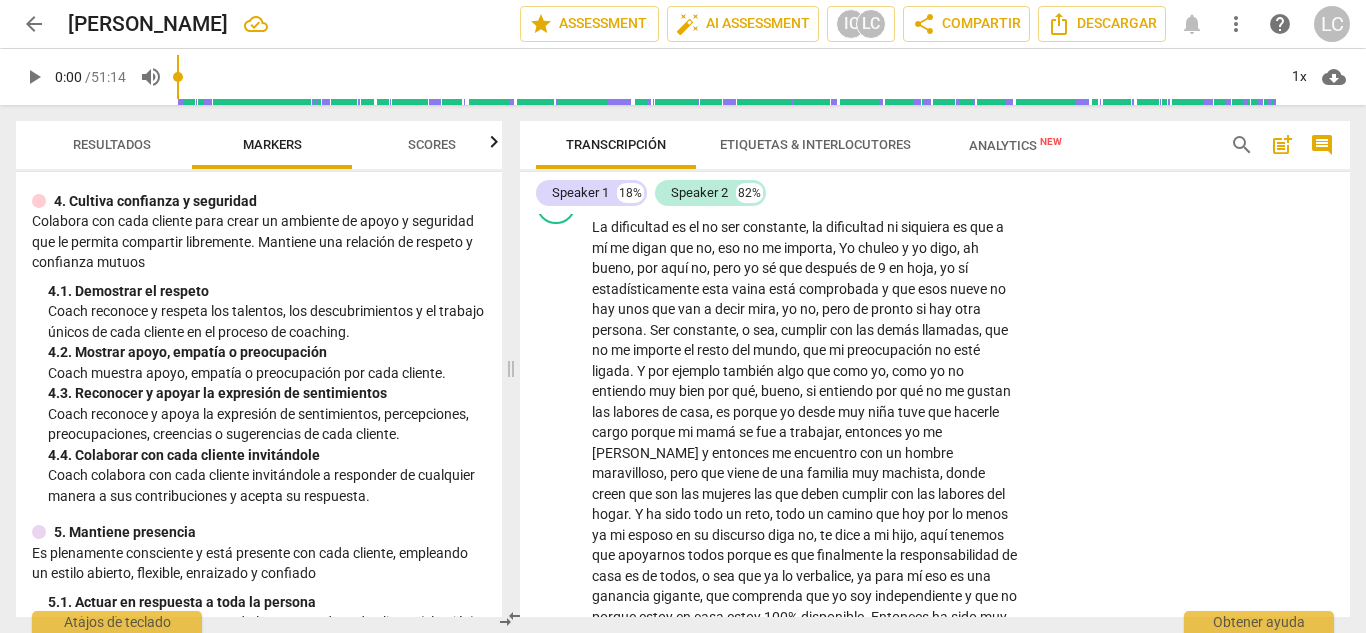scroll, scrollTop: 11974, scrollLeft: 0, axis: vertical 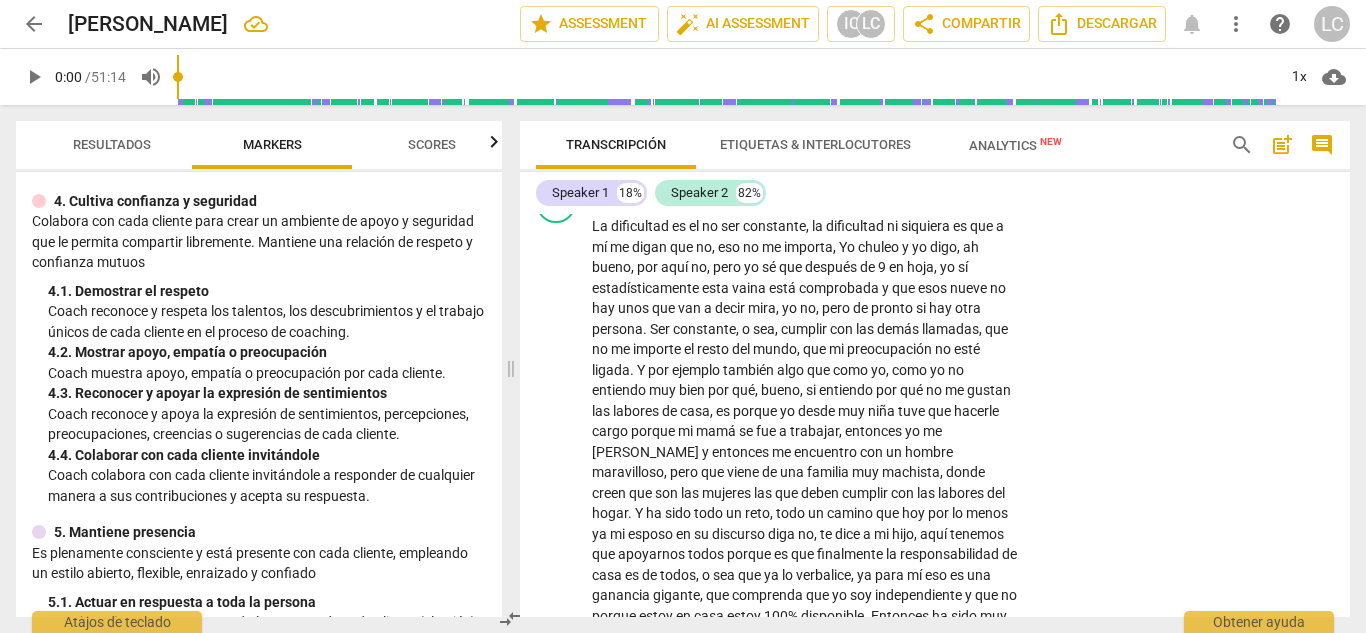 click on "Add competency" at bounding box center [855, 107] 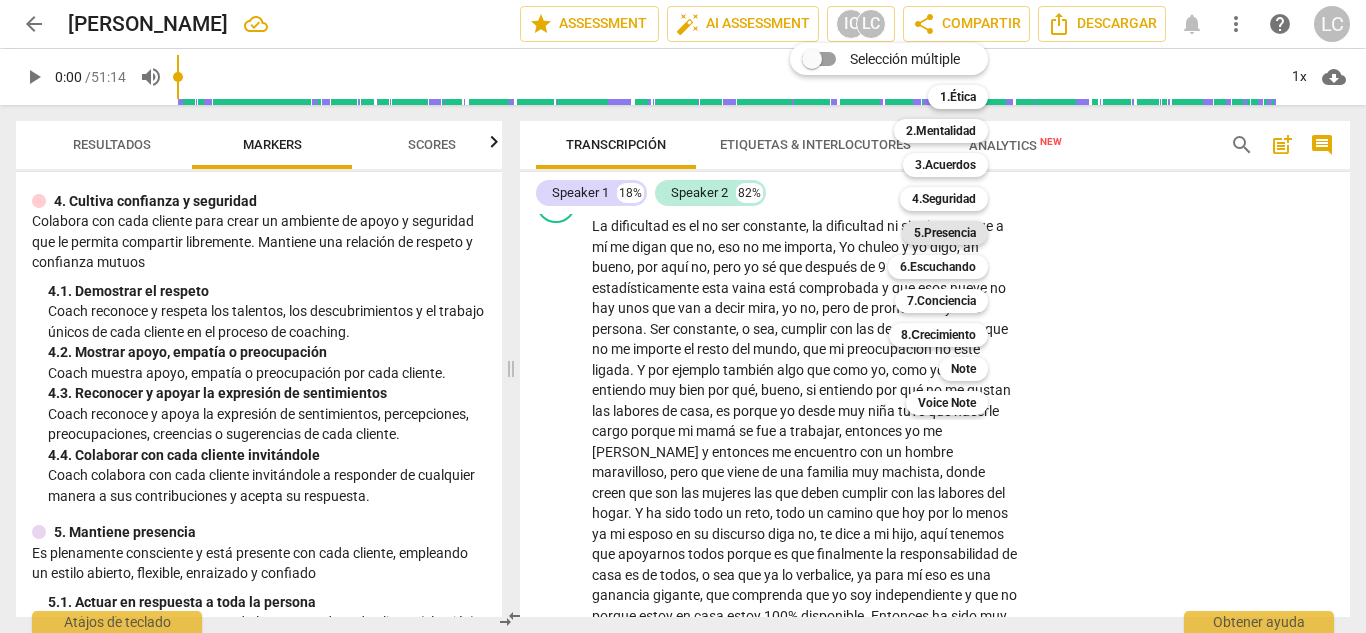 click on "5.Presencia" at bounding box center [945, 233] 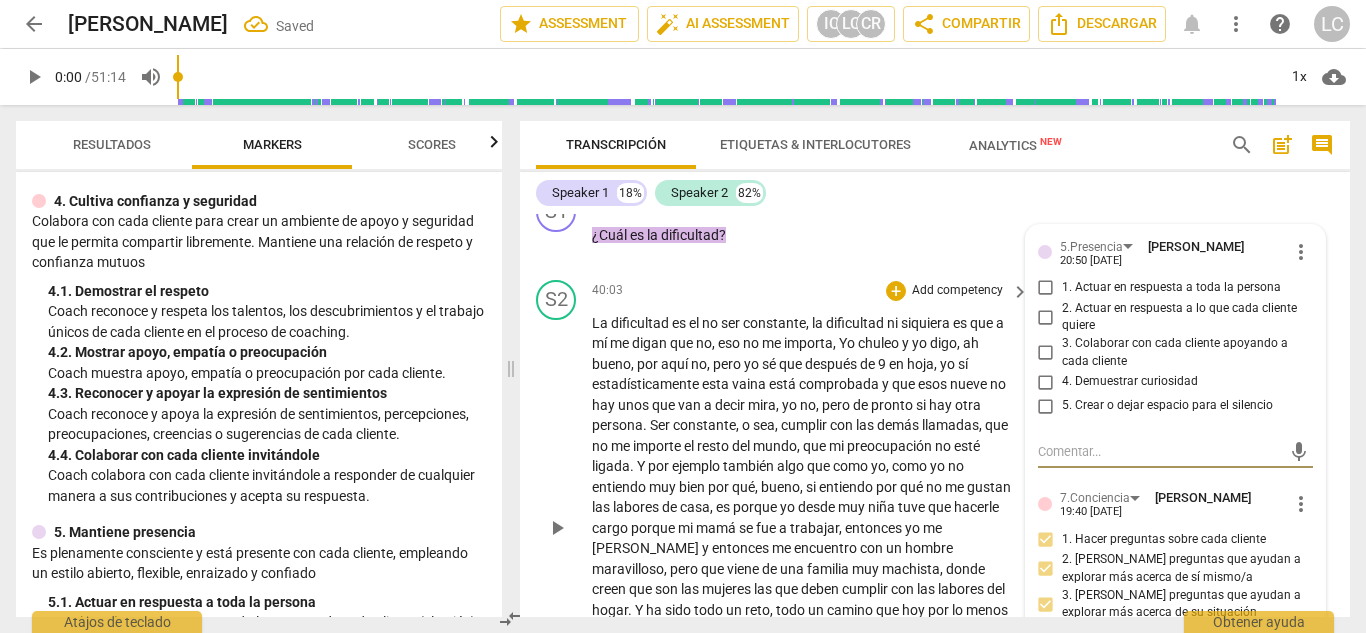 scroll, scrollTop: 11781, scrollLeft: 0, axis: vertical 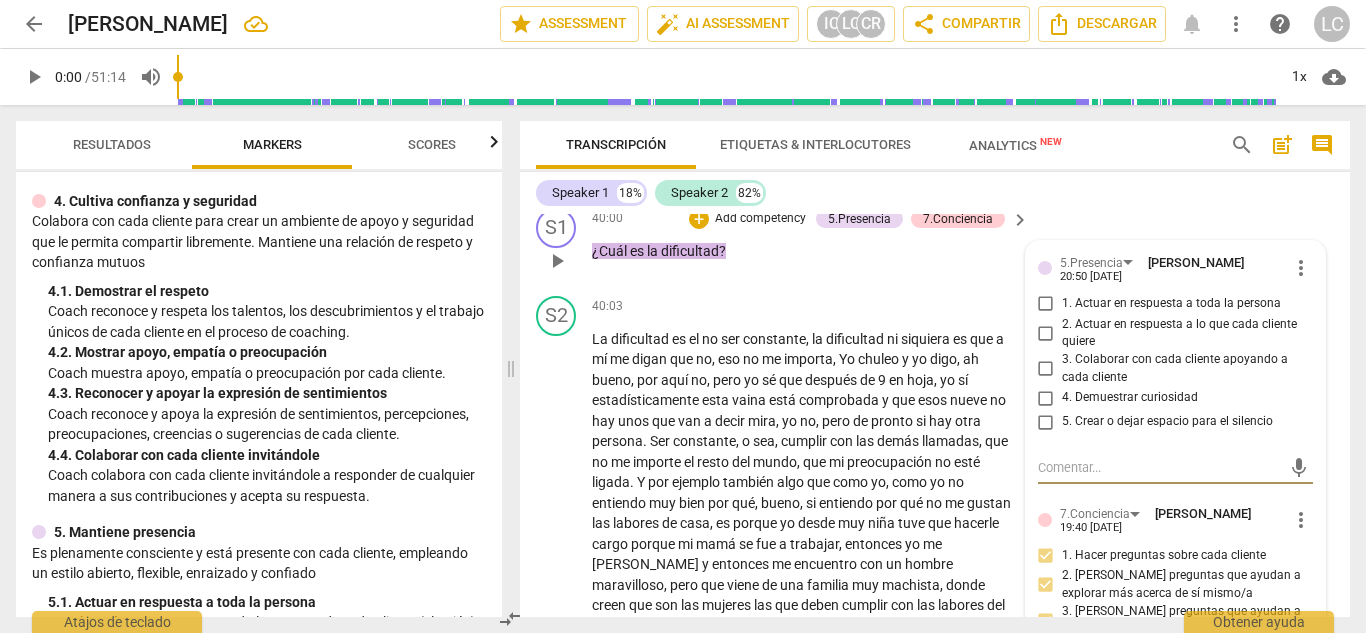 click on "3. Colaborar con cada cliente apoyando a cada cliente" at bounding box center (1046, 369) 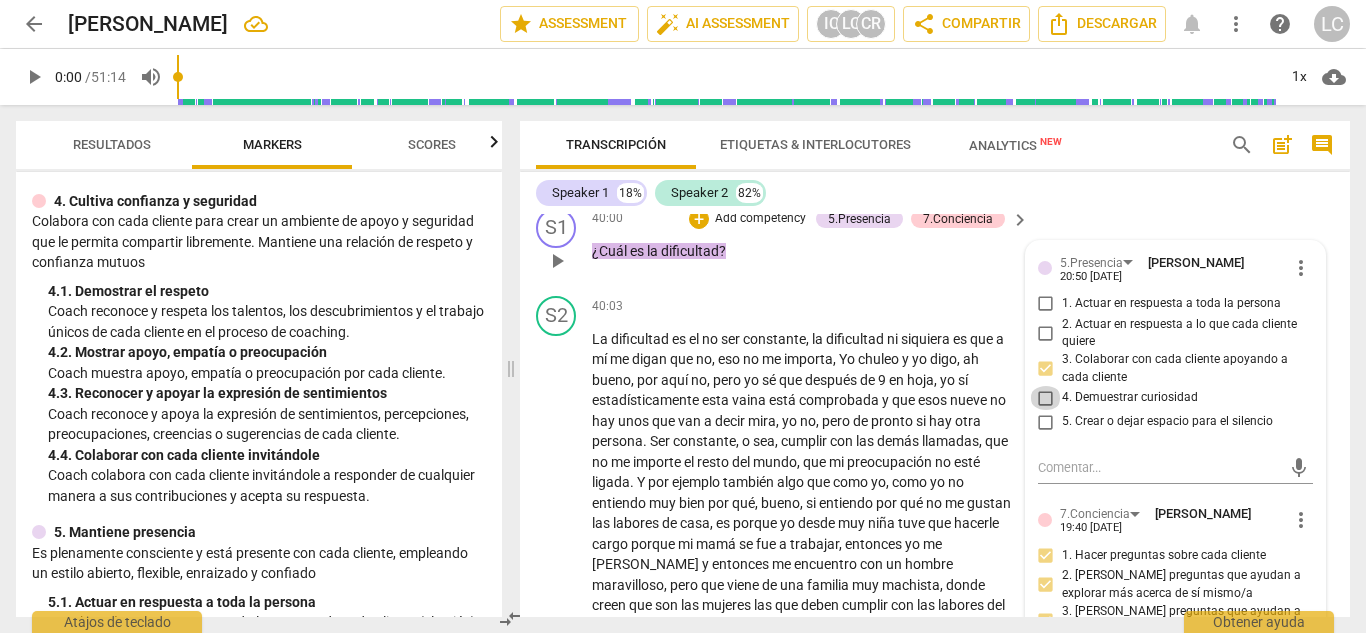 click on "4. Demuestrar curiosidad" at bounding box center (1046, 398) 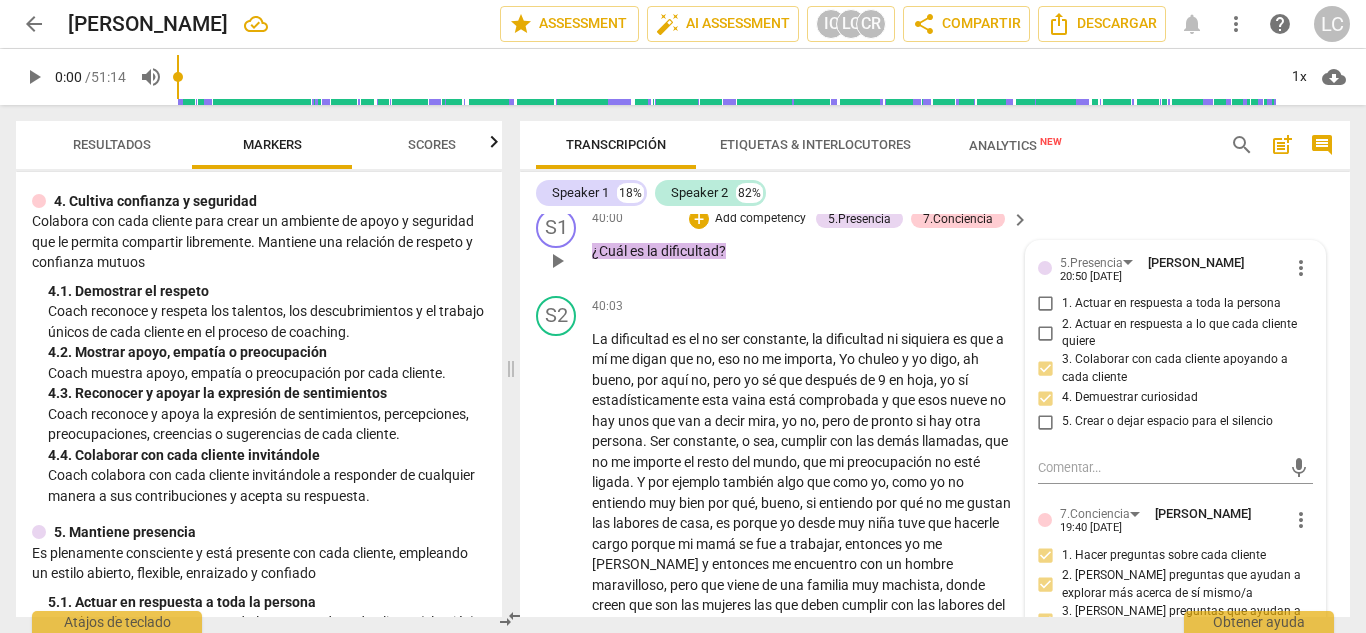 click on "Add competency" at bounding box center (760, 219) 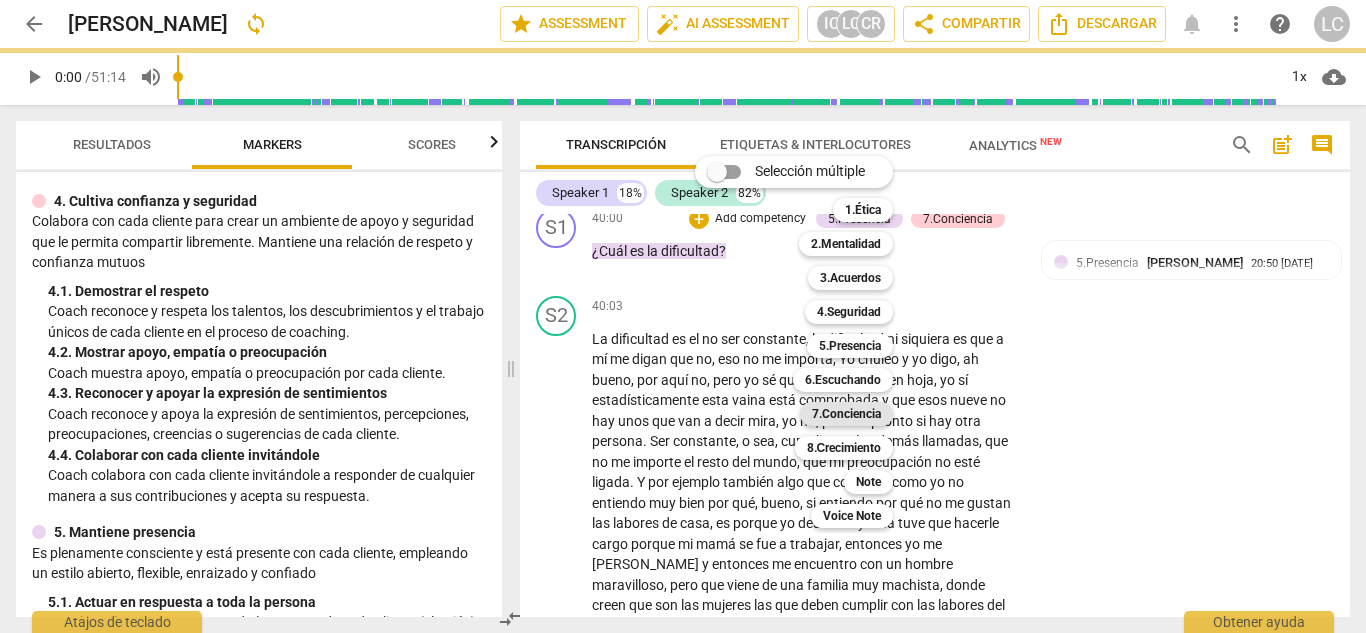click on "7.Conciencia" at bounding box center (846, 414) 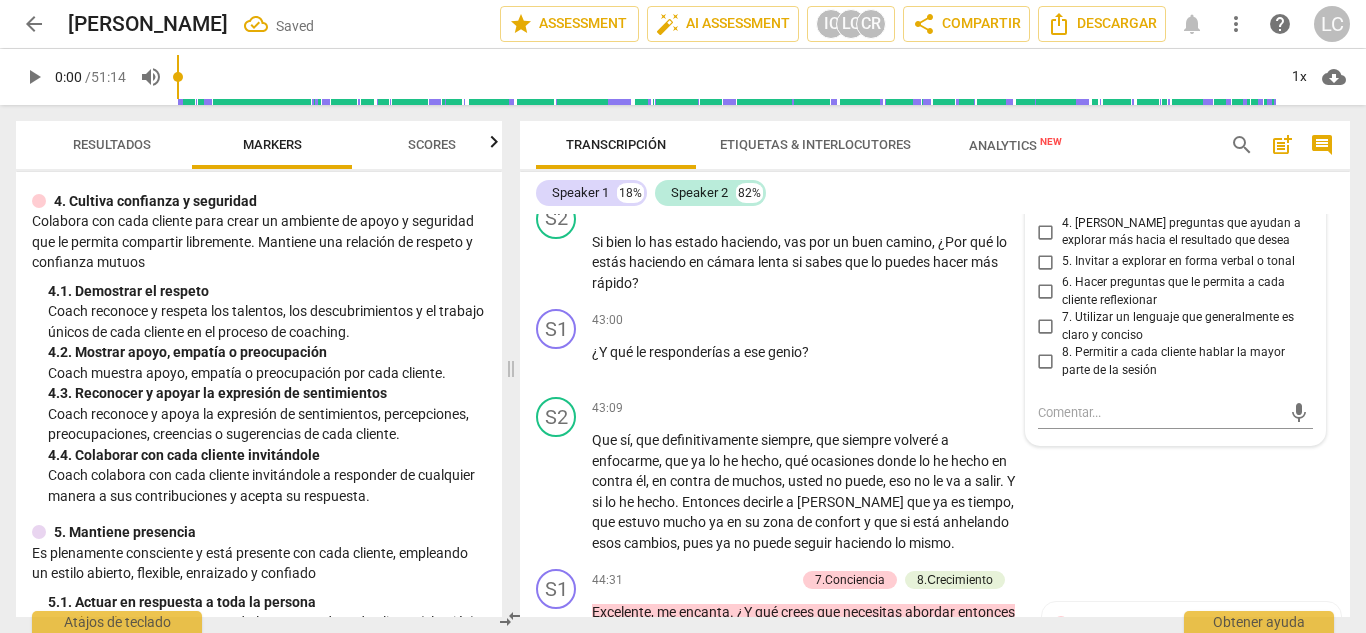 scroll, scrollTop: 12574, scrollLeft: 0, axis: vertical 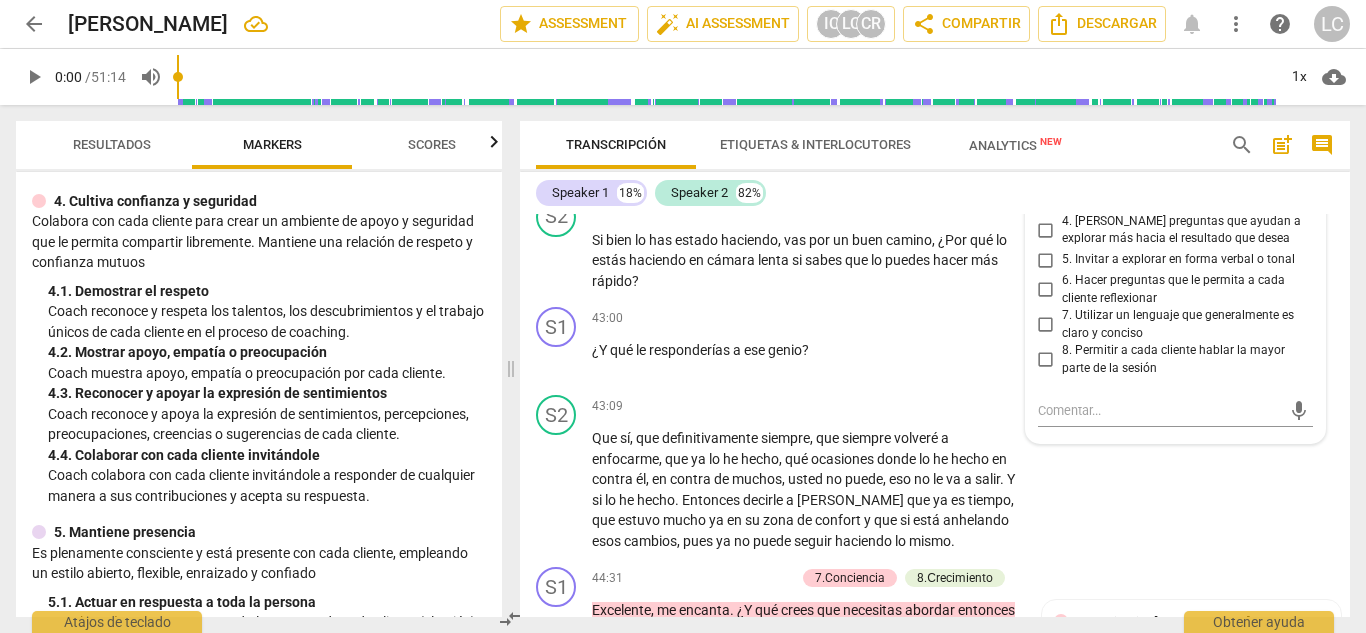 click on "2. [PERSON_NAME] preguntas que ayudan a explorar más acerca de sí mismo/a" at bounding box center [1046, 160] 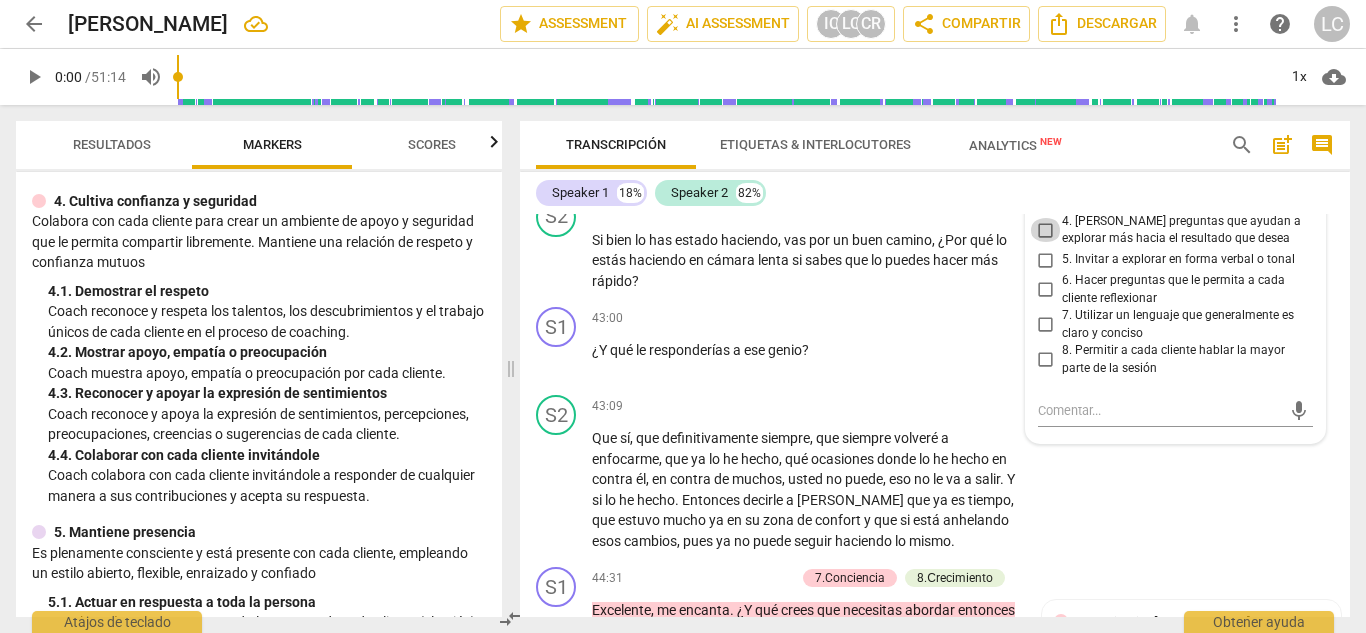 click on "4. [PERSON_NAME] preguntas que ayudan a explorar más hacia el resultado que desea" at bounding box center [1046, 230] 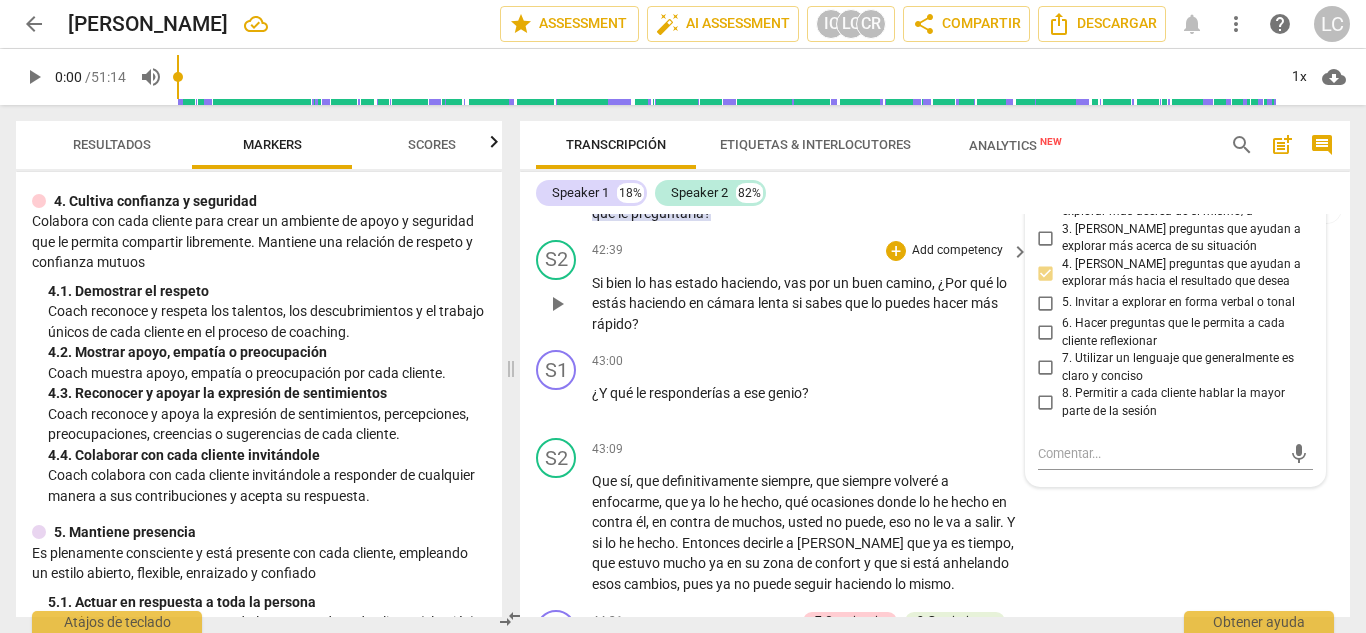 scroll, scrollTop: 12528, scrollLeft: 0, axis: vertical 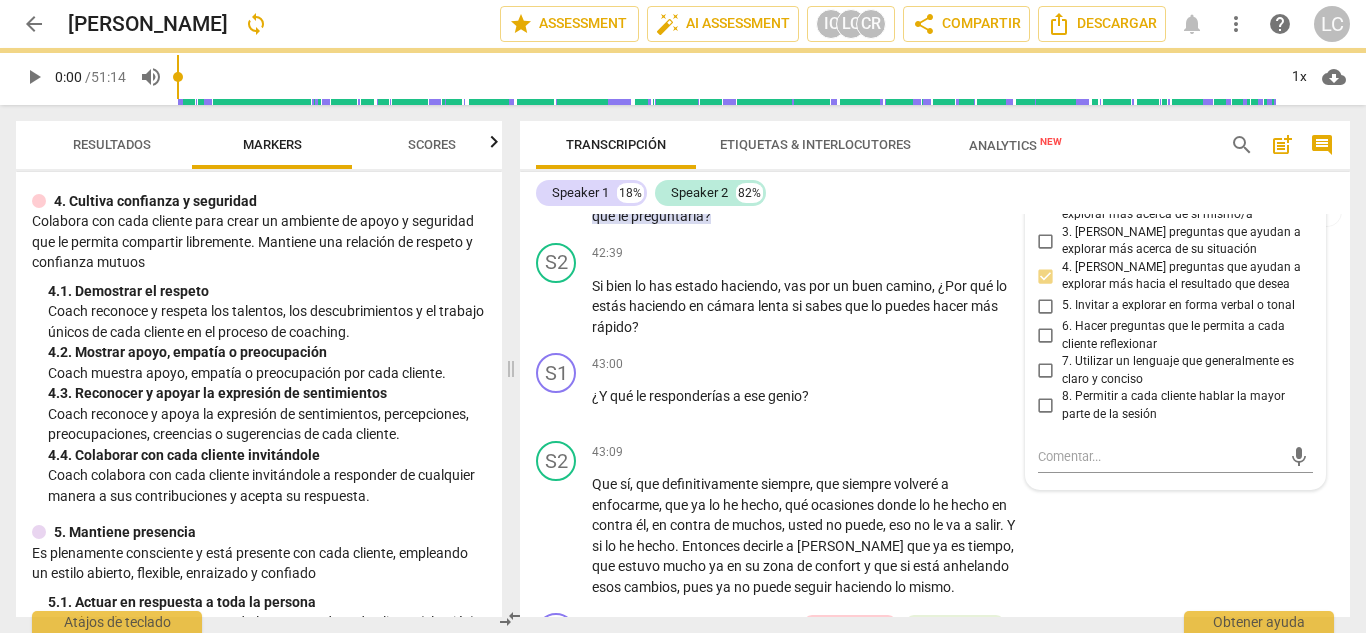 click on "Speaker 1 18% Speaker 2 82%" at bounding box center [935, 193] 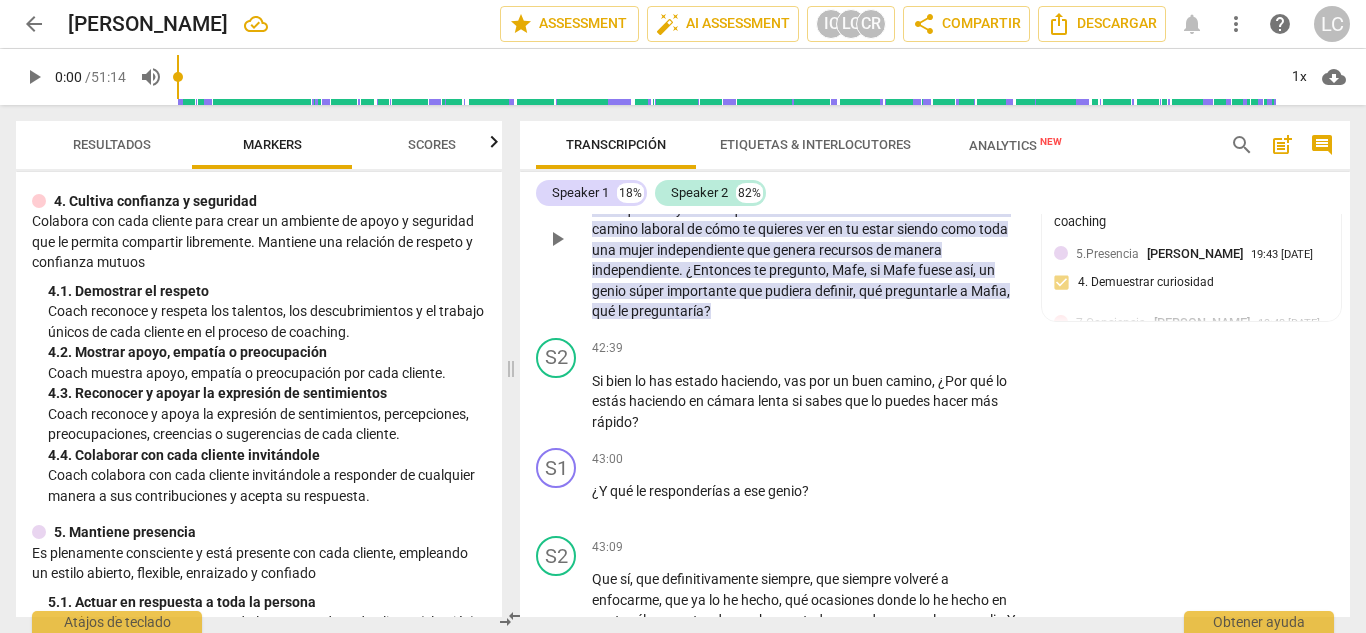 scroll, scrollTop: 12434, scrollLeft: 0, axis: vertical 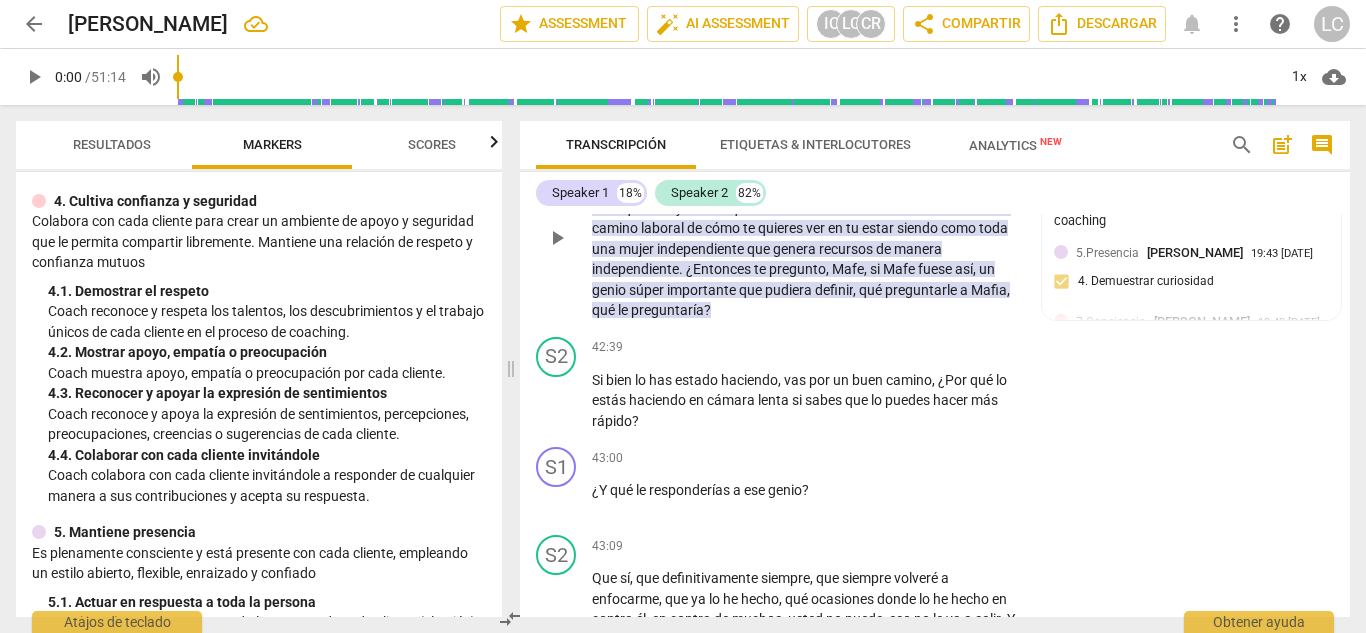 click on "Add competency" at bounding box center [698, 134] 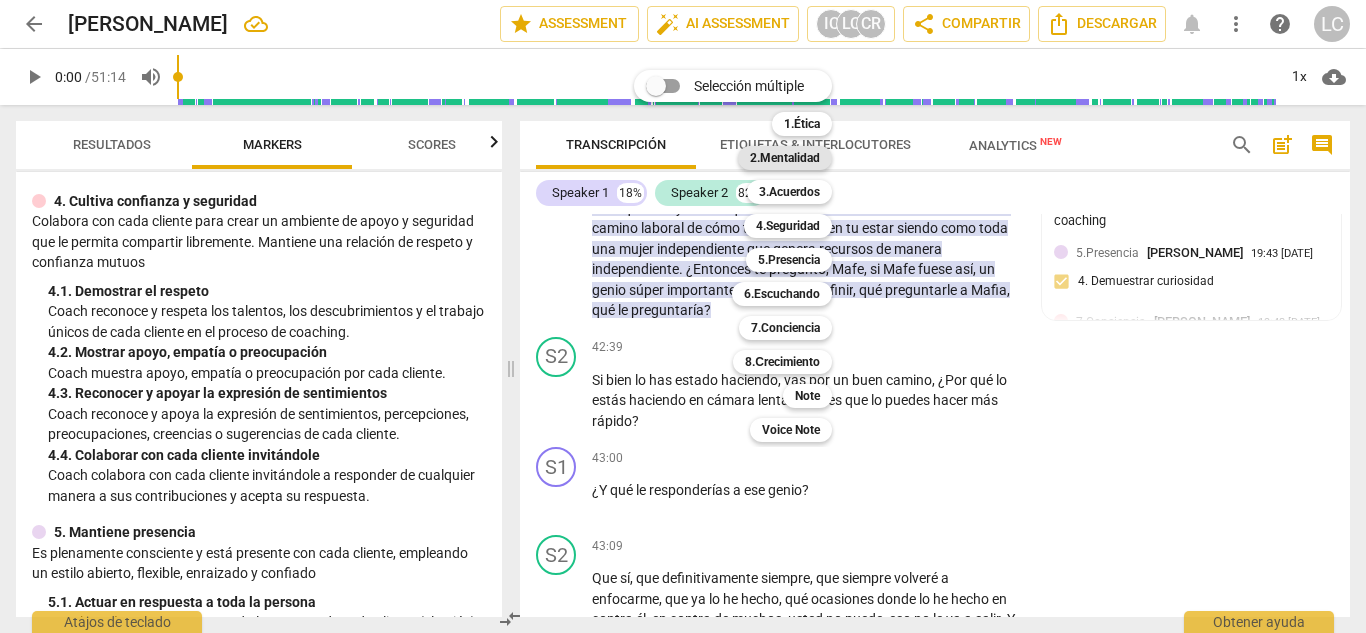 click on "2.Mentalidad" at bounding box center [785, 158] 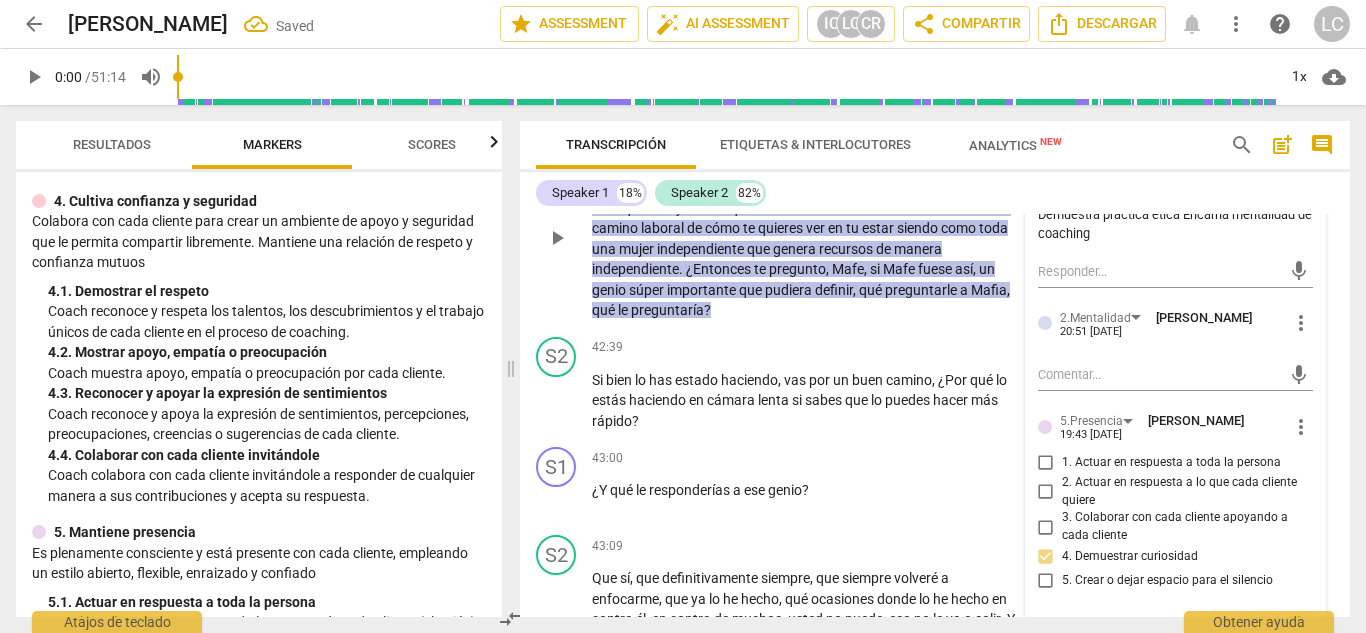 click on "Add competency" at bounding box center (698, 134) 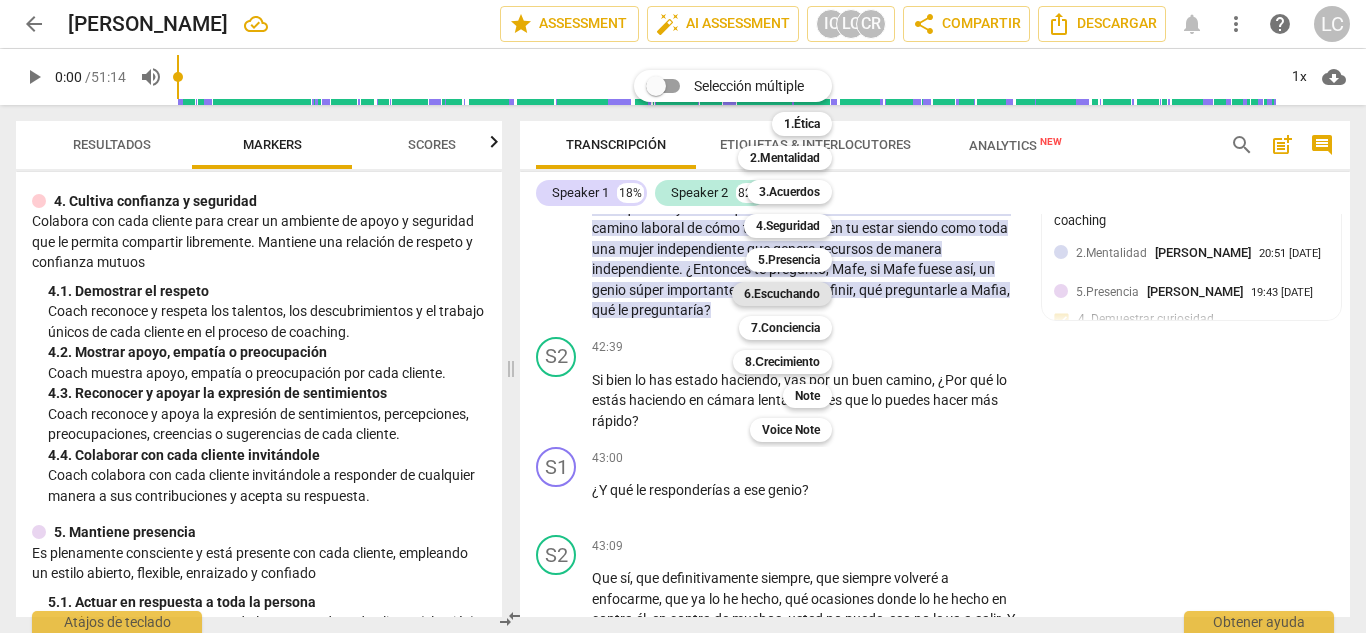 click on "6.Escuchando" at bounding box center [782, 294] 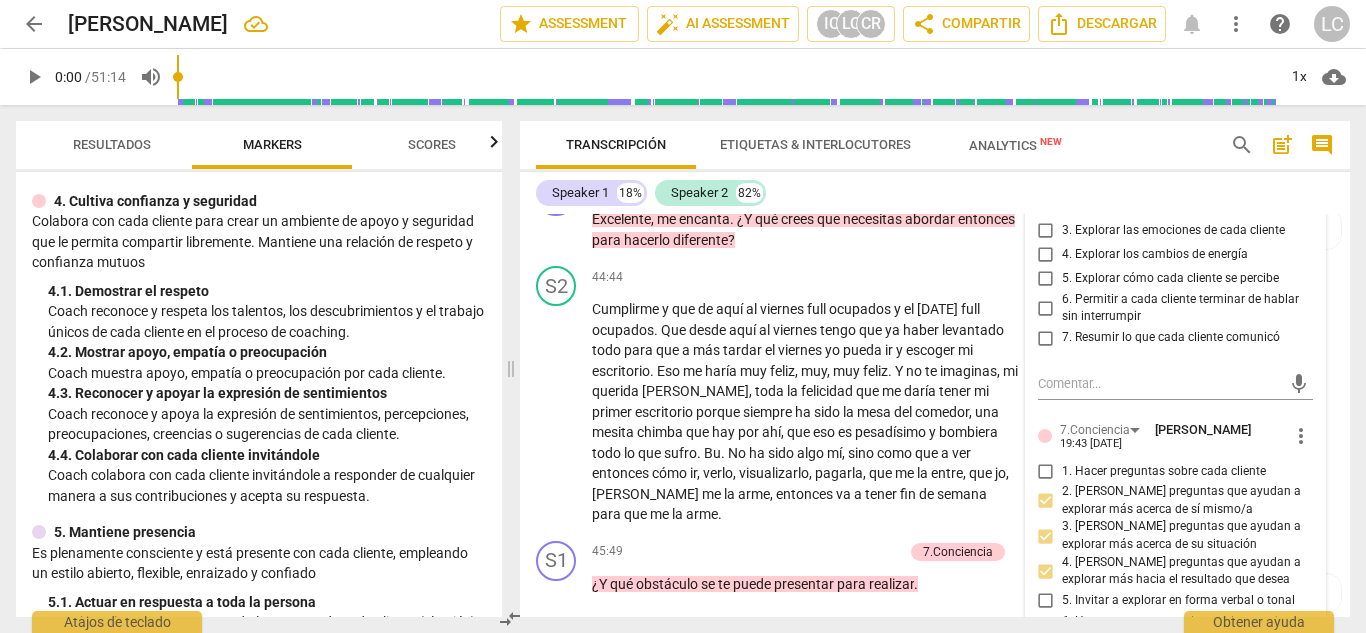 scroll, scrollTop: 12984, scrollLeft: 0, axis: vertical 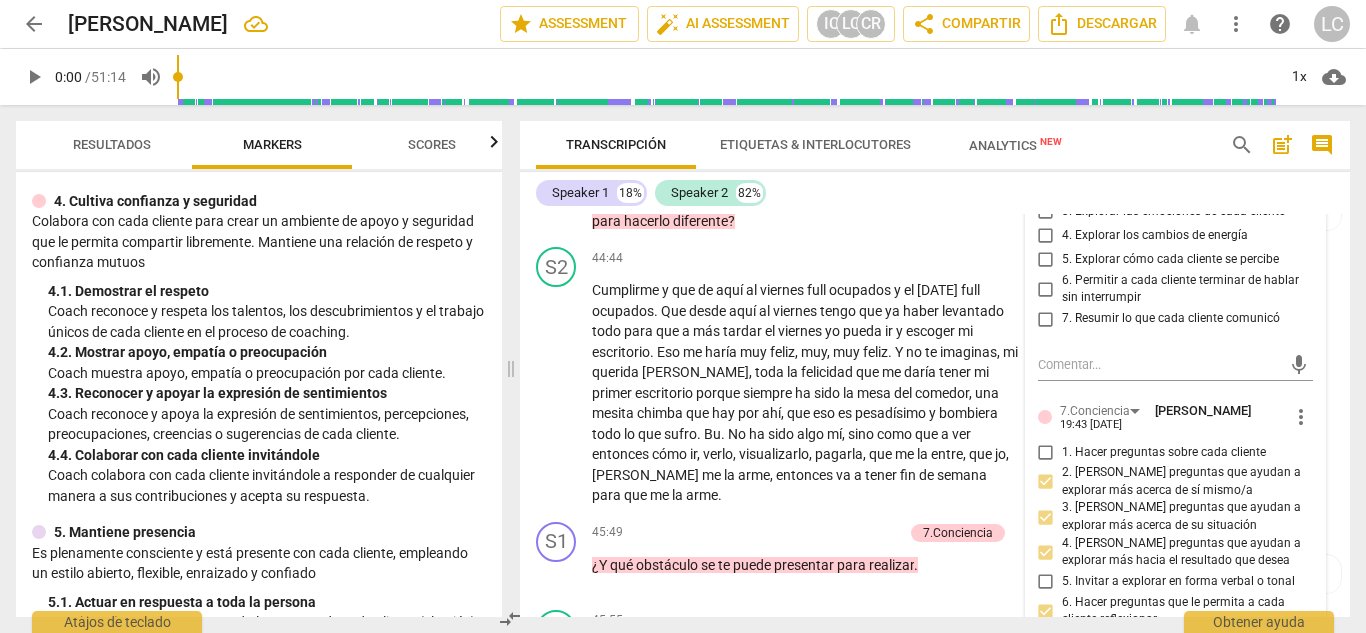 click on "1. Personalizar preguntas y observaciones" at bounding box center (1046, 164) 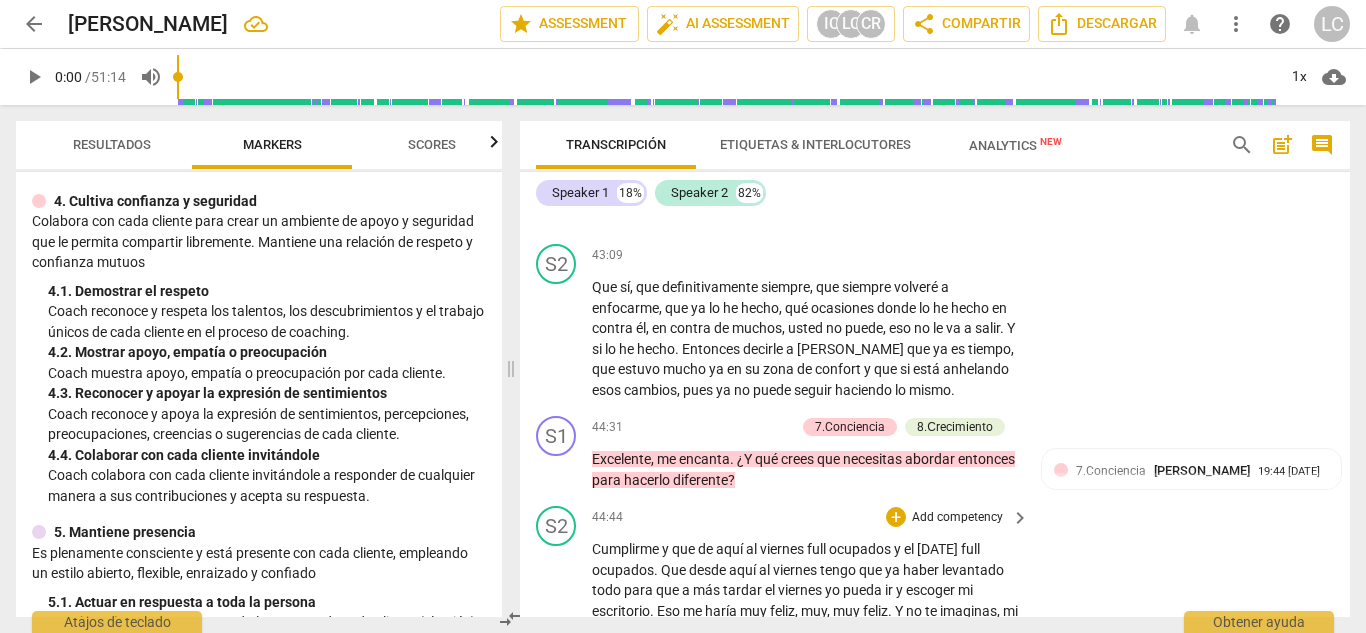 scroll, scrollTop: 12726, scrollLeft: 0, axis: vertical 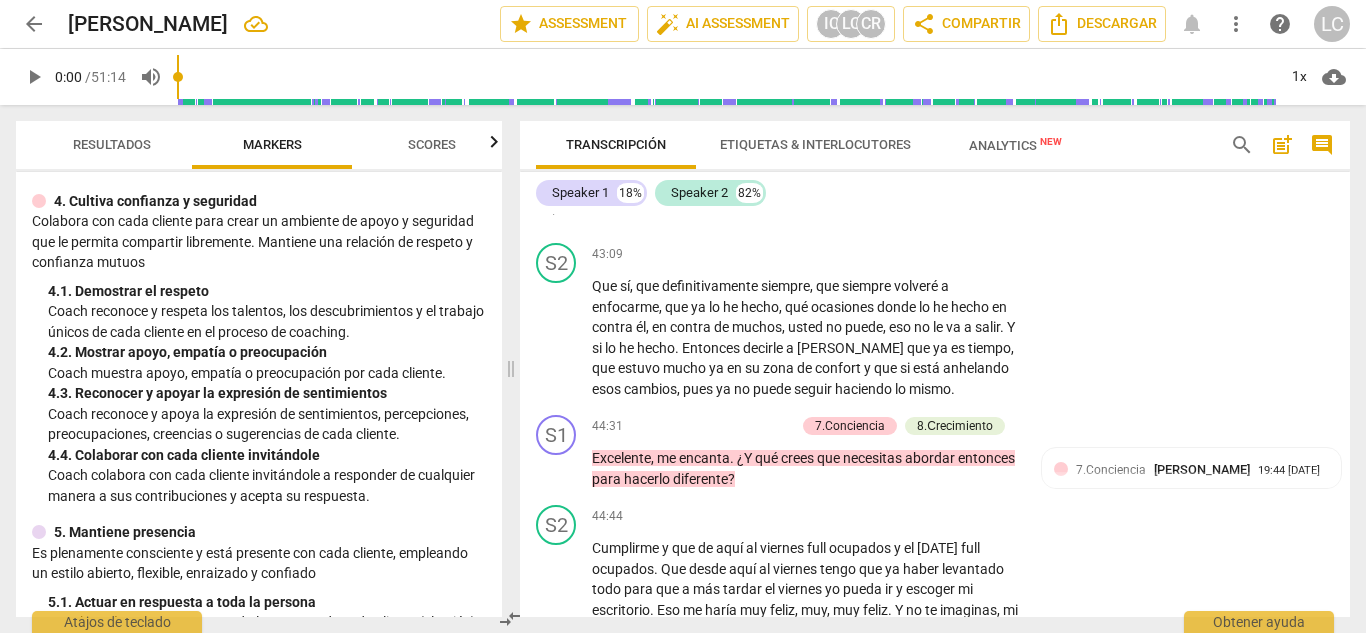 click on "Add competency" at bounding box center [957, 167] 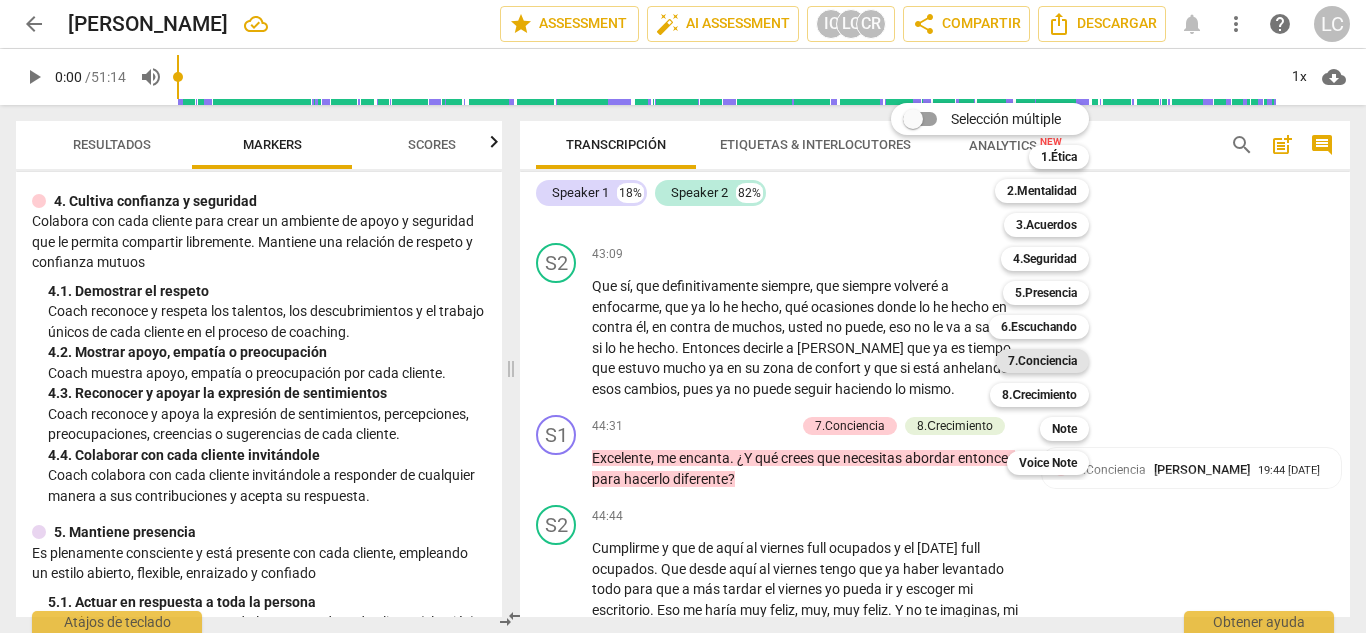 click on "7.Conciencia" at bounding box center (1042, 361) 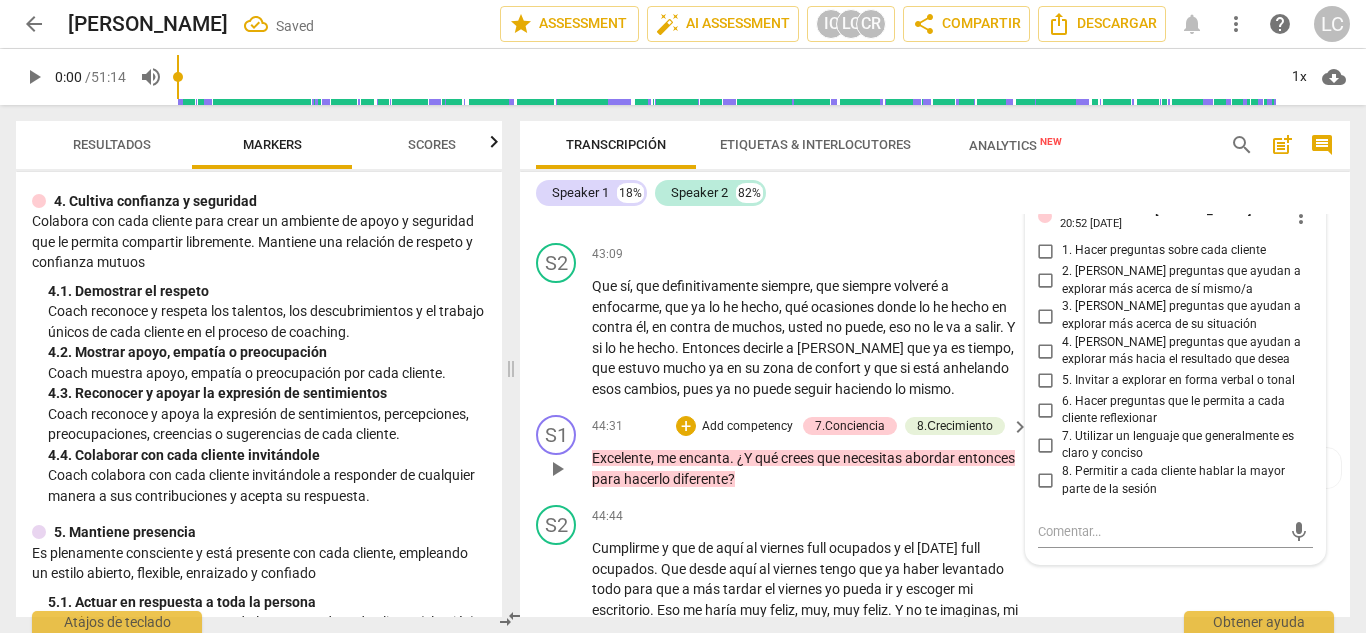scroll, scrollTop: 12966, scrollLeft: 0, axis: vertical 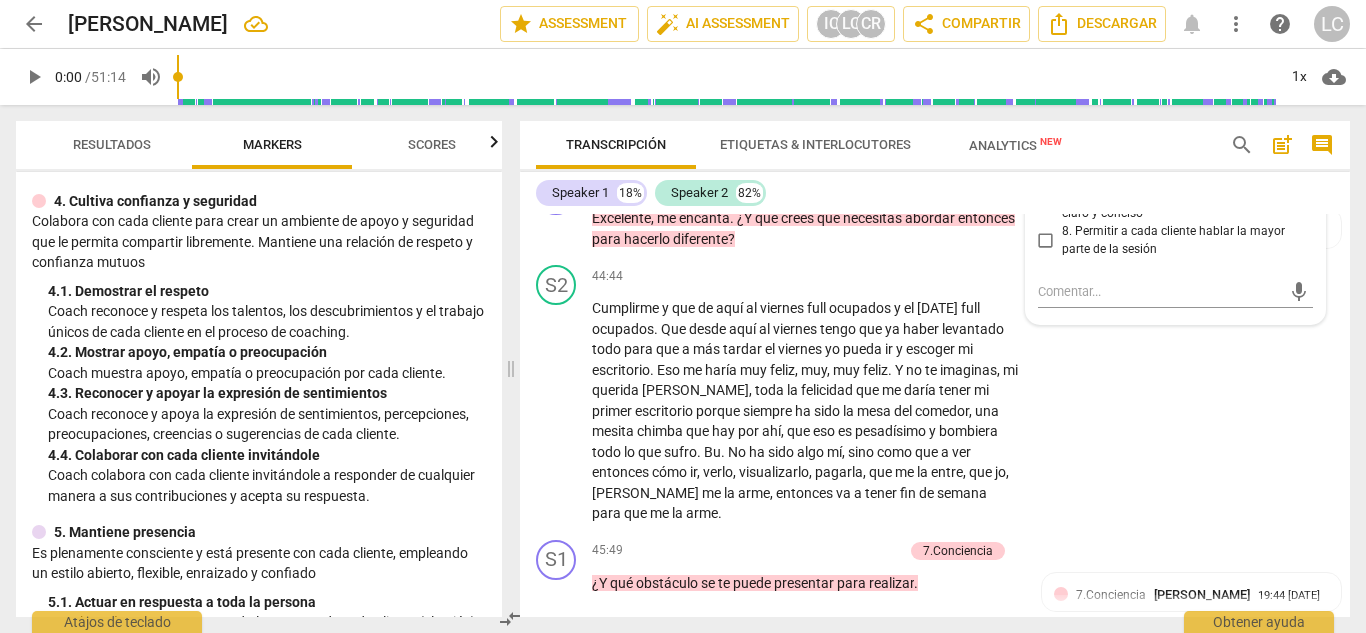 click on "5. Invitar a explorar en forma verbal o tonal" at bounding box center [1046, 141] 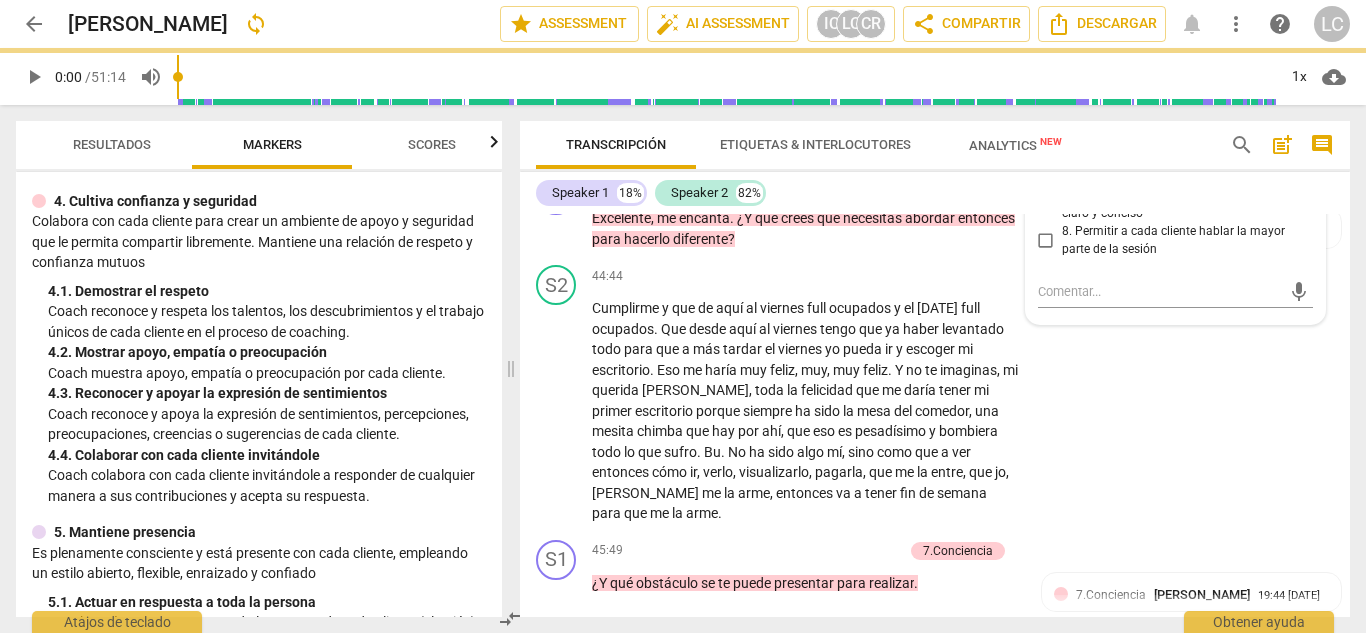 click on "6. Hacer preguntas que le permita a cada cliente reflexionar" at bounding box center (1046, 170) 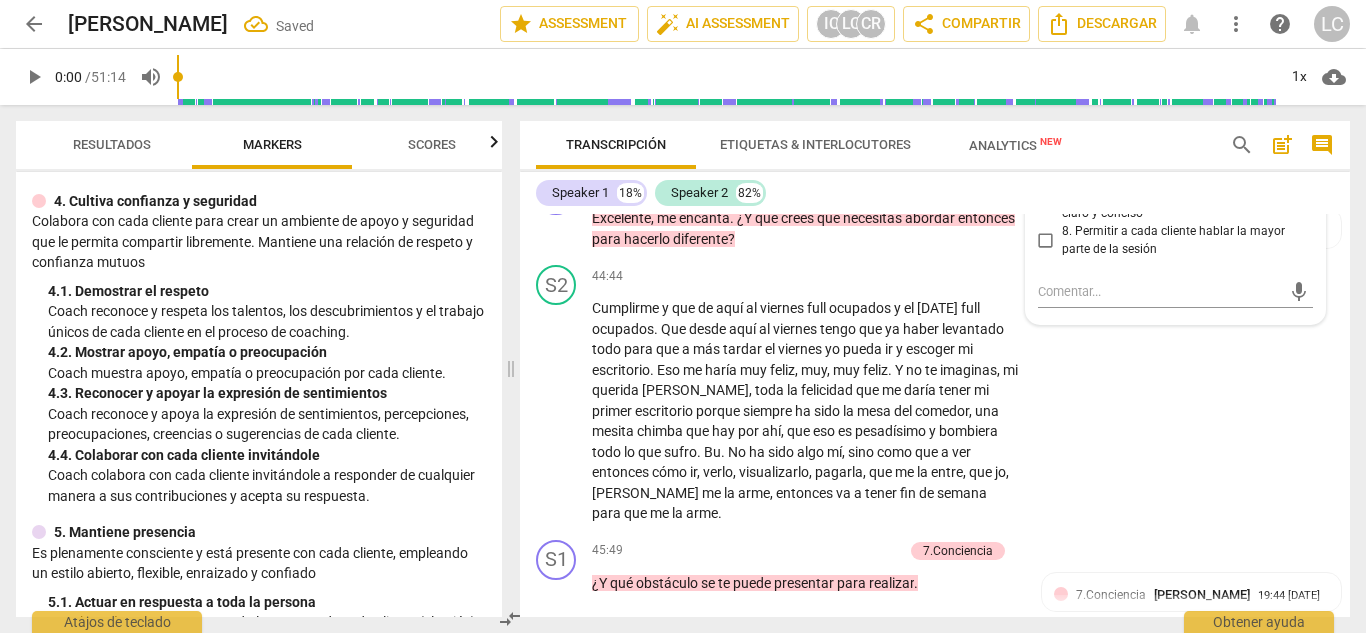 click on "Speaker 1 18% Speaker 2 82%" at bounding box center (935, 193) 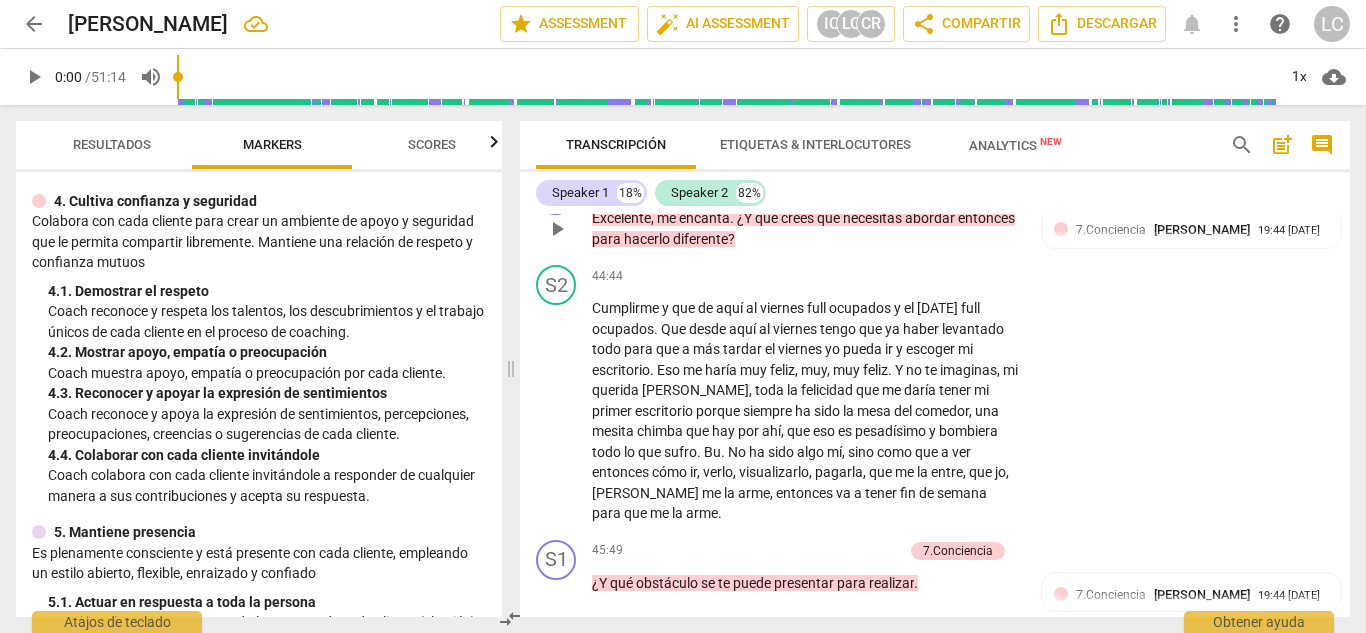 click on "Add competency" at bounding box center (747, 187) 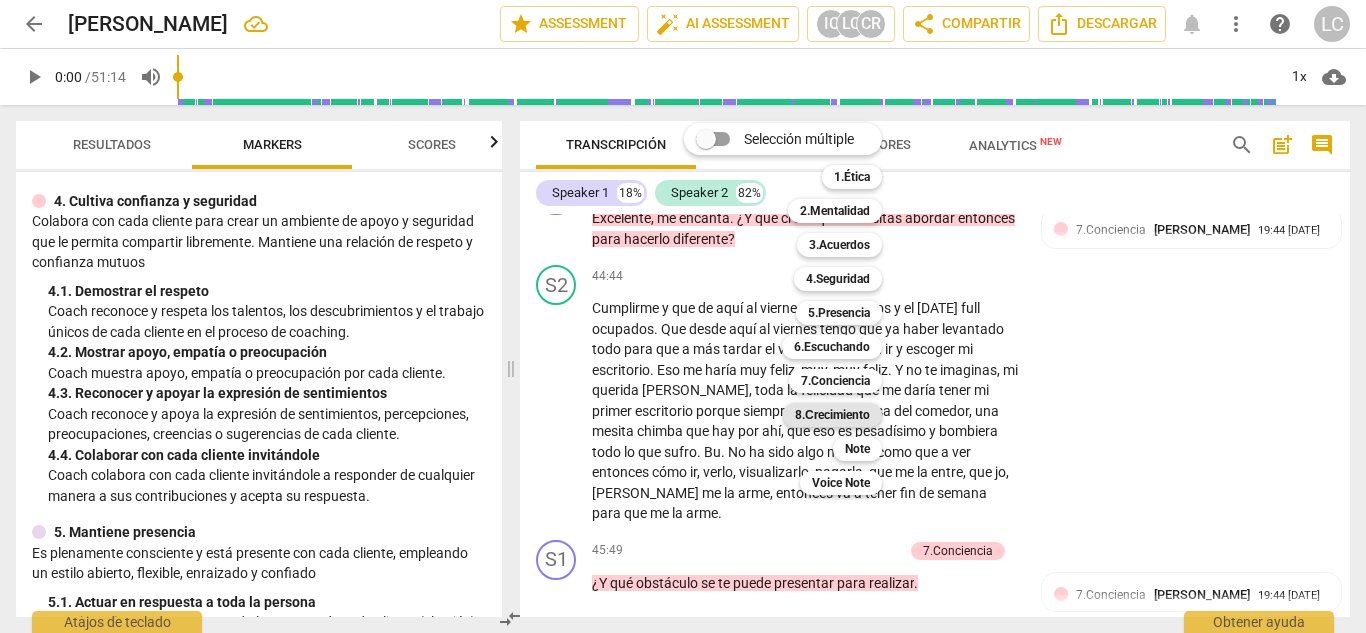 click on "8.Сrecimiento" at bounding box center [832, 415] 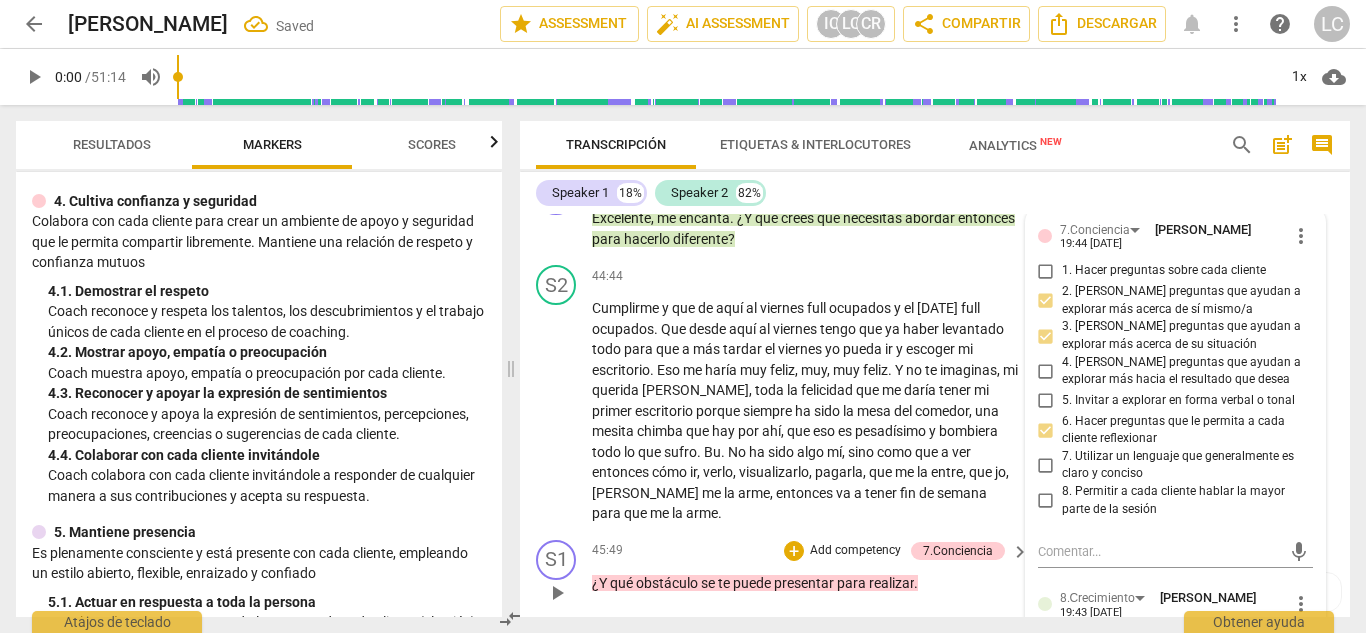 scroll, scrollTop: 13226, scrollLeft: 0, axis: vertical 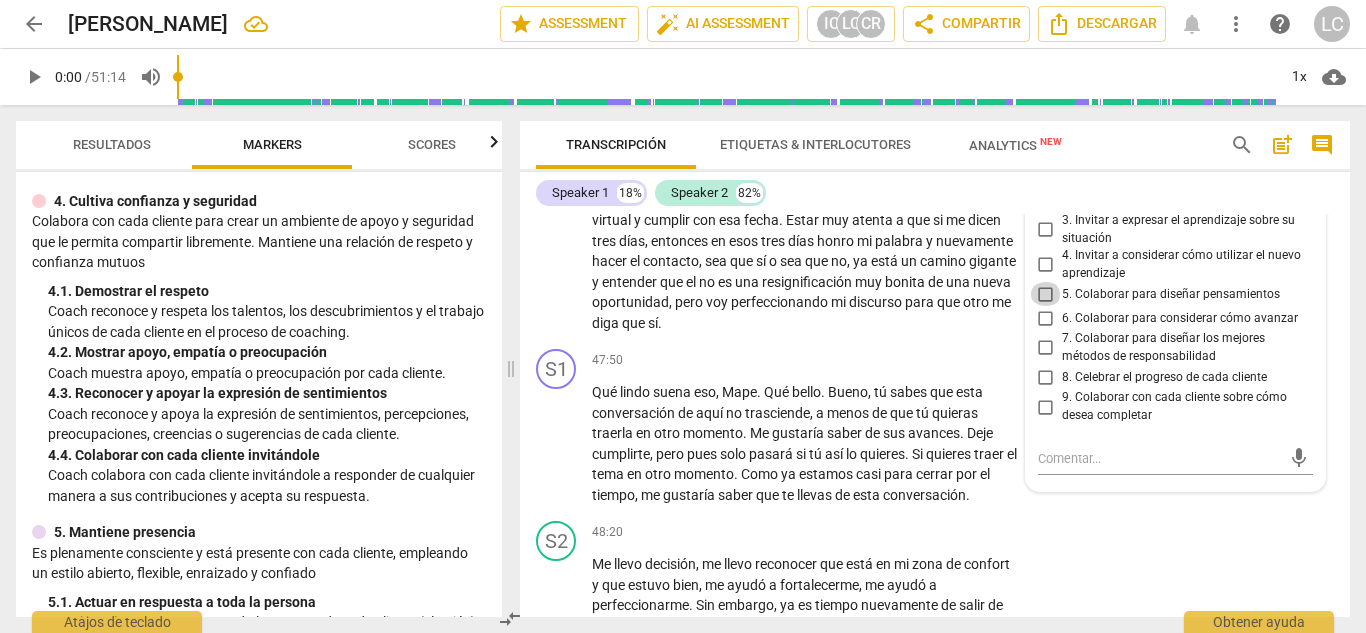 click on "5. Colaborar para diseñar pensamientos" at bounding box center (1046, 294) 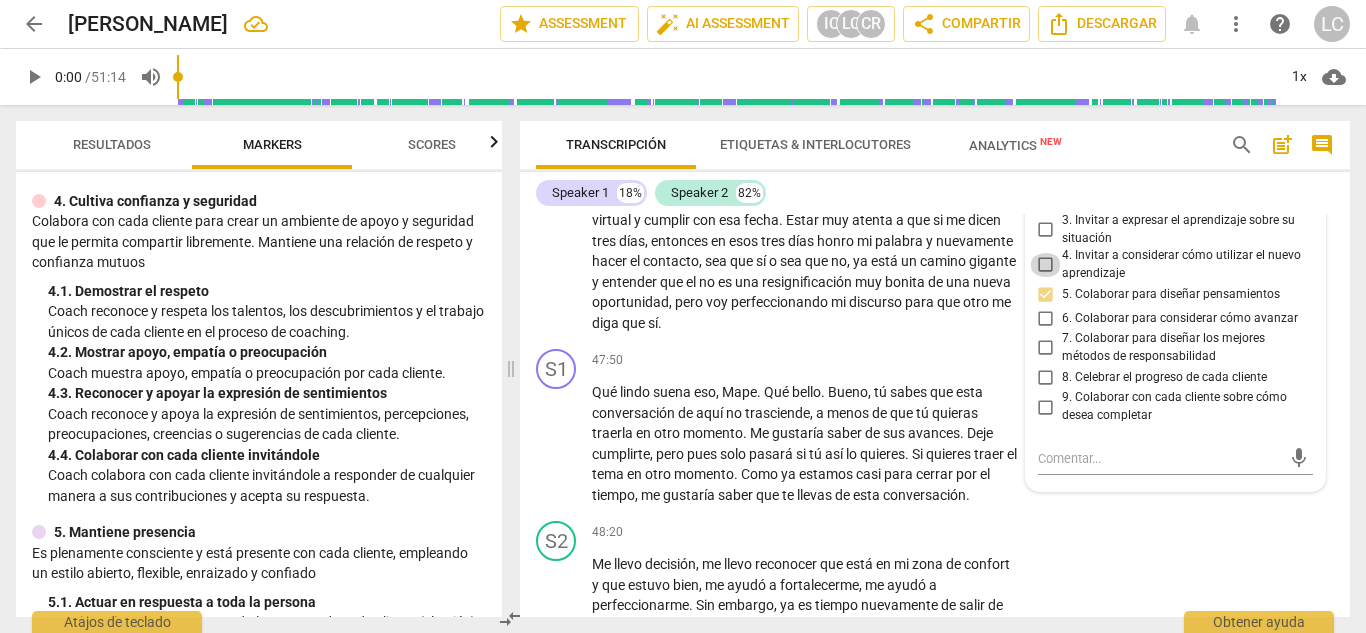 click on "4. Invitar a considerar cómo utilizar el nuevo aprendizaje" at bounding box center (1046, 265) 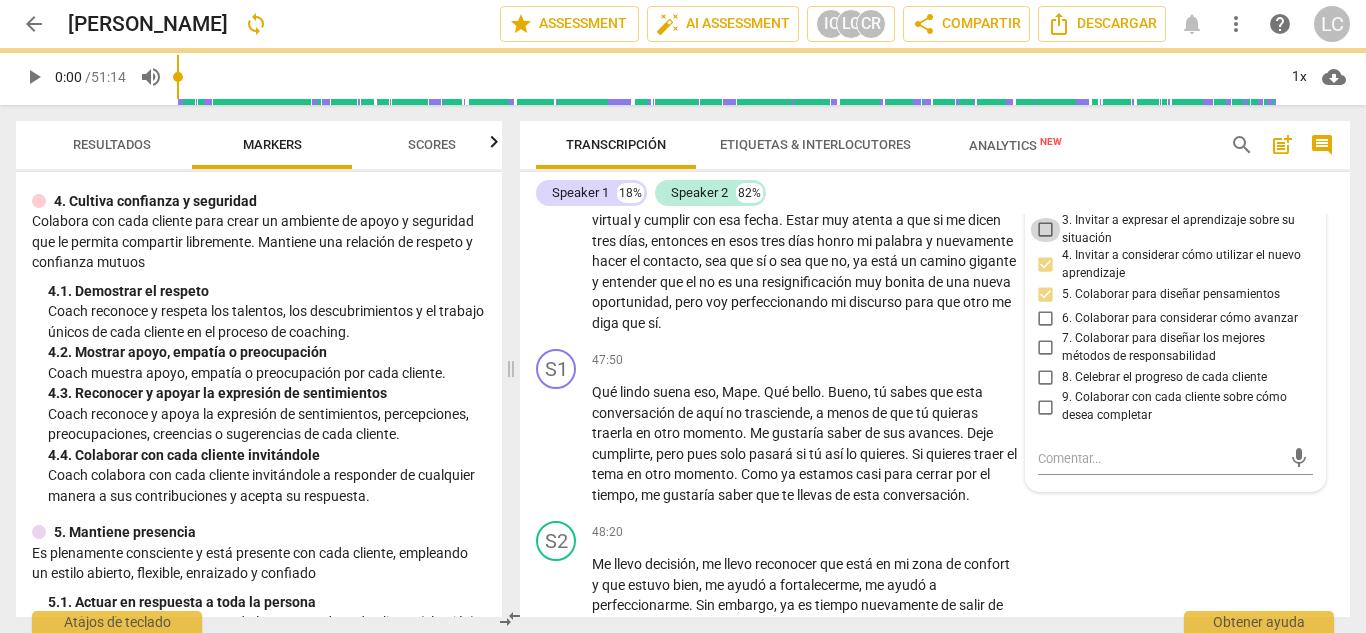click on "3. Invitar a expresar el aprendizaje sobre su situación" at bounding box center (1046, 230) 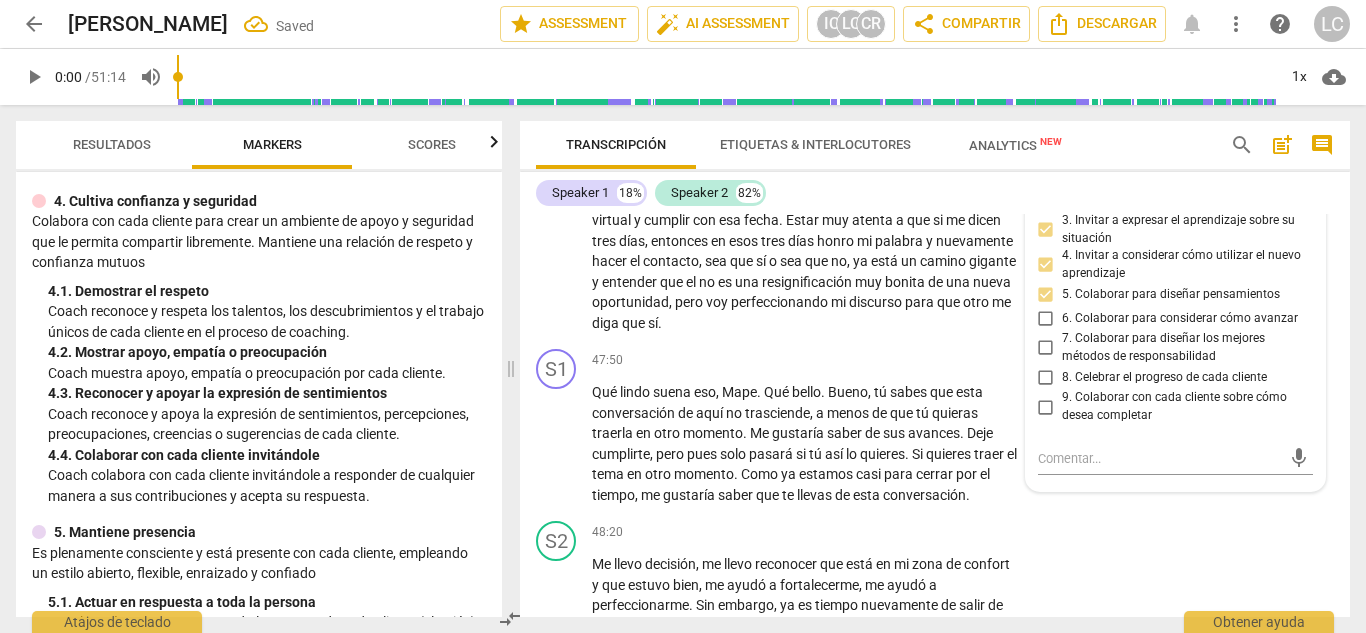click on "6. Colaborar para considerar cómo avanzar" at bounding box center [1046, 318] 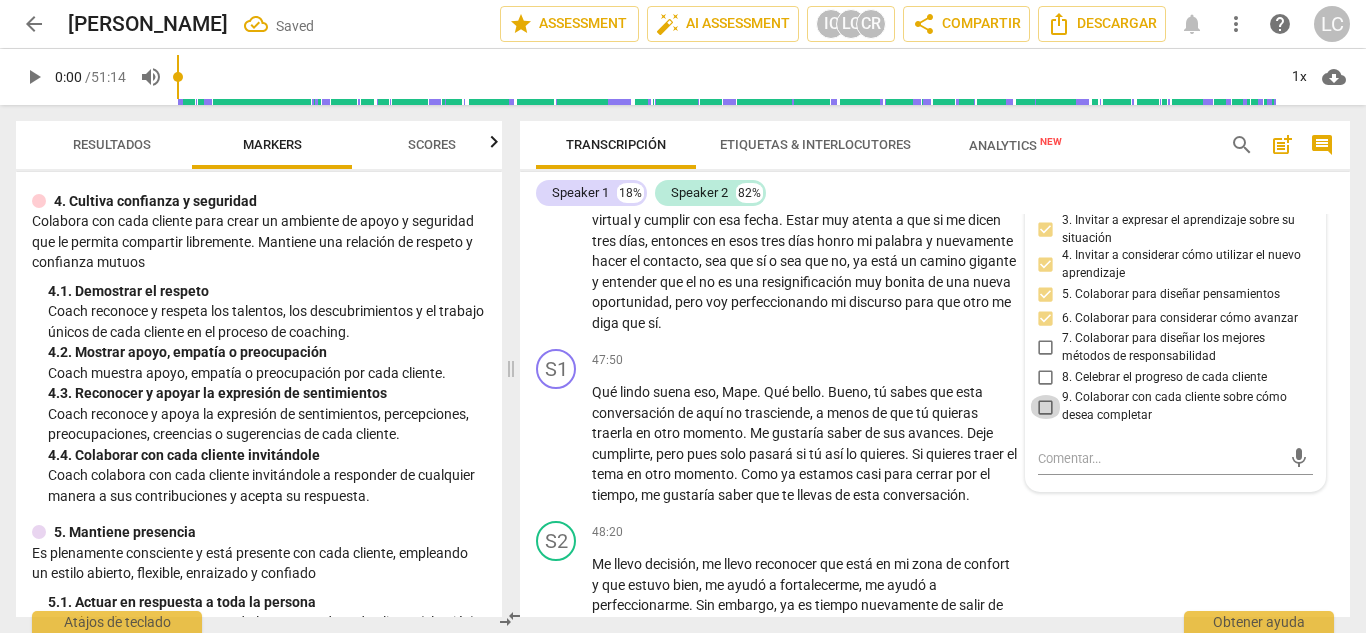 click on "9. Colaborar con cada cliente sobre cómo desea completar" at bounding box center (1046, 407) 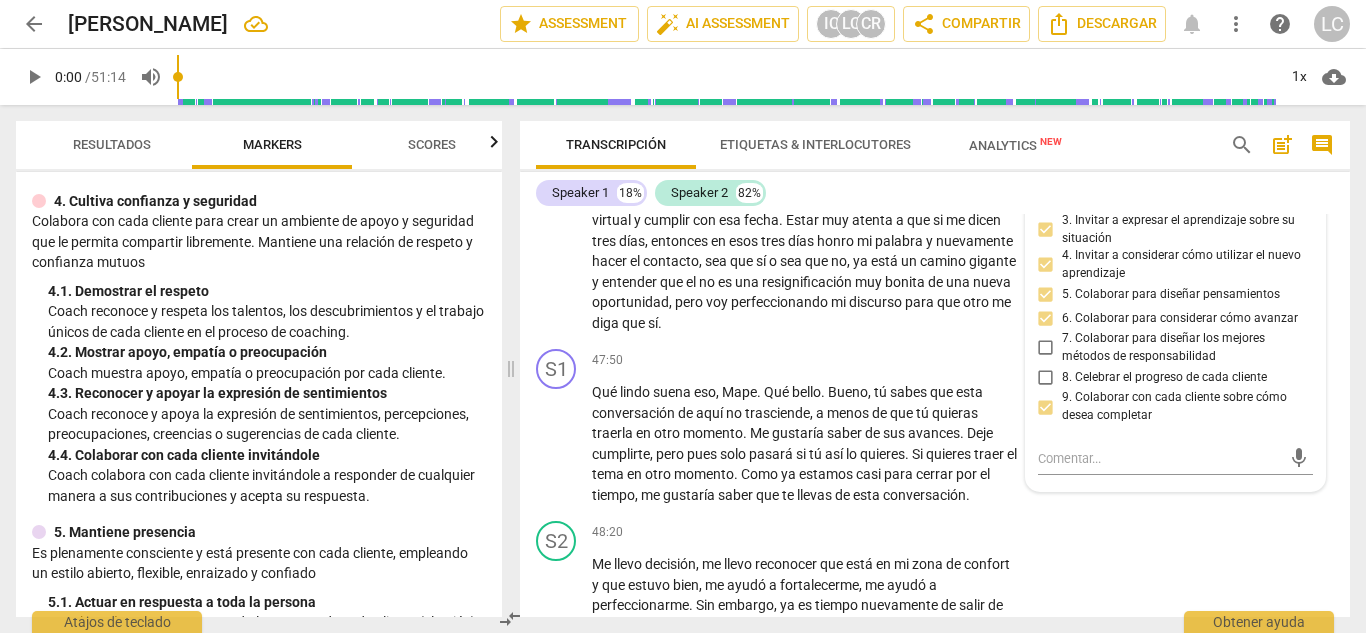 click on "Speaker 1 18% Speaker 2 82%" at bounding box center [935, 193] 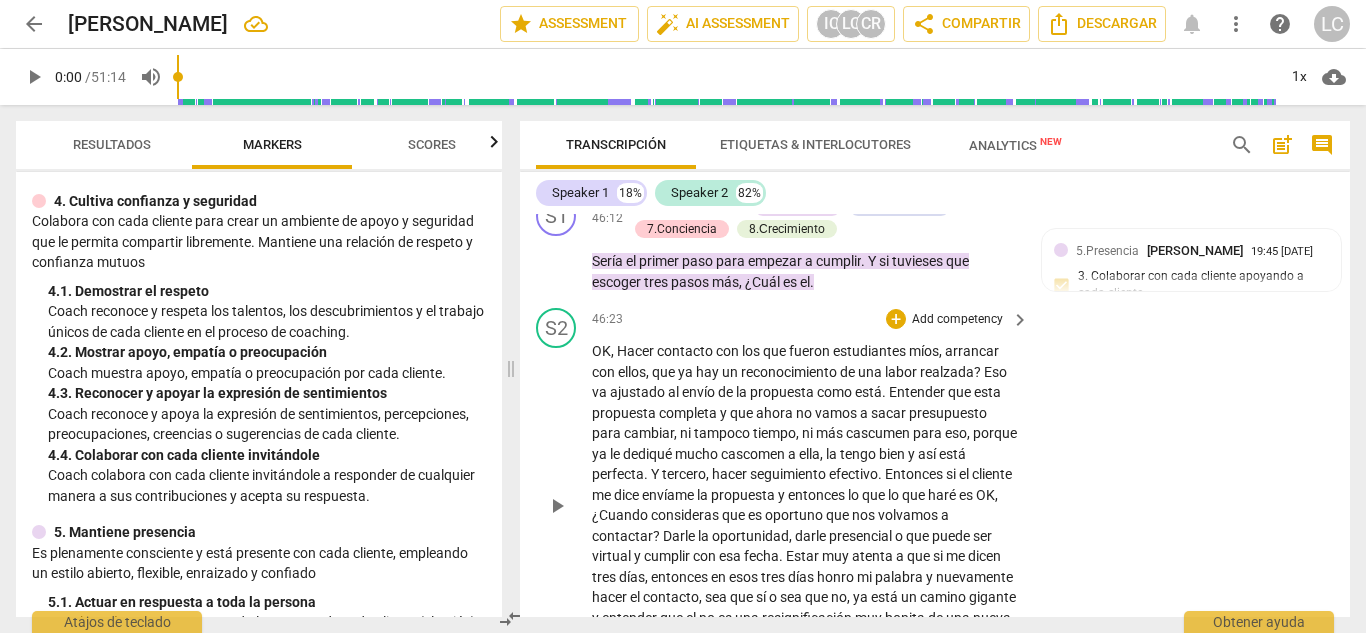 scroll, scrollTop: 13488, scrollLeft: 0, axis: vertical 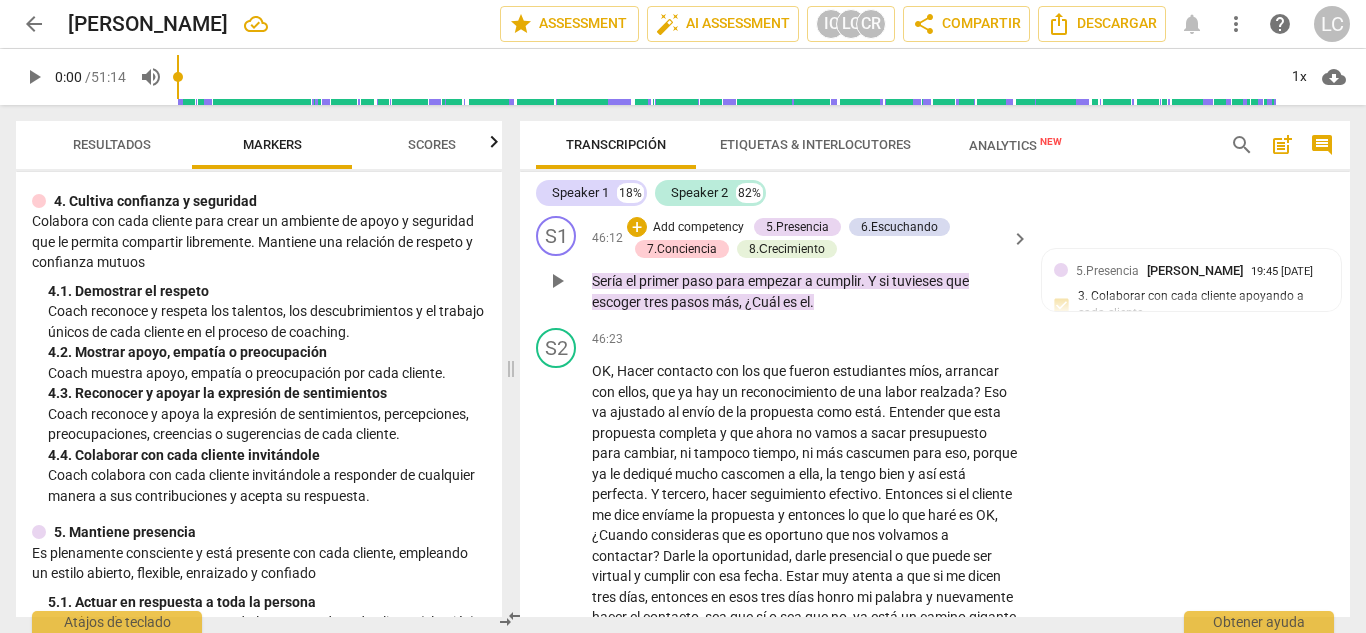 click on "+ Add competency" at bounding box center [686, 227] 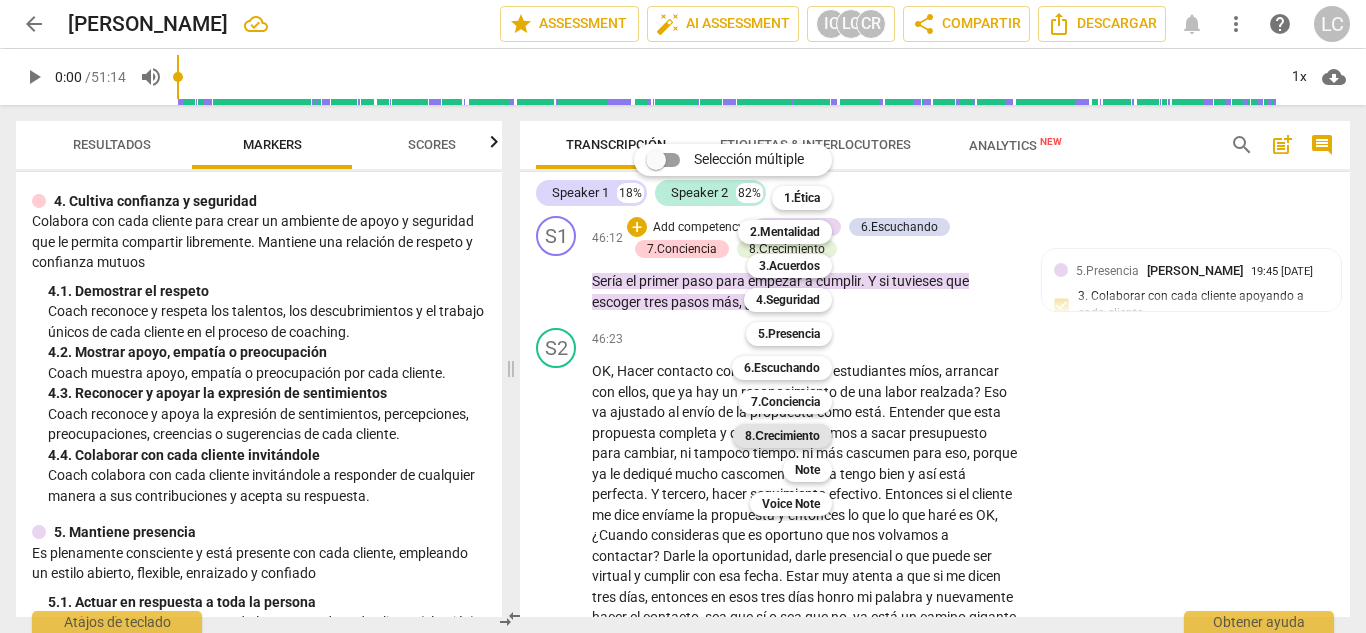 click on "8.Сrecimiento" at bounding box center (782, 436) 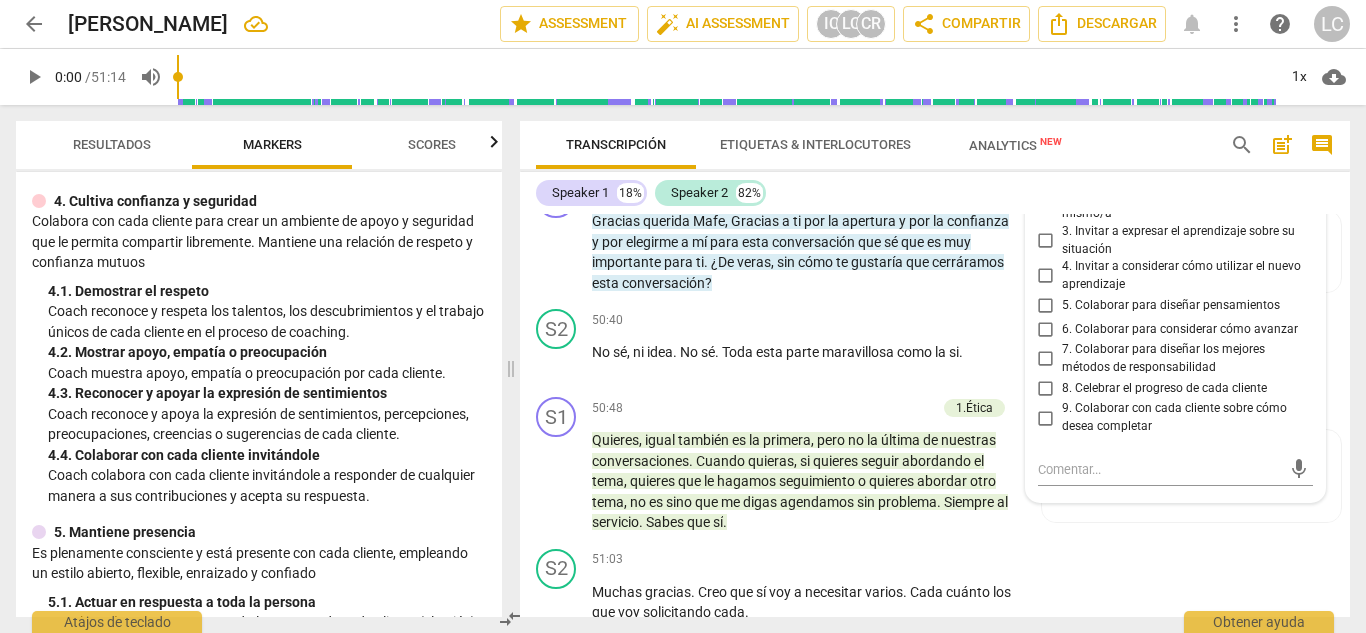 scroll, scrollTop: 14939, scrollLeft: 0, axis: vertical 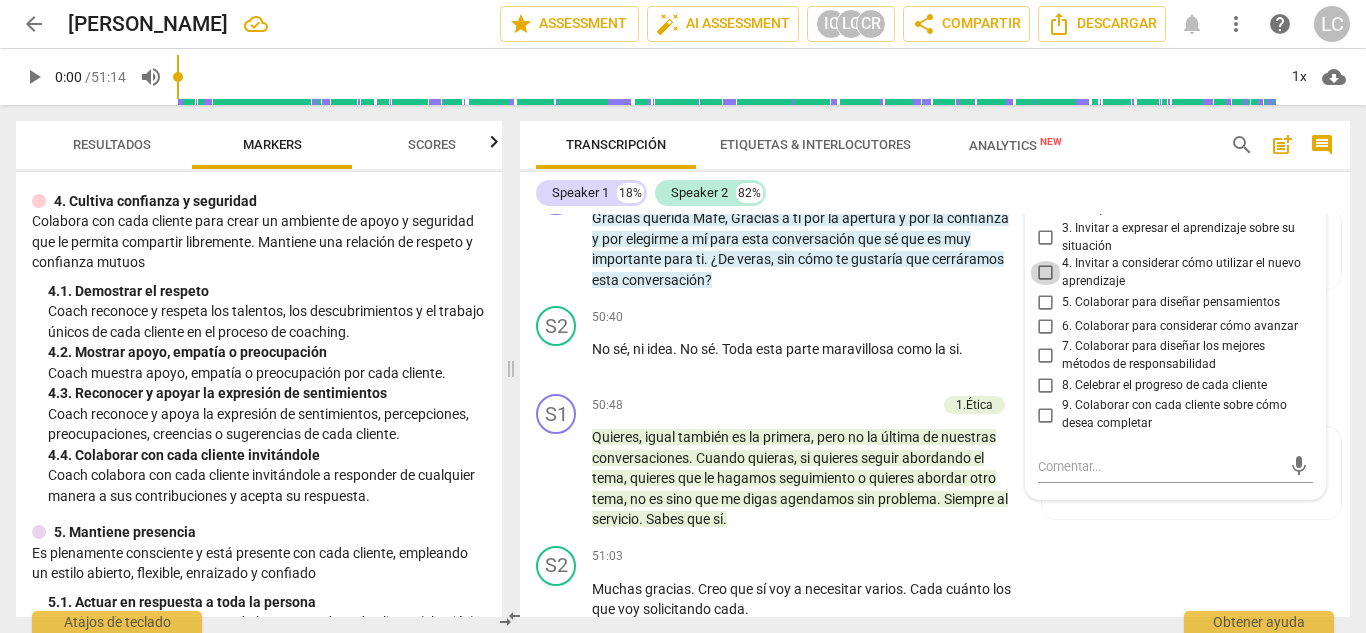 click on "4. Invitar a considerar cómo utilizar el nuevo aprendizaje" at bounding box center (1046, 273) 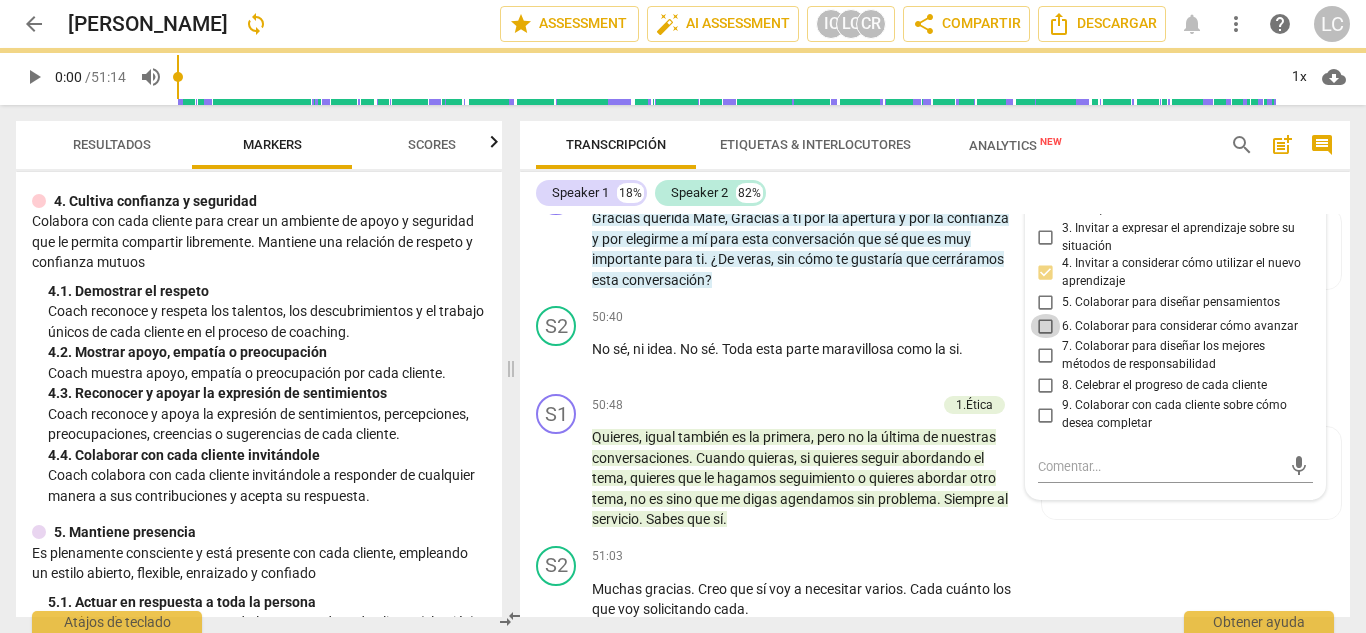 click on "6. Colaborar para considerar cómo avanzar" at bounding box center (1046, 326) 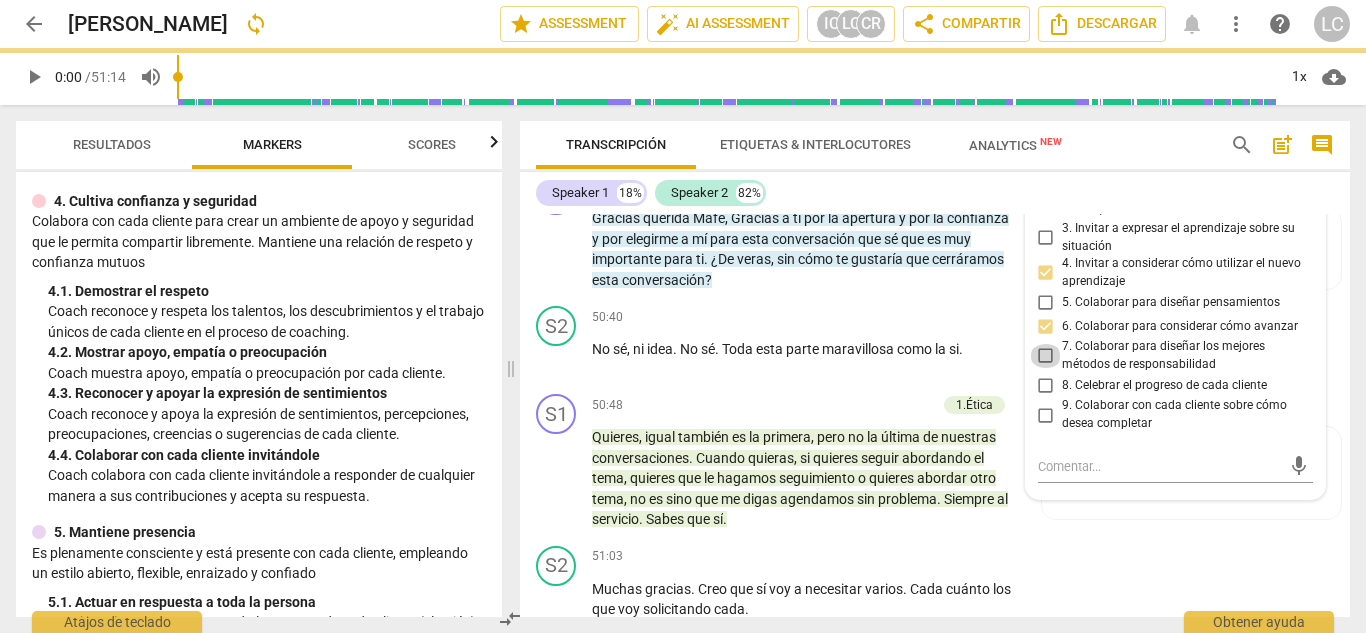 click on "7. Colaborar para diseñar los mejores métodos de responsabilidad" at bounding box center (1046, 356) 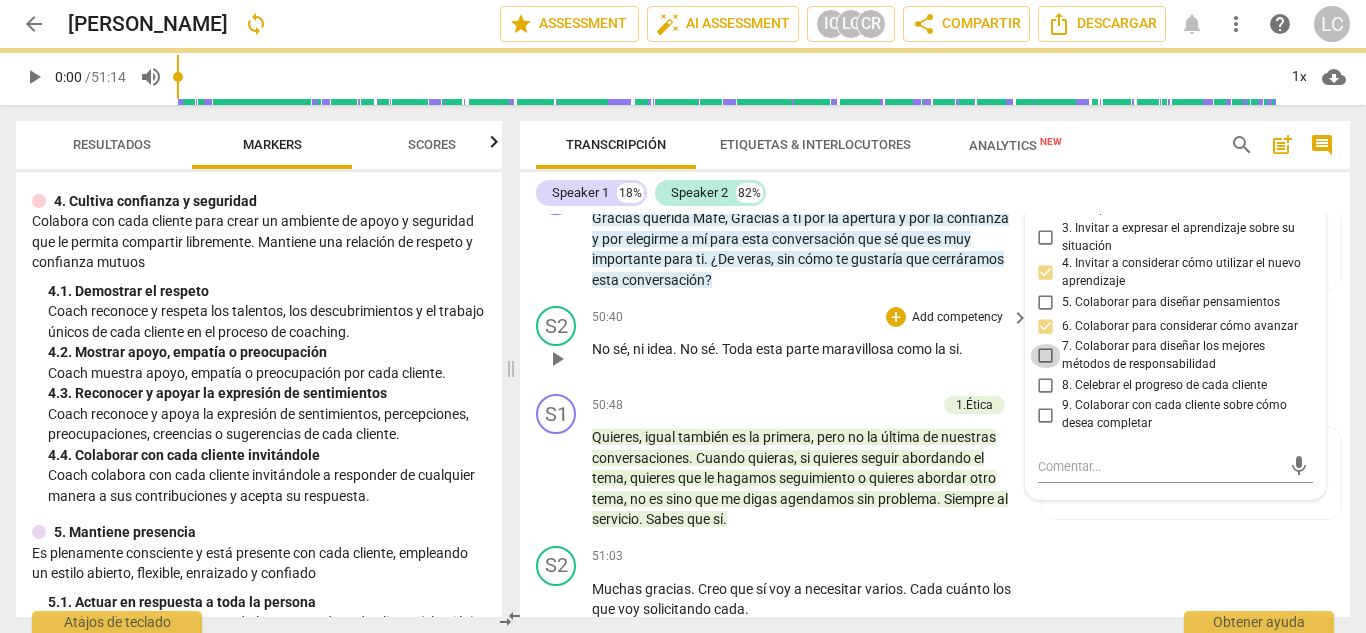 click on "Speaker 1 18% Speaker 2 82%" at bounding box center (935, 193) 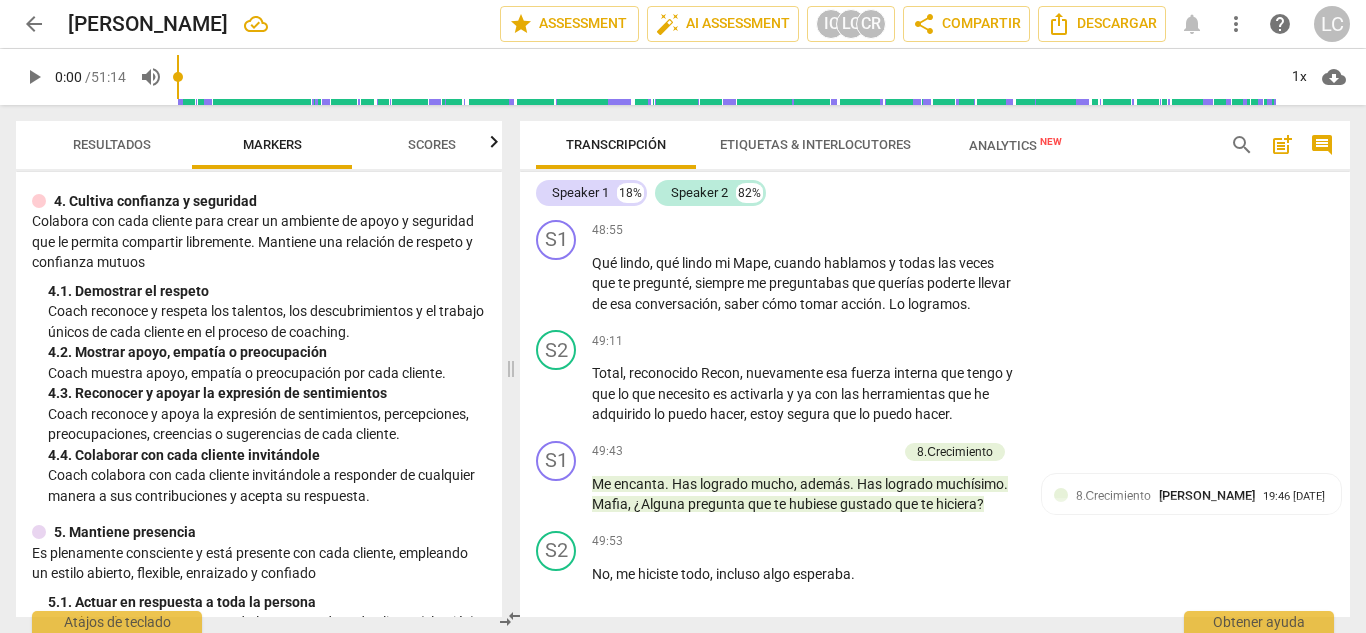 scroll, scrollTop: 14294, scrollLeft: 0, axis: vertical 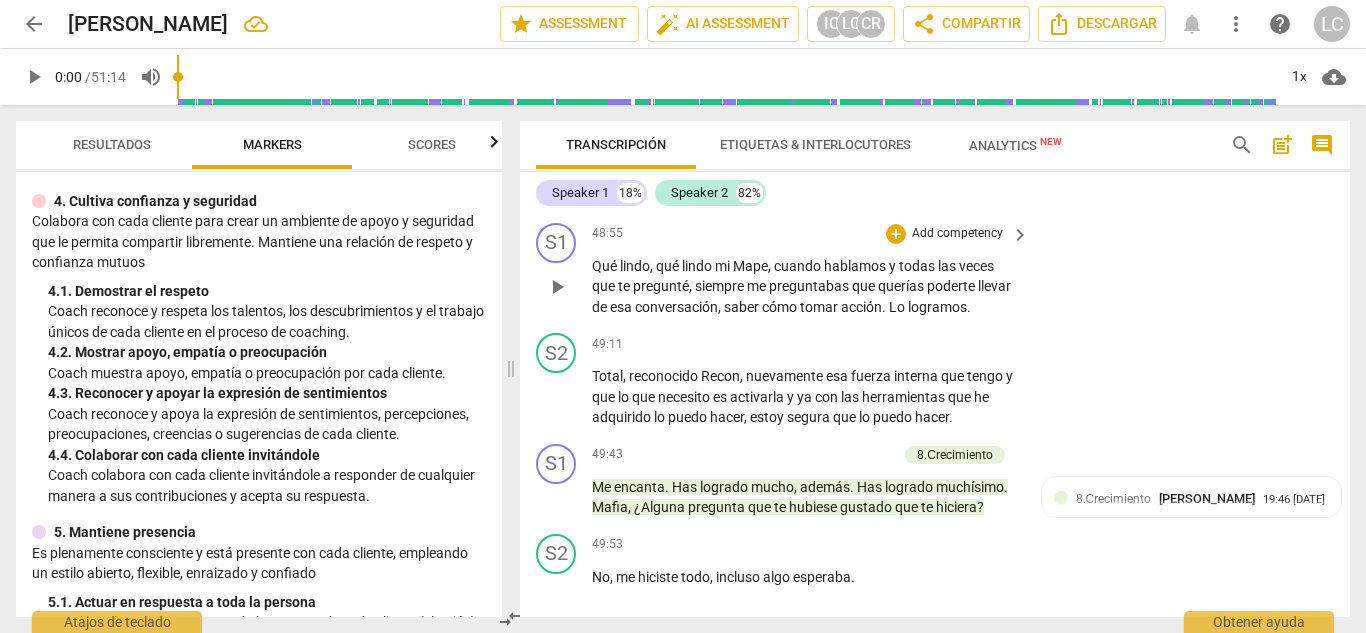 click on "Add competency" at bounding box center (957, 234) 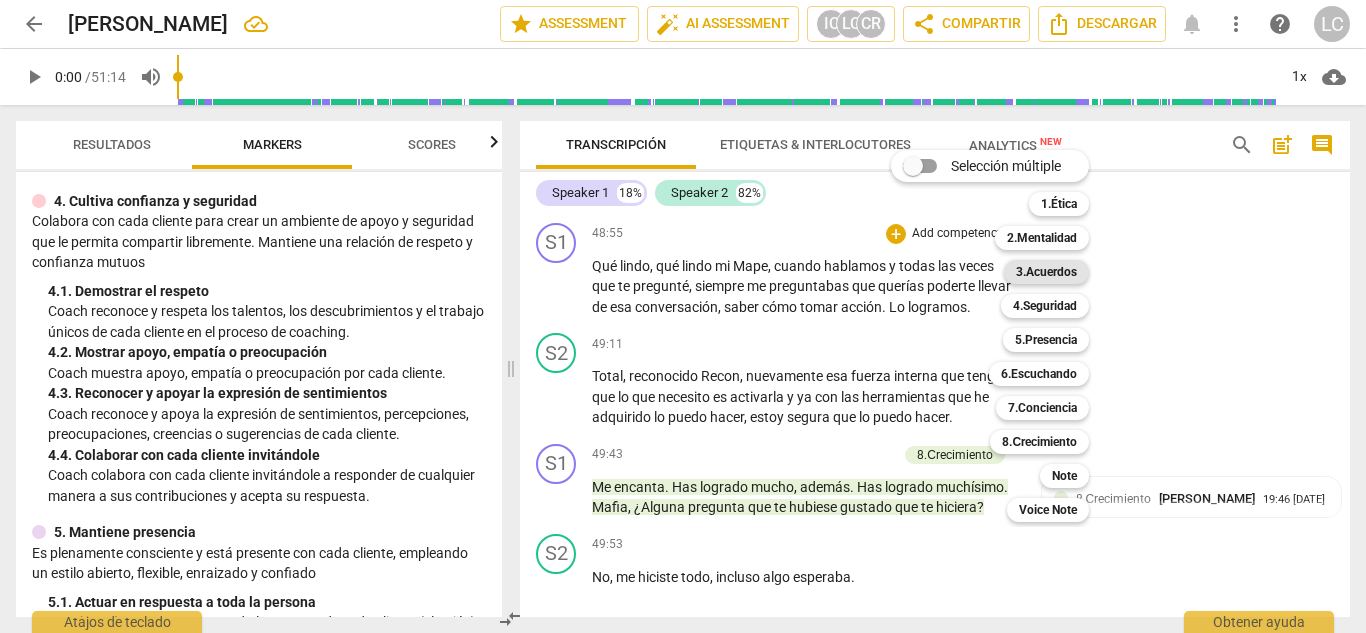 click on "3.Acuerdos" at bounding box center [1046, 272] 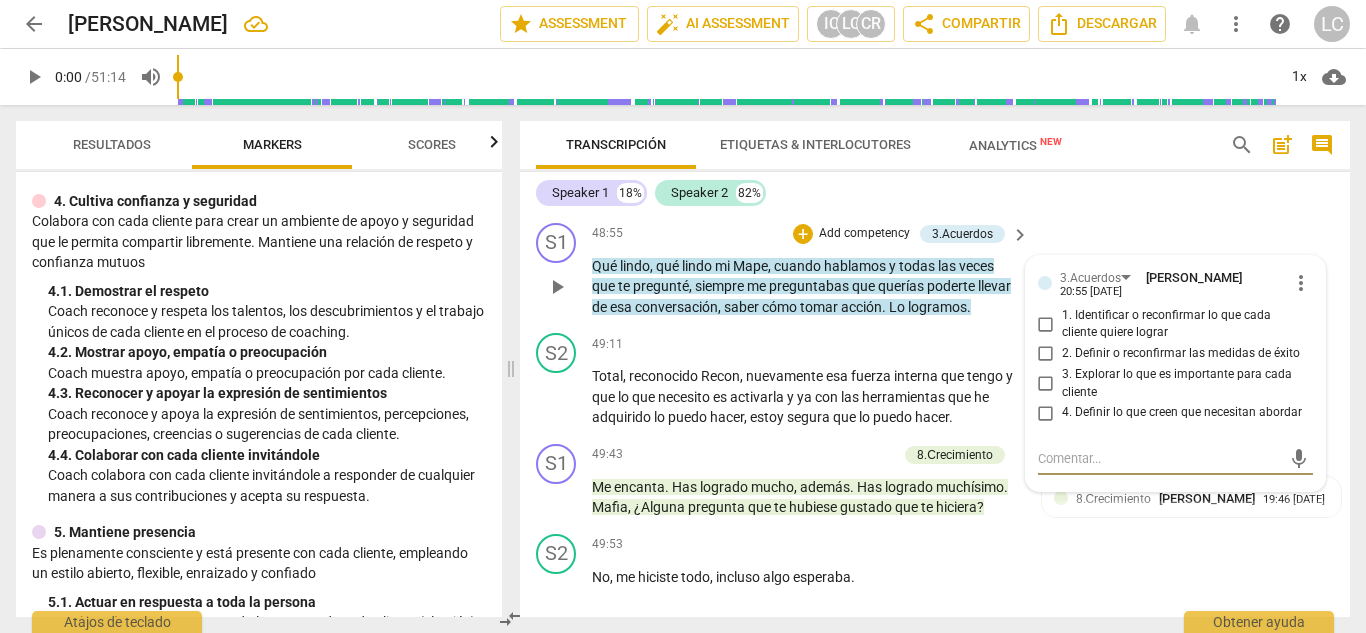 click on "2. Definir o reconfirmar las medidas de éxito" at bounding box center [1046, 354] 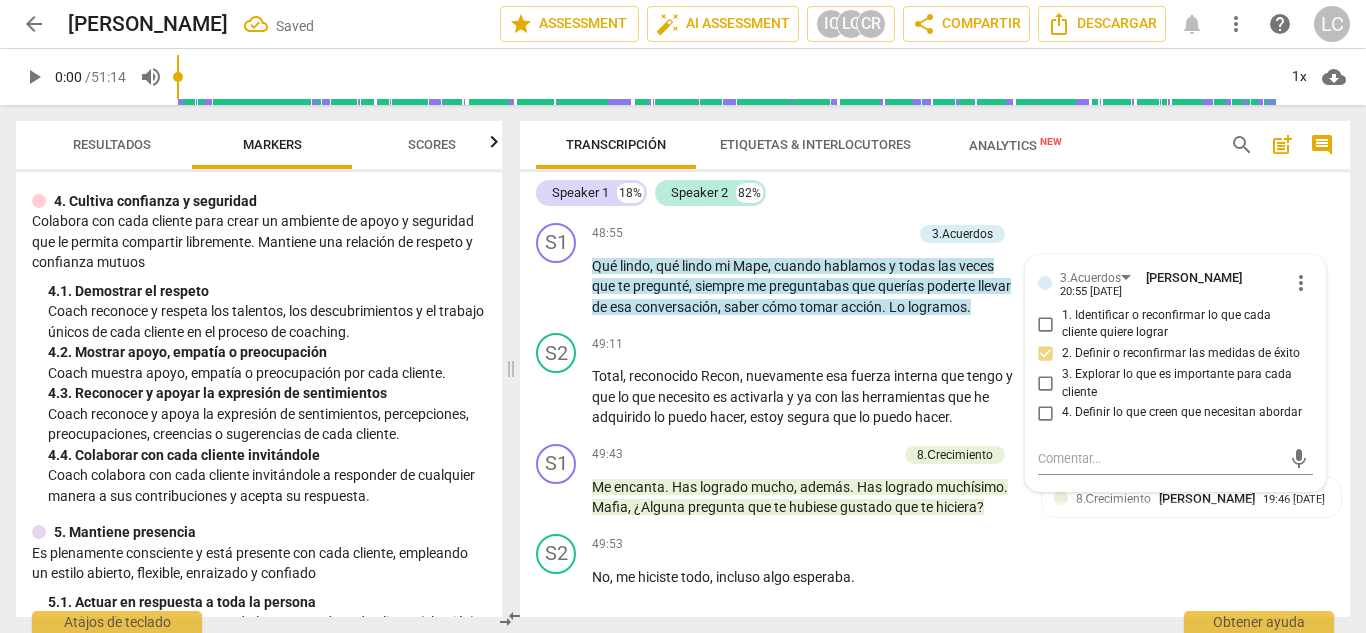 click on "Transcripción Etiquetas & Interlocutores Analytics   New" at bounding box center [867, 145] 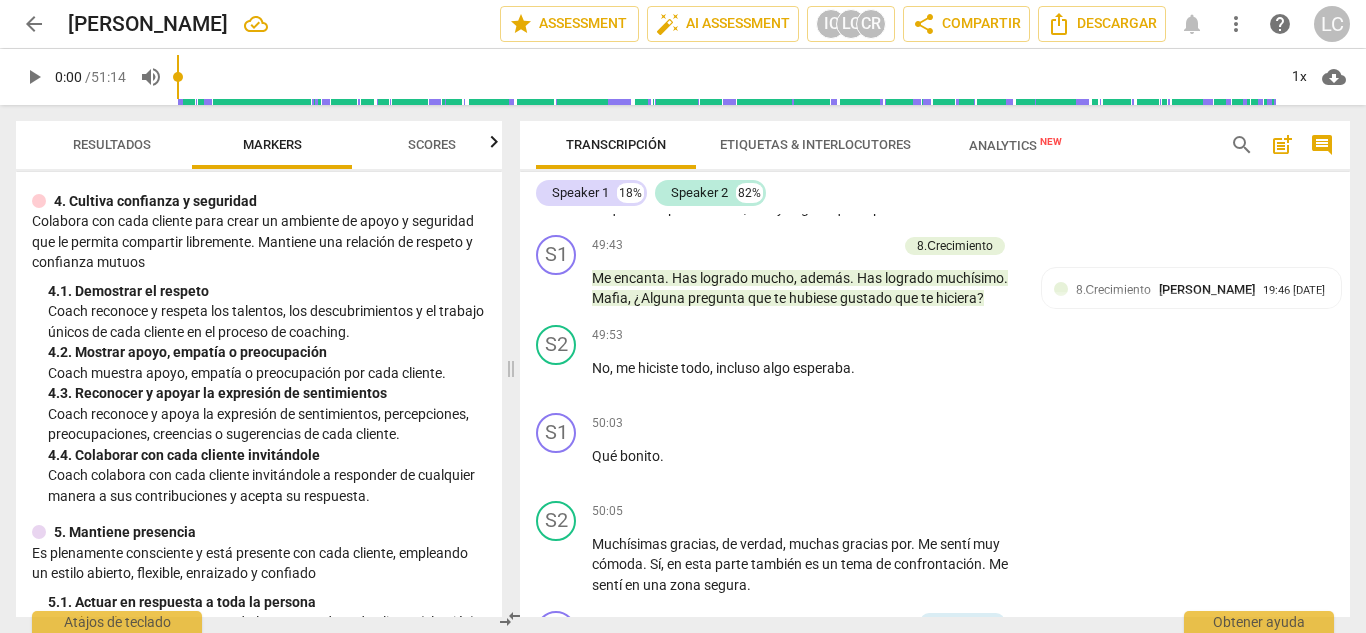 scroll, scrollTop: 14511, scrollLeft: 0, axis: vertical 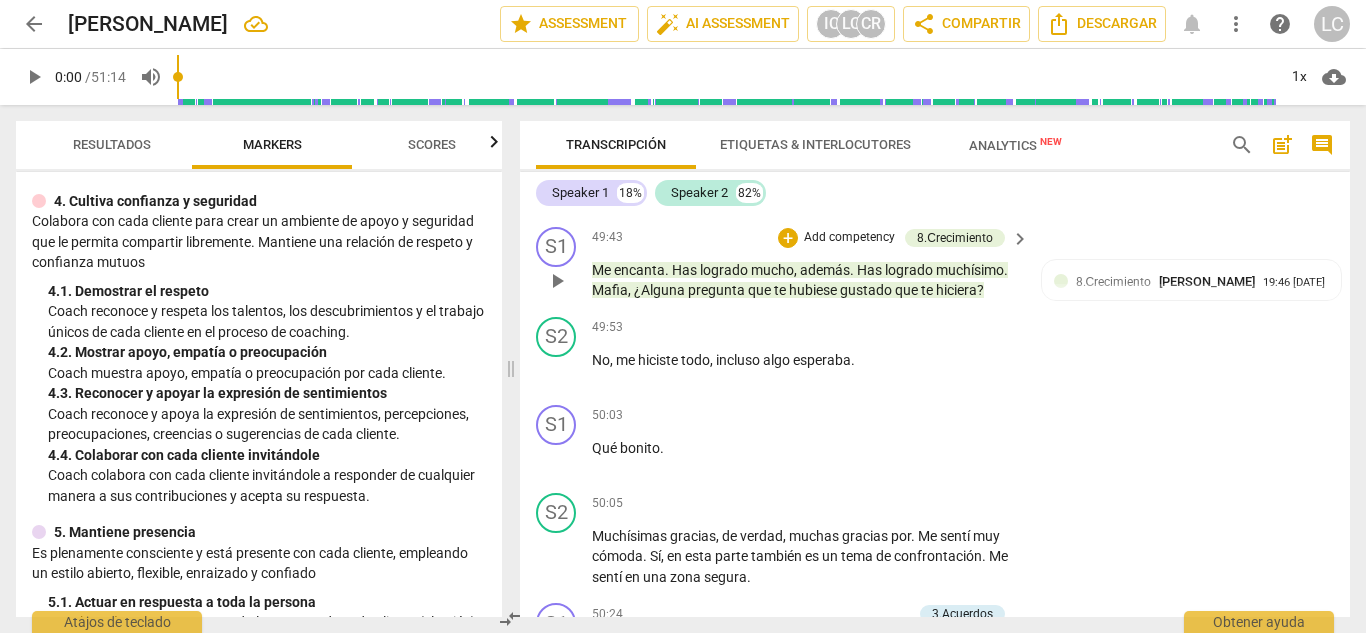 click on "Add competency" at bounding box center (849, 238) 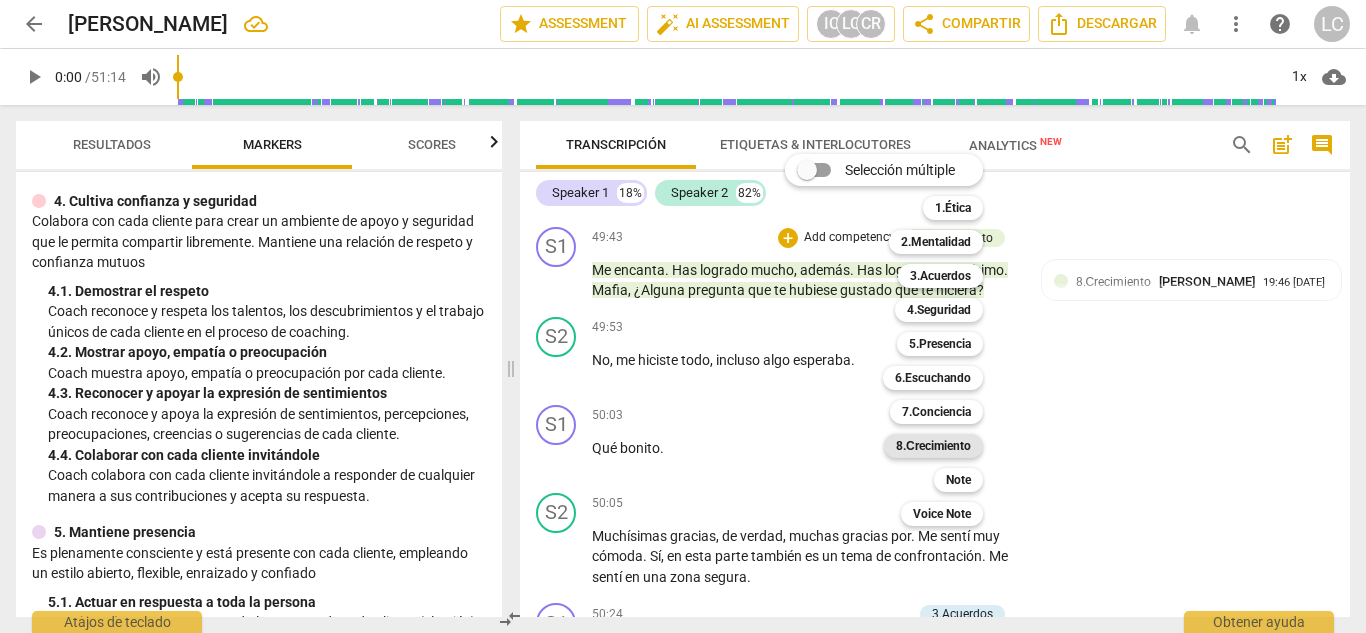click on "8.Сrecimiento" at bounding box center [933, 446] 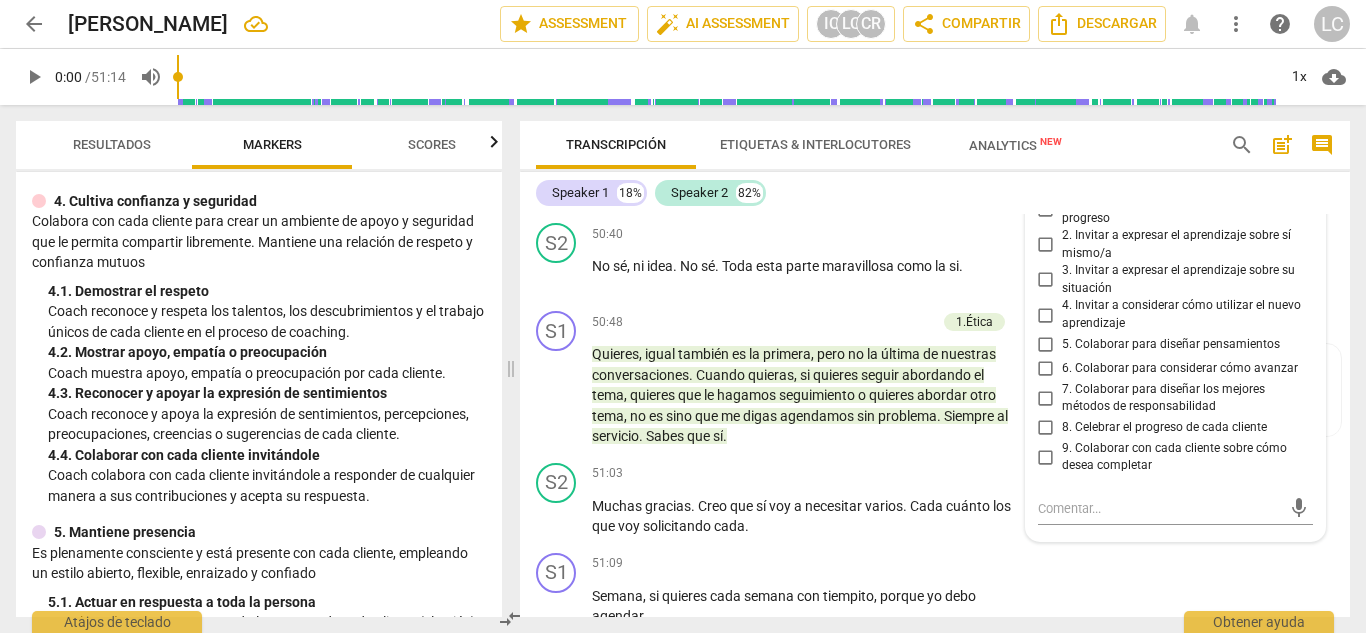 scroll, scrollTop: 15030, scrollLeft: 0, axis: vertical 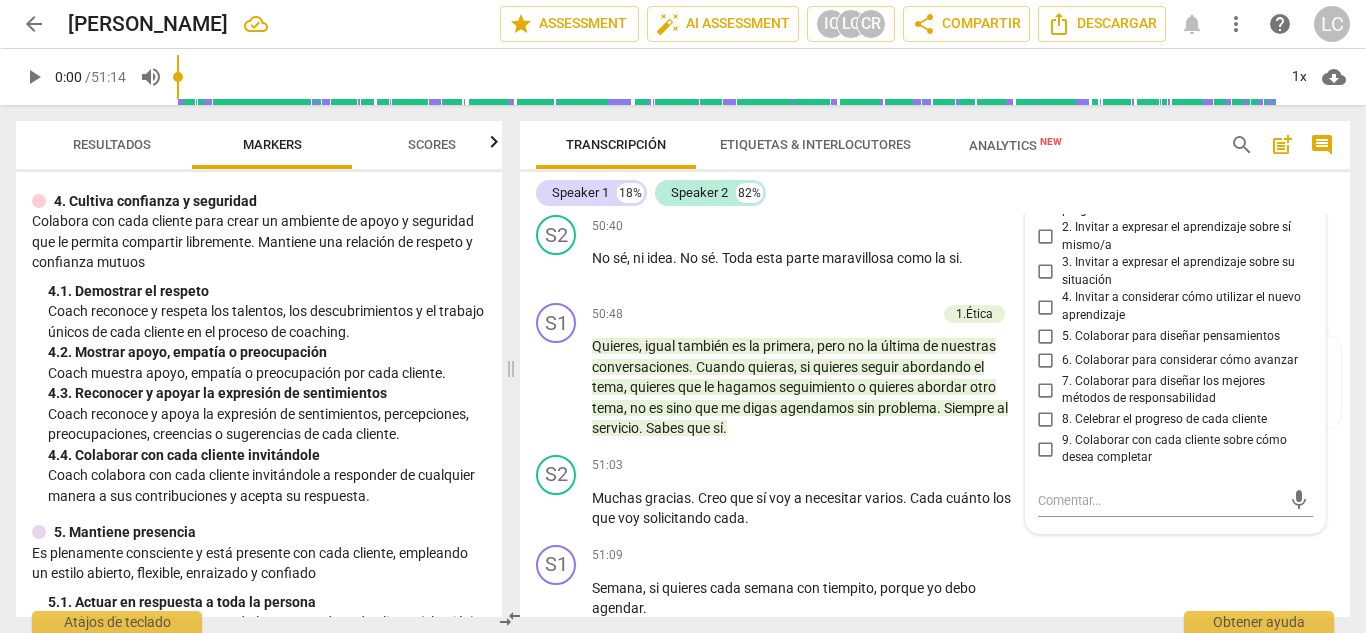 click on "1. Permitir que cada cliente explore el progreso" at bounding box center [1046, 202] 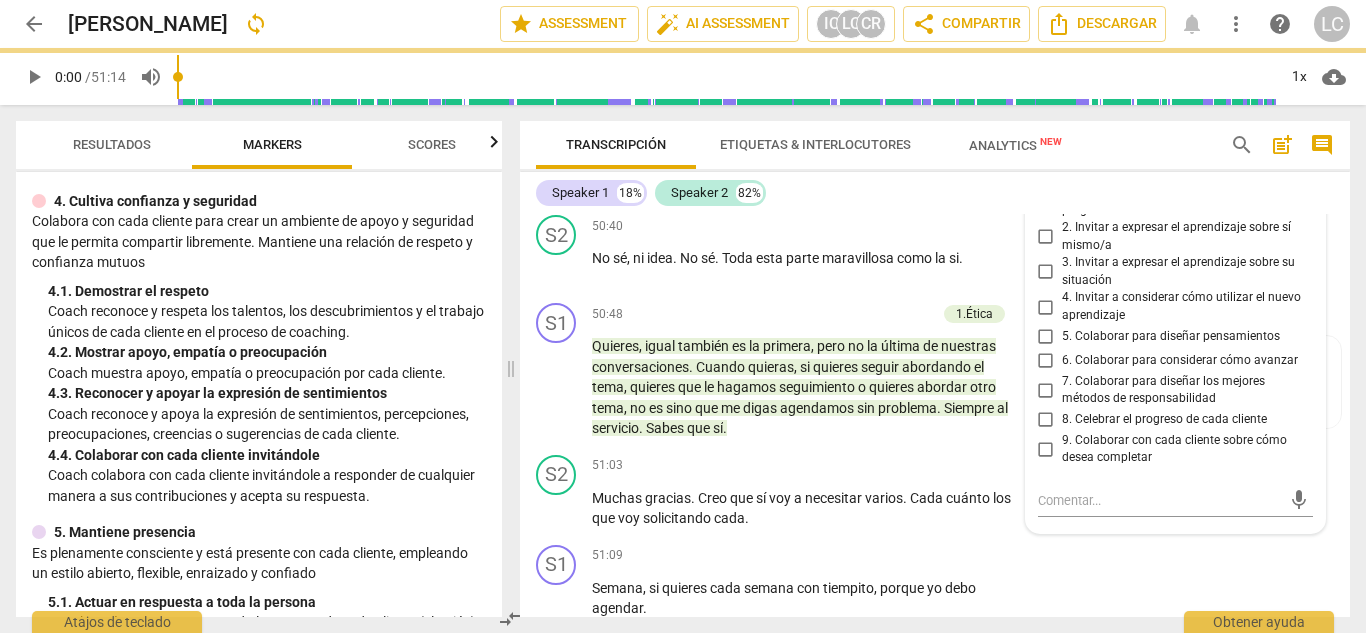 checkbox on "false" 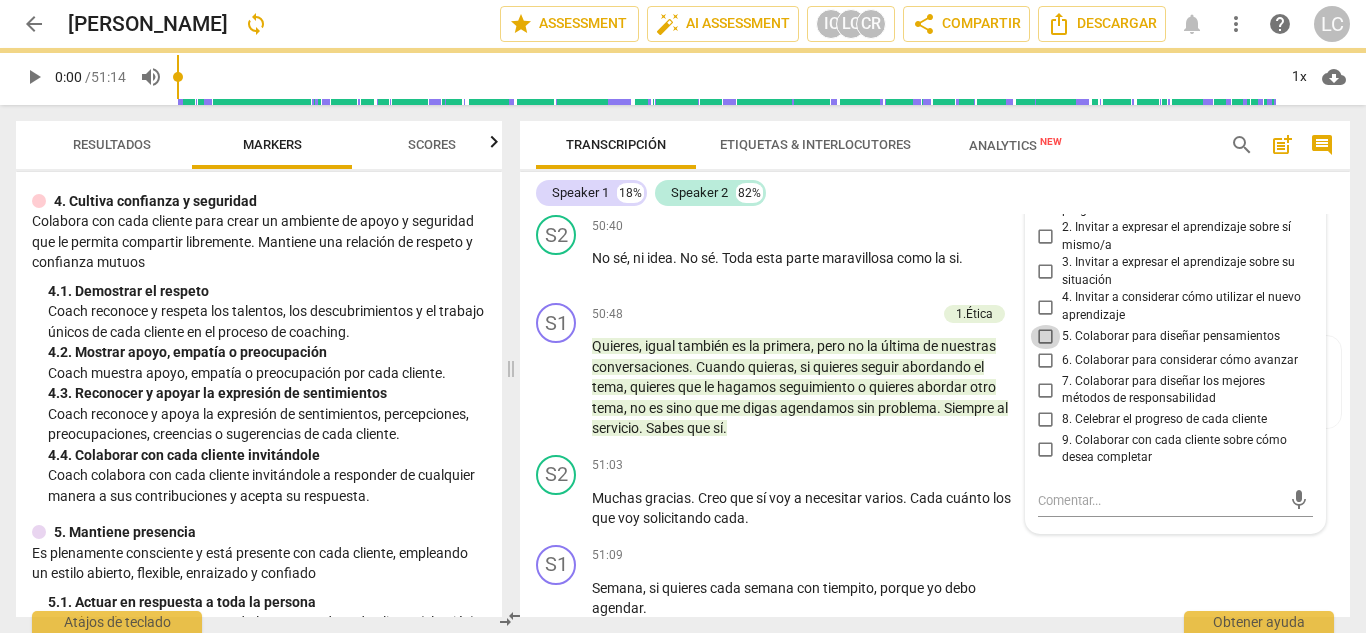 click on "5. Colaborar para diseñar pensamientos" at bounding box center (1046, 337) 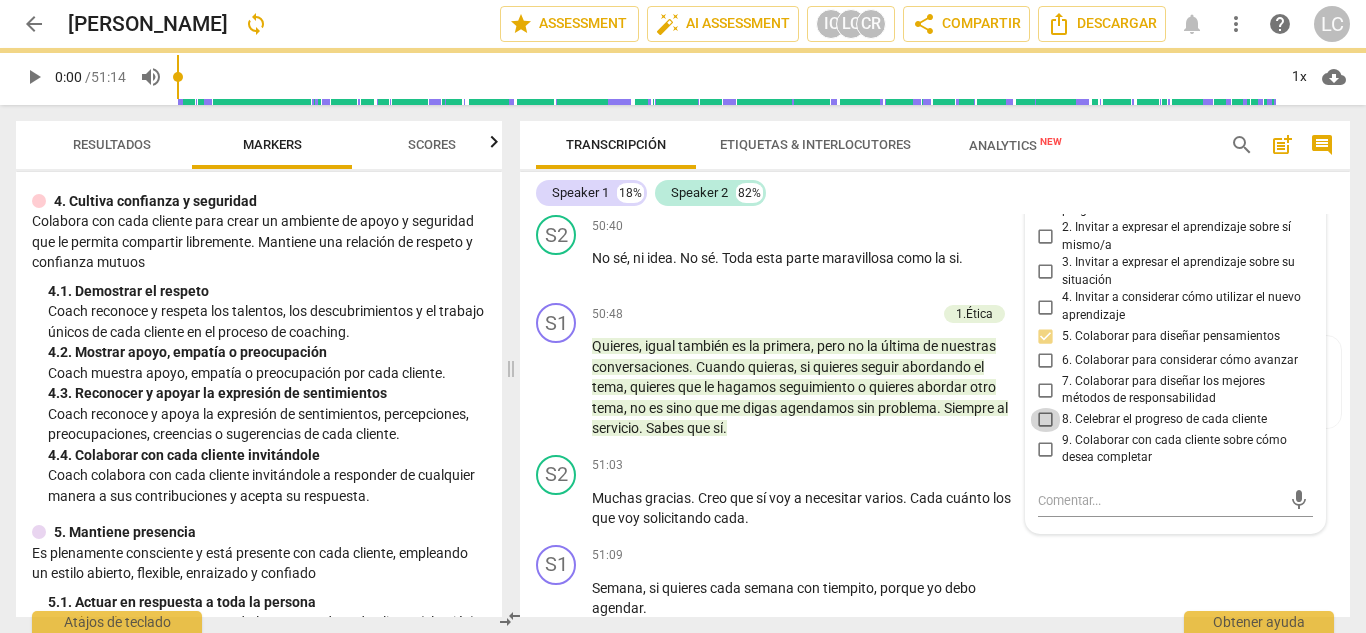 click on "8. Celebrar el progreso de cada cliente" at bounding box center (1046, 420) 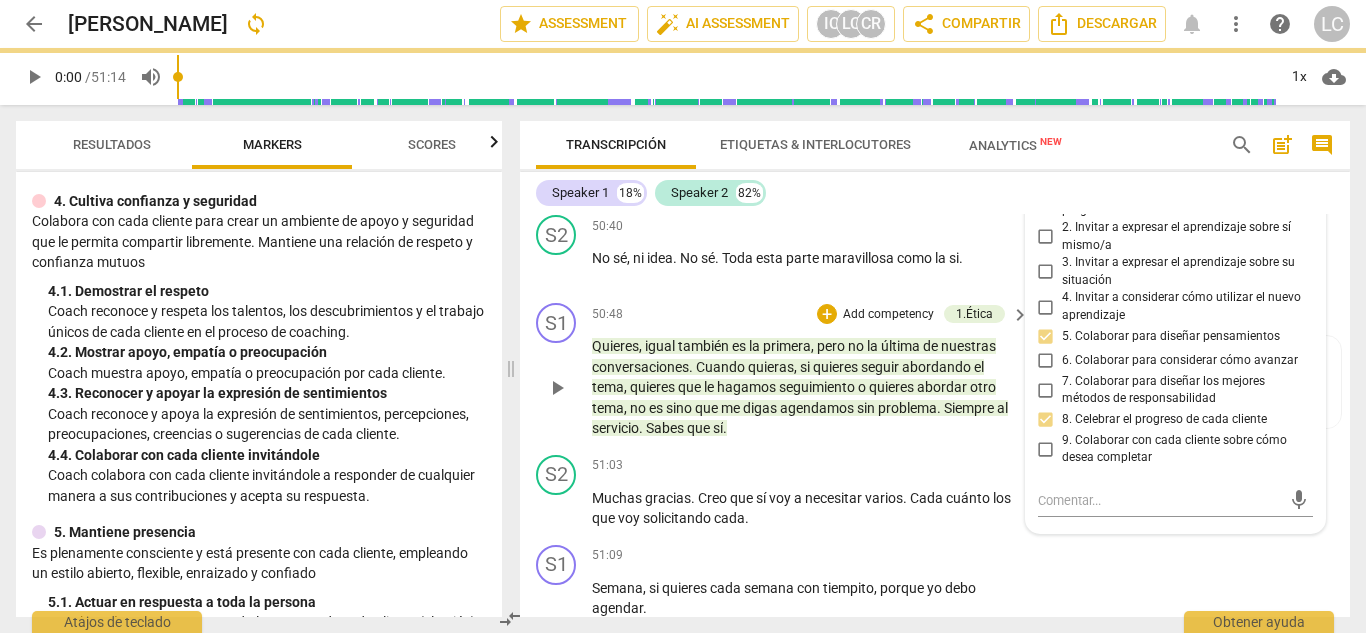 click on "Speaker 1 18% Speaker 2 82%" at bounding box center [935, 193] 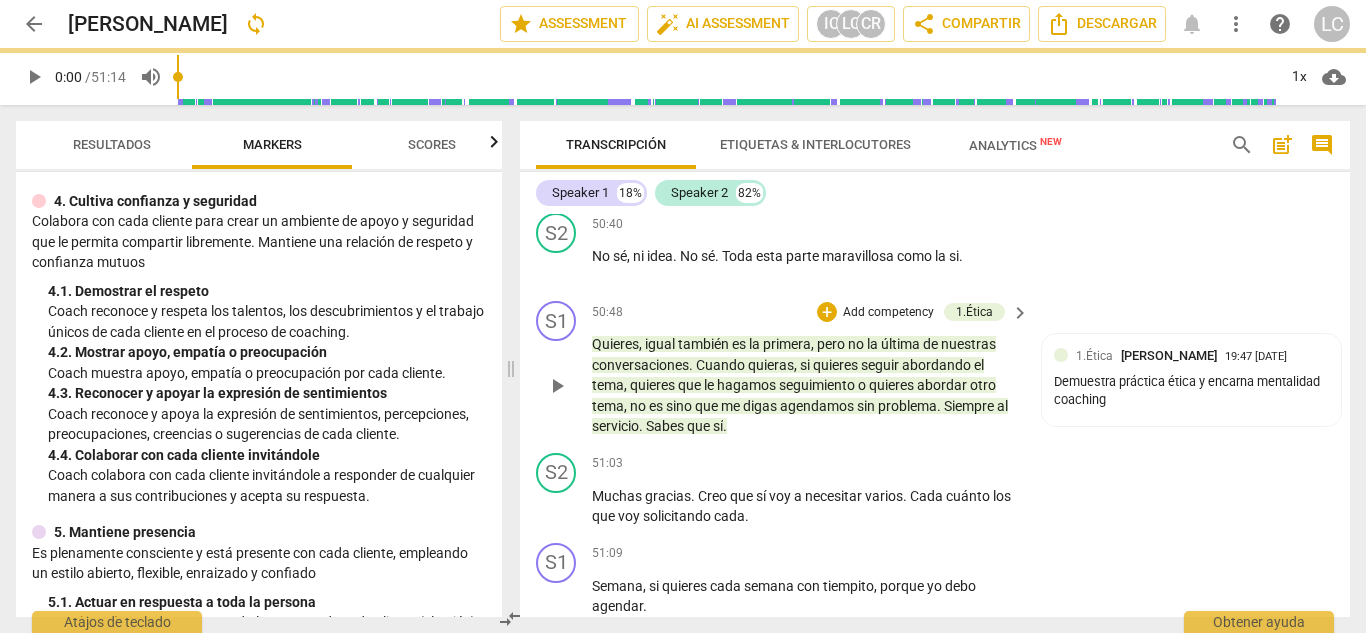 scroll, scrollTop: 14996, scrollLeft: 0, axis: vertical 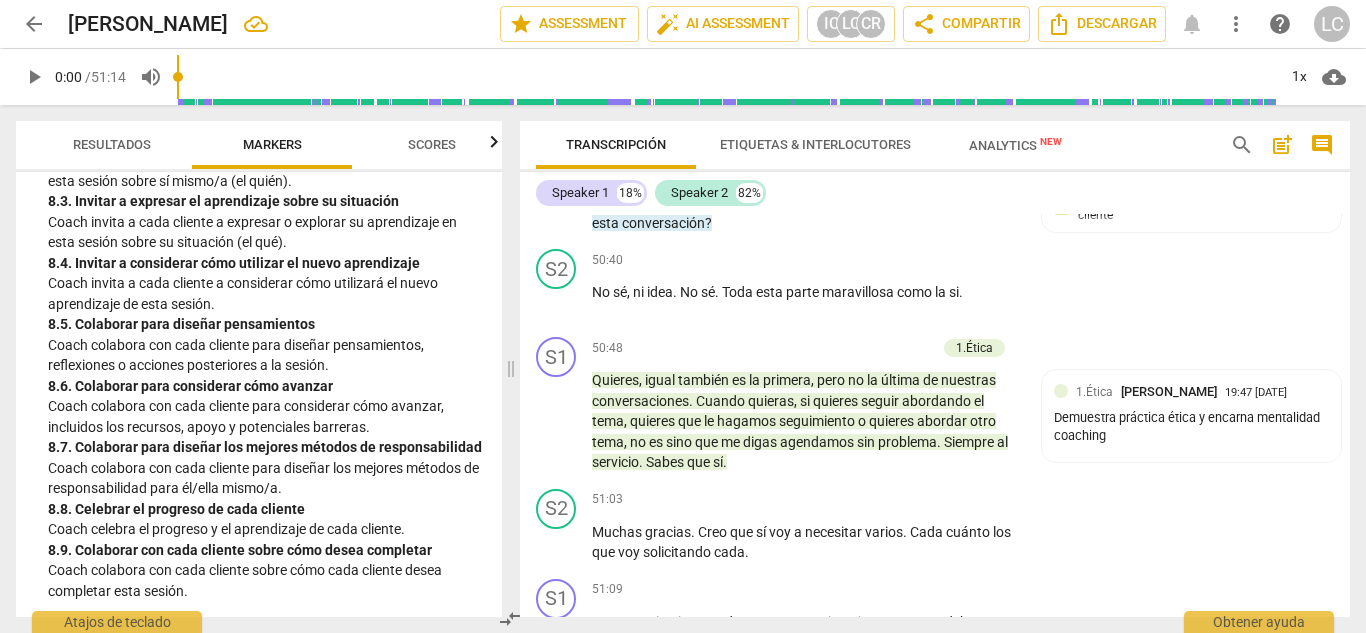 click on "Add competency" at bounding box center (864, 130) 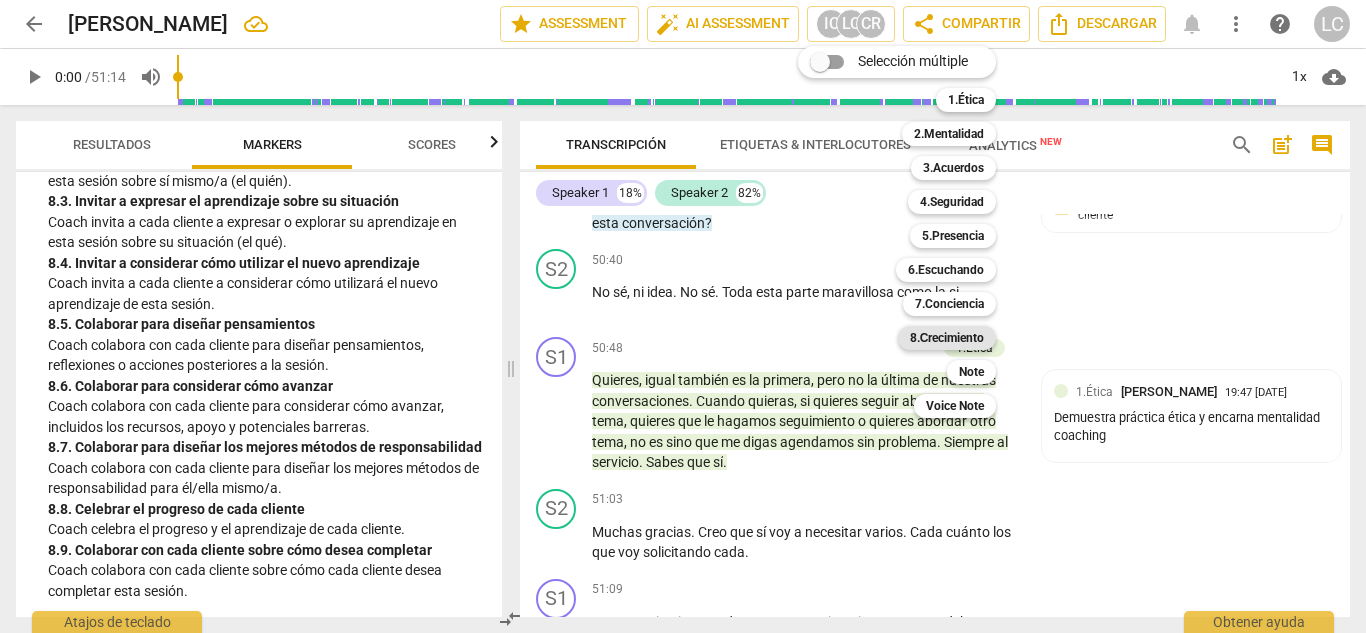 click on "8.Сrecimiento" at bounding box center (947, 338) 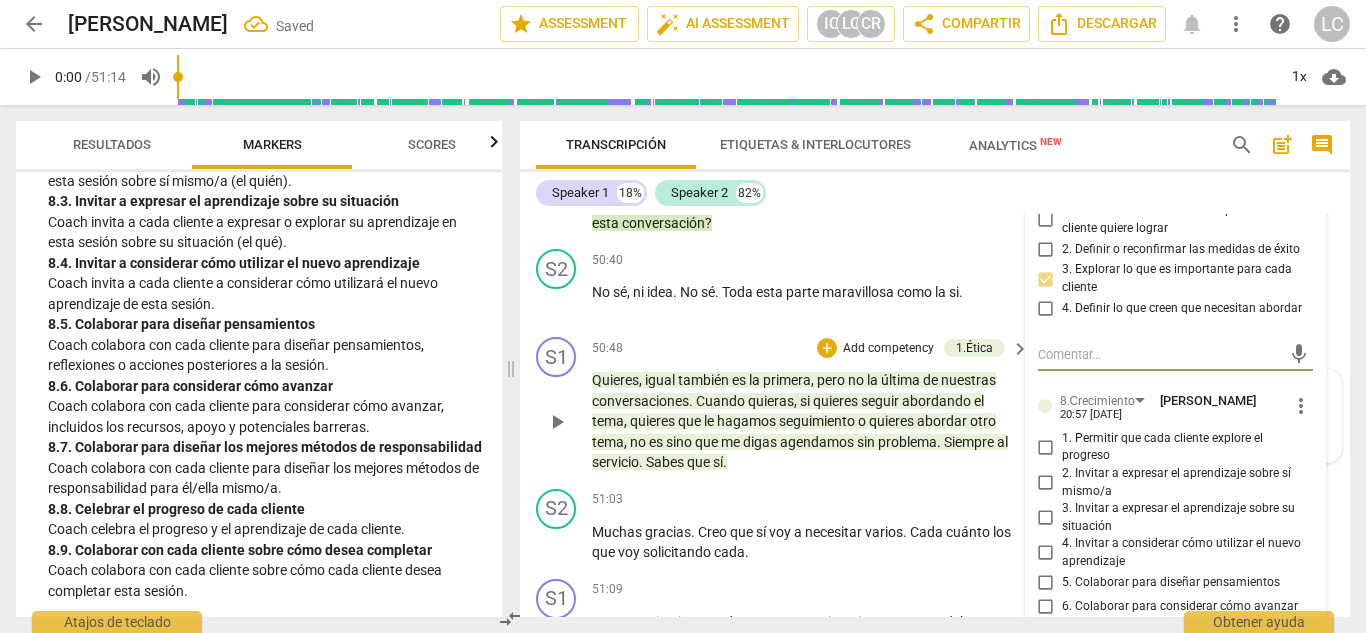 scroll, scrollTop: 15216, scrollLeft: 0, axis: vertical 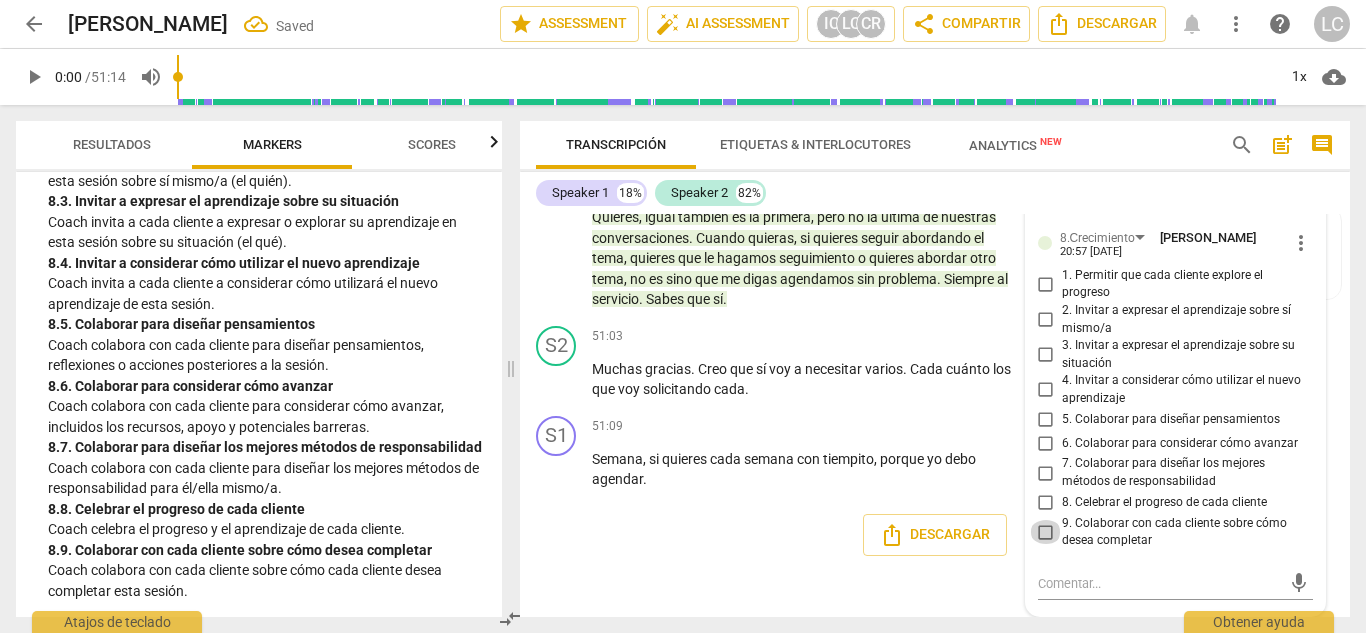 click on "9. Colaborar con cada cliente sobre cómo desea completar" at bounding box center [1046, 532] 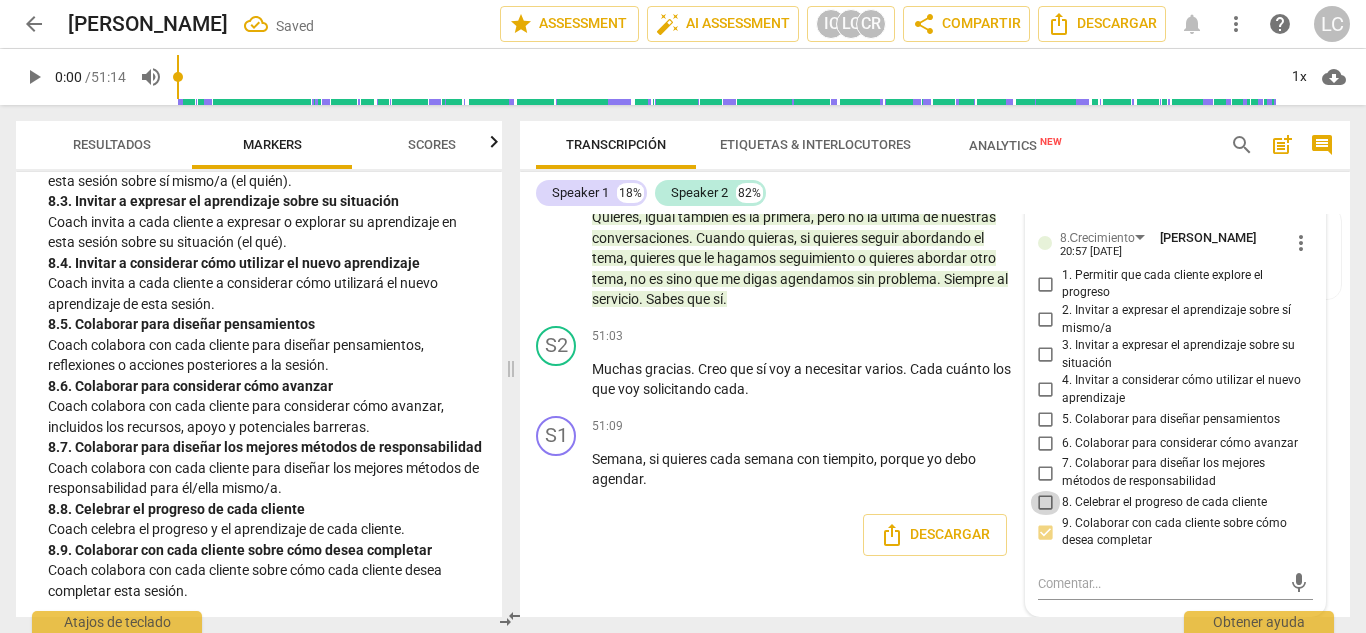 click on "8. Celebrar el progreso de cada cliente" at bounding box center (1046, 503) 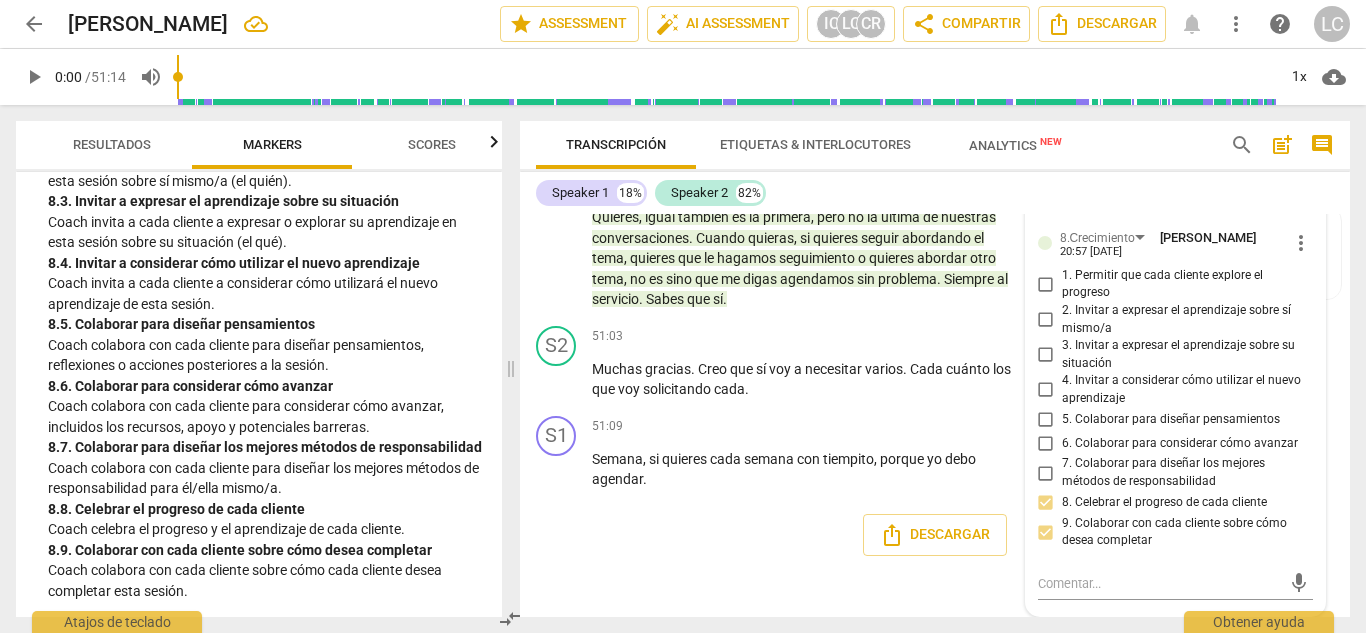 click on "Speaker 1 18% Speaker 2 82%" at bounding box center (935, 193) 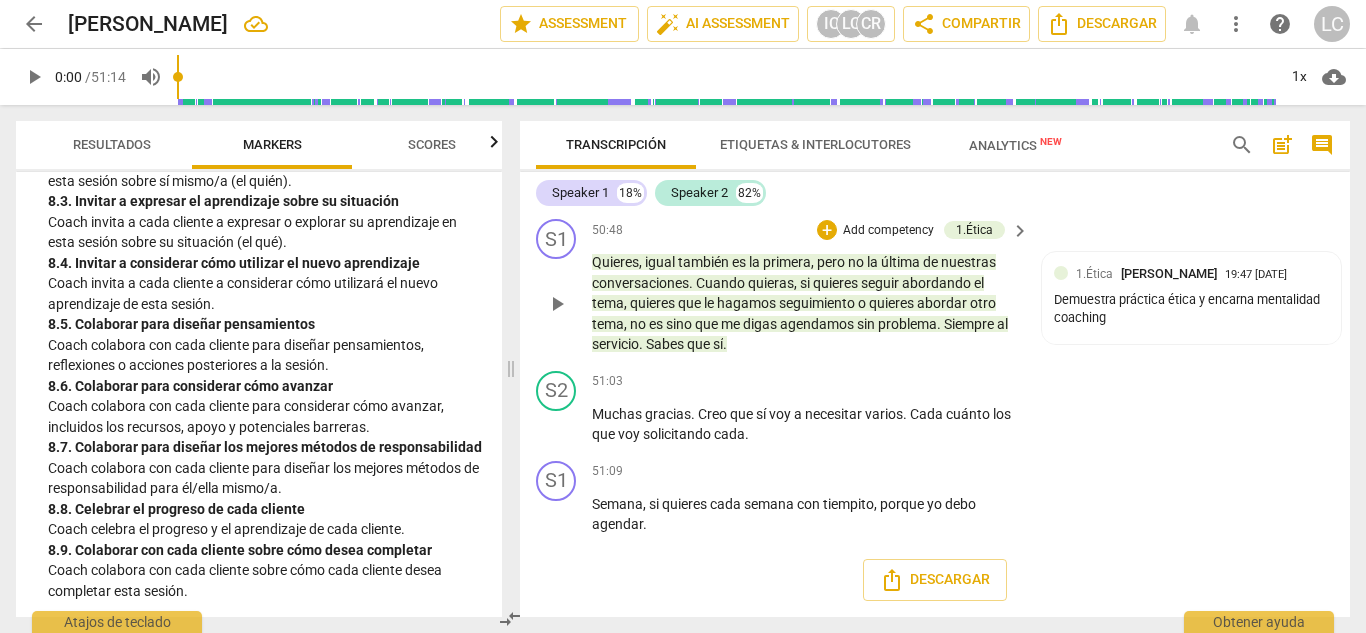 scroll, scrollTop: 15216, scrollLeft: 0, axis: vertical 